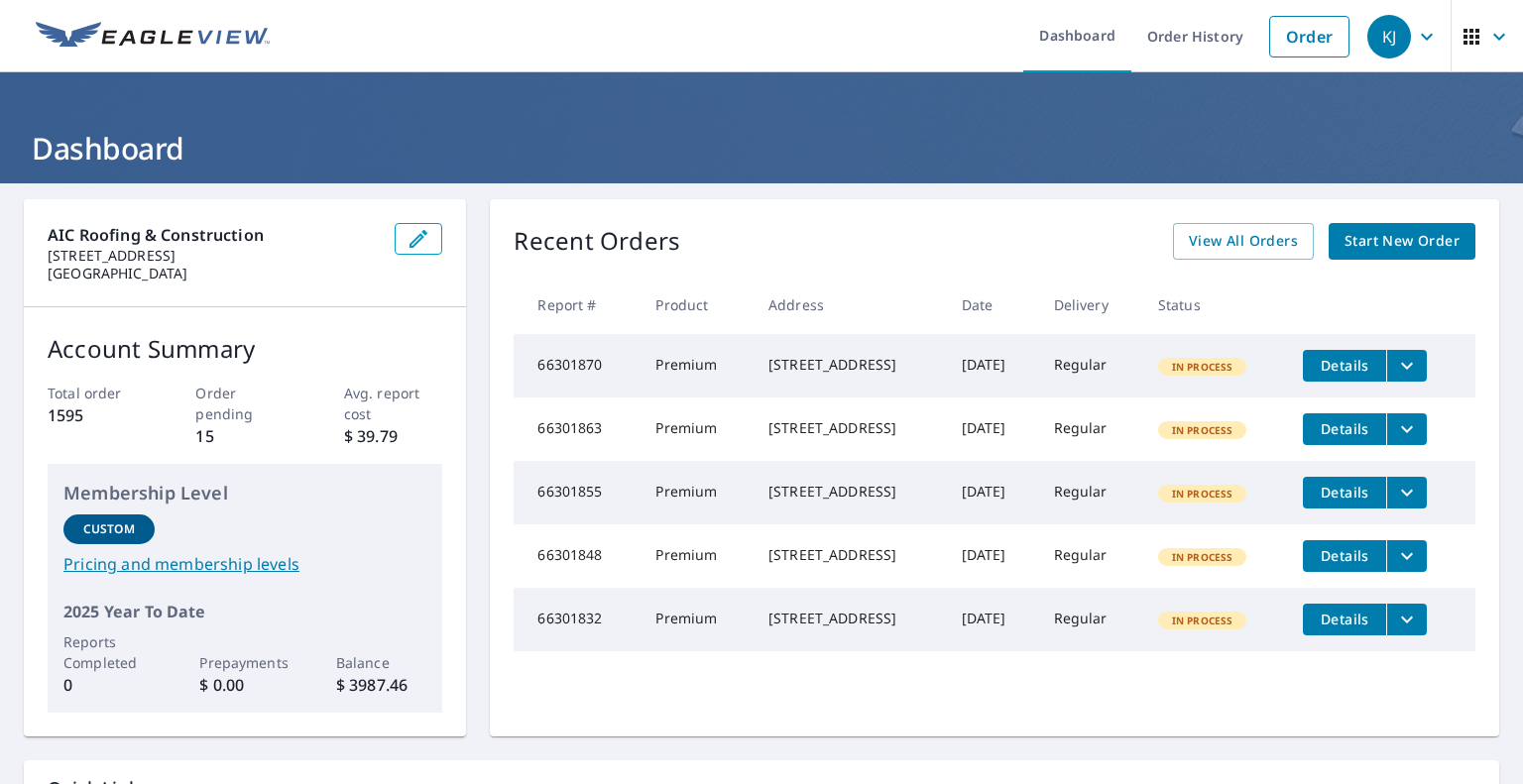 scroll, scrollTop: 0, scrollLeft: 0, axis: both 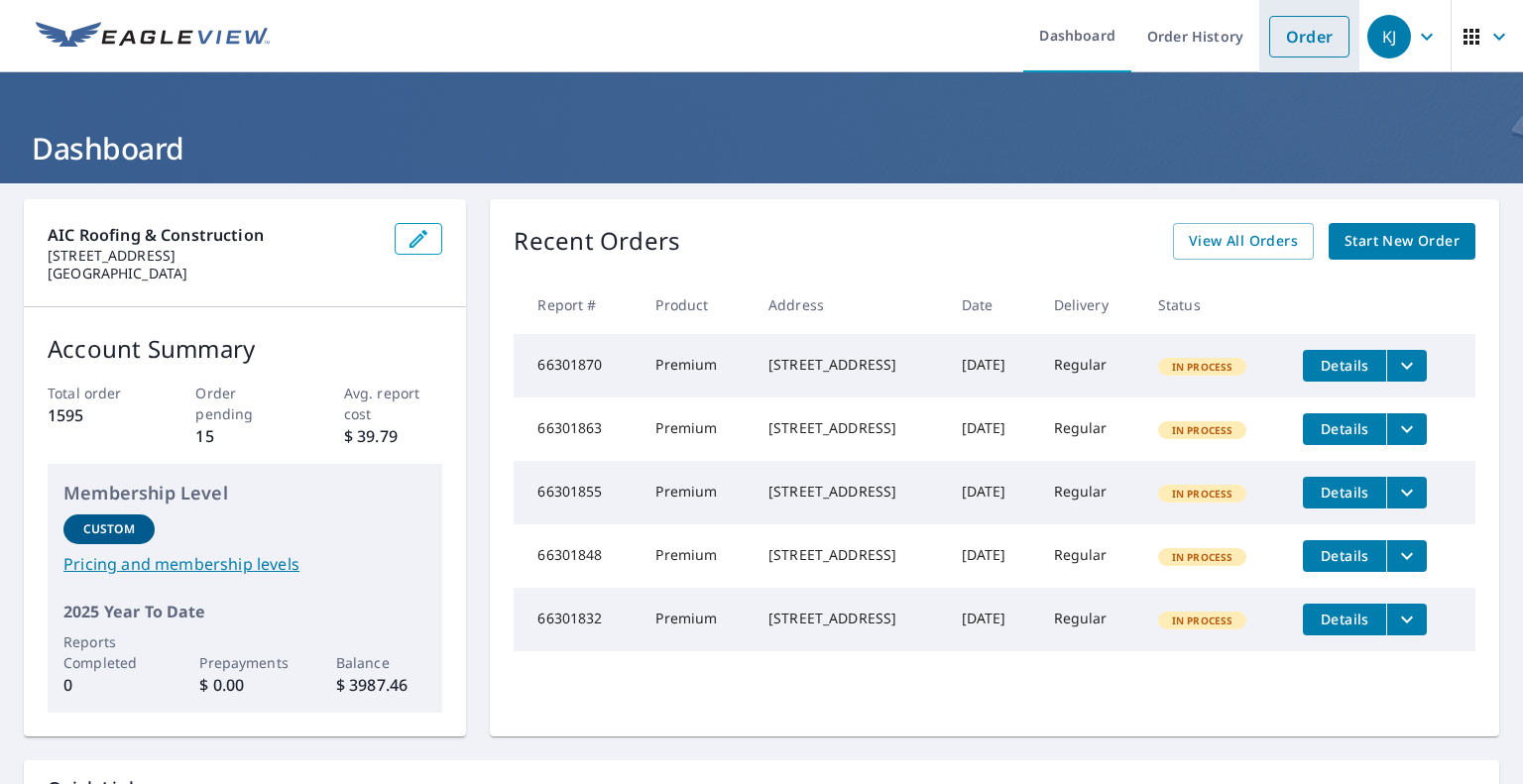 click on "Order" at bounding box center [1309, 36] 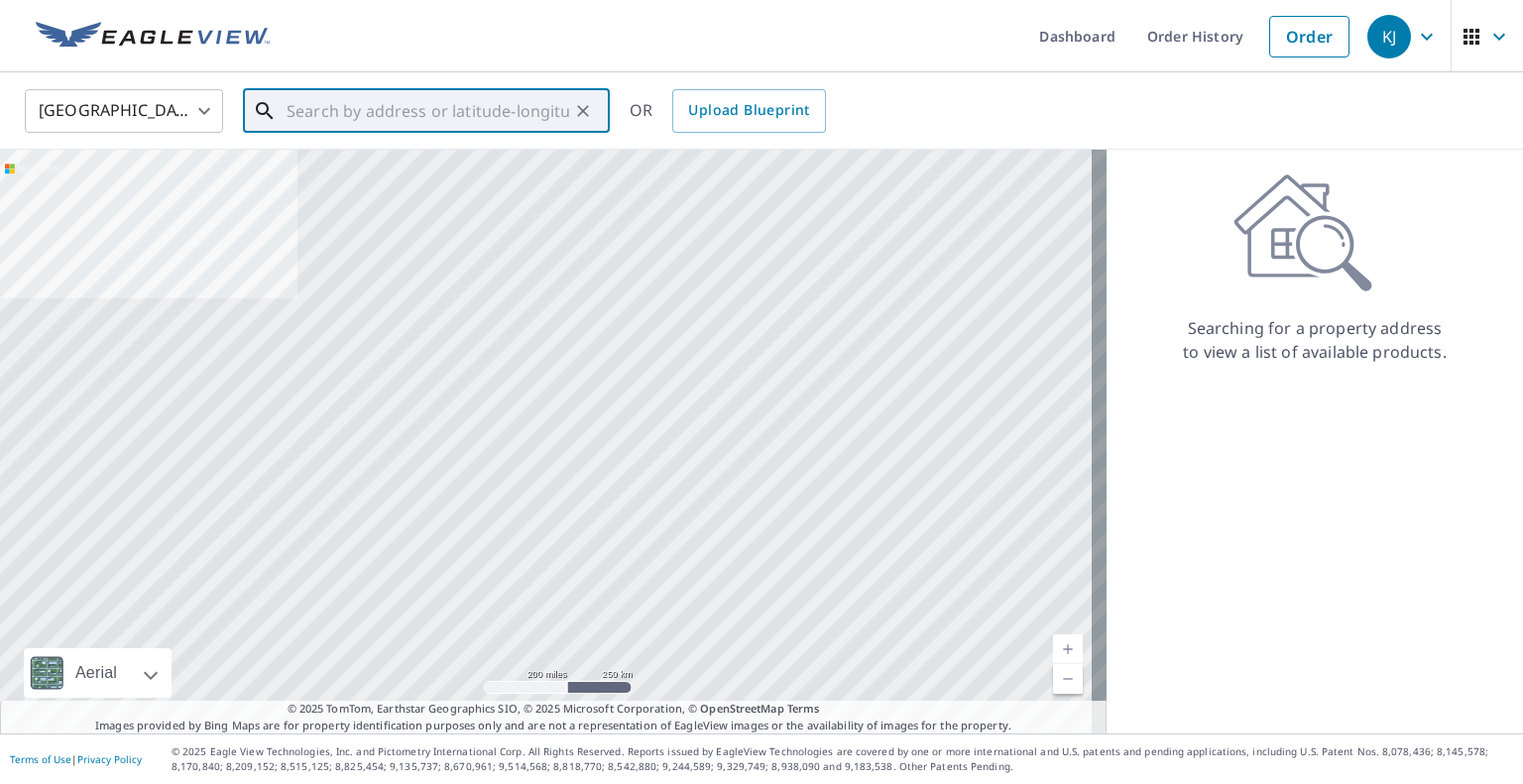 click at bounding box center [427, 111] 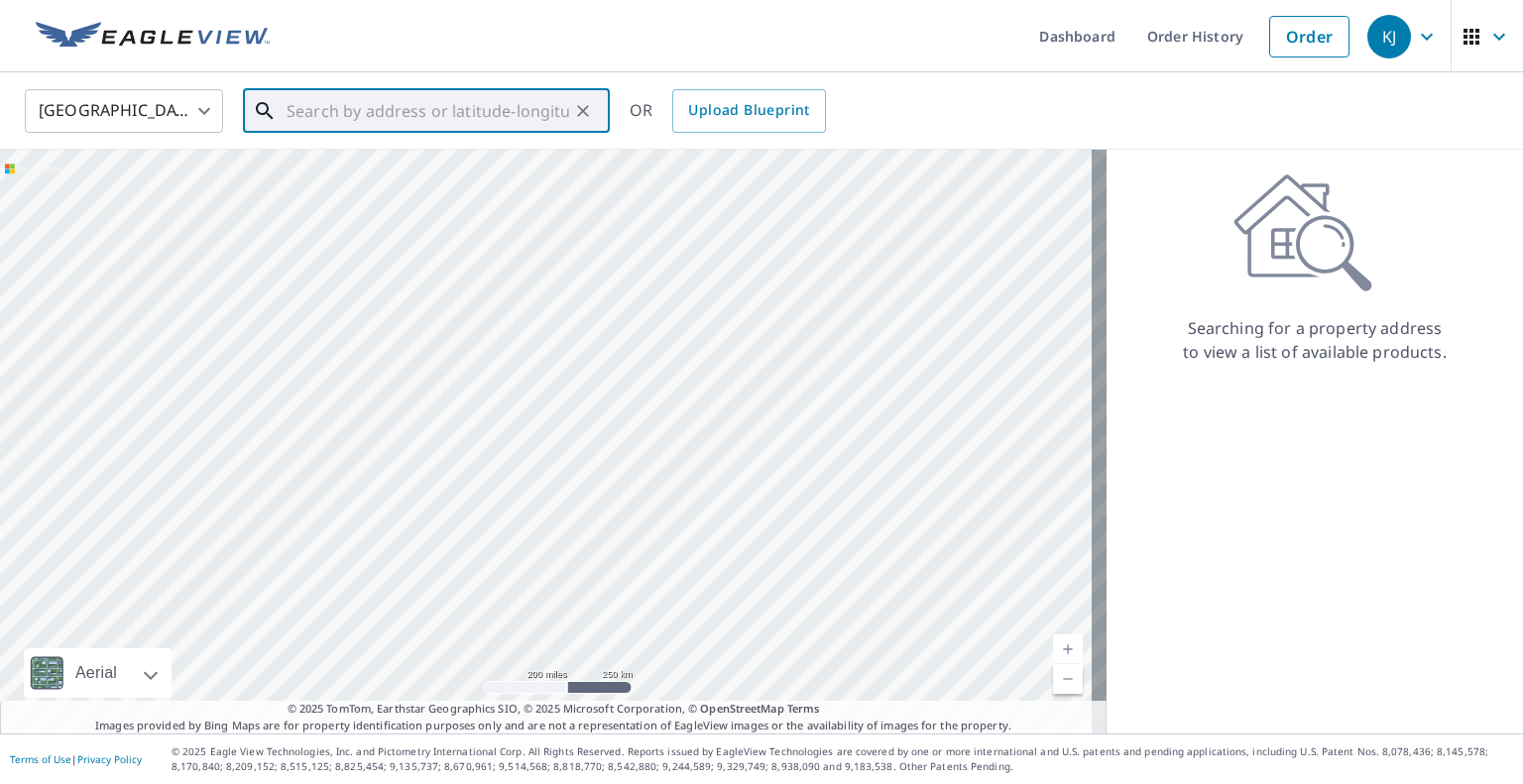 paste on "512 Daniel Dr Richmond, KY 40475" 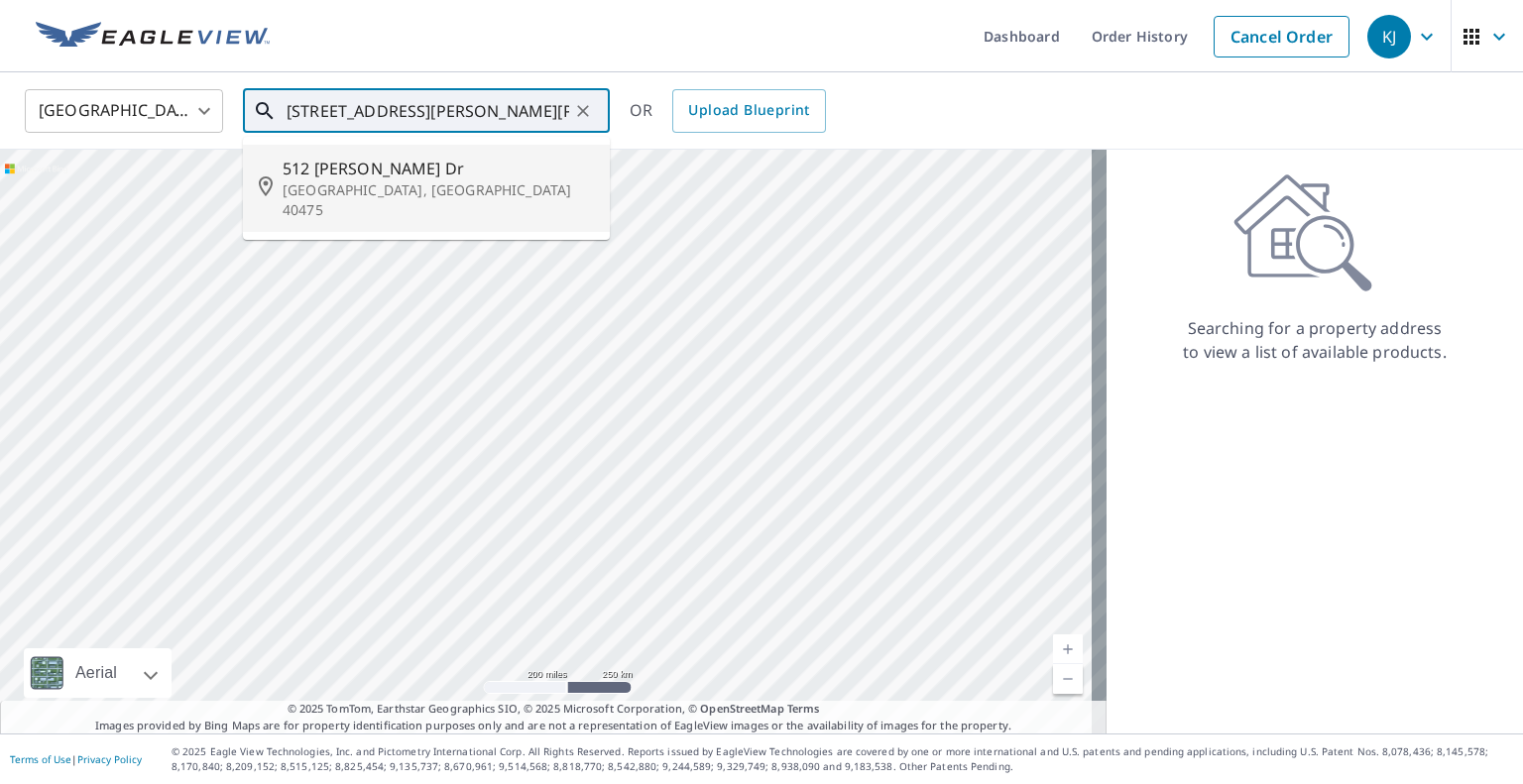 click on "Richmond, KY 40475" at bounding box center [438, 200] 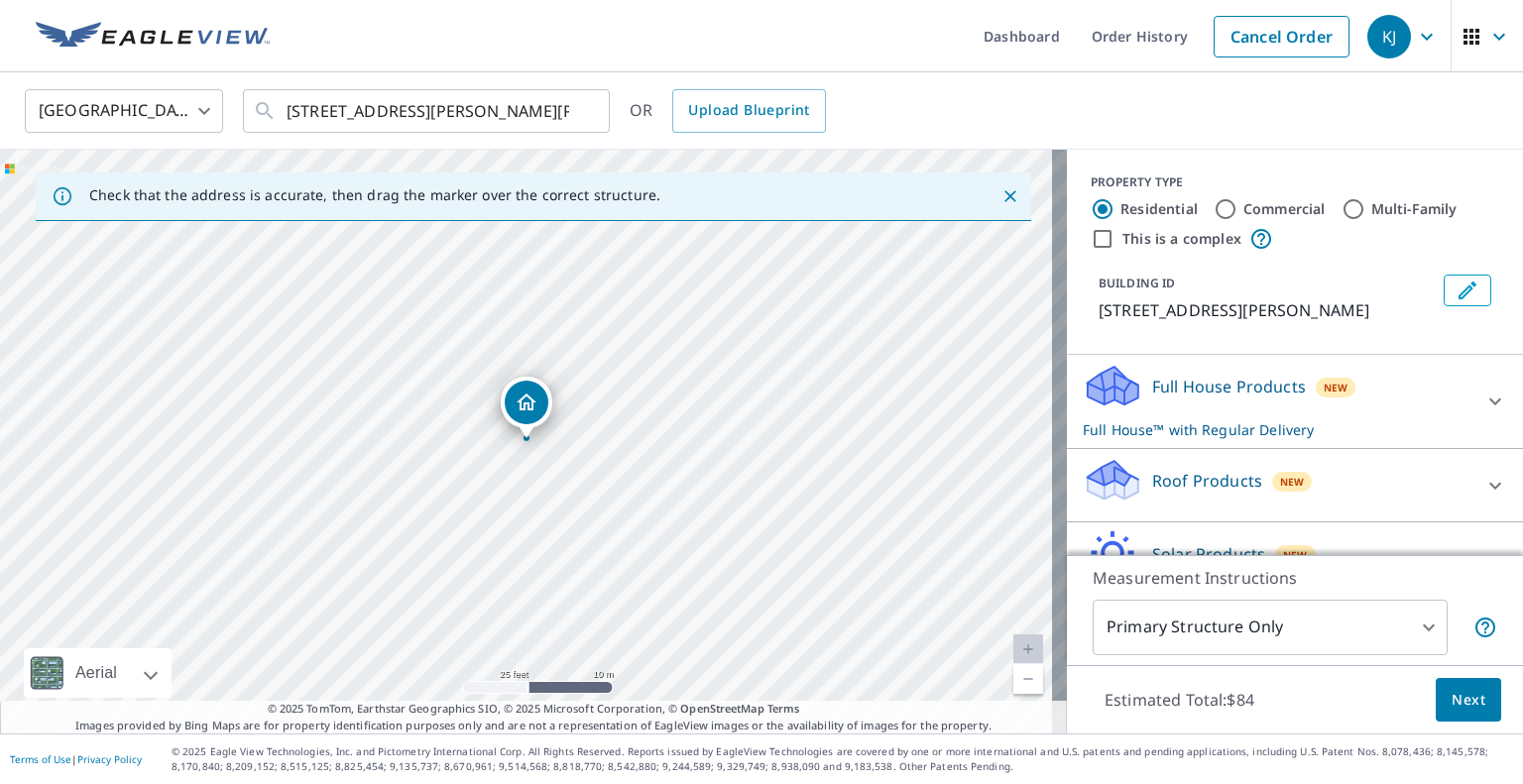click on "Roof Products New Premium $37.42 QuickSquares™ $18 Gutter $13.75 Bid Perfect™ $18" at bounding box center (1295, 486) 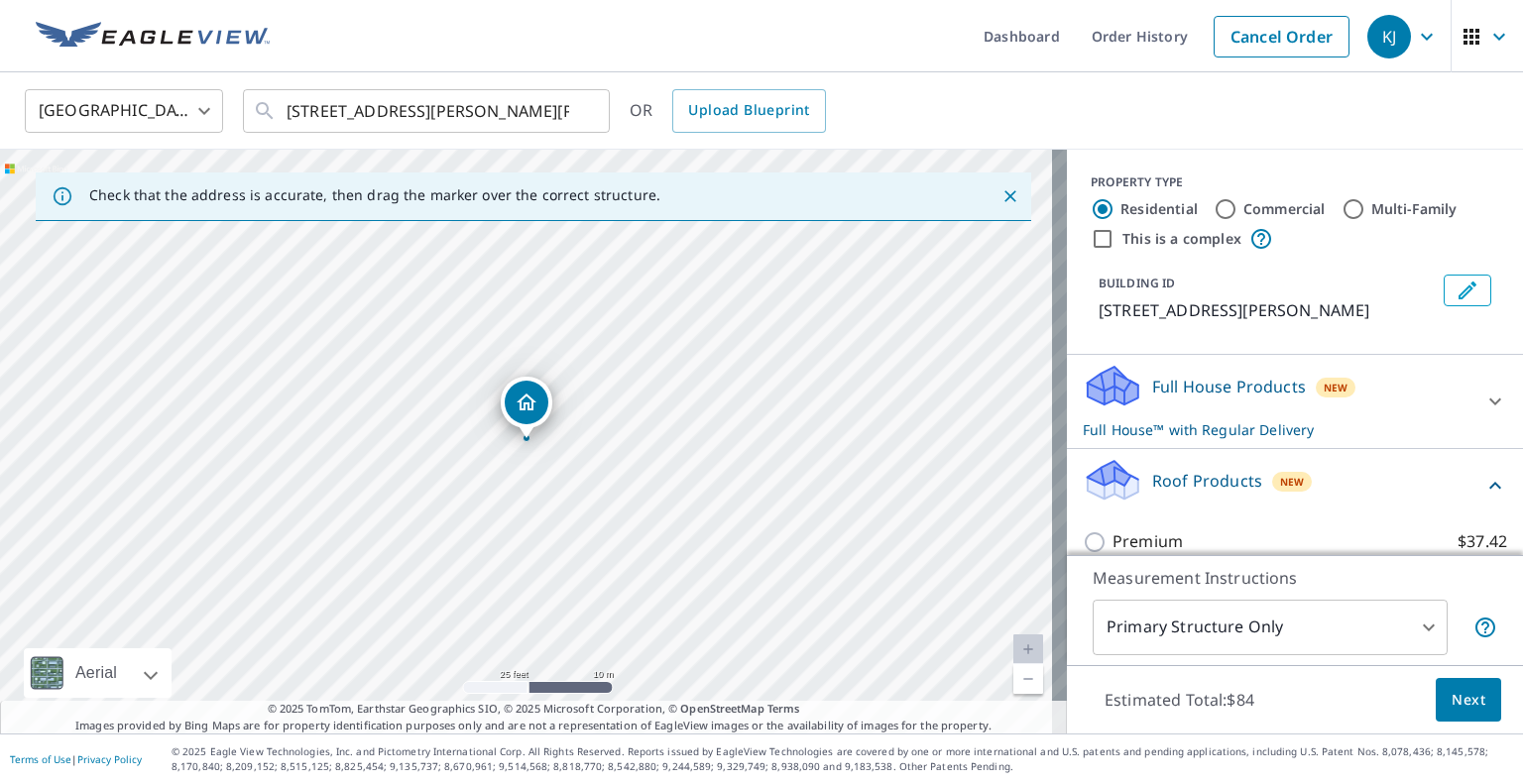 scroll, scrollTop: 99, scrollLeft: 0, axis: vertical 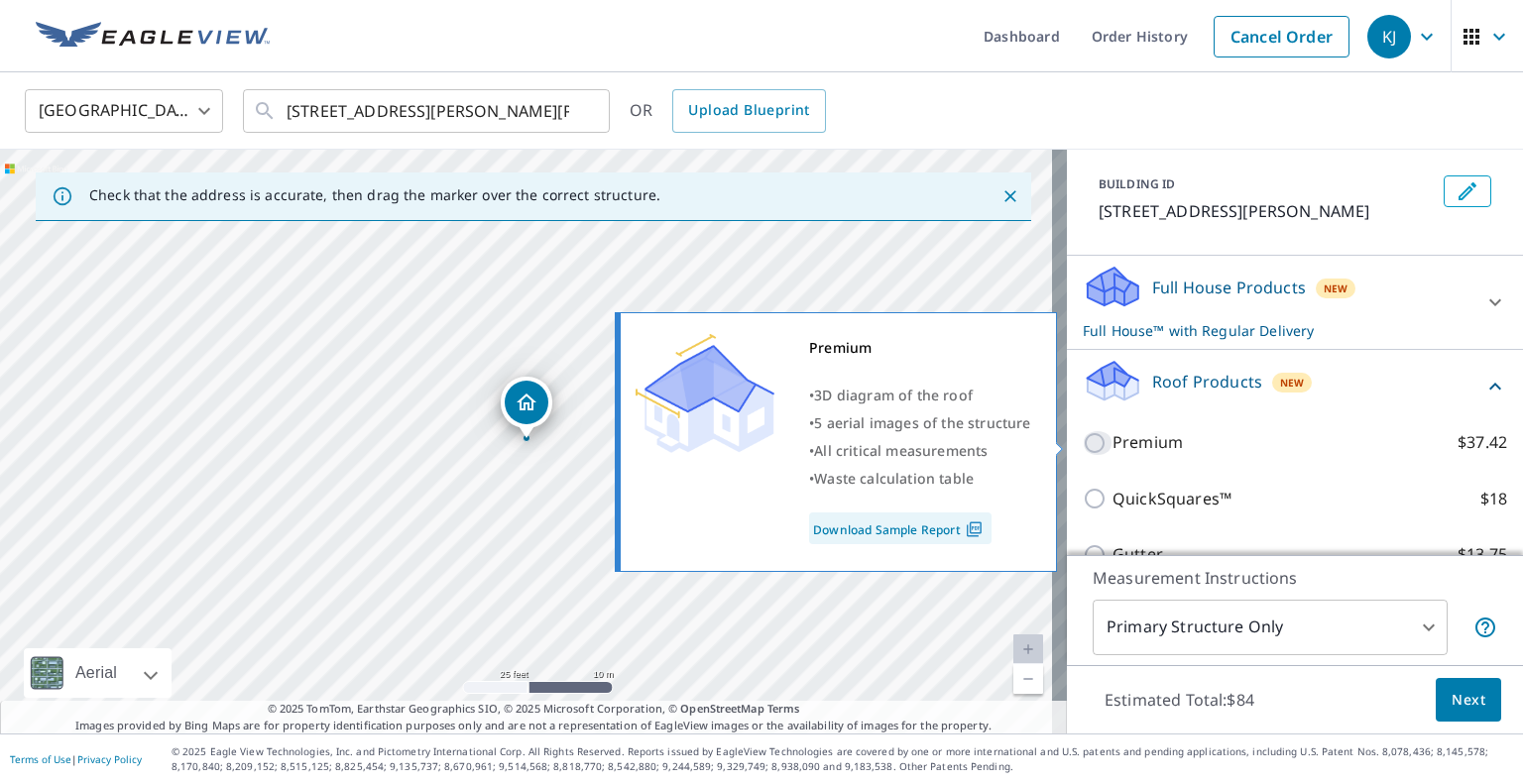 click on "Premium $37.42" at bounding box center (1098, 443) 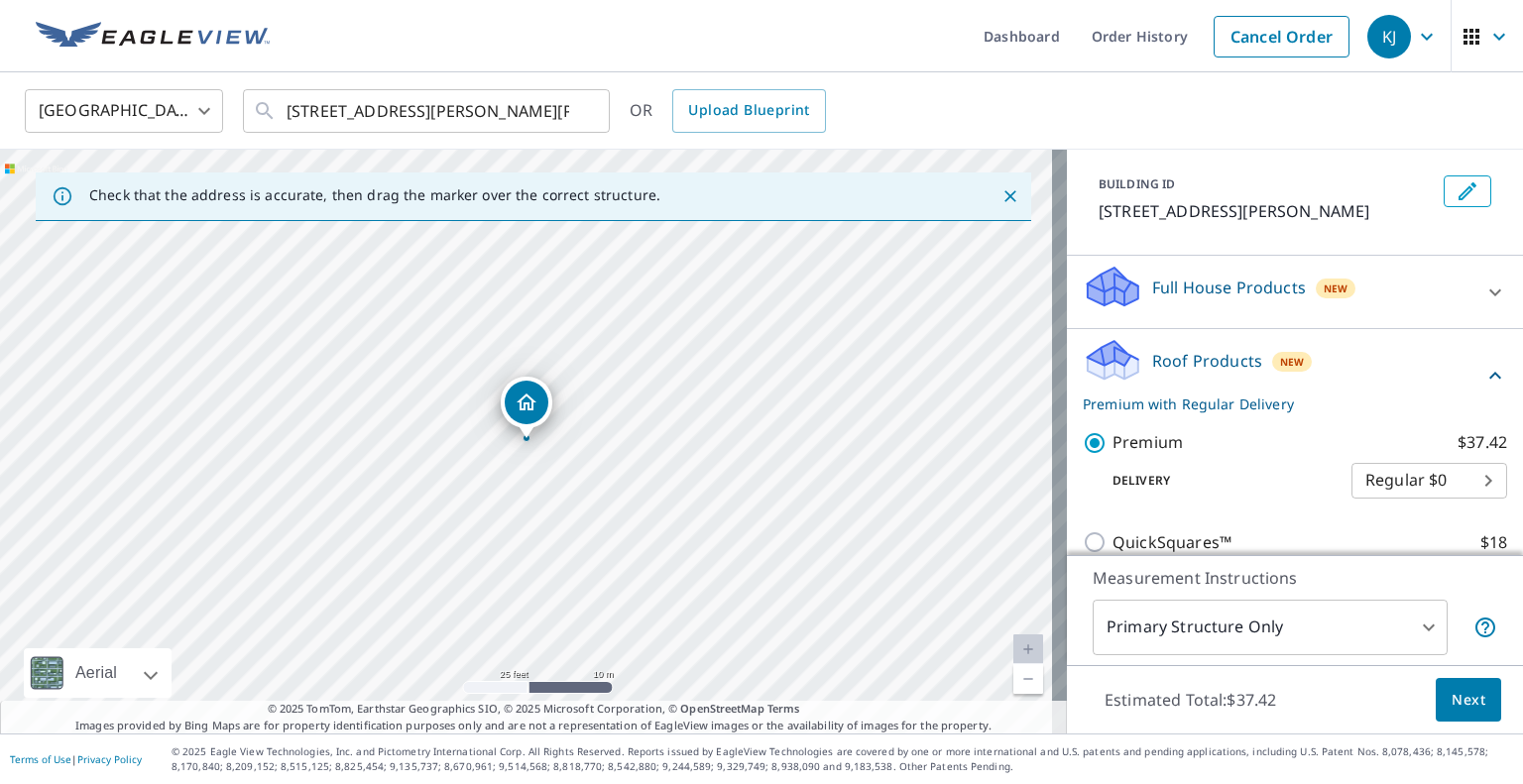 click on "Estimated Total:  $37.42 Next" at bounding box center [1295, 700] 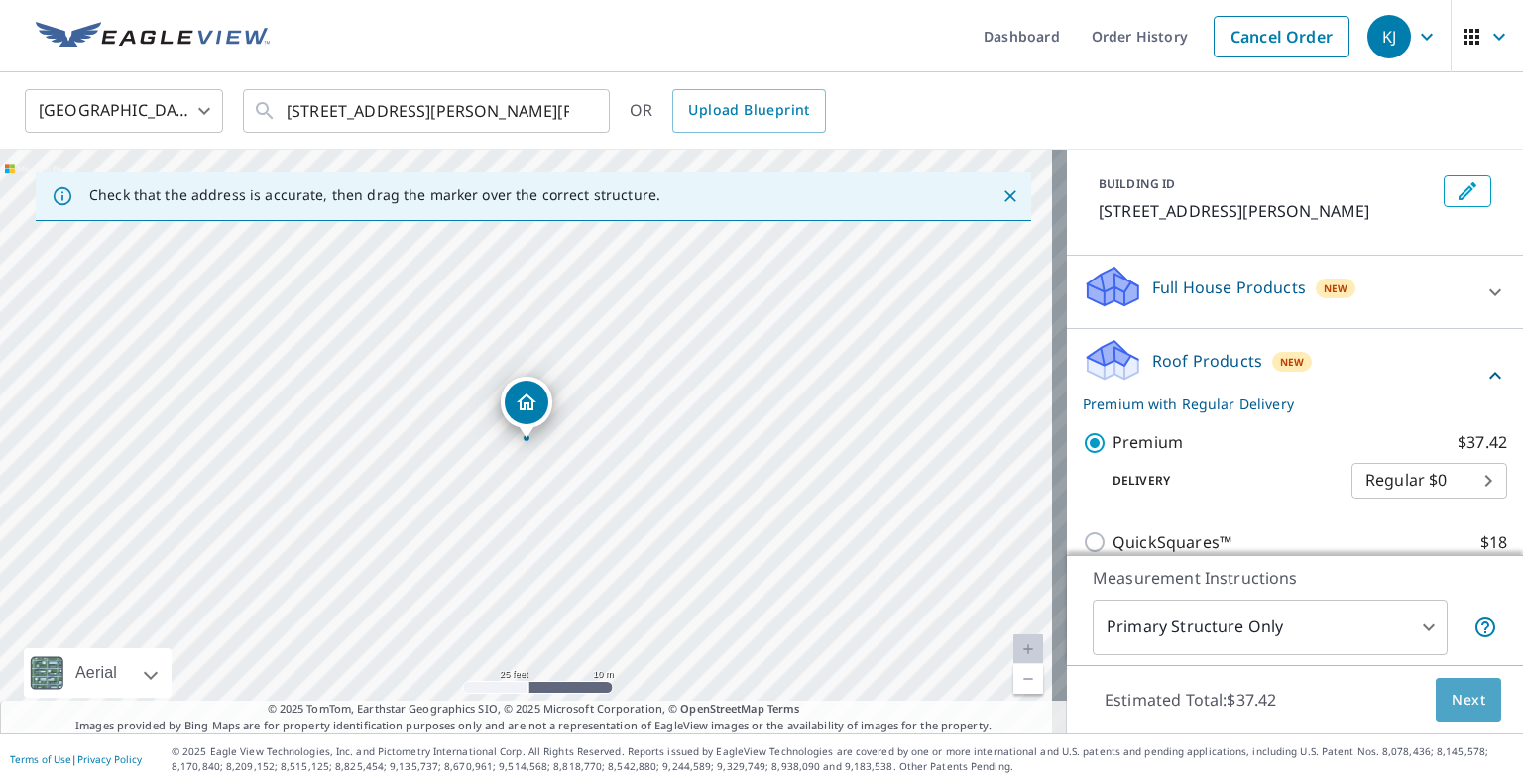 click on "Next" at bounding box center (1468, 700) 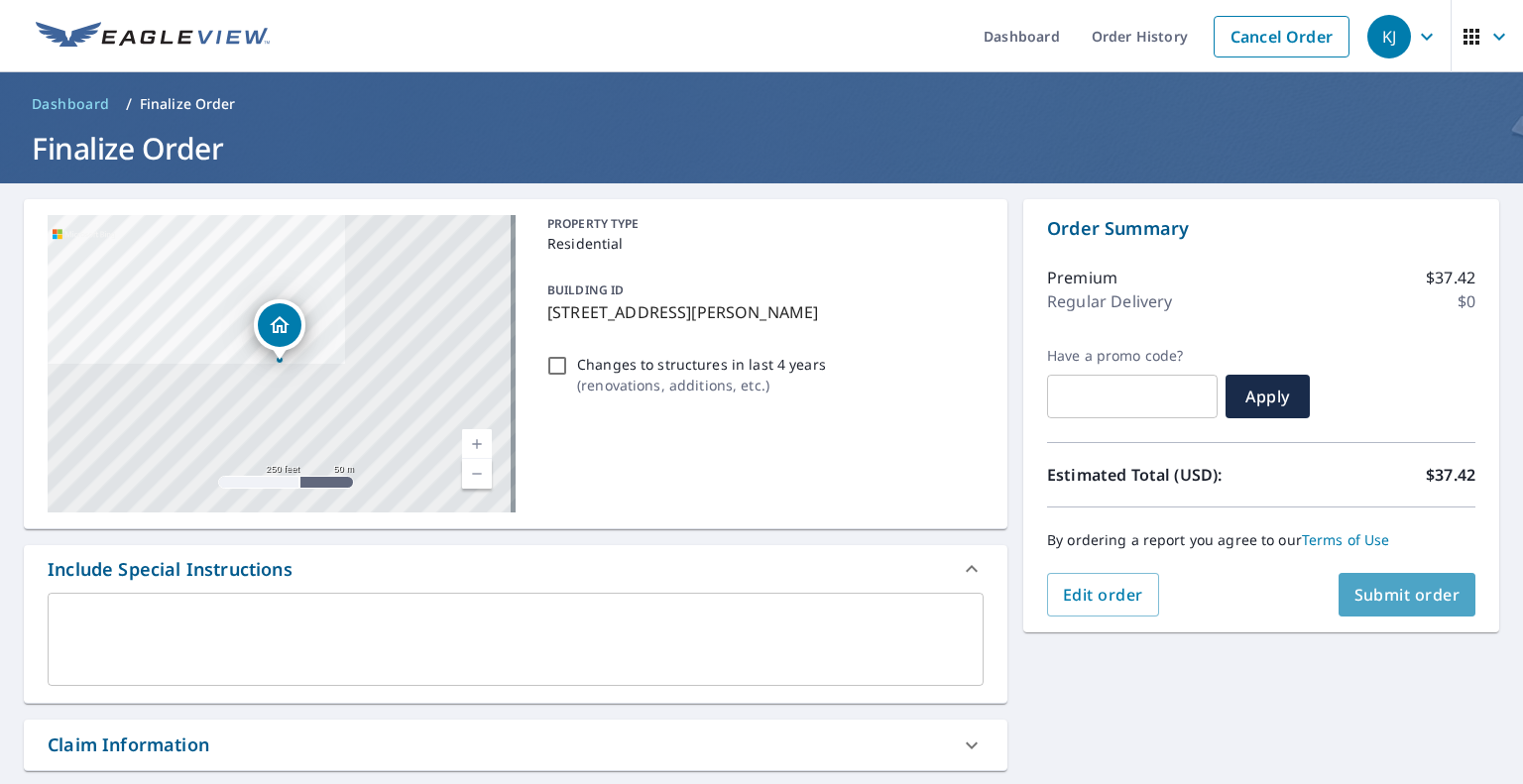 click on "Submit order" at bounding box center (1407, 595) 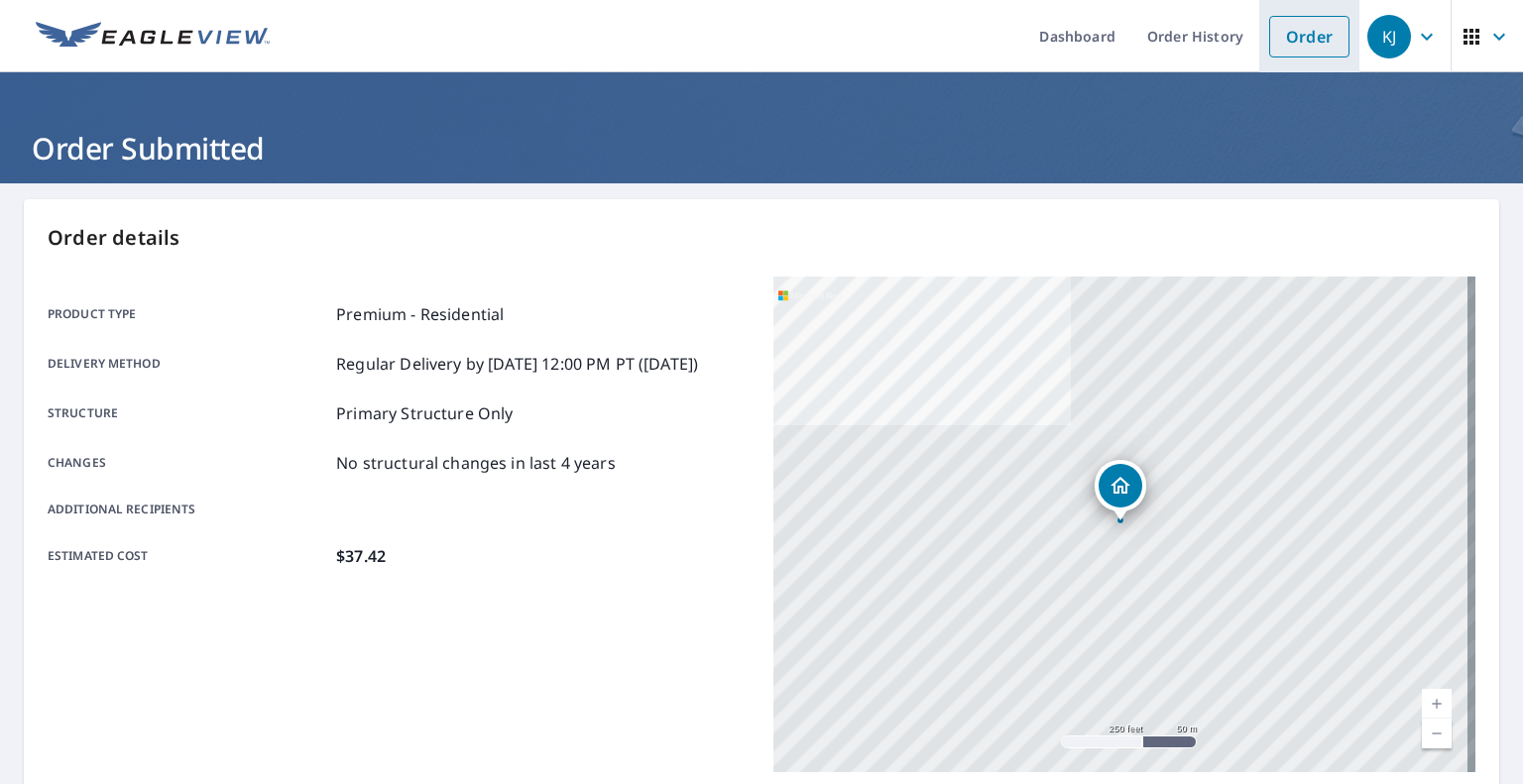click on "Order" at bounding box center [1309, 37] 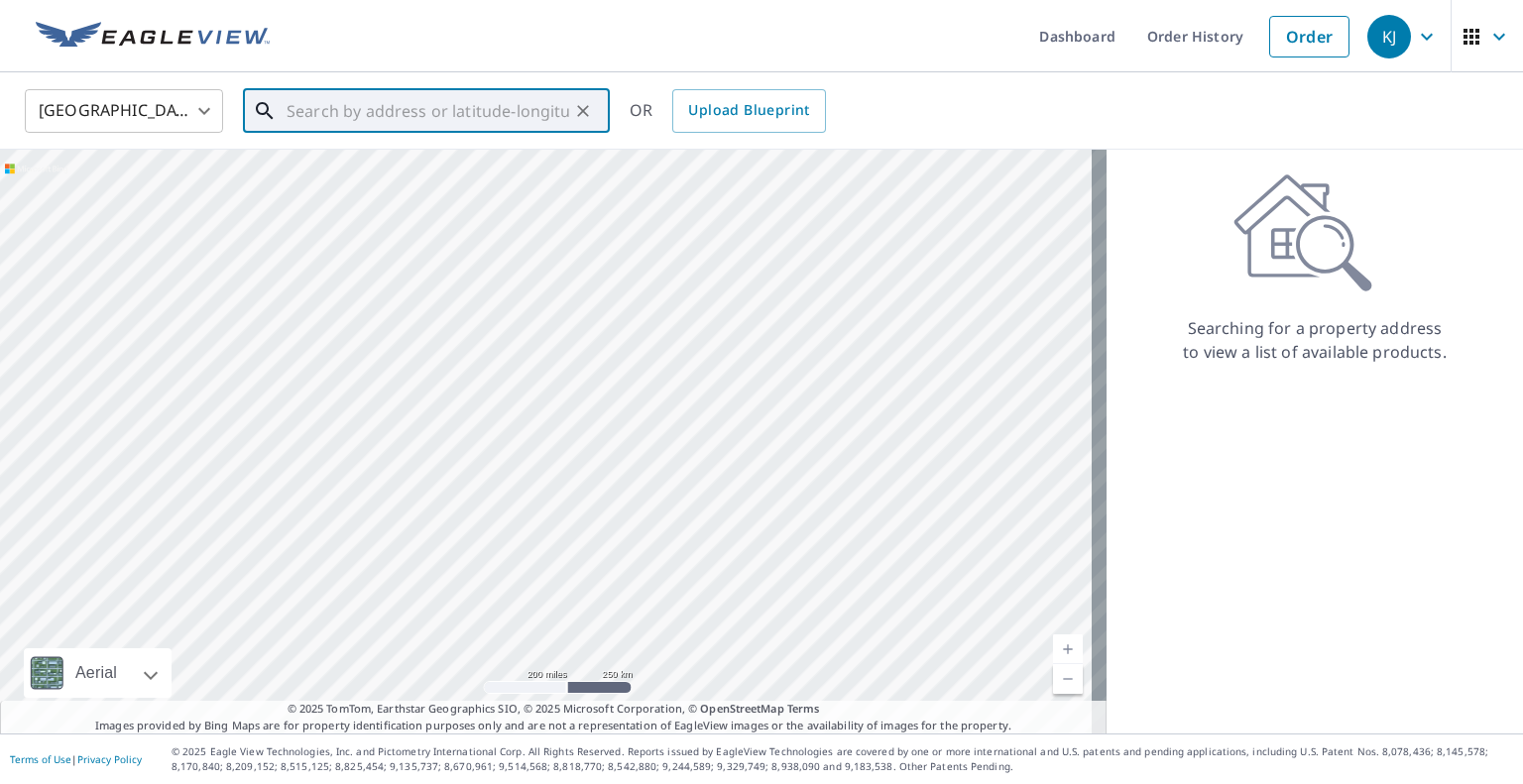 click at bounding box center (427, 111) 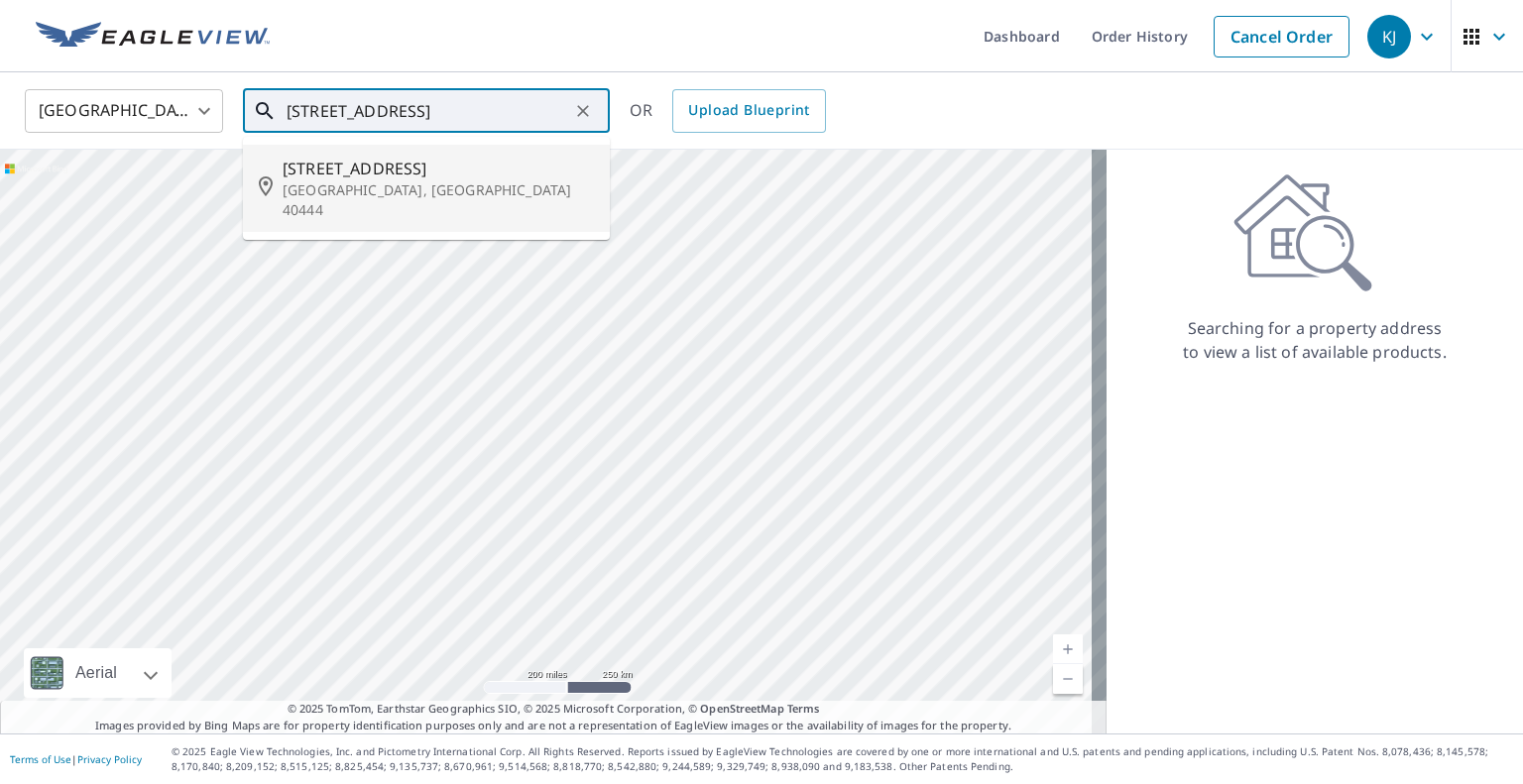 click on "142 Easy St" at bounding box center (438, 168) 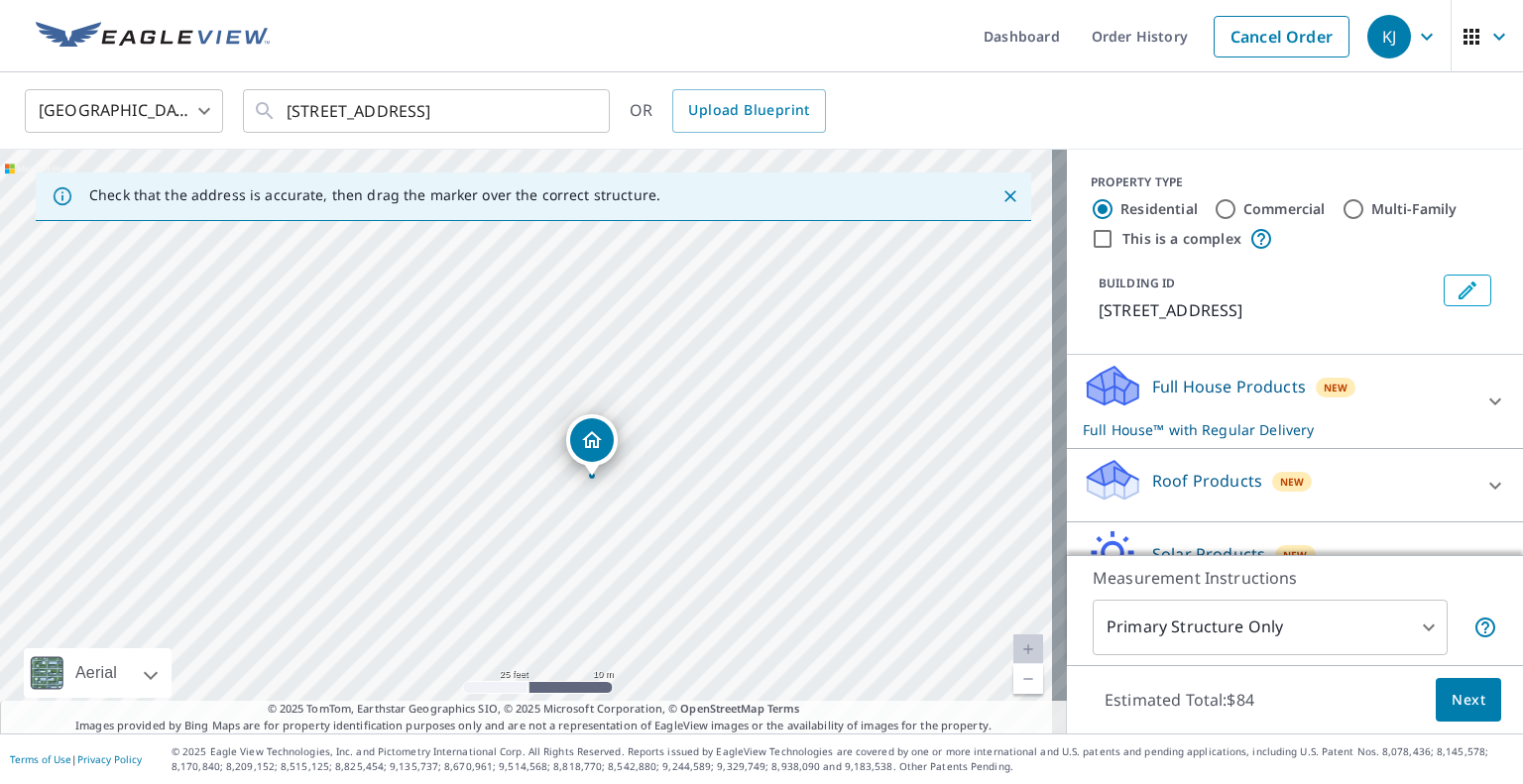 drag, startPoint x: 643, startPoint y: 546, endPoint x: 700, endPoint y: 594, distance: 74.51845 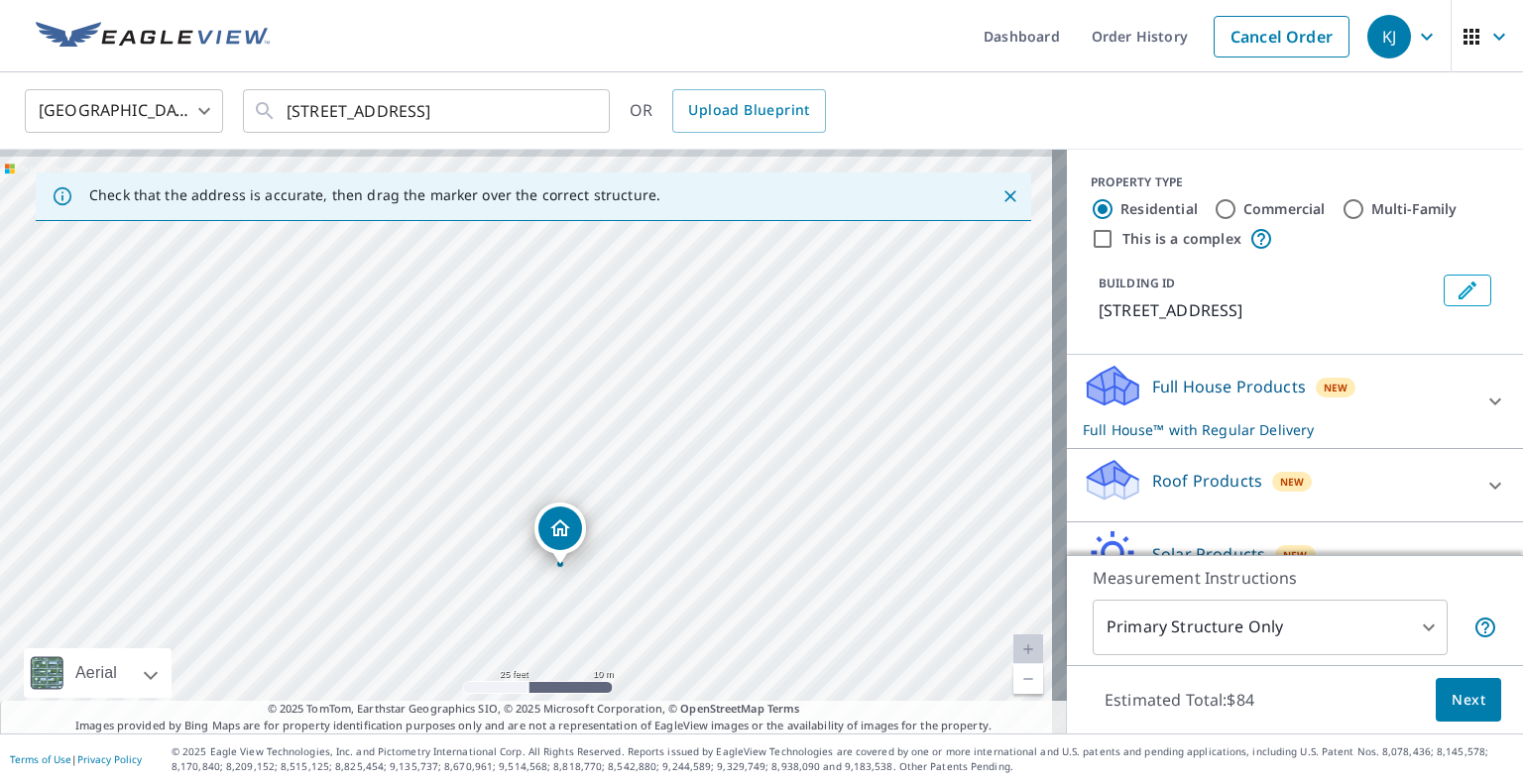 drag, startPoint x: 726, startPoint y: 546, endPoint x: 694, endPoint y: 633, distance: 92.698436 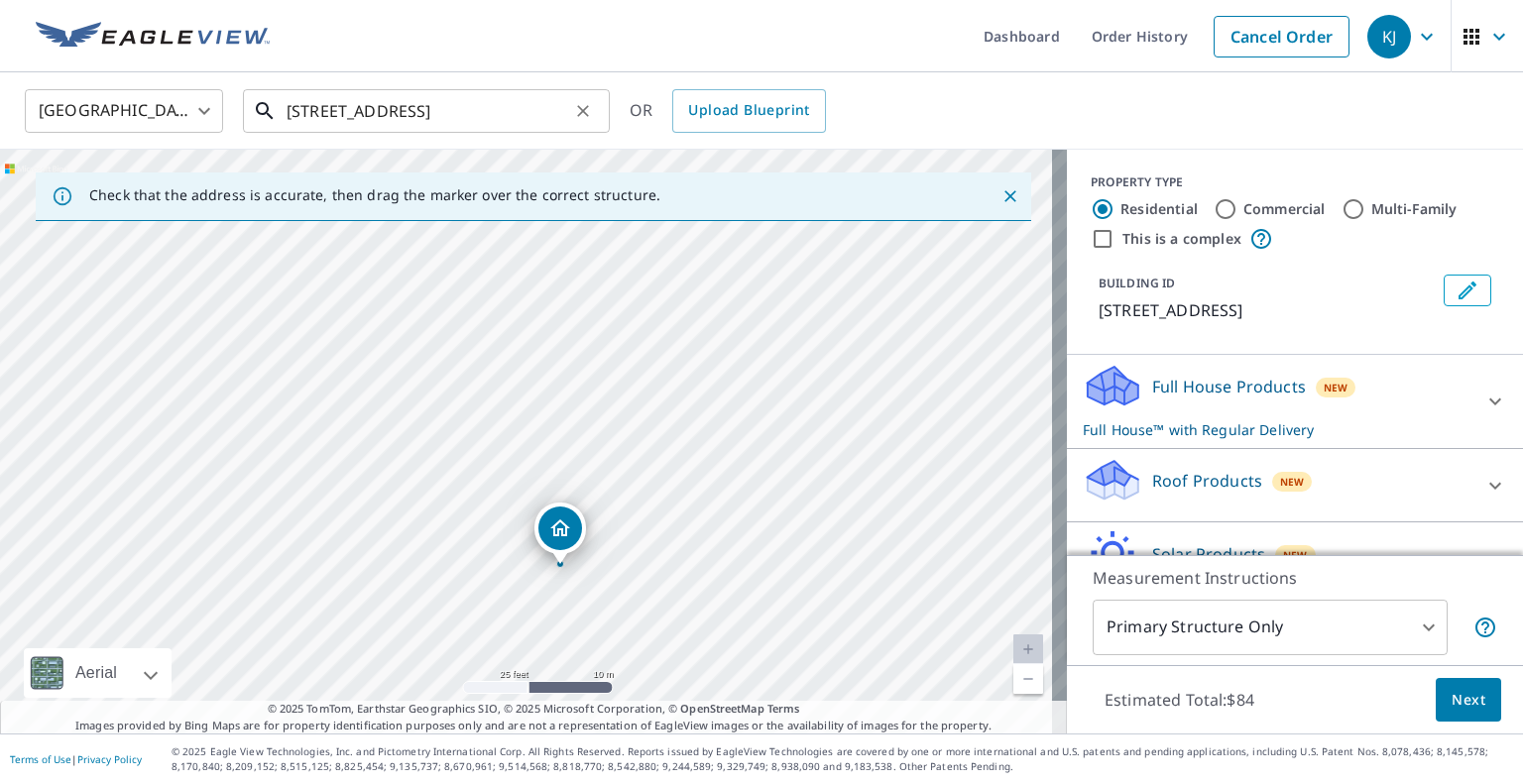 click on "142 Easy St Lancaster, KY 40444" at bounding box center [427, 111] 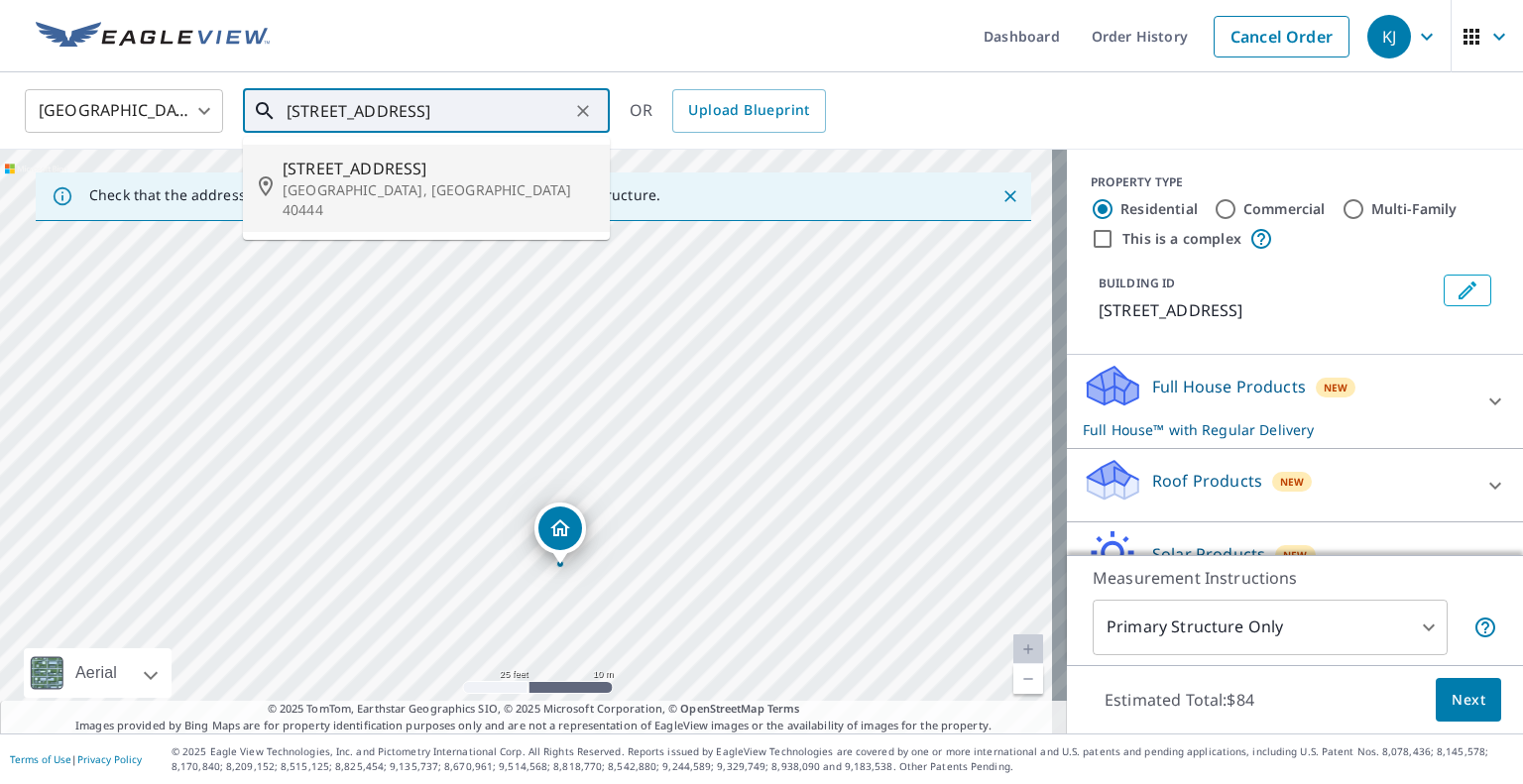 click on "142 Easy St Lancaster, KY 40444" at bounding box center [427, 111] 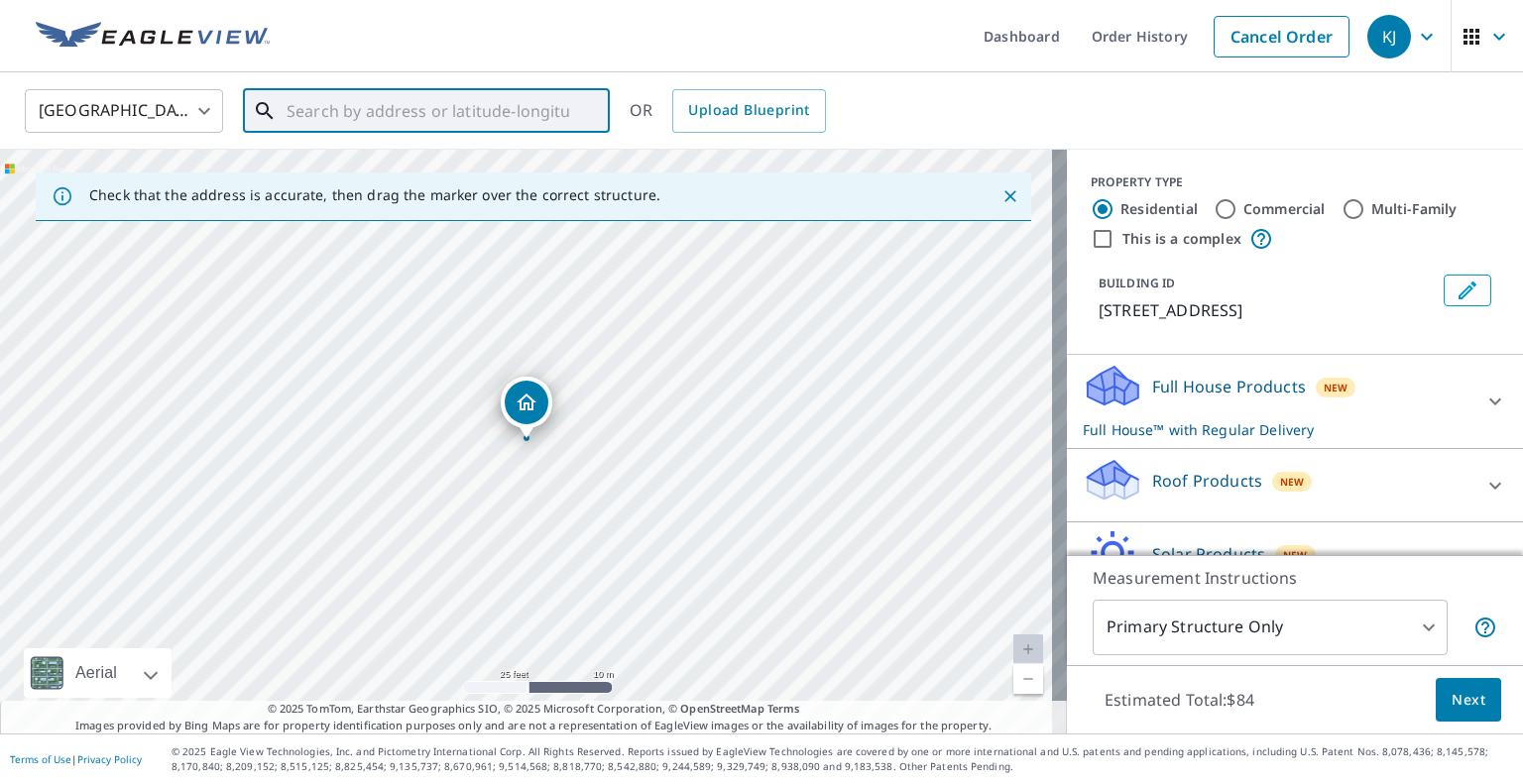 type 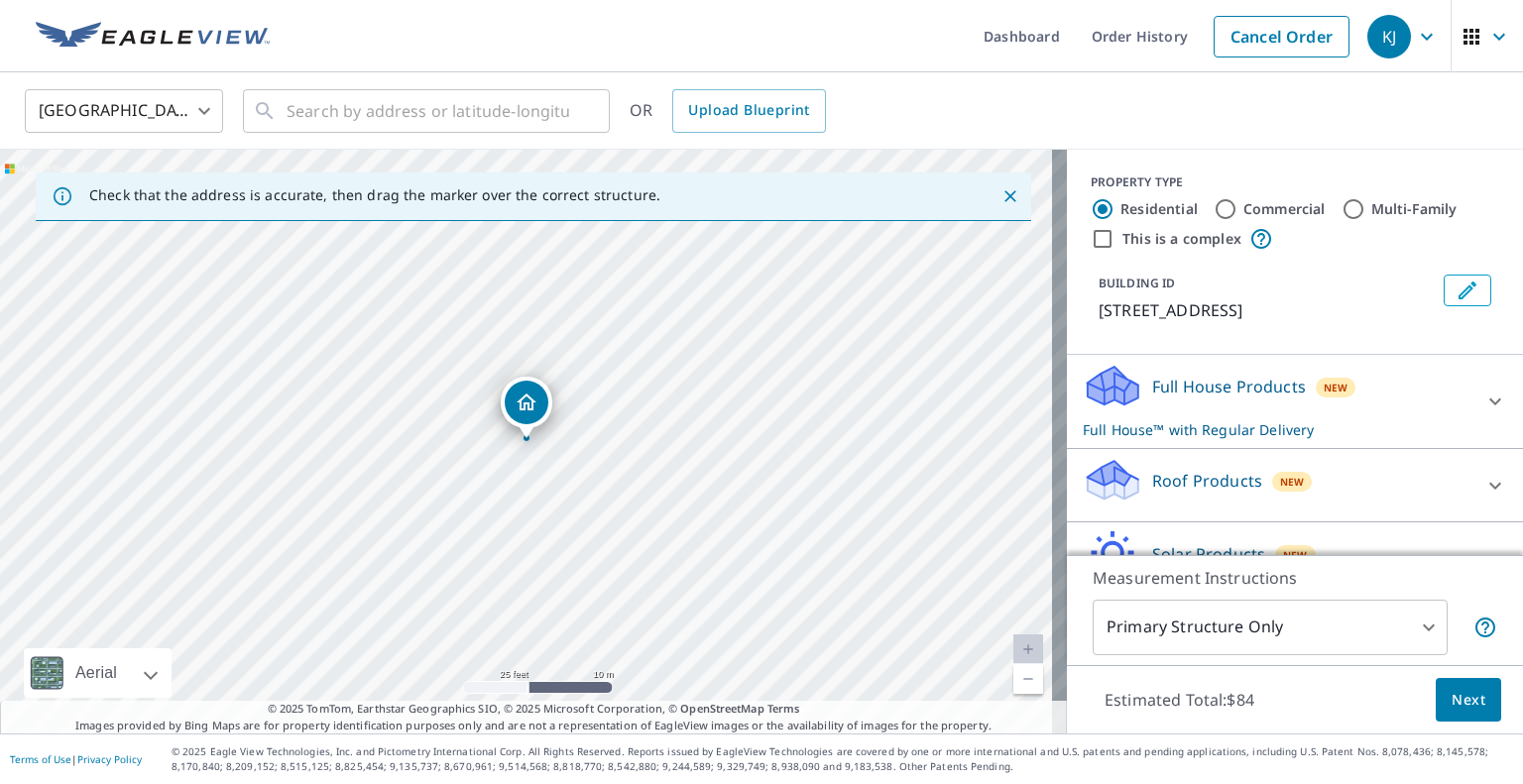 click on "Roof Products New" at bounding box center (1277, 485) 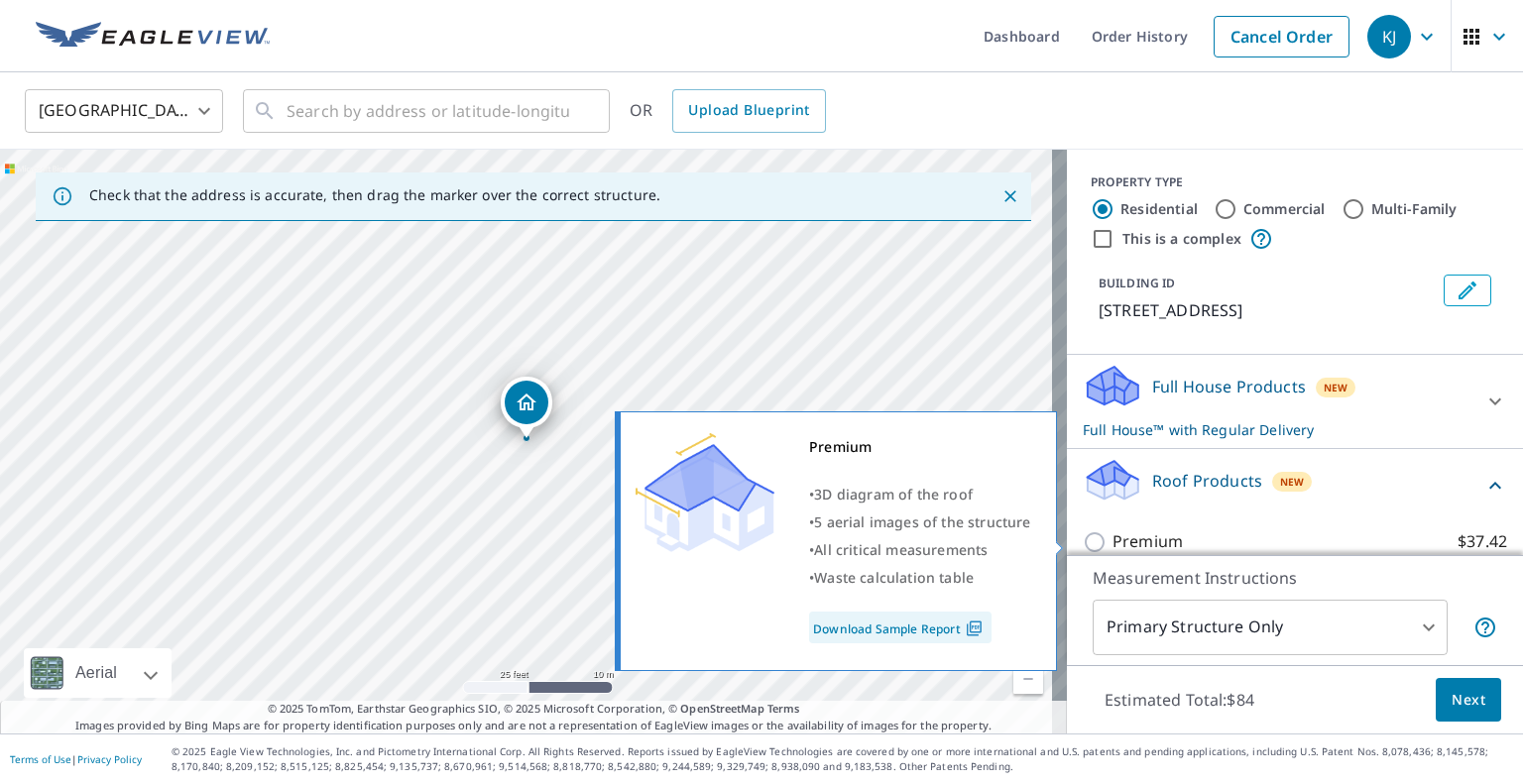 click on "Premium $37.42" at bounding box center (1098, 542) 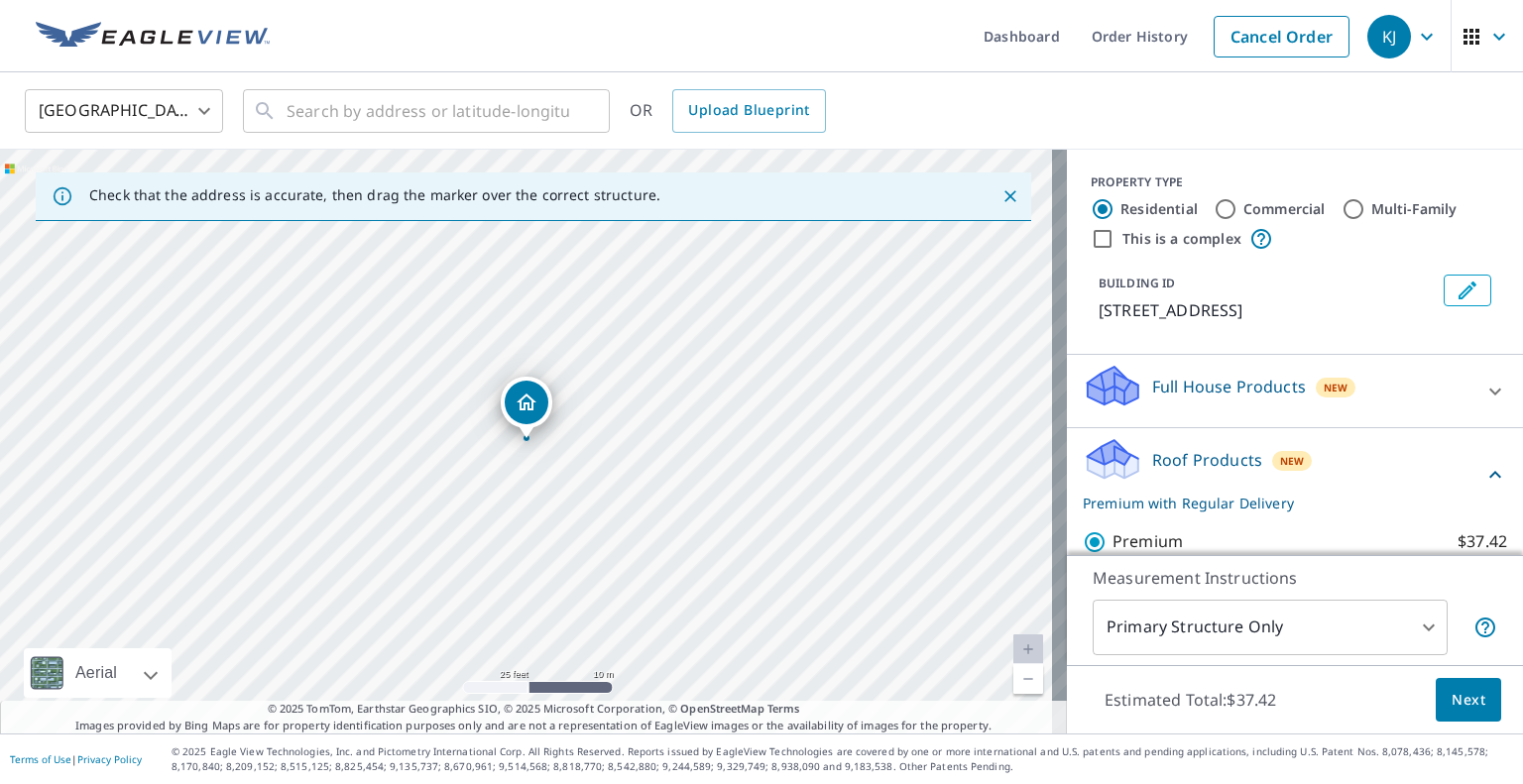 click on "Next" at bounding box center (1468, 700) 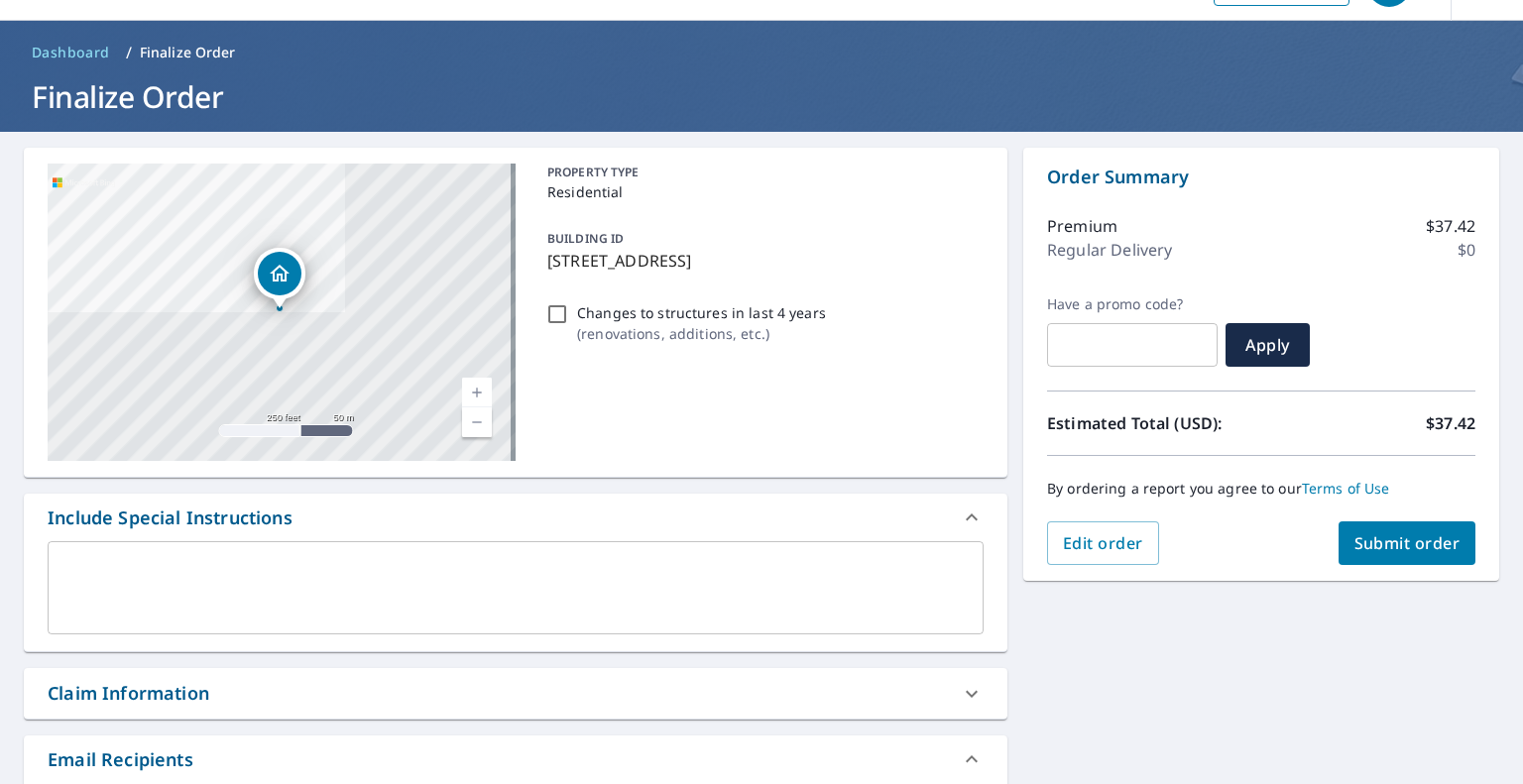 scroll, scrollTop: 99, scrollLeft: 0, axis: vertical 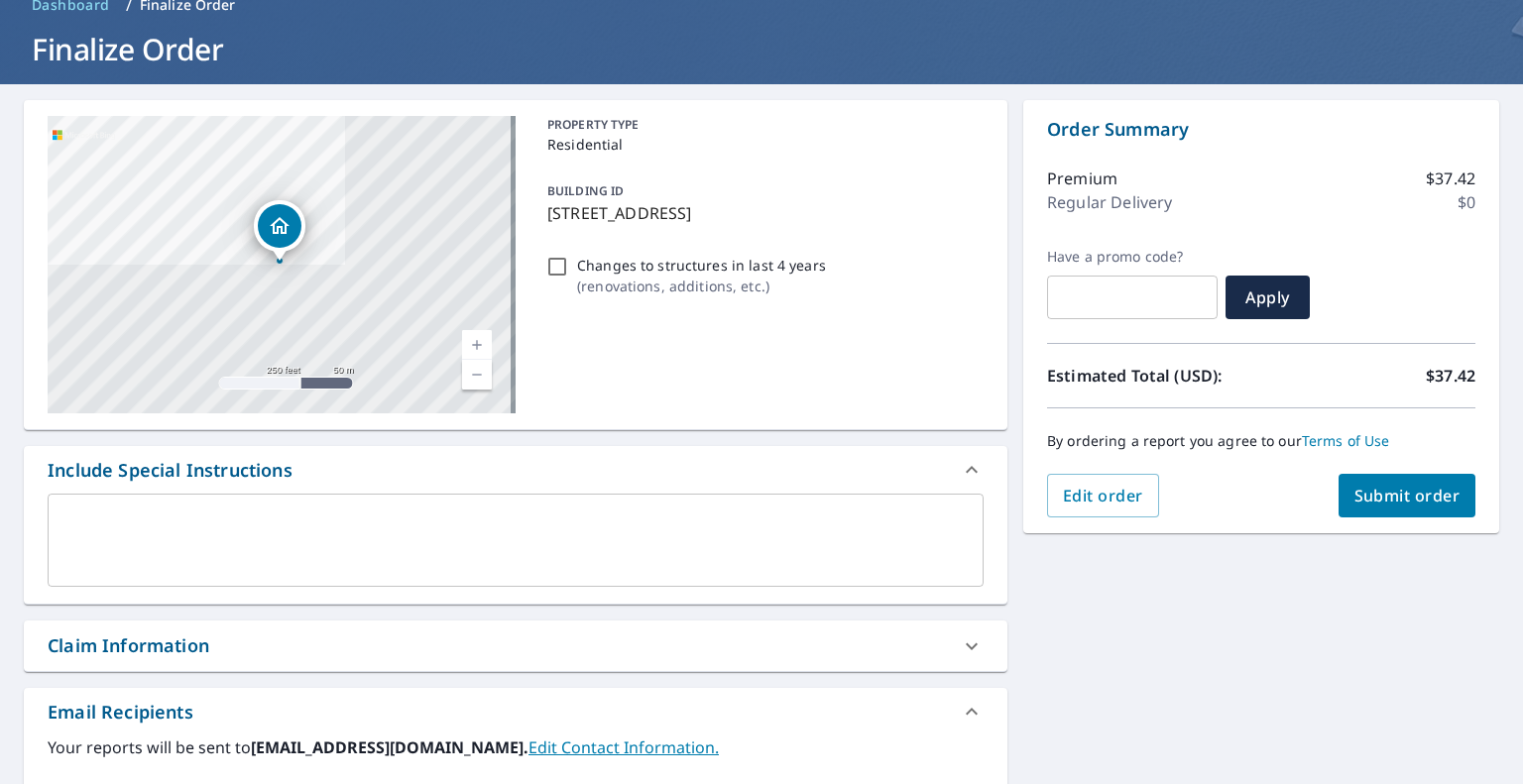 click on "Submit order" at bounding box center (1407, 496) 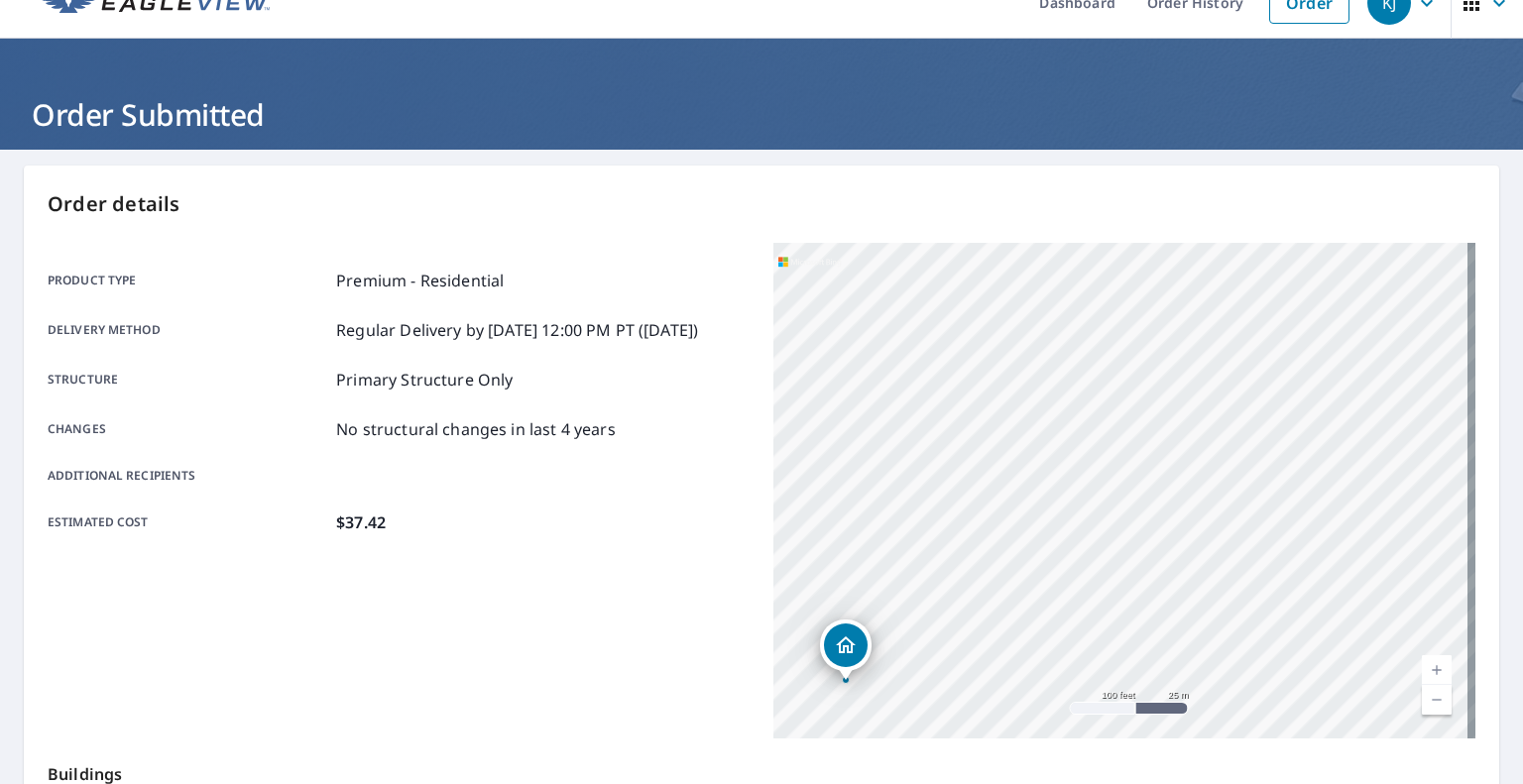 scroll, scrollTop: 0, scrollLeft: 0, axis: both 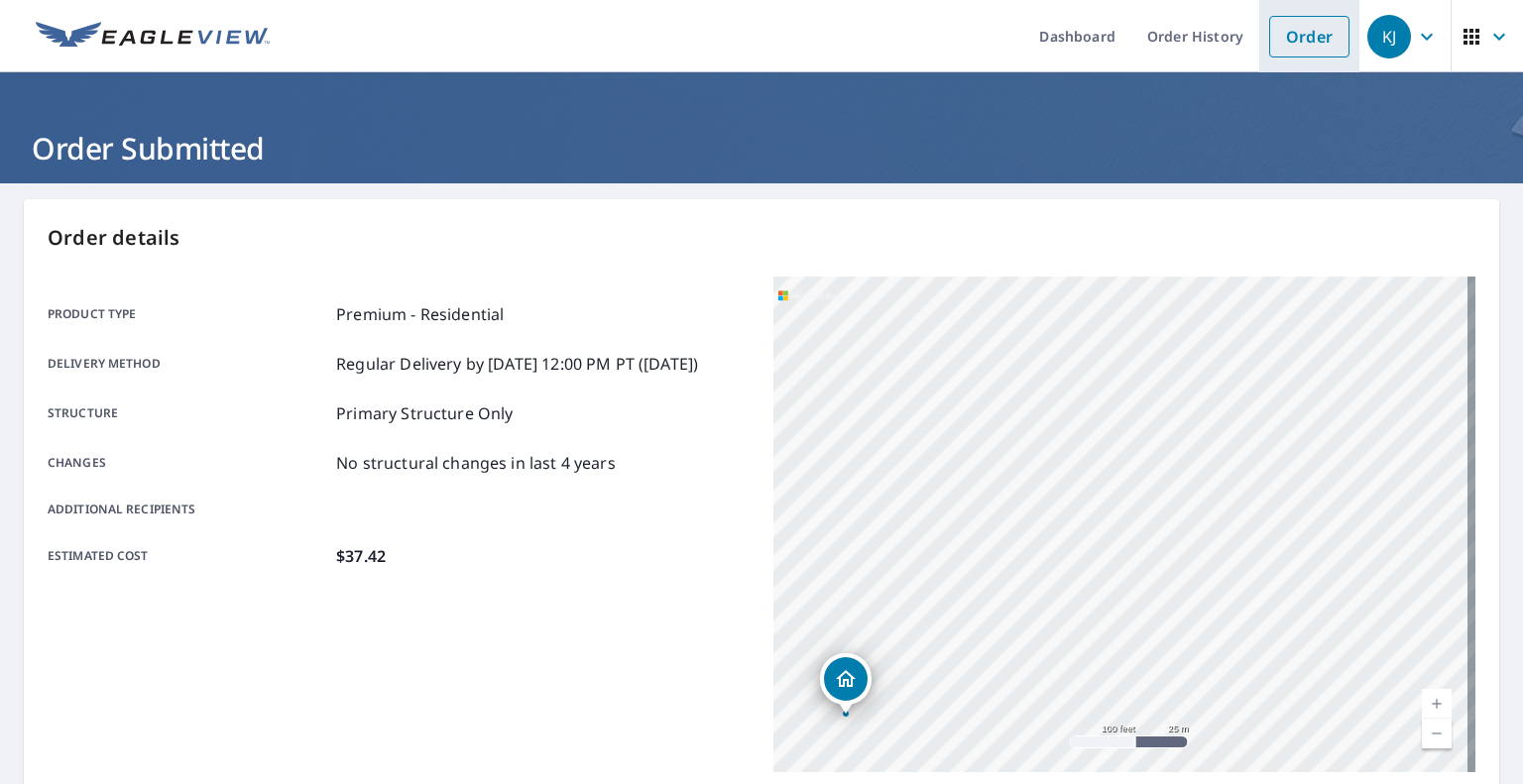 click on "Order" at bounding box center [1309, 37] 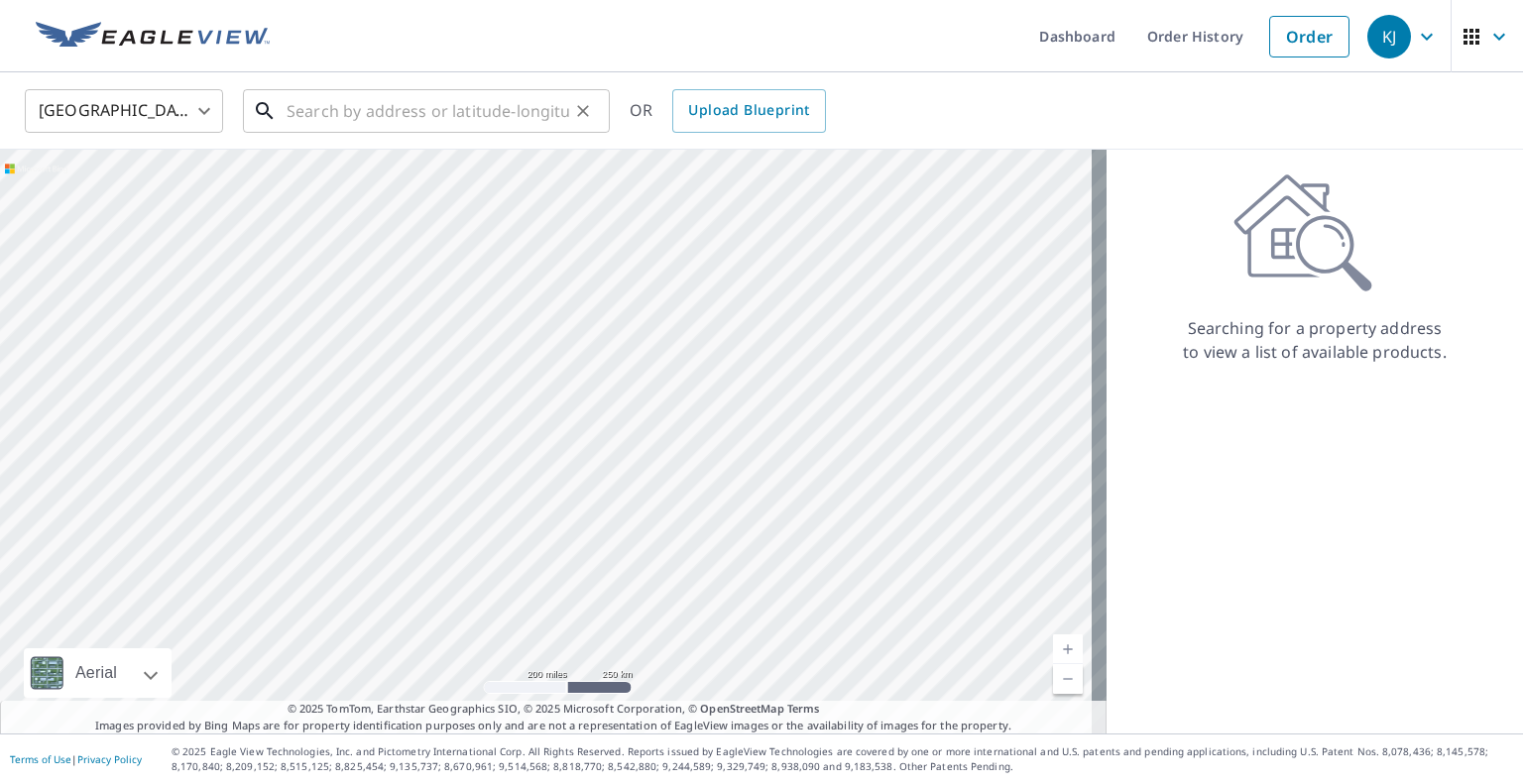 click at bounding box center (427, 111) 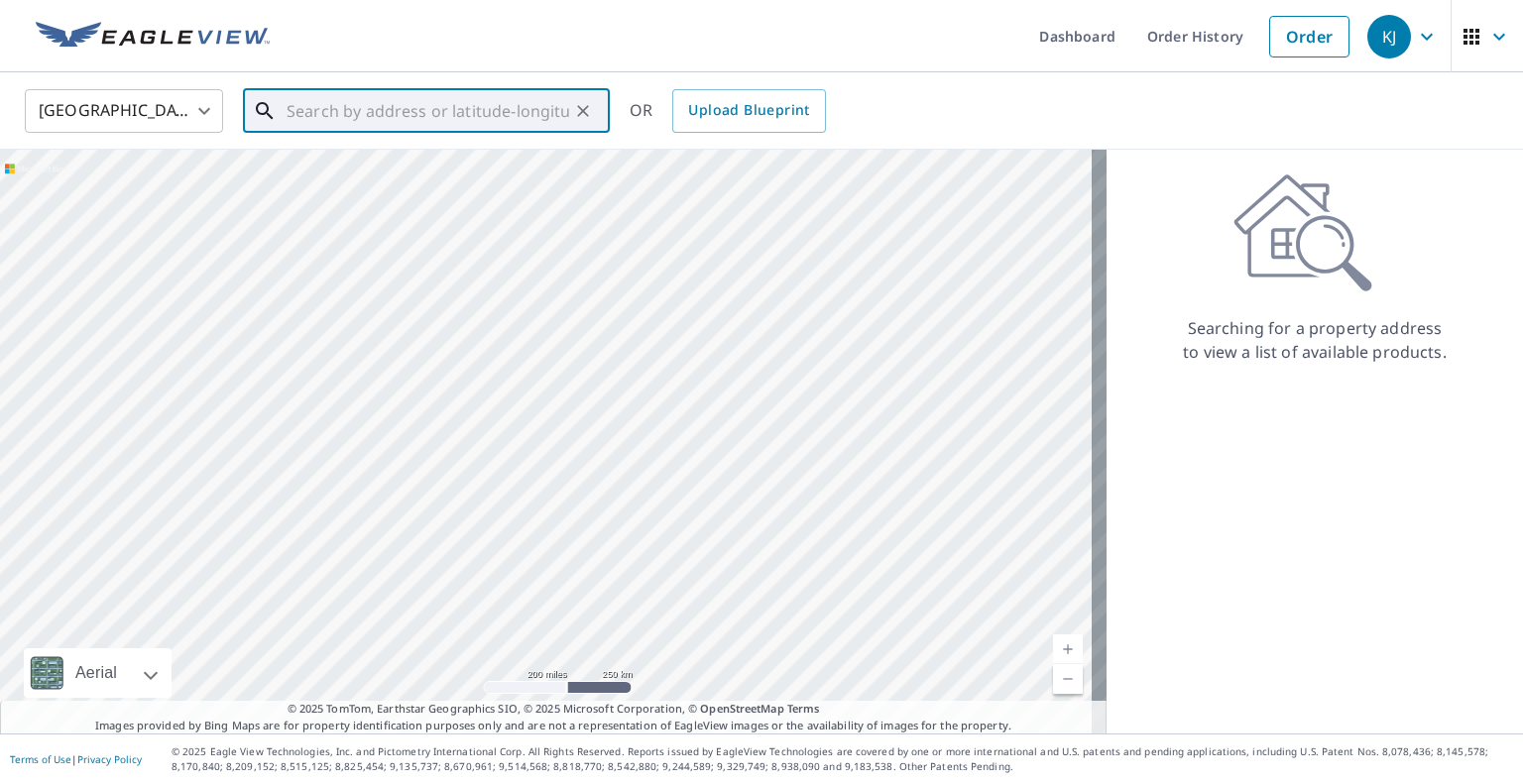 paste on "330 Highrock Rd Stanton, KY 40380" 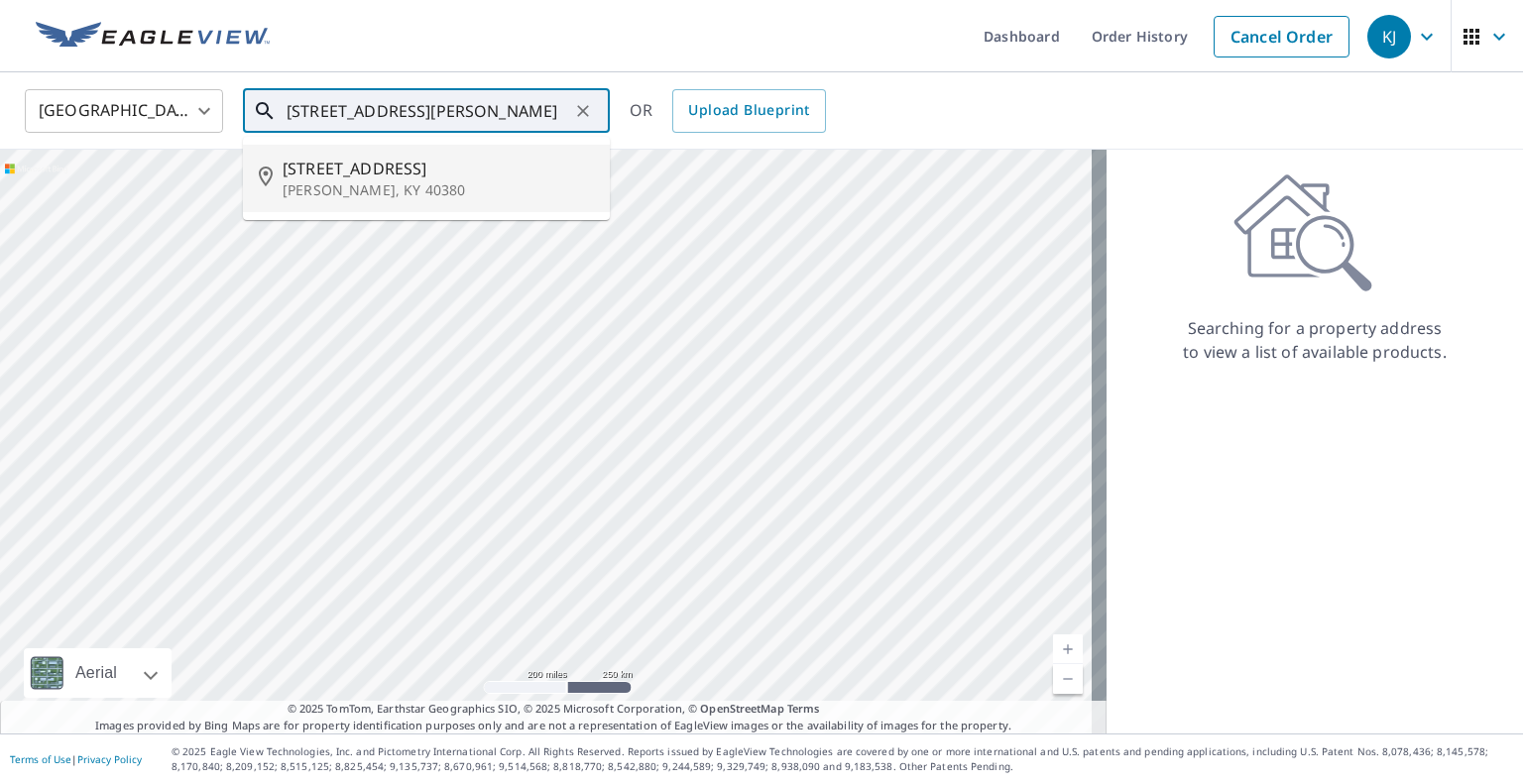 click on "330 High Rock Rd" at bounding box center (438, 168) 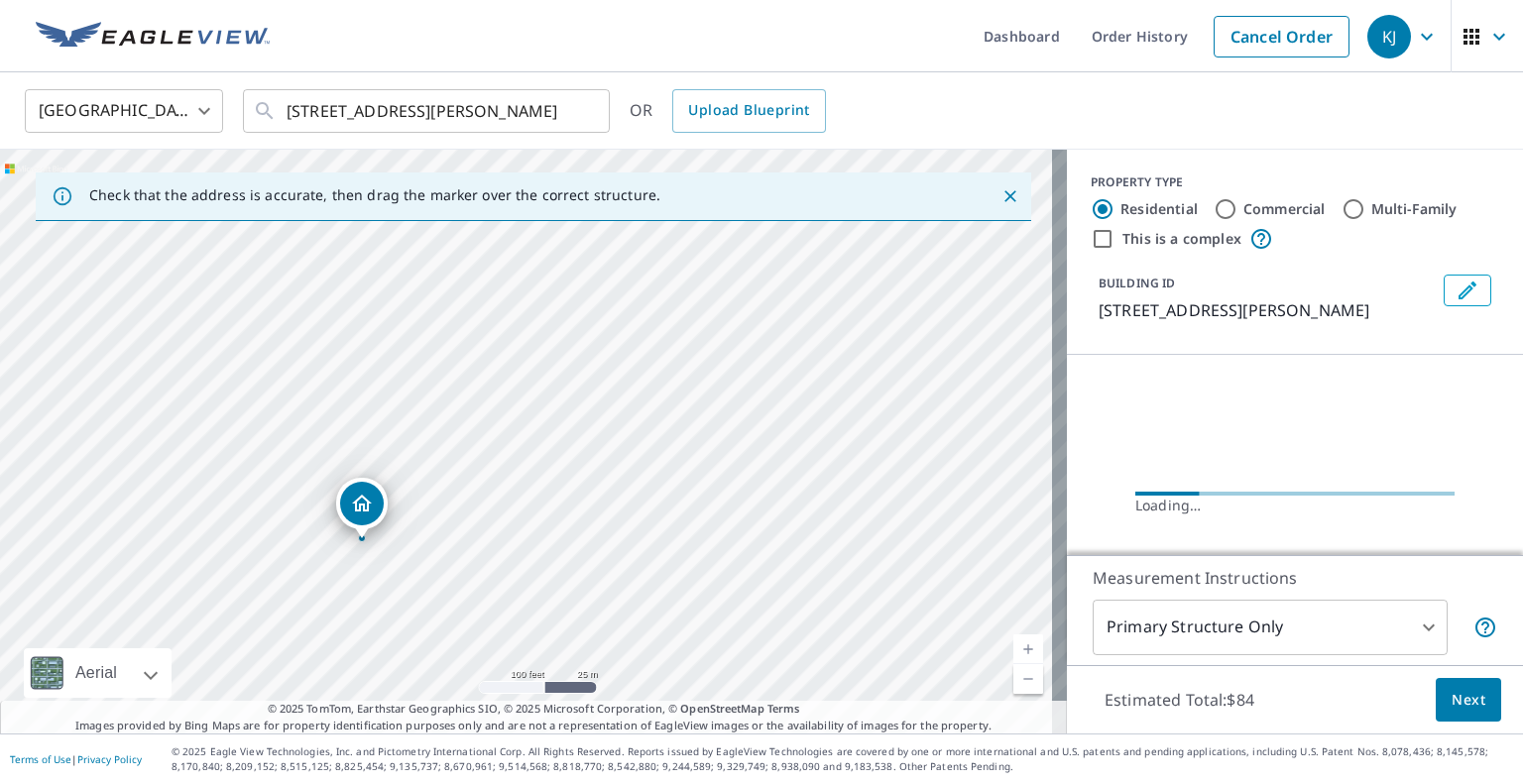 drag, startPoint x: 527, startPoint y: 401, endPoint x: 365, endPoint y: 511, distance: 195.81624 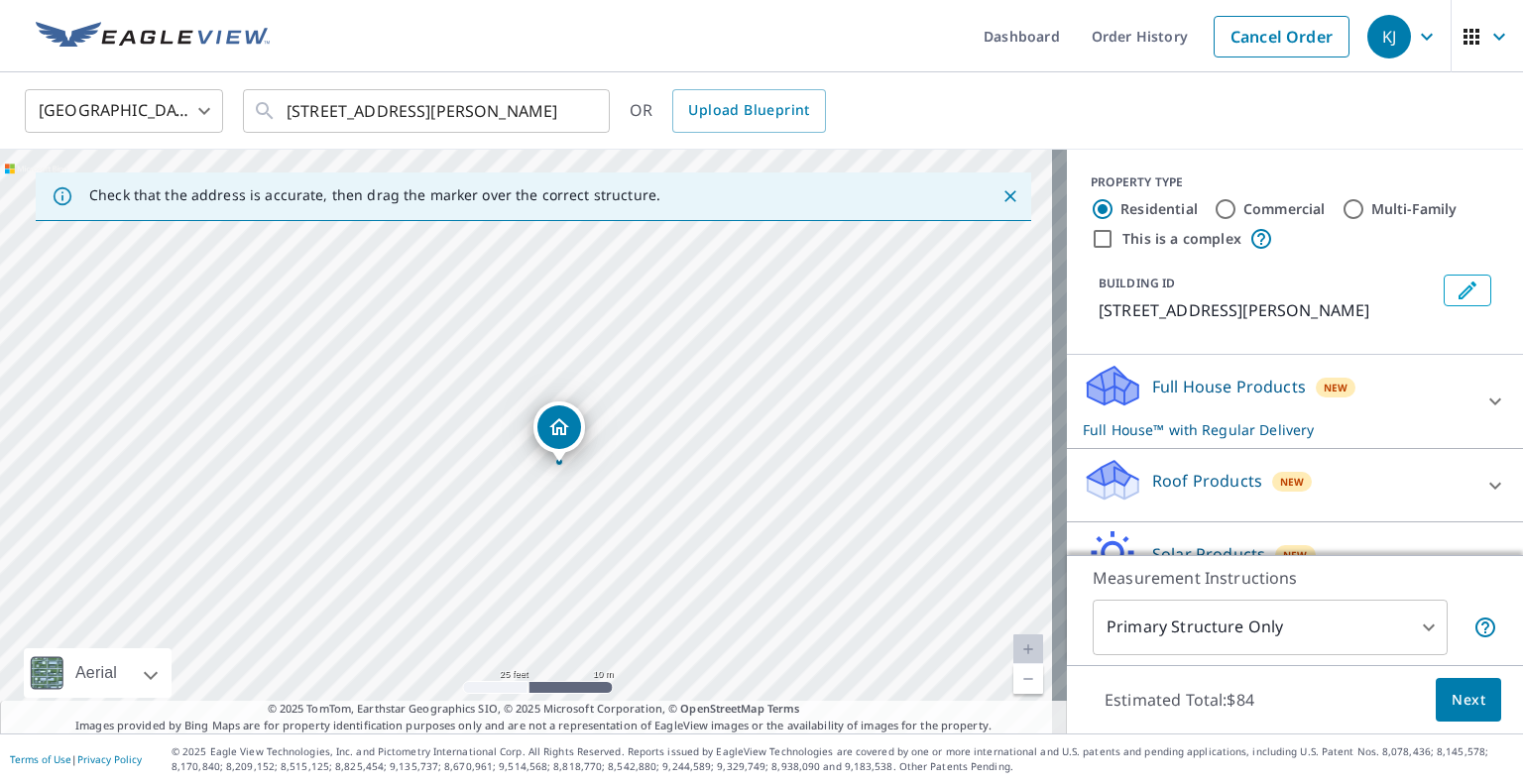 drag, startPoint x: 530, startPoint y: 411, endPoint x: 563, endPoint y: 435, distance: 40.804412 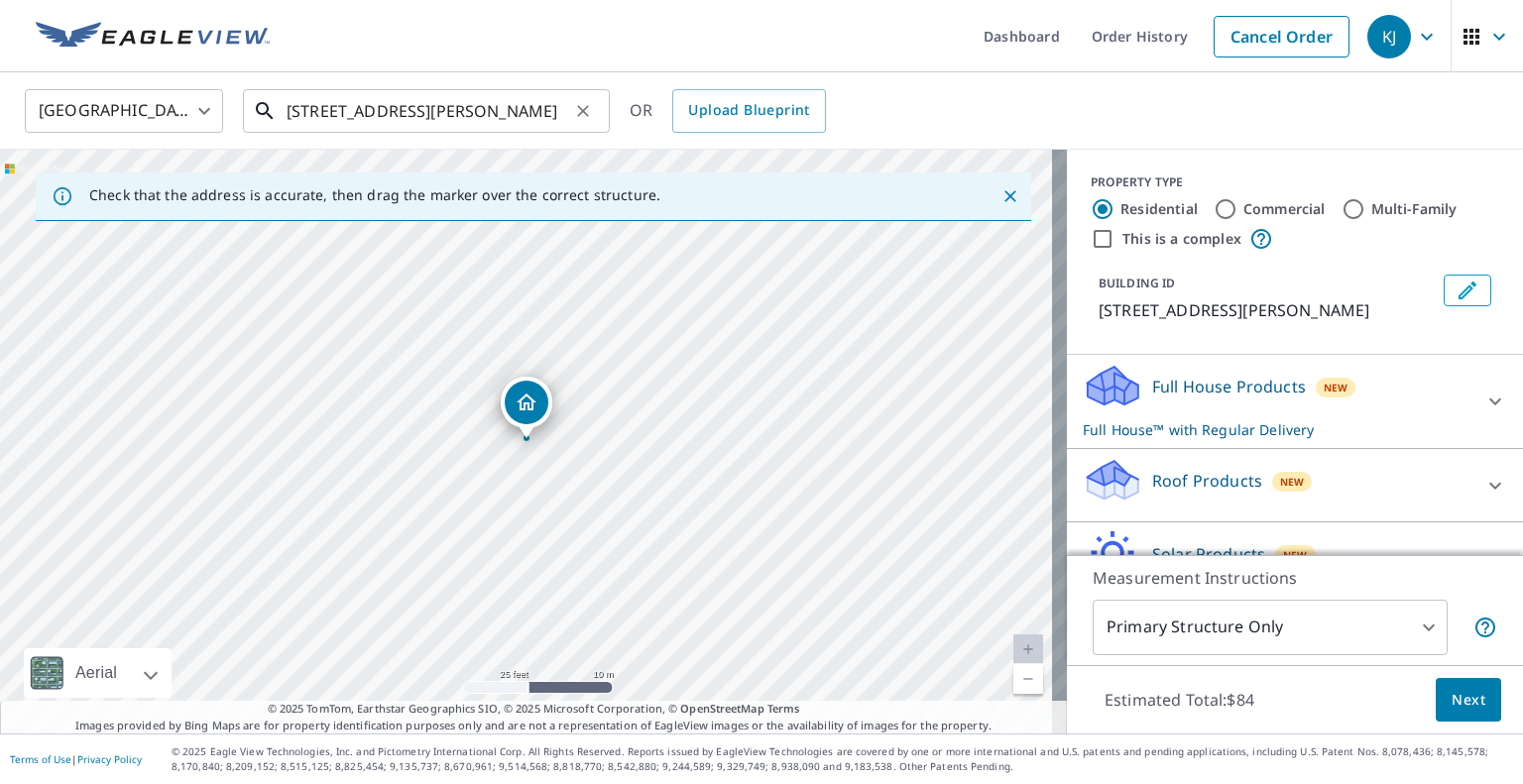 click on "330 High Rock Rd Stanton, KY 40380" at bounding box center [427, 111] 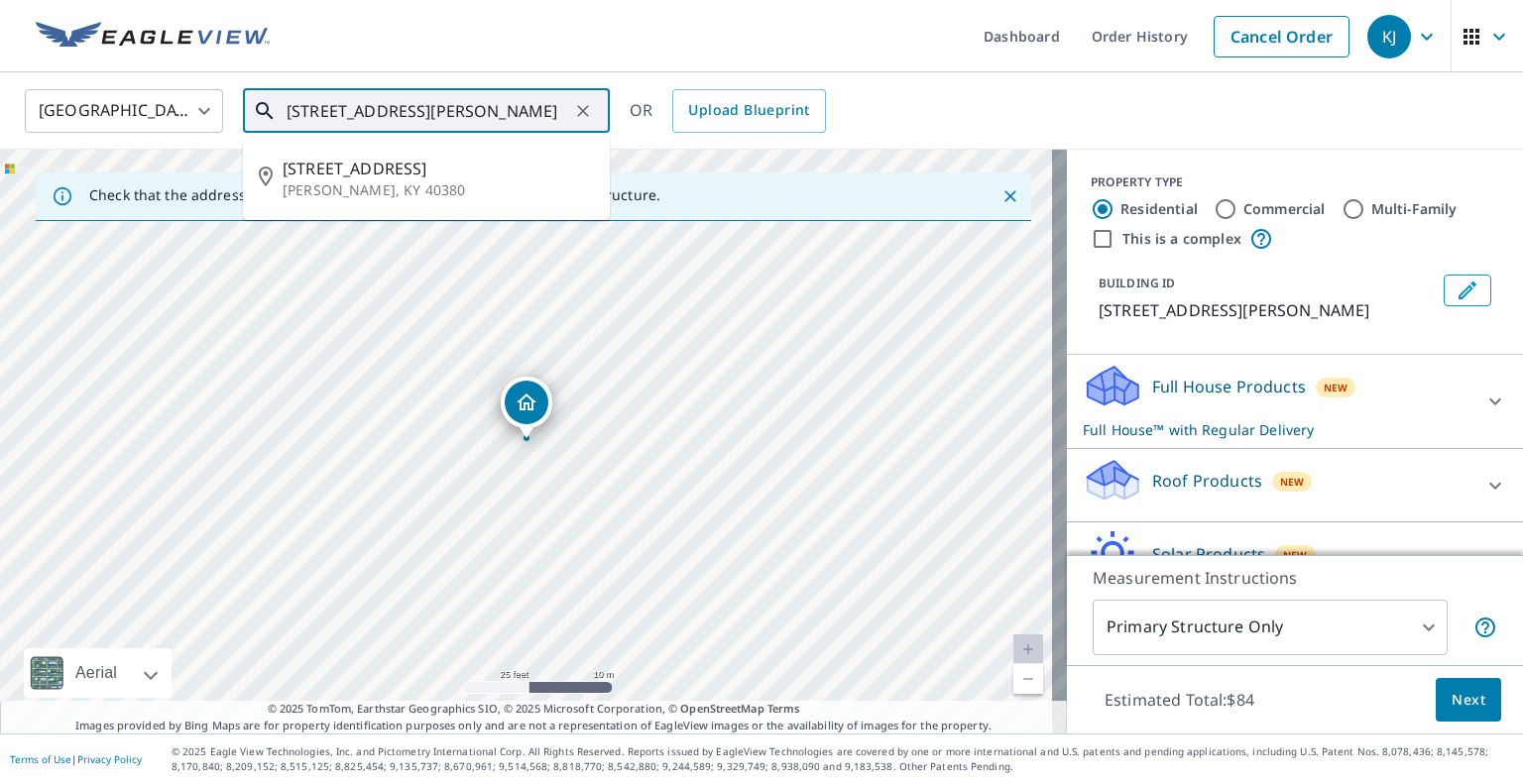 click on "330 High Rock Rd Stanton, KY 40380" at bounding box center [427, 111] 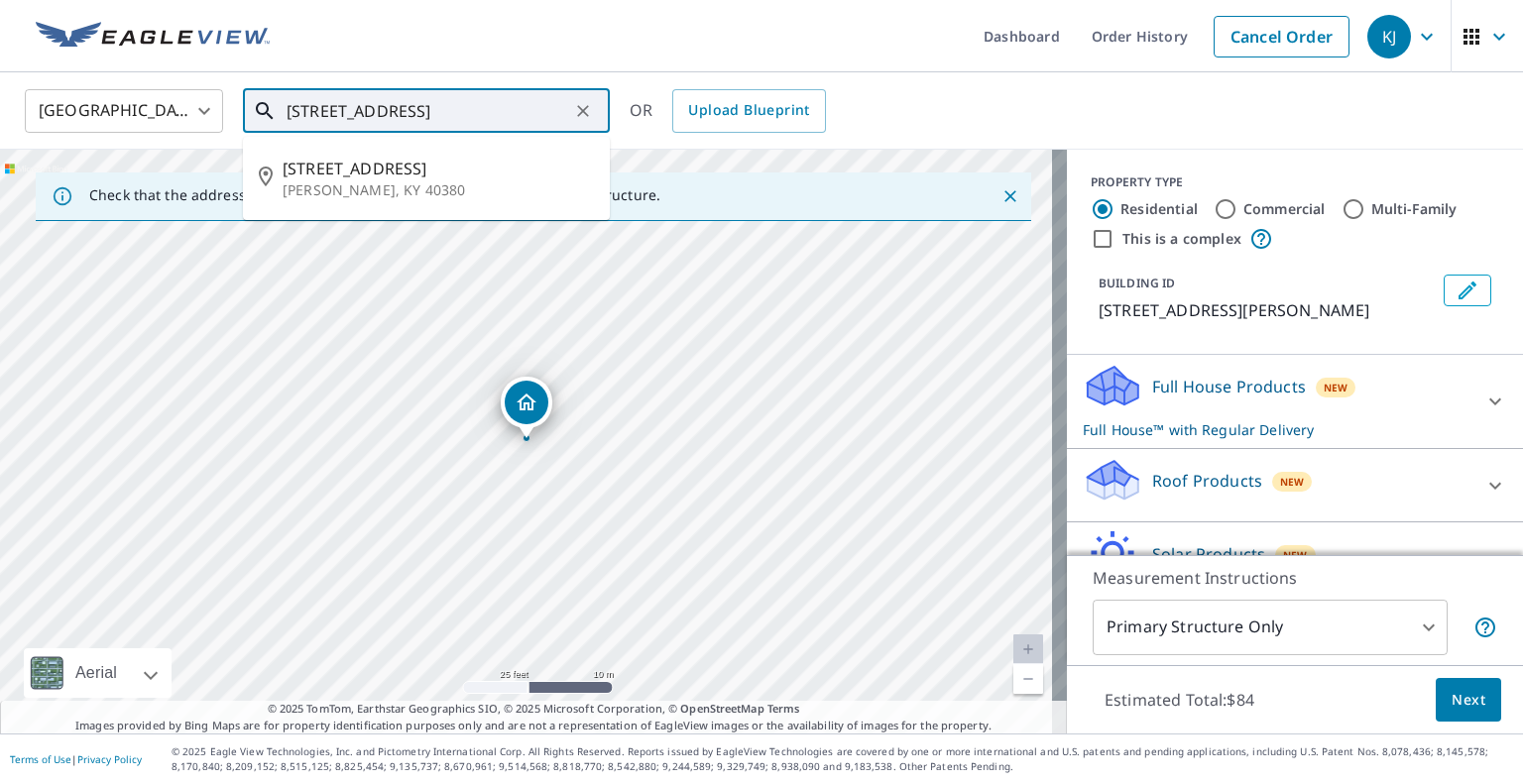scroll, scrollTop: 0, scrollLeft: 71, axis: horizontal 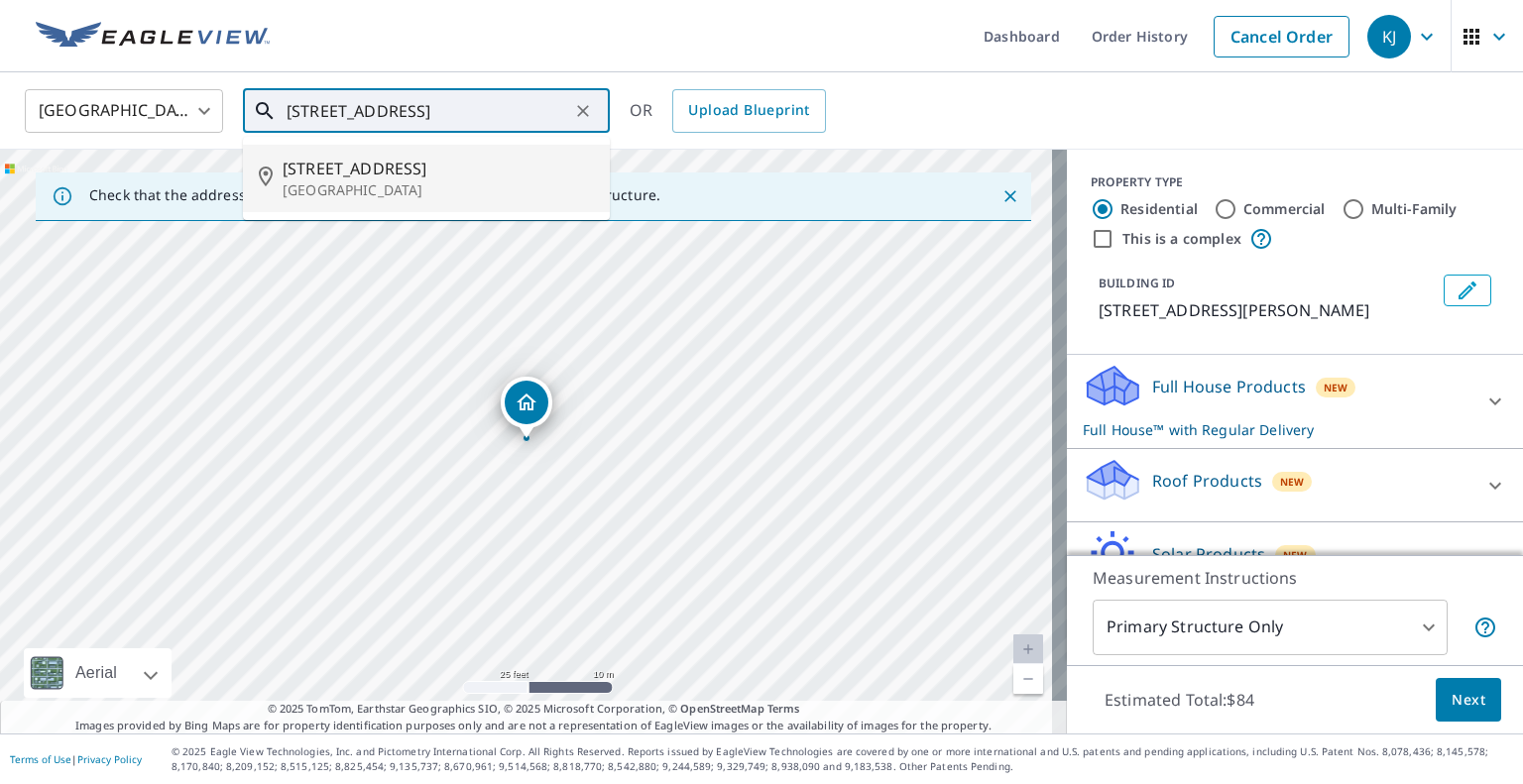 click on "108 Clear Springs Dr Georgetown, KY 40324" at bounding box center [426, 178] 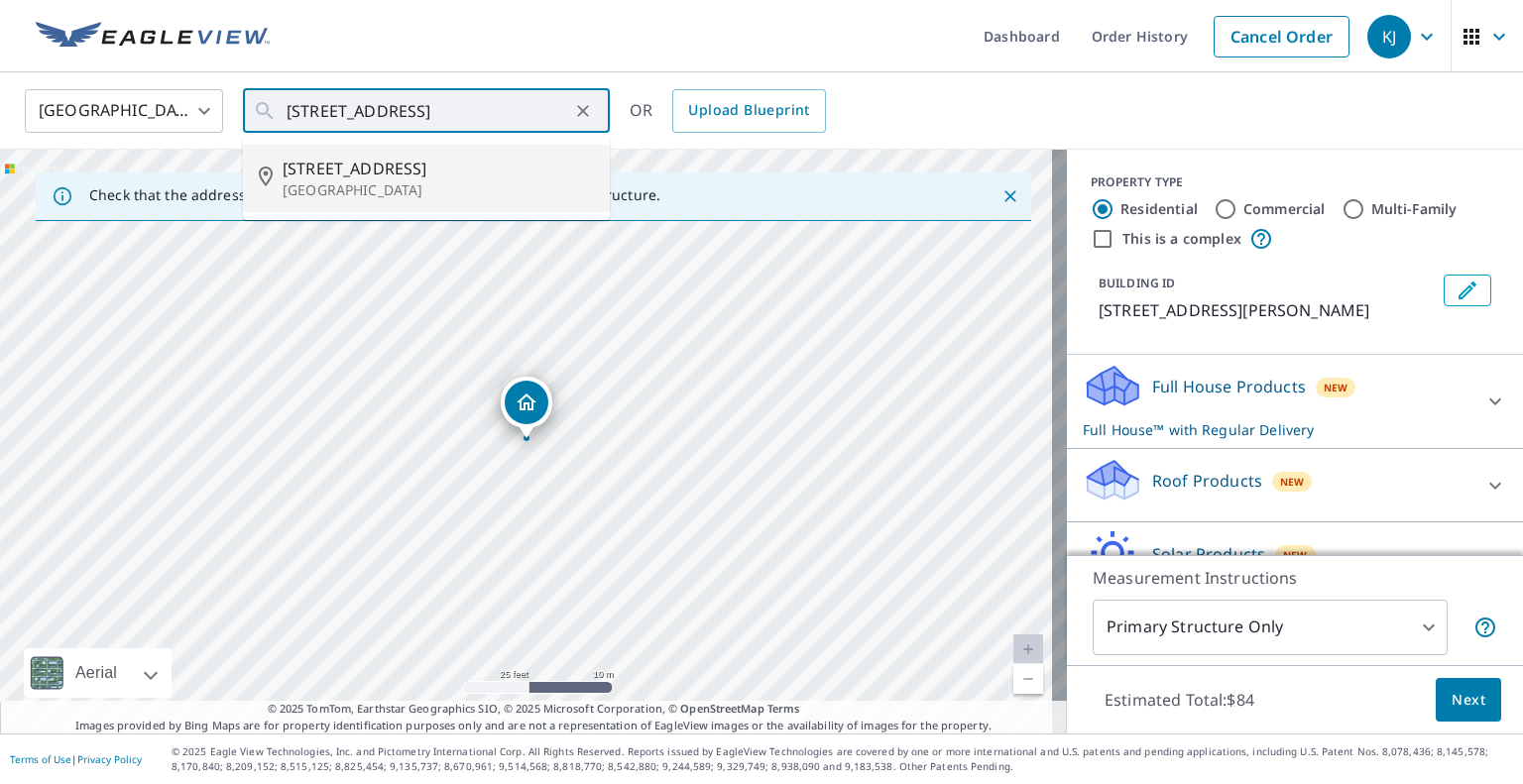 type on "108 Clear Springs Dr Georgetown, KY 40324" 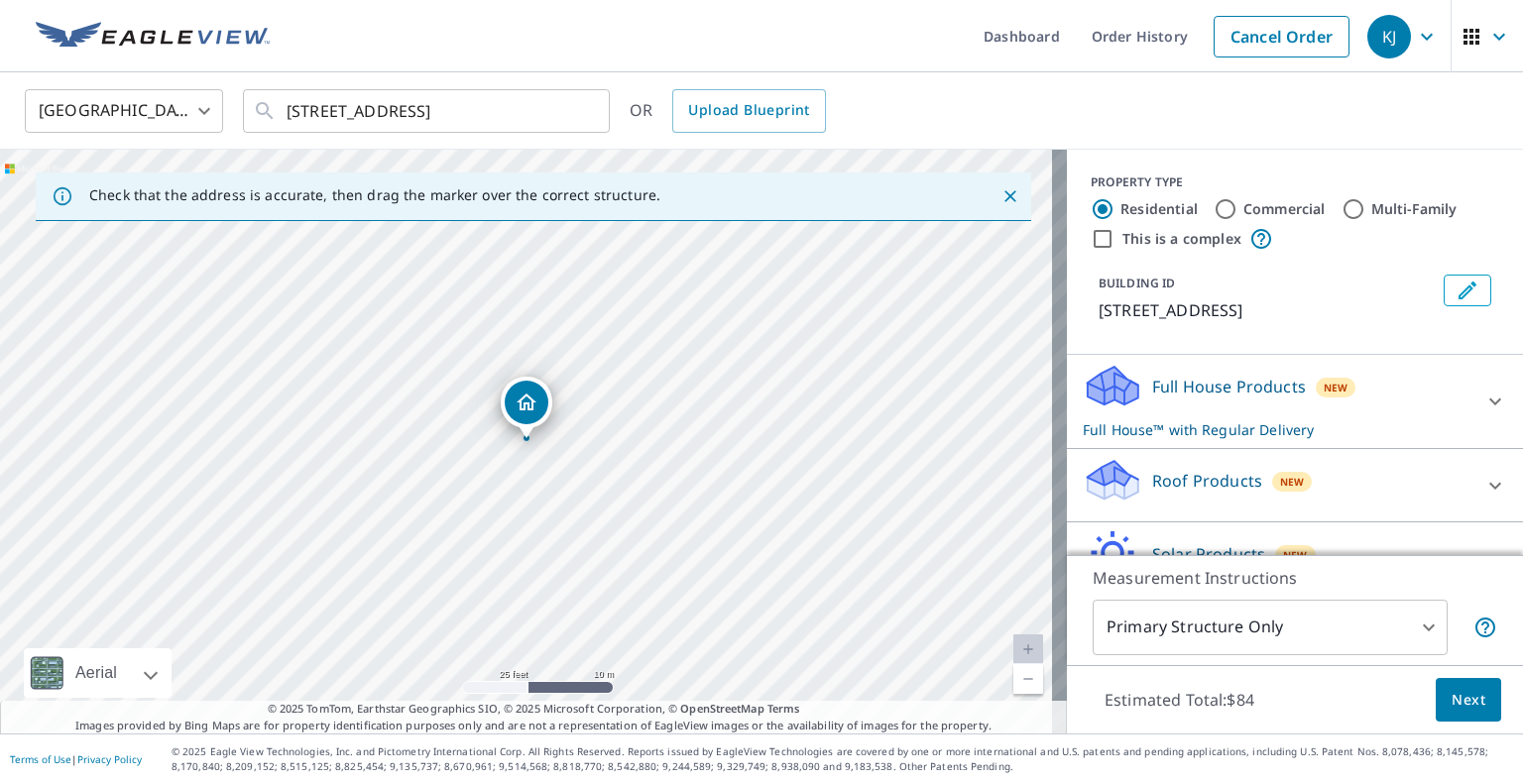 click on "Roof Products" at bounding box center (1207, 481) 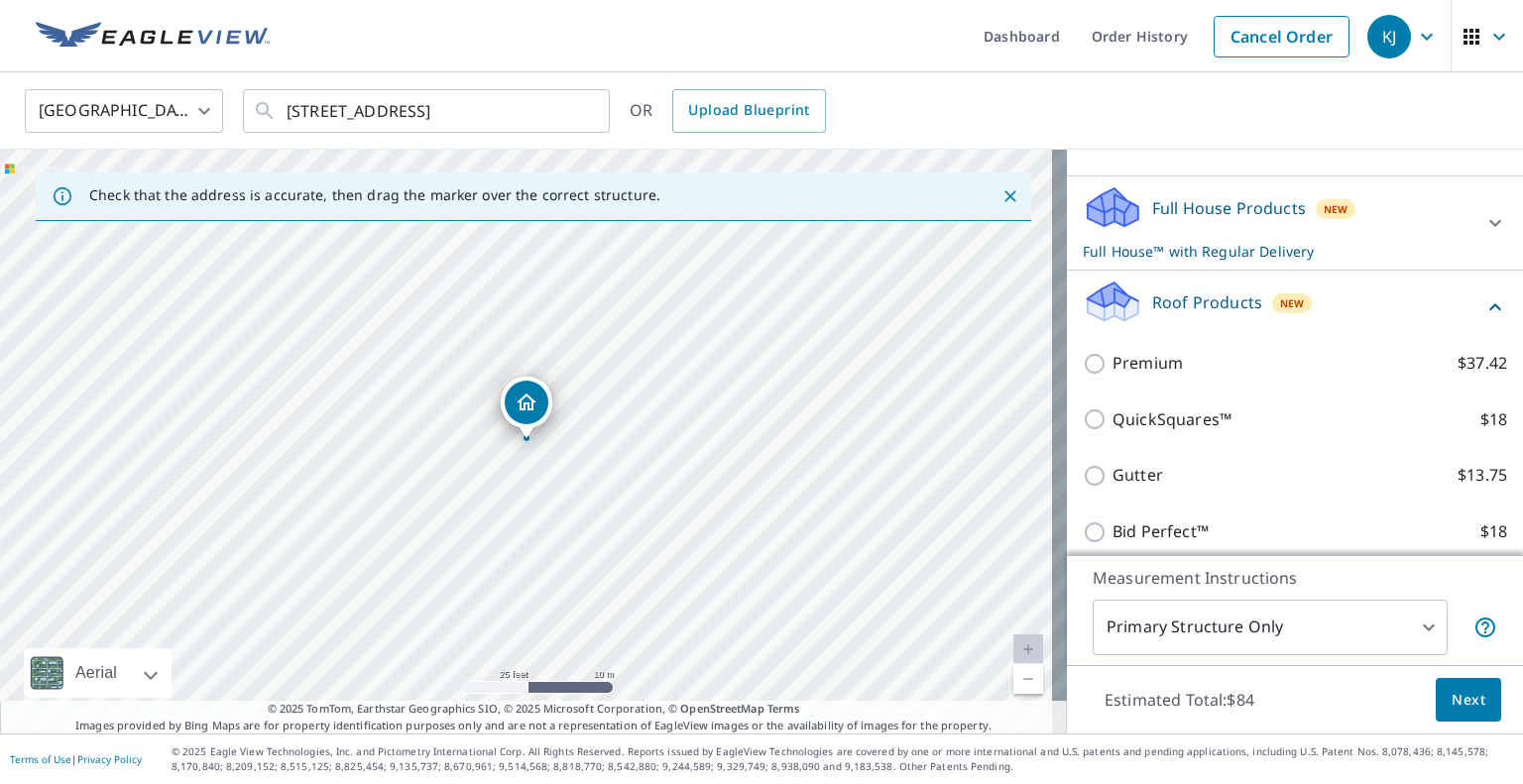 scroll, scrollTop: 198, scrollLeft: 0, axis: vertical 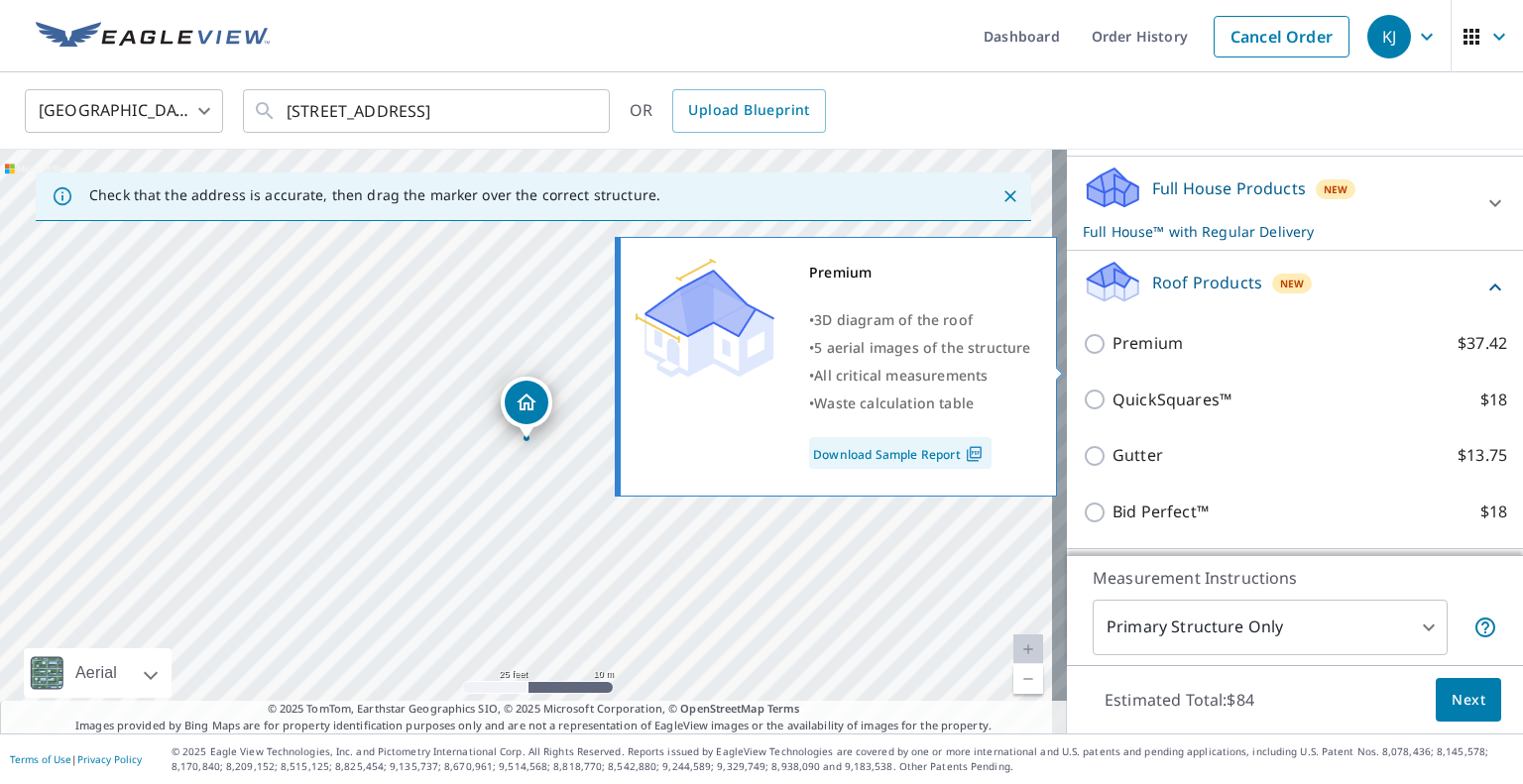 click on "Premium" at bounding box center [1147, 343] 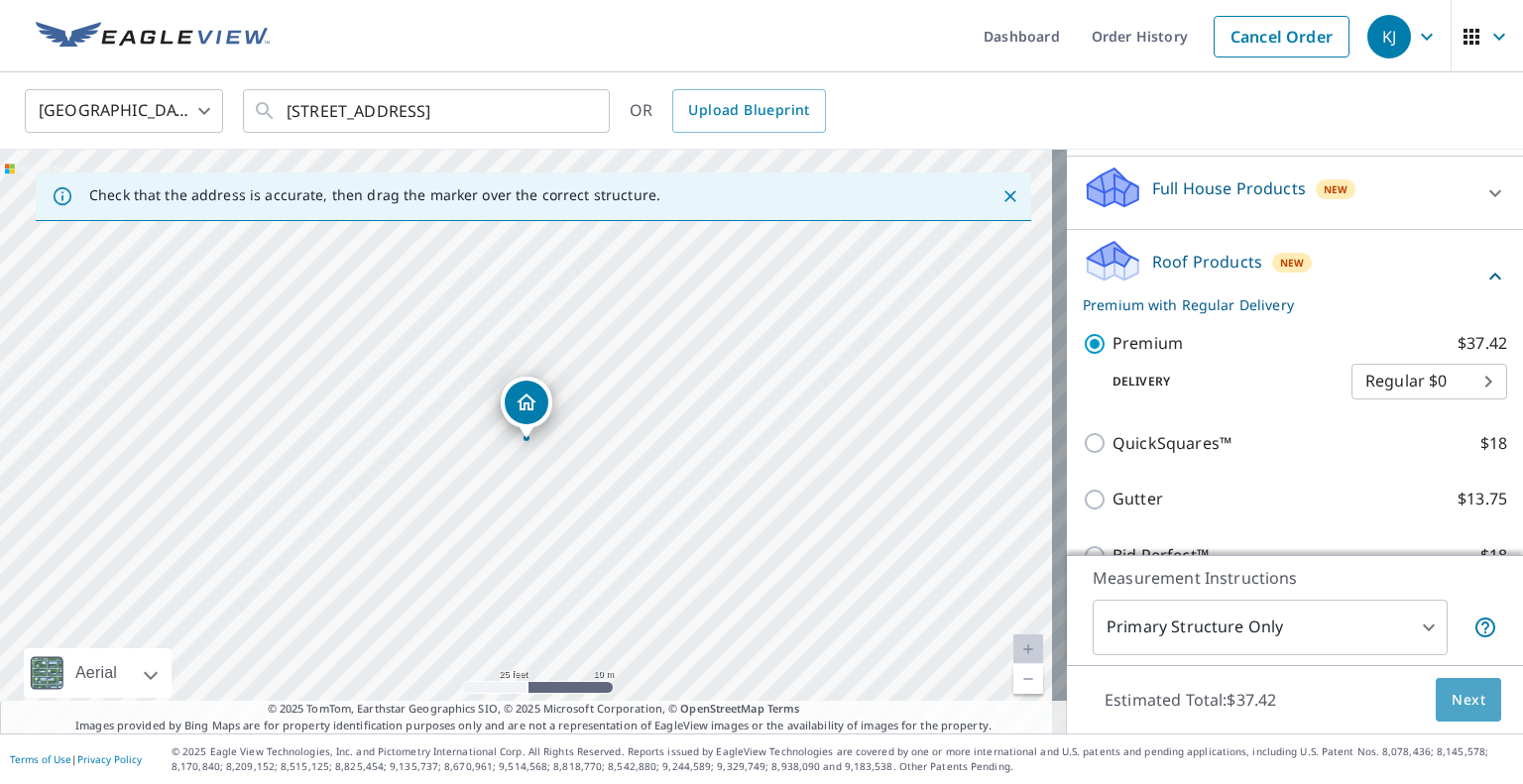 click on "Next" at bounding box center (1468, 700) 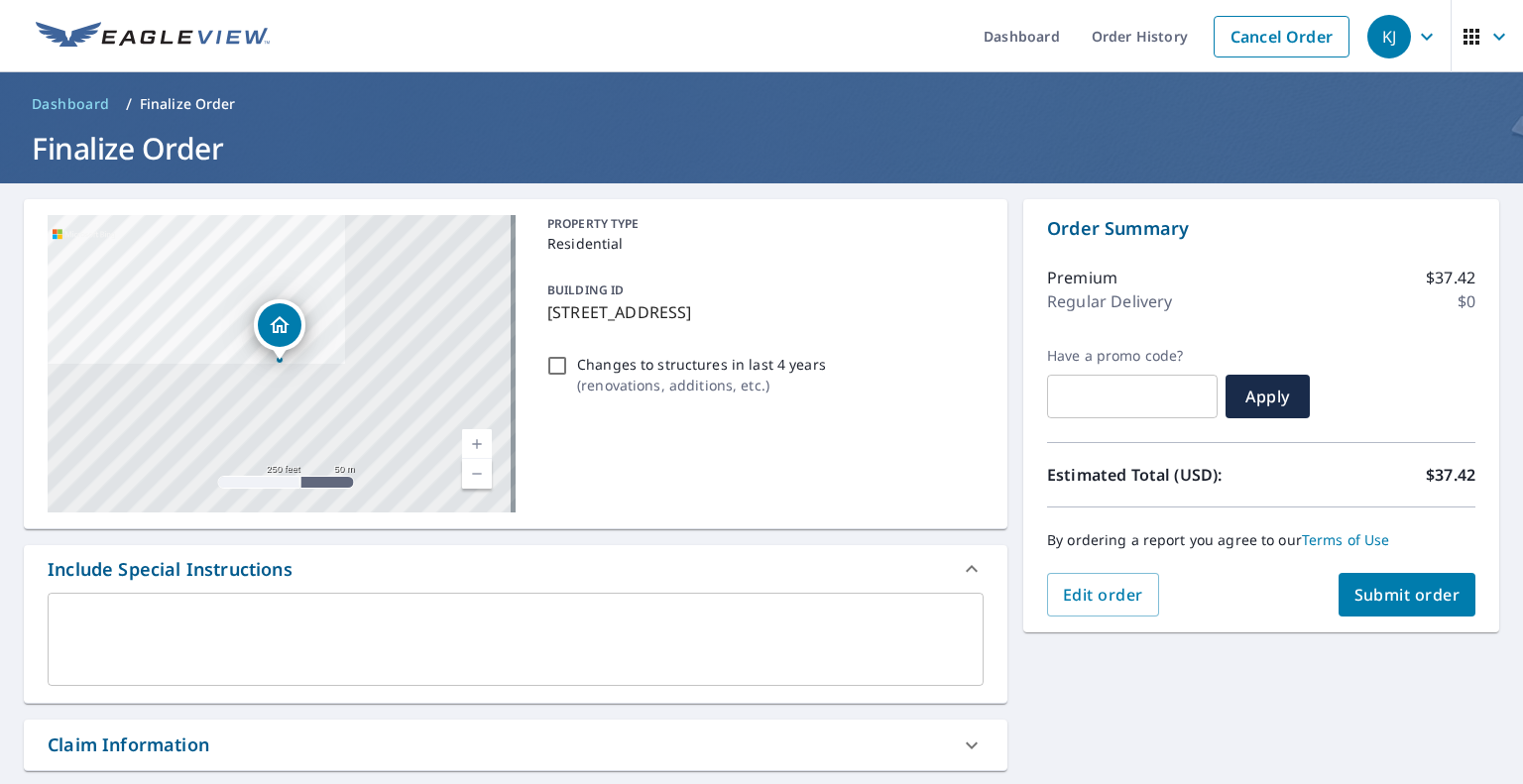 click on "Submit order" at bounding box center (1407, 595) 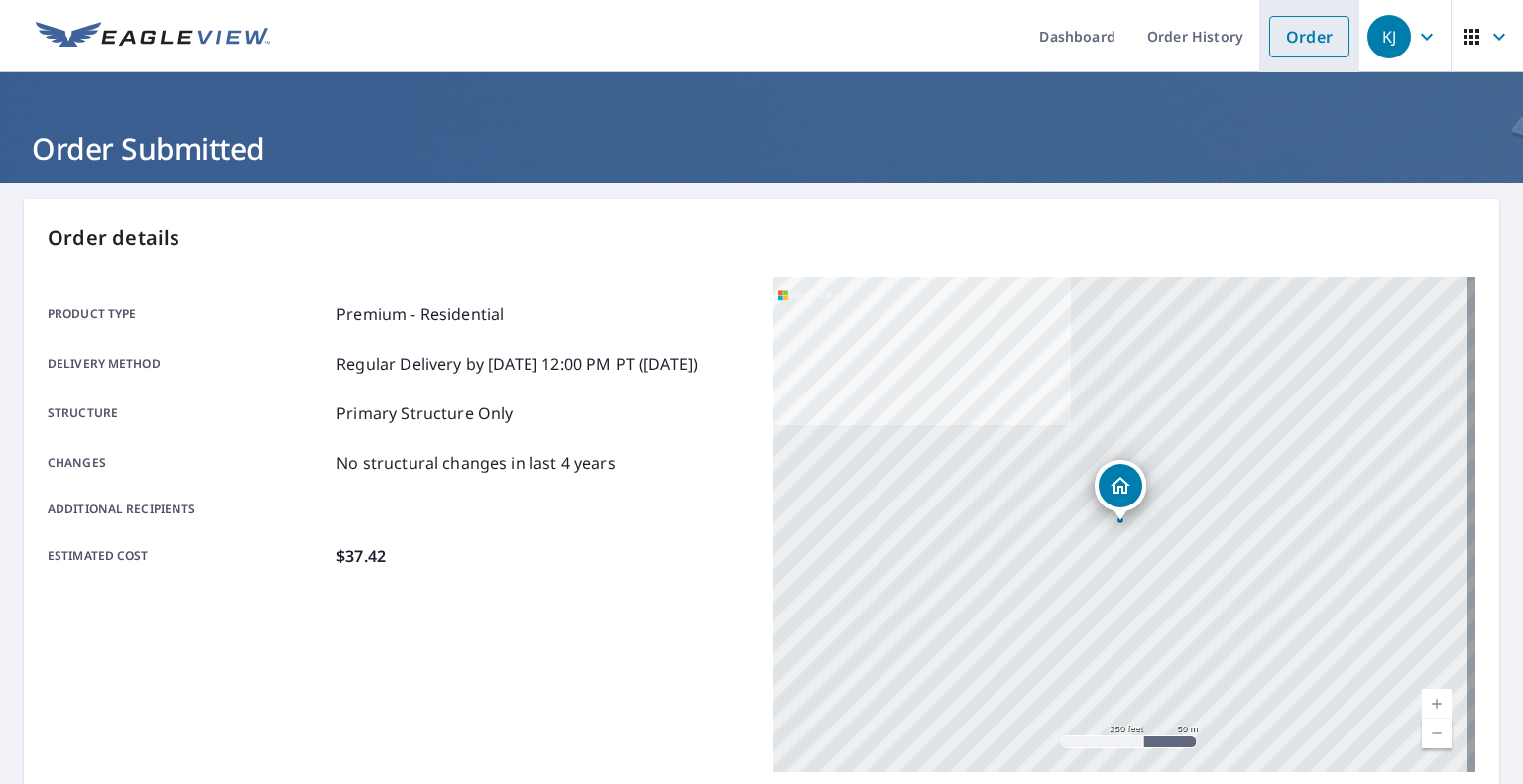 click on "Order" at bounding box center (1309, 36) 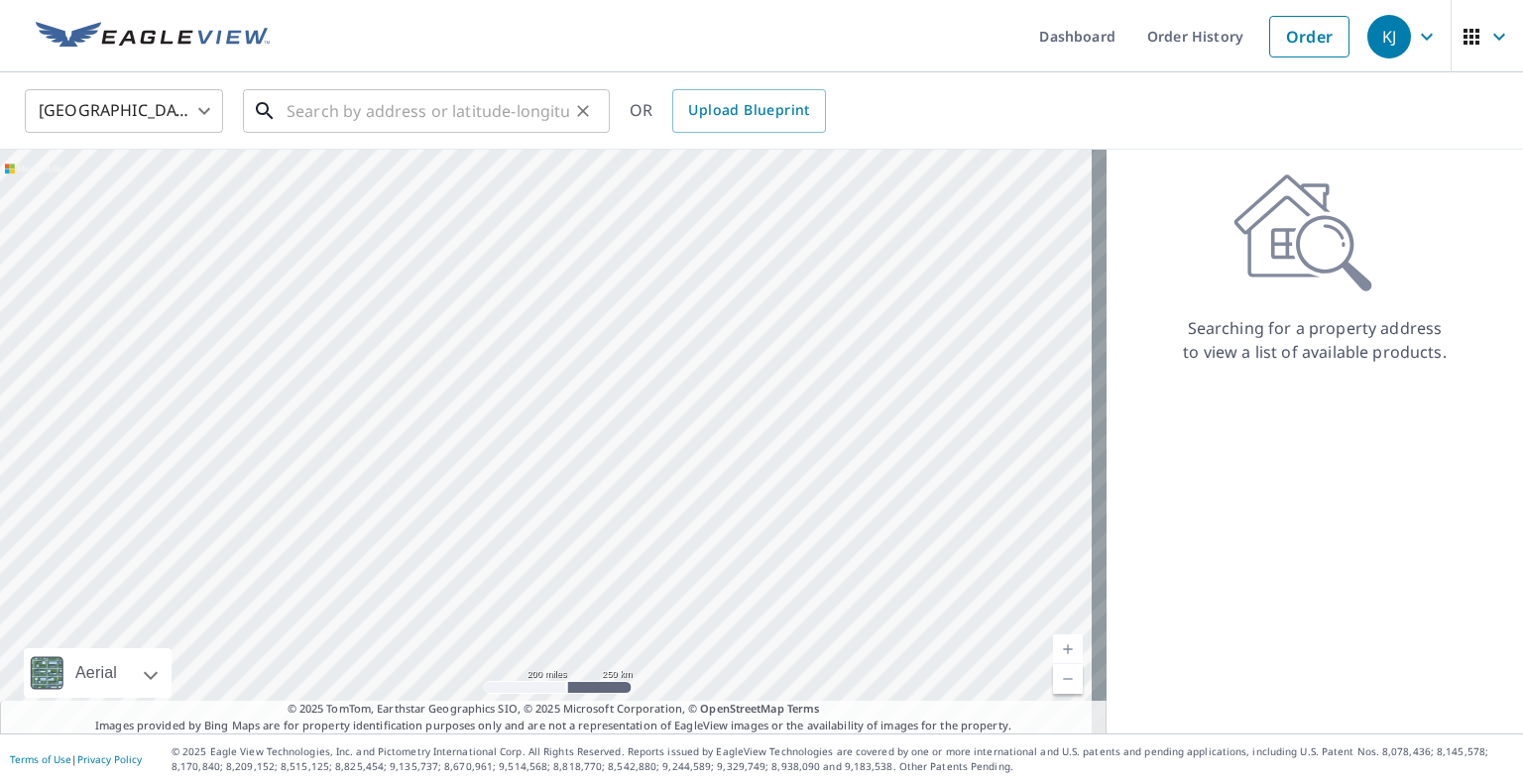 click at bounding box center (427, 111) 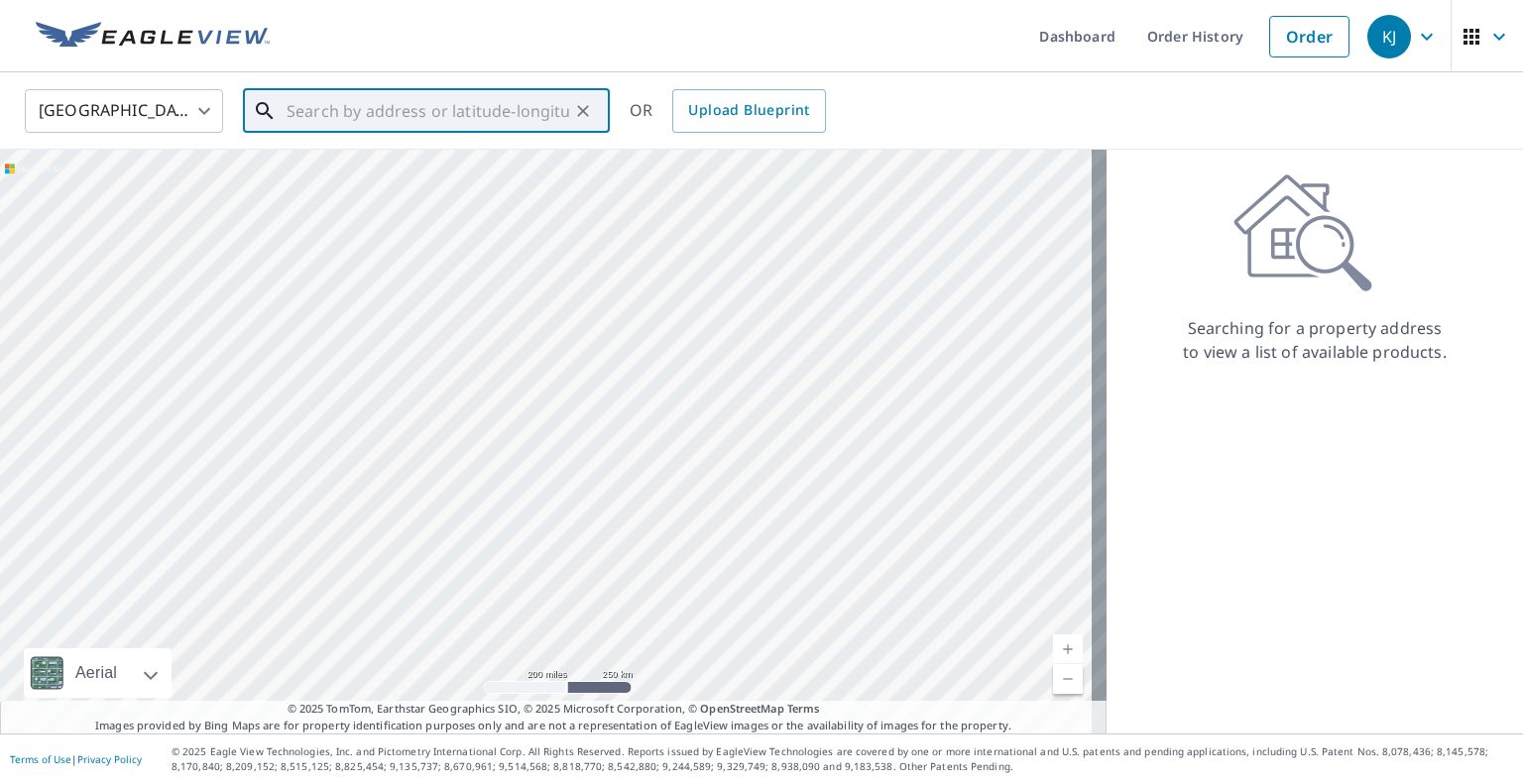 paste on "5614 Johnsontown Rd Louisville, KY 40272" 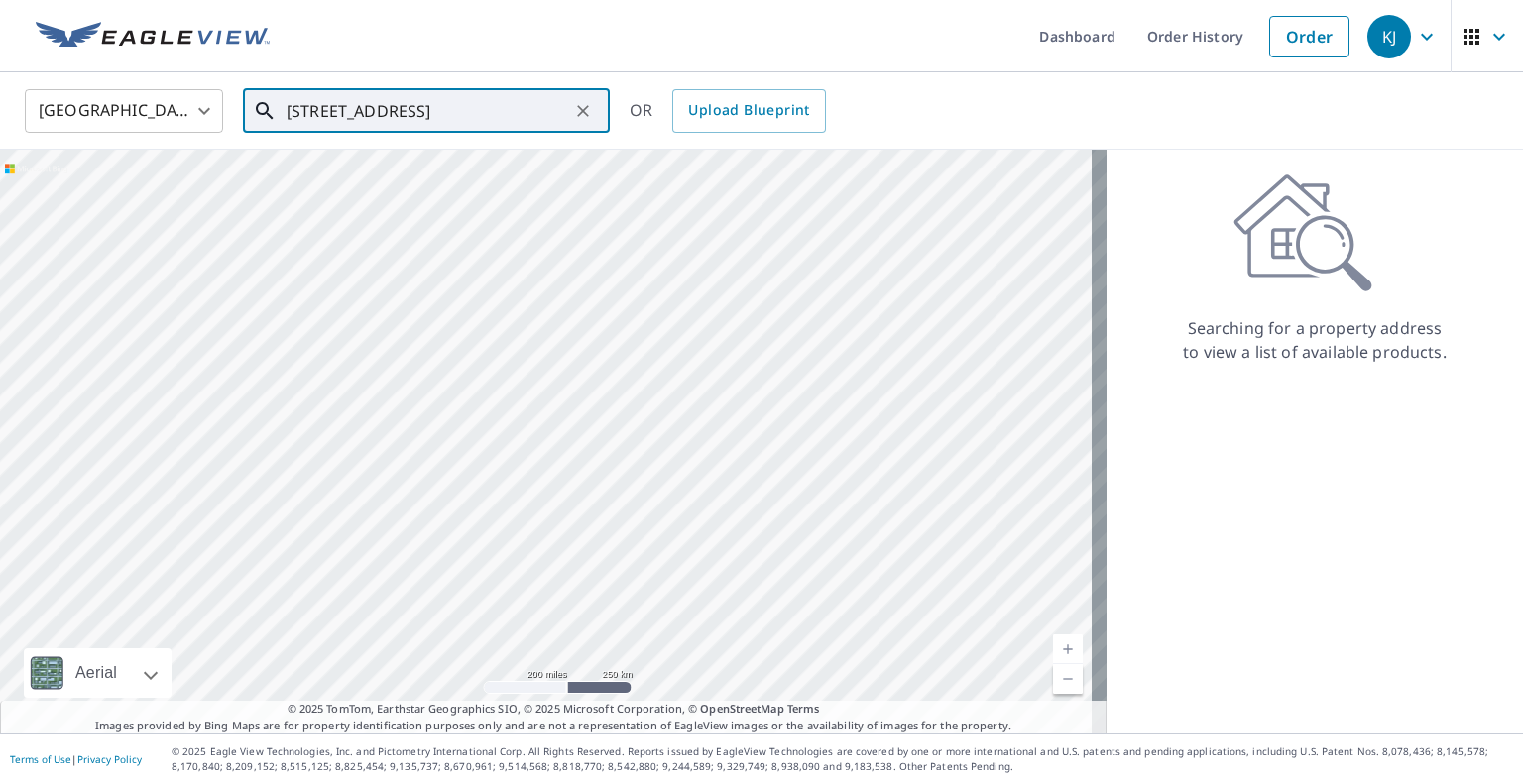 scroll, scrollTop: 0, scrollLeft: 35, axis: horizontal 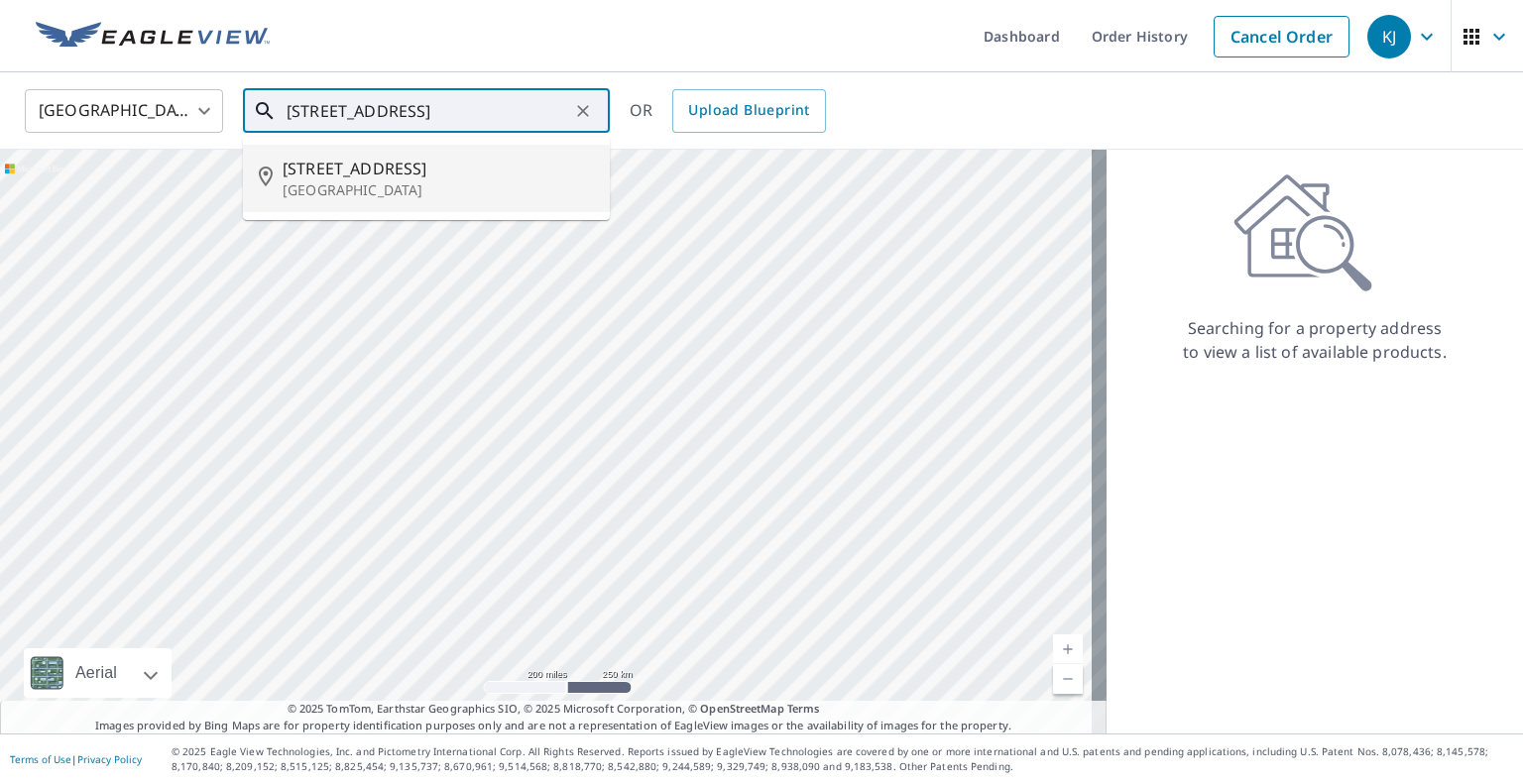click on "5614 Johnsontown Rd Louisville, KY 40272" at bounding box center (426, 178) 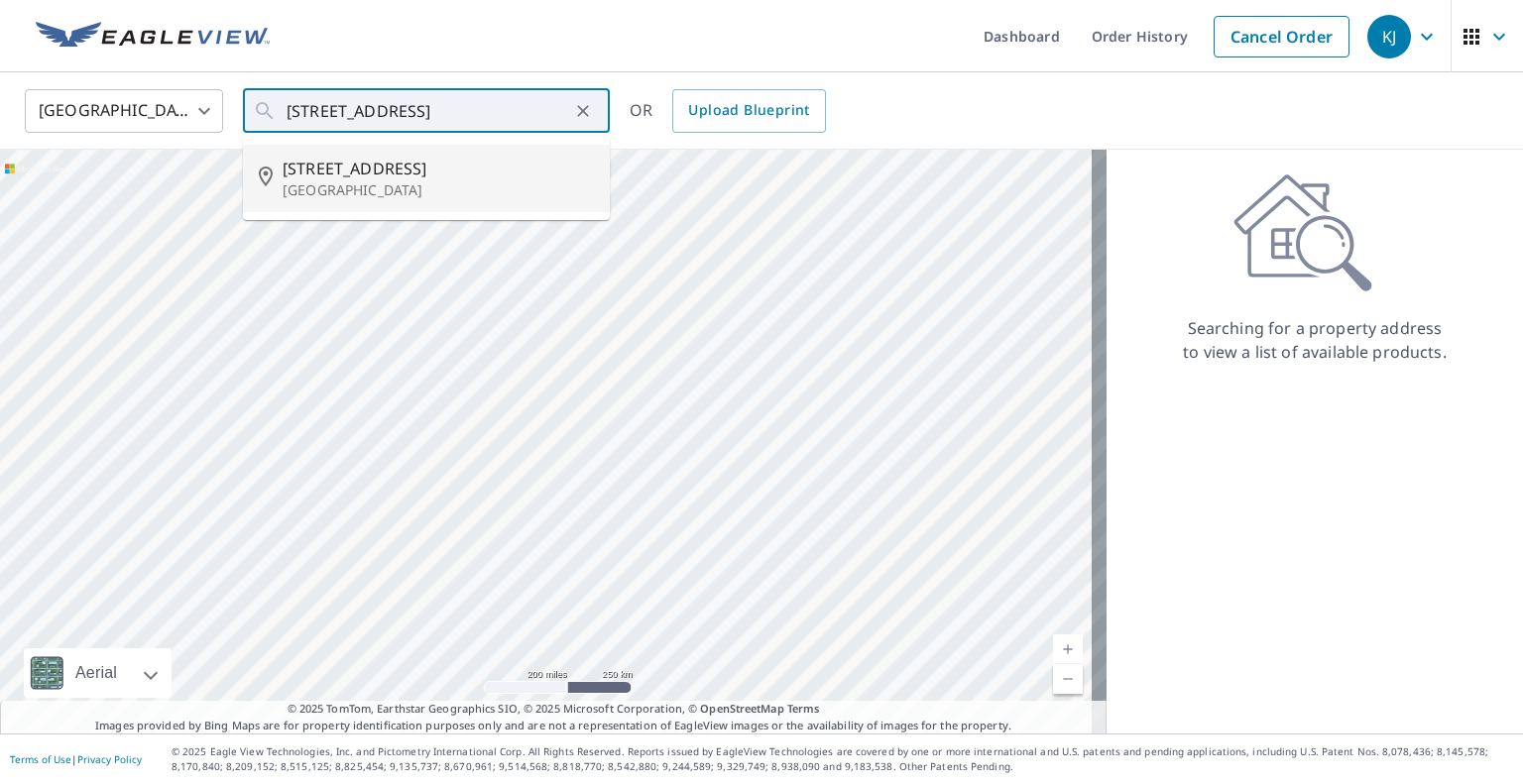 scroll, scrollTop: 0, scrollLeft: 0, axis: both 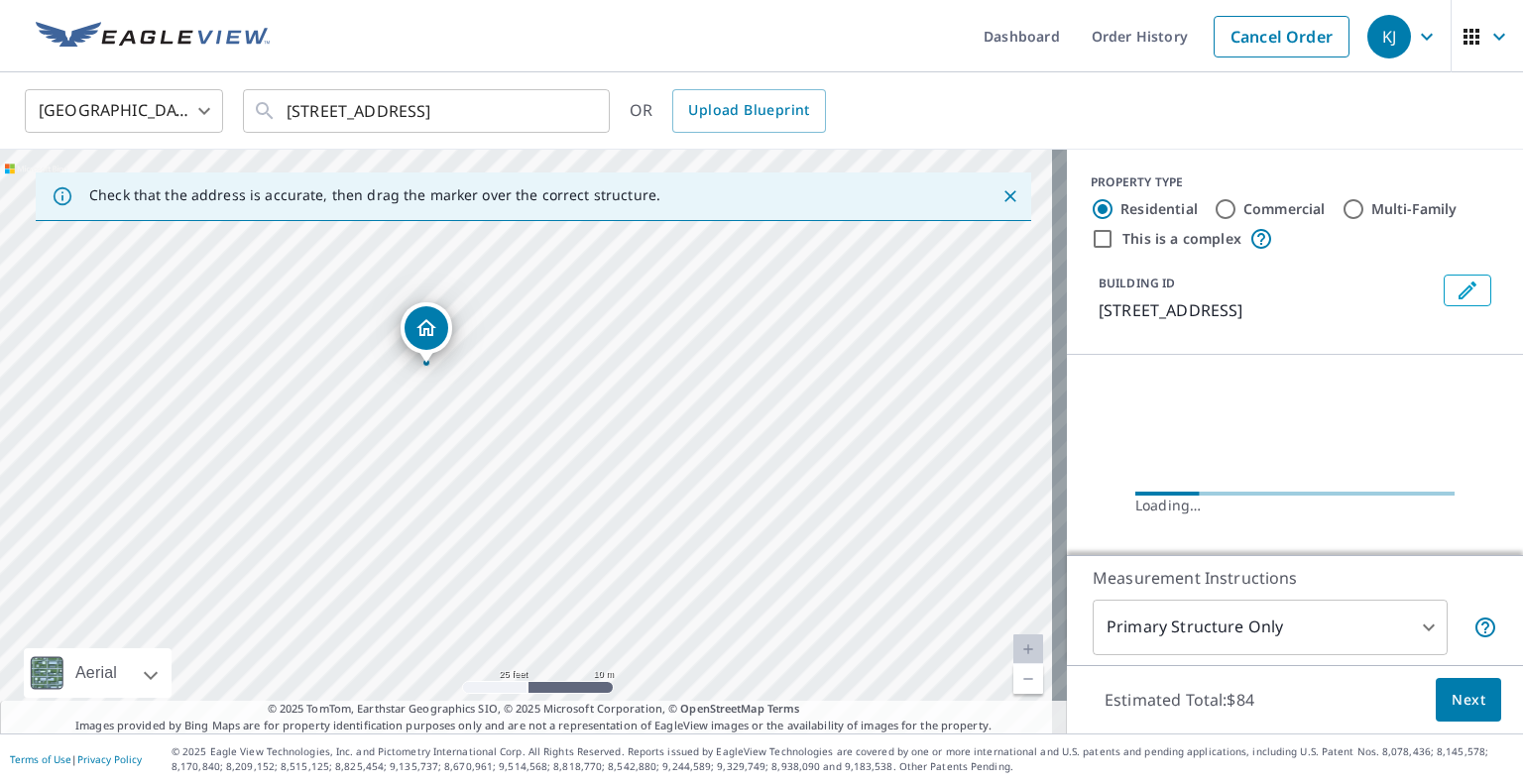 drag, startPoint x: 410, startPoint y: 441, endPoint x: 432, endPoint y: 411, distance: 37.20215 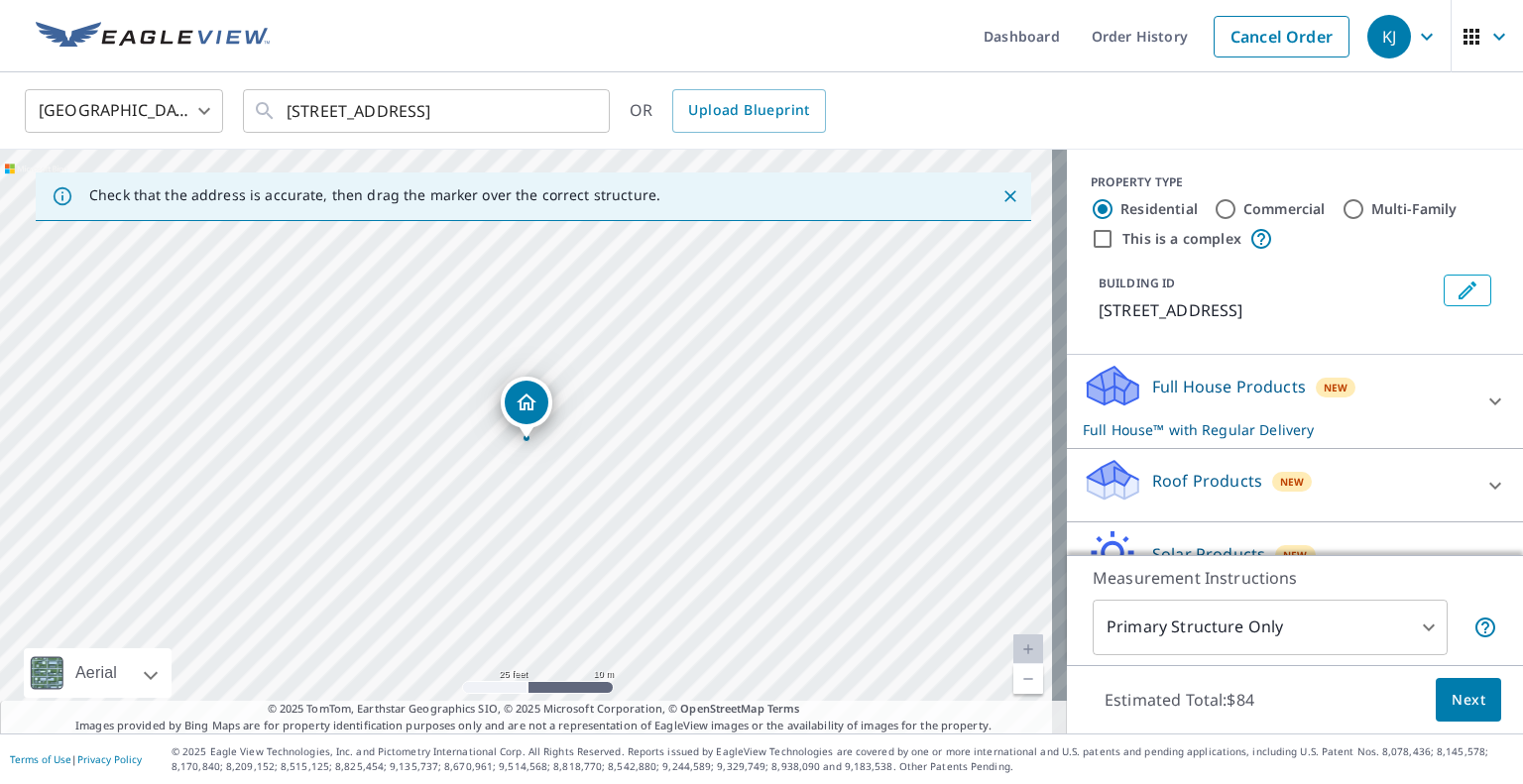 drag, startPoint x: 413, startPoint y: 332, endPoint x: 435, endPoint y: 363, distance: 38.013156 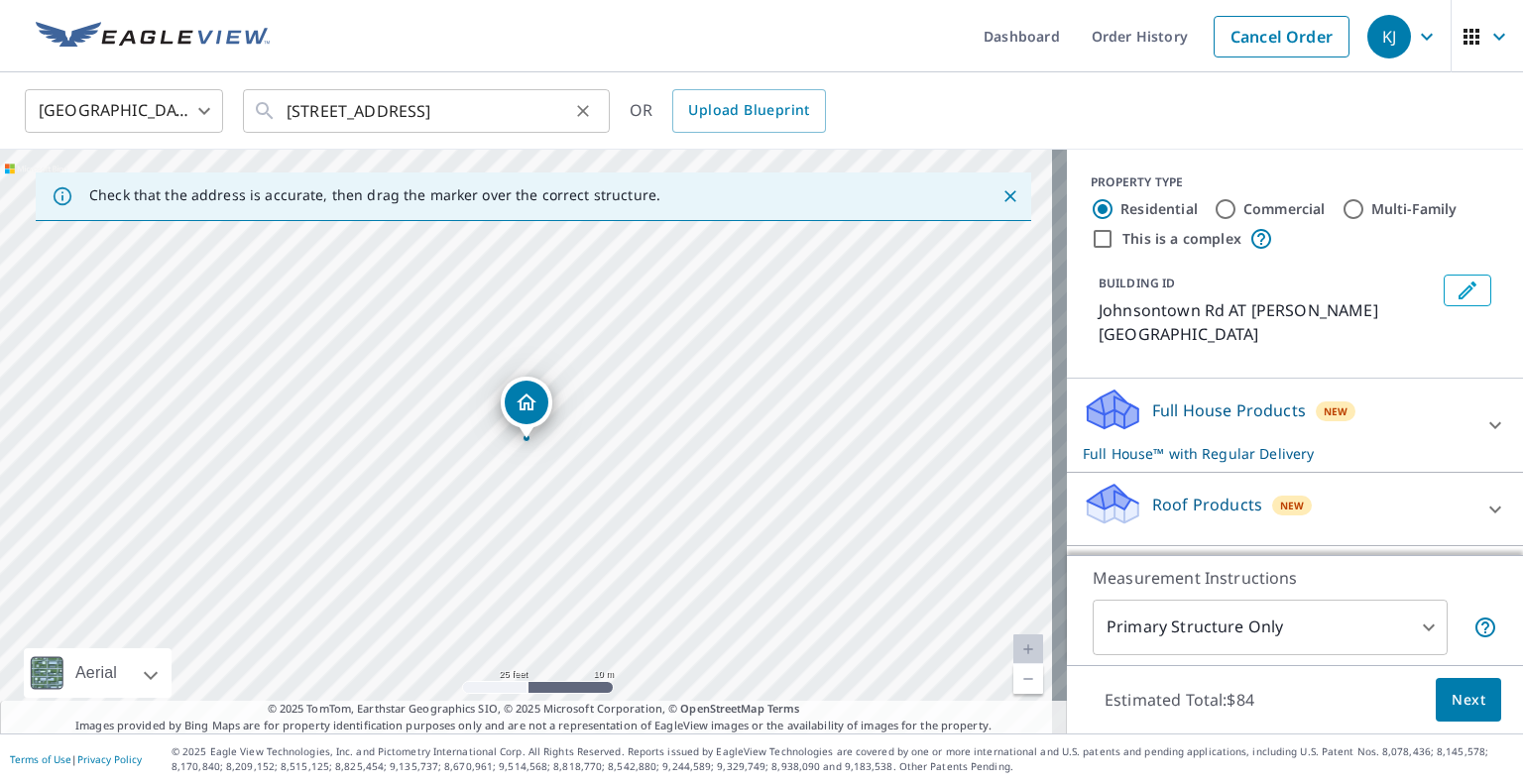 click 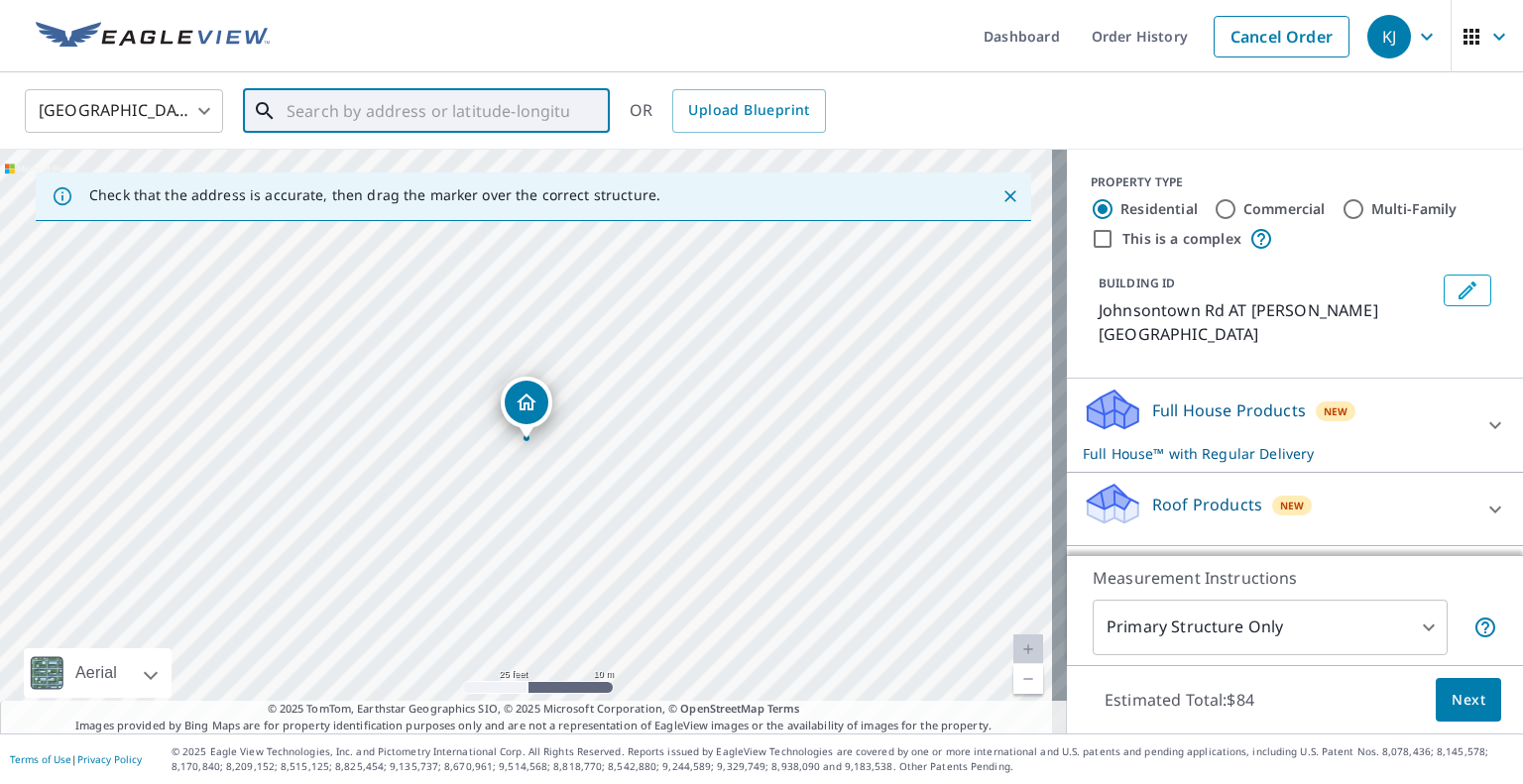 scroll, scrollTop: 0, scrollLeft: 0, axis: both 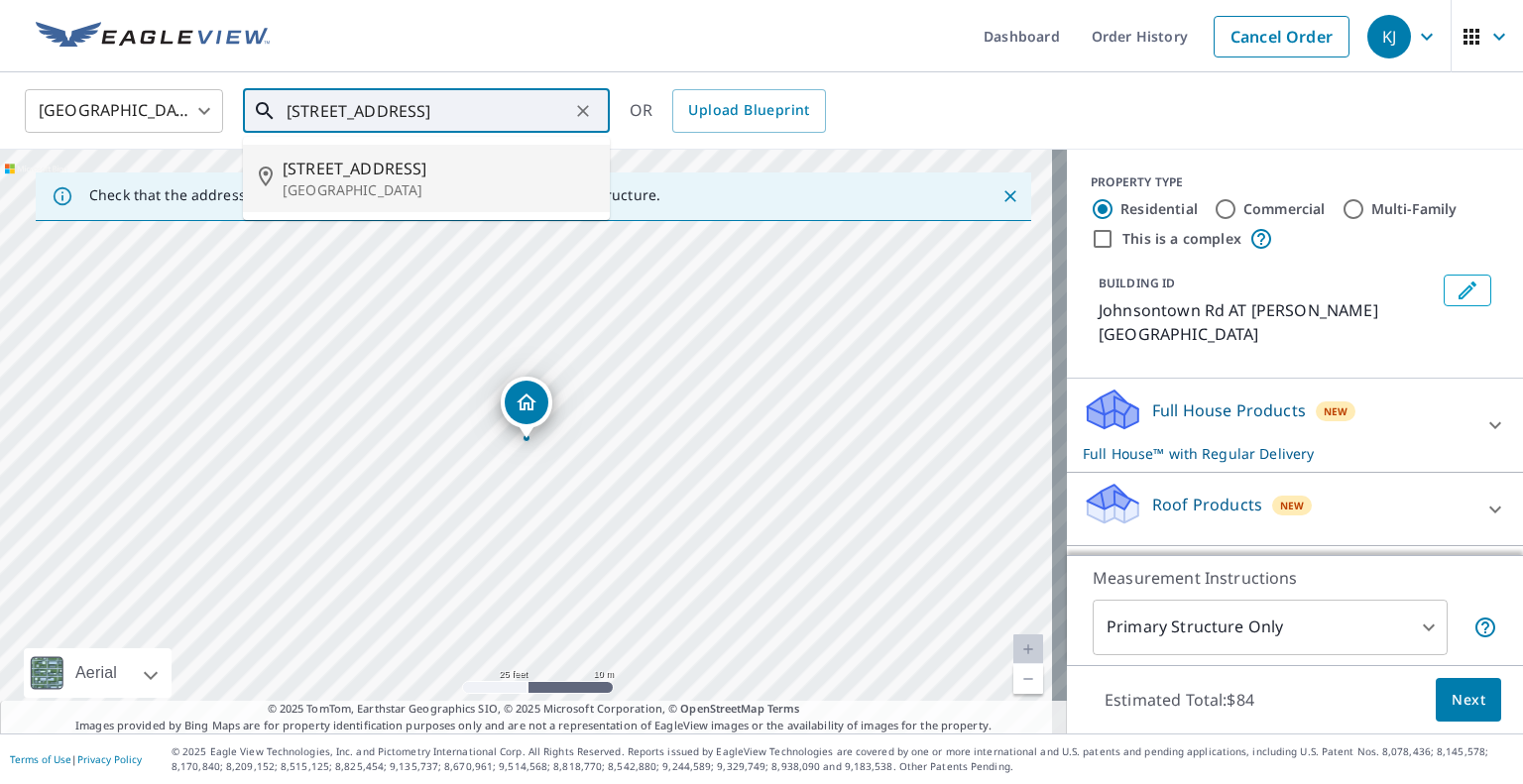 type on "5614 Johnsontown Rd Louisville, KY 40272" 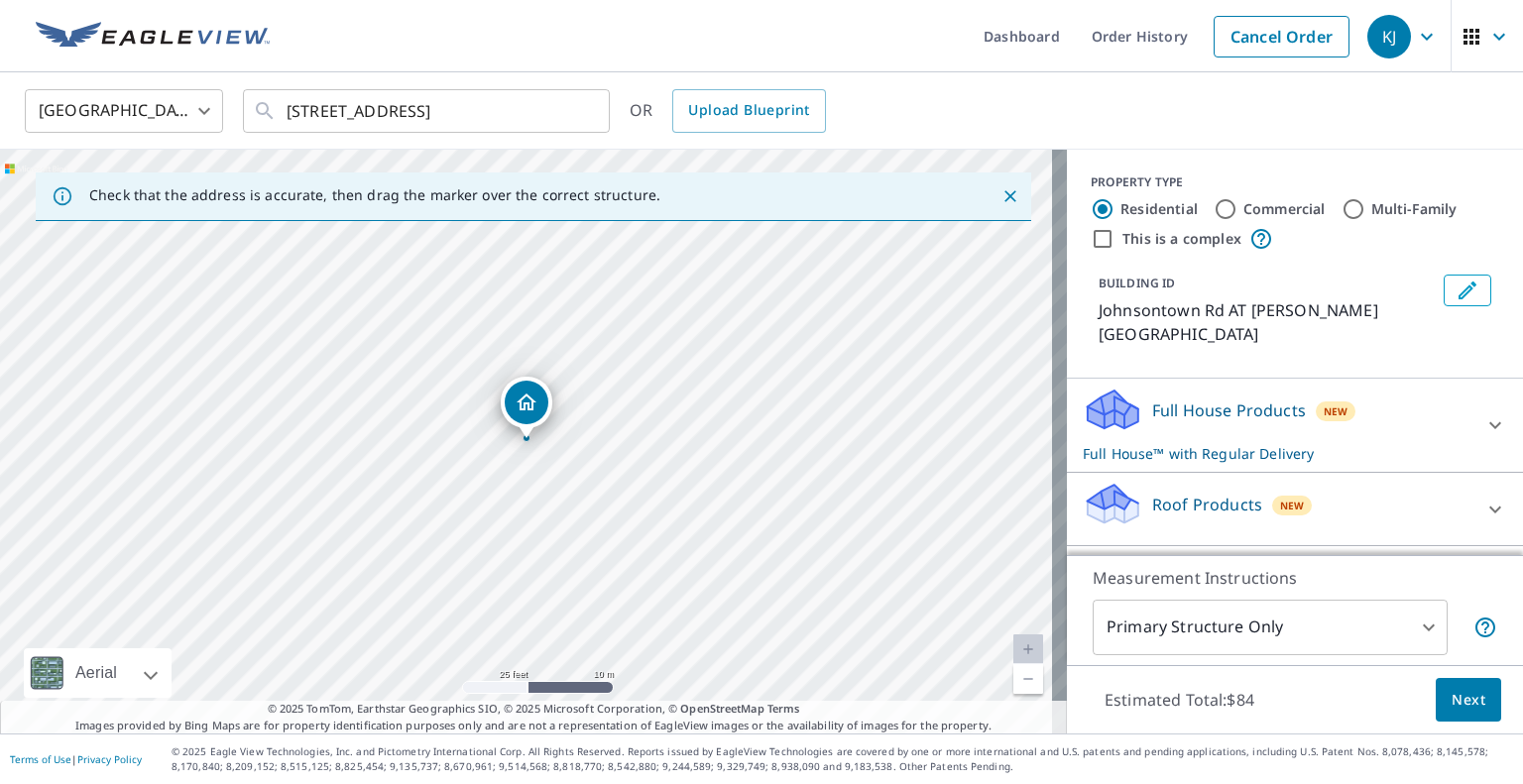 scroll, scrollTop: 0, scrollLeft: 0, axis: both 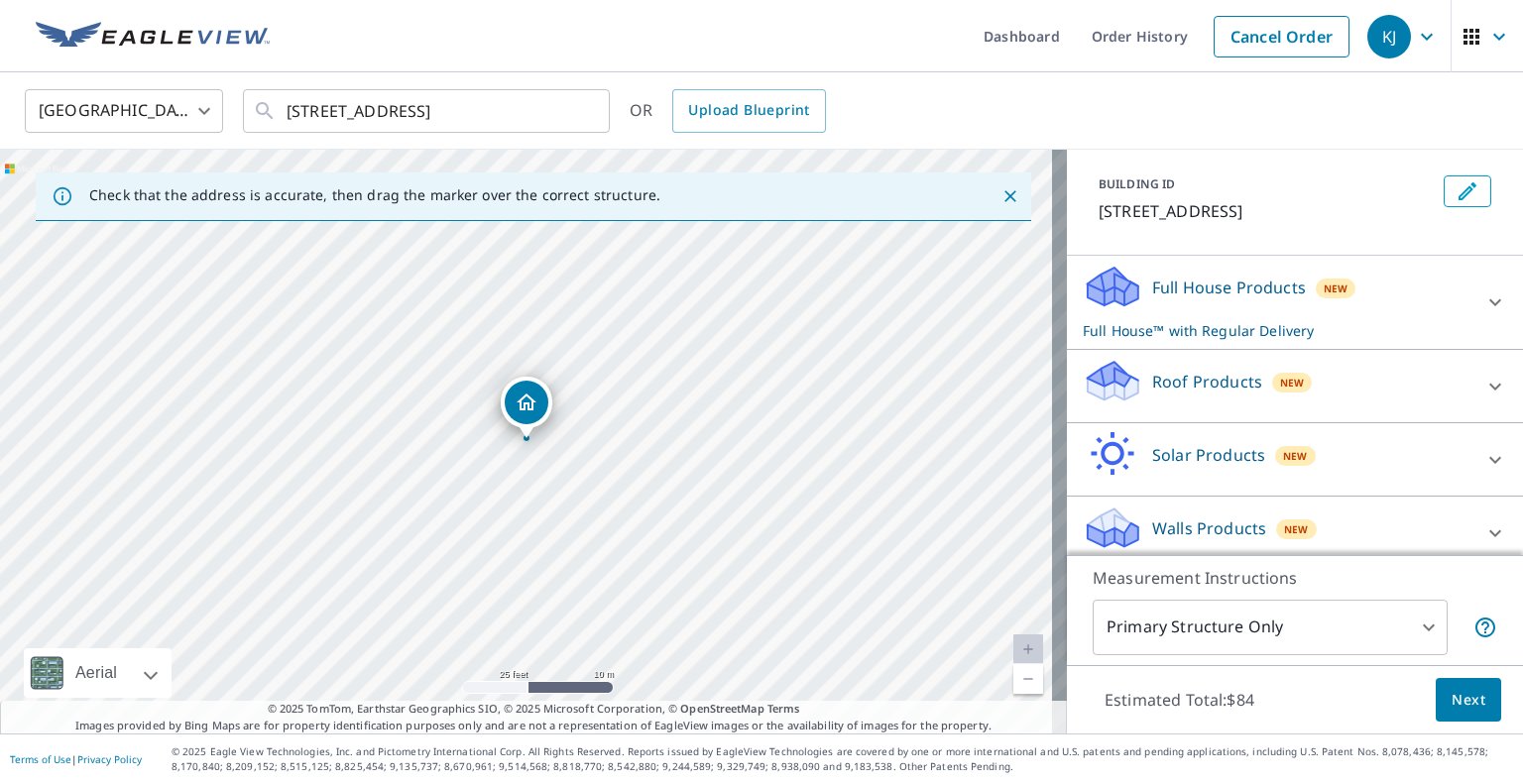 click 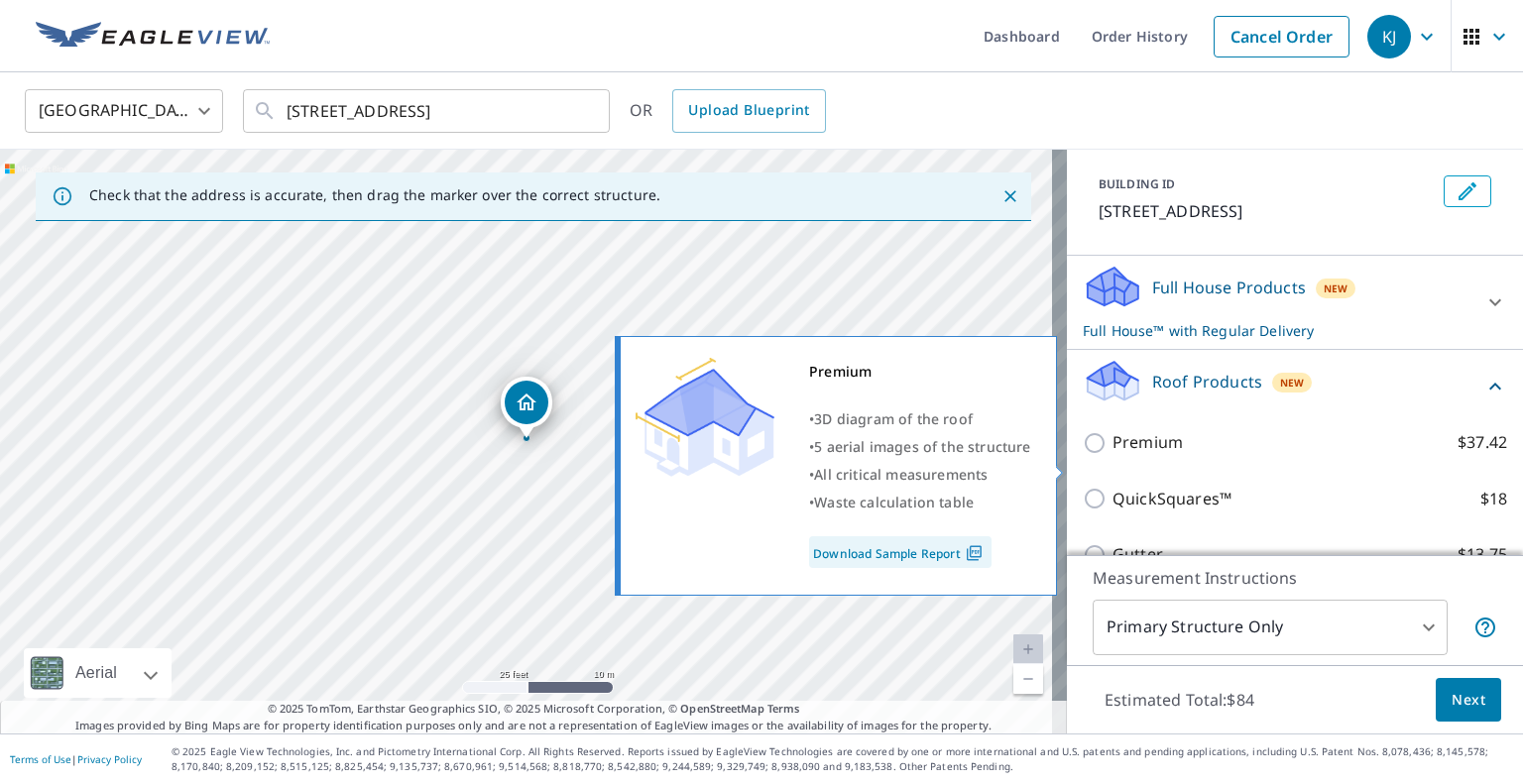 click on "Premium" at bounding box center [1147, 442] 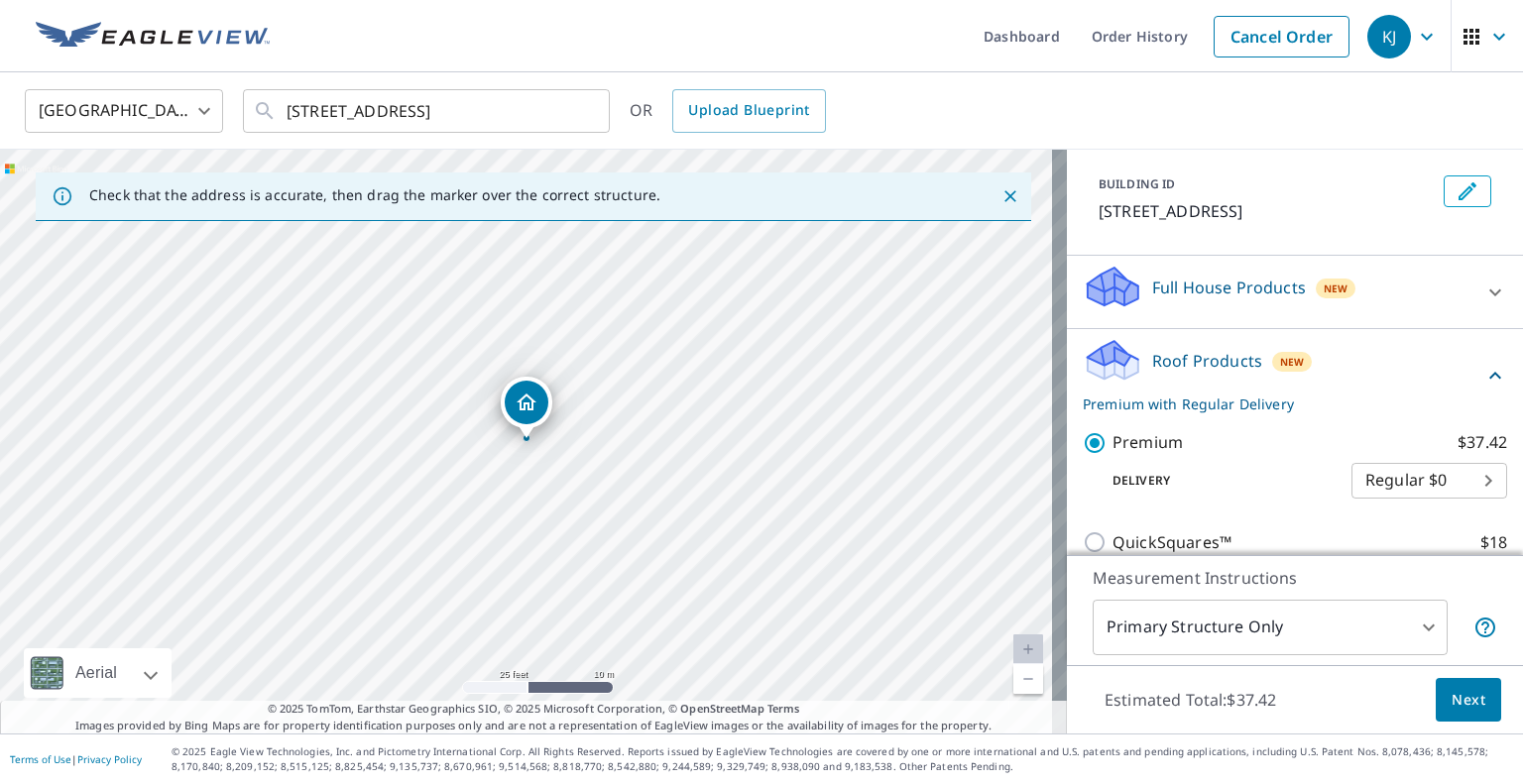 click on "Next" at bounding box center (1468, 700) 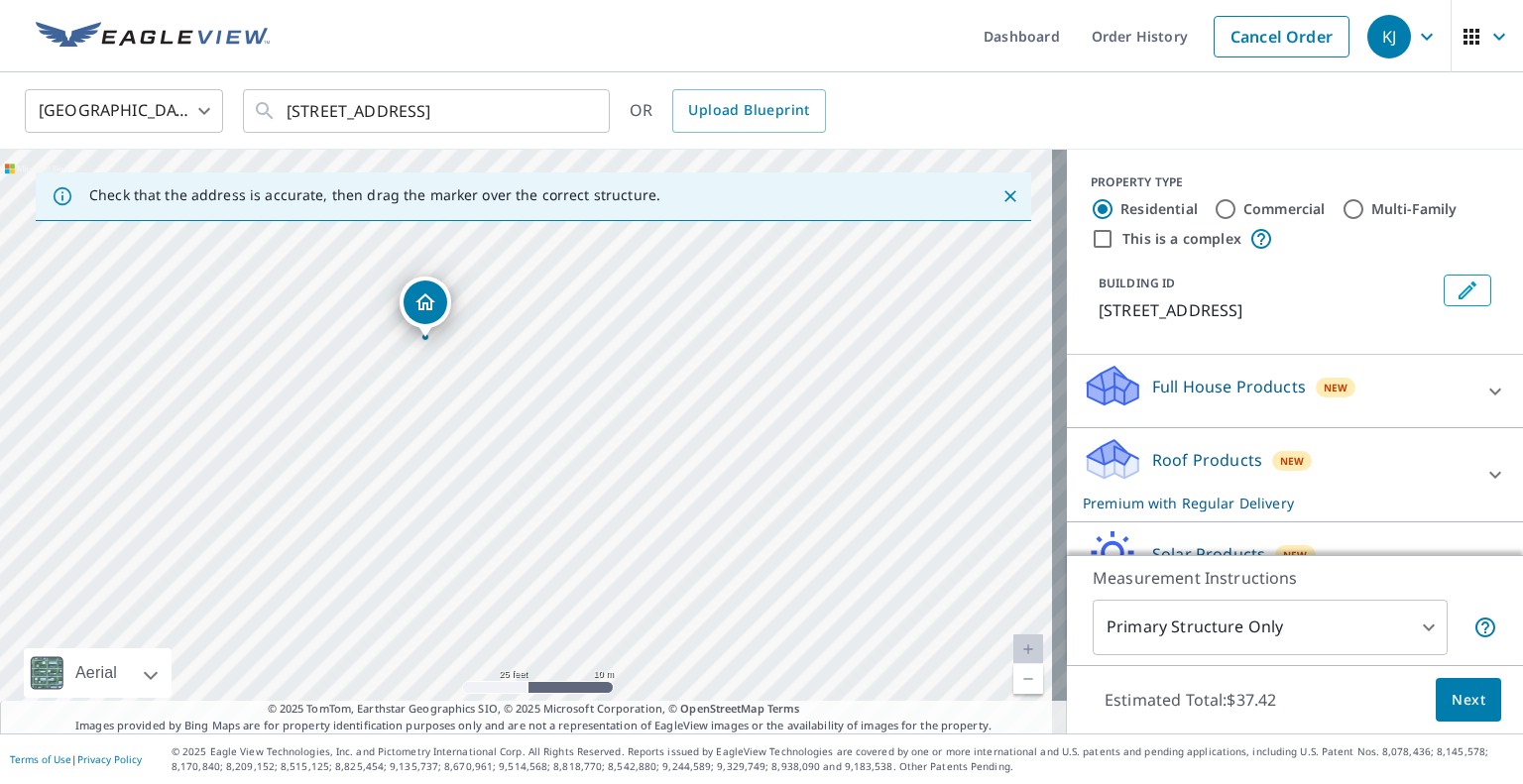 click on "Roof Products" at bounding box center (1207, 460) 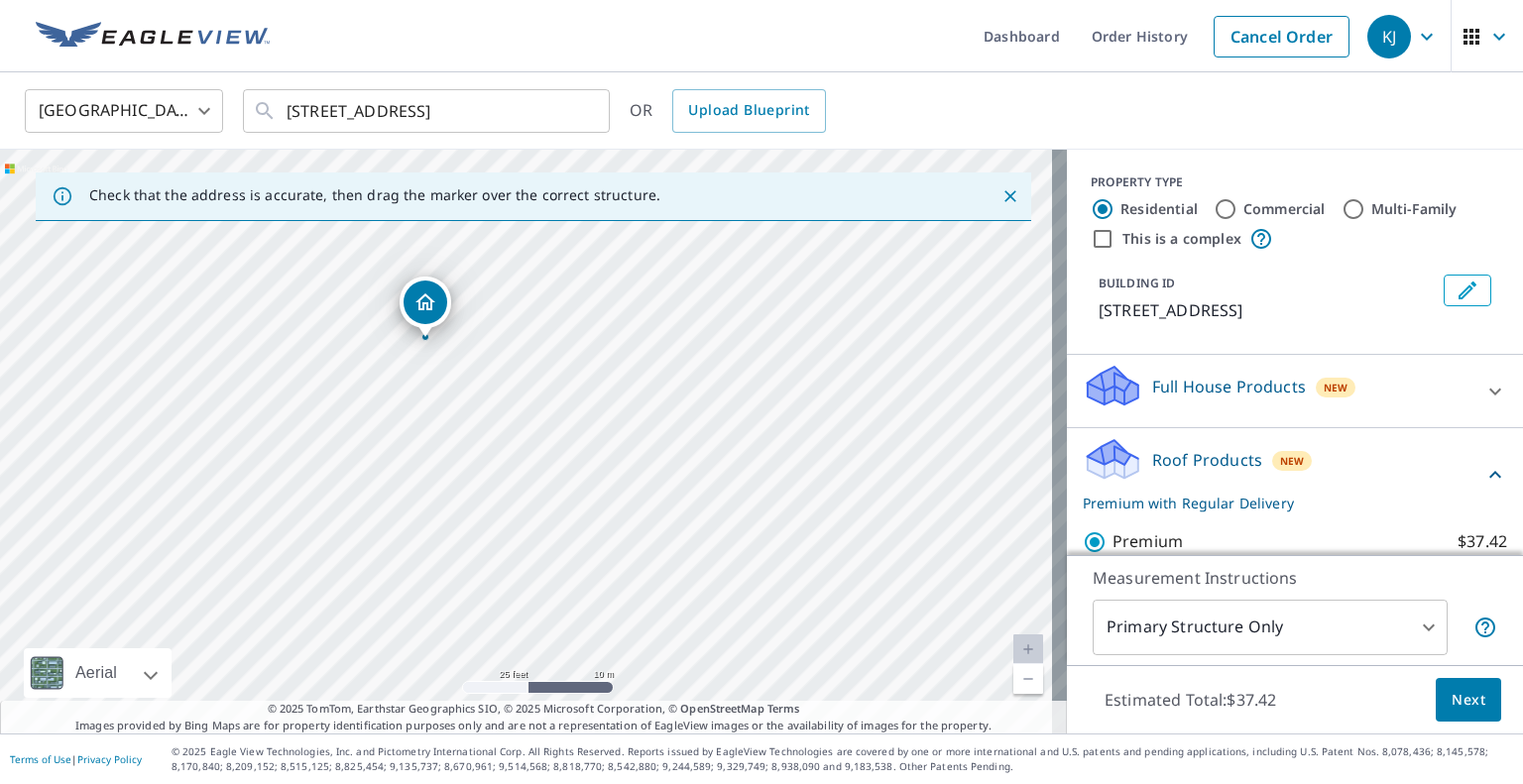 click on "Roof Products New Premium with Regular Delivery" at bounding box center (1283, 475) 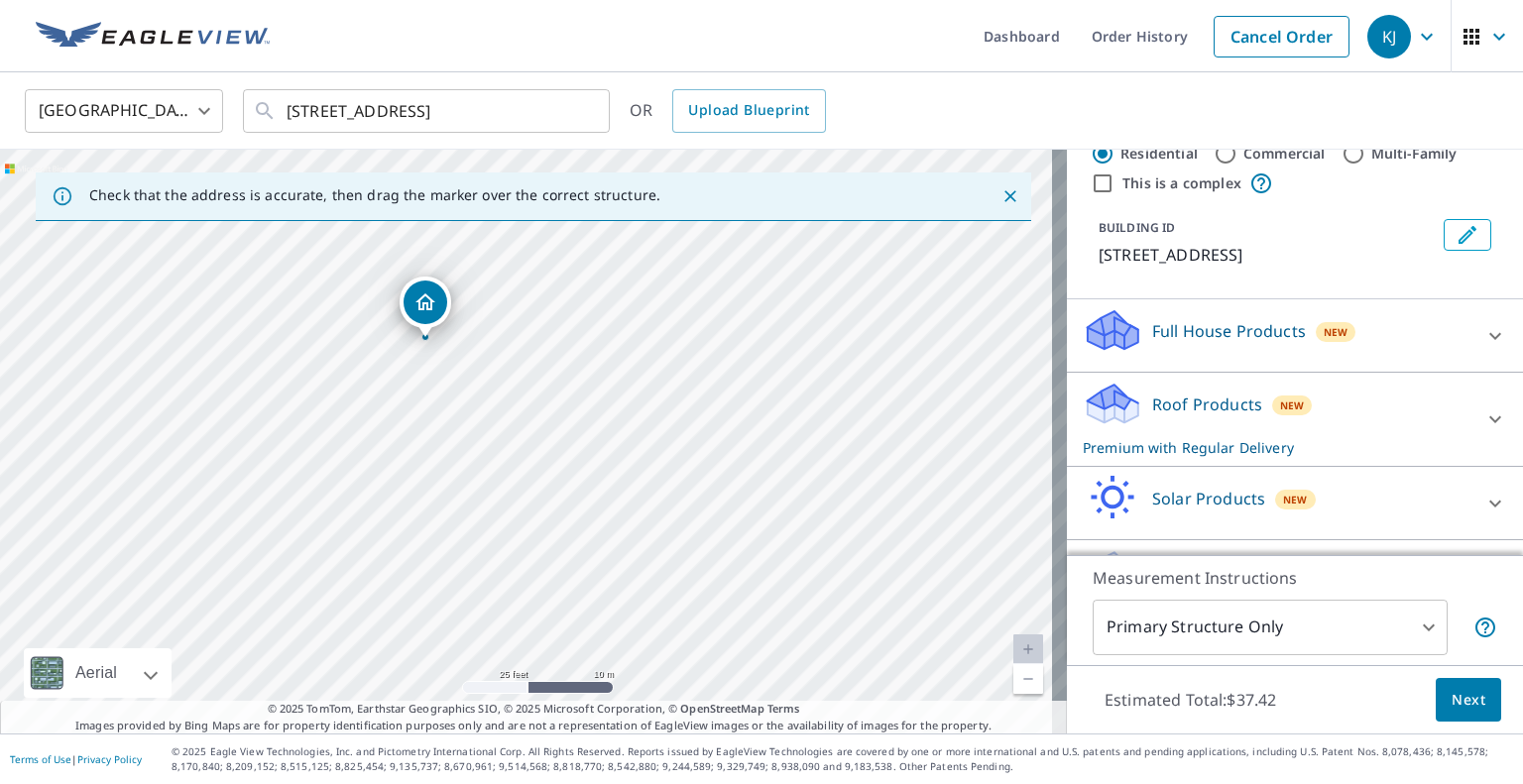 scroll, scrollTop: 99, scrollLeft: 0, axis: vertical 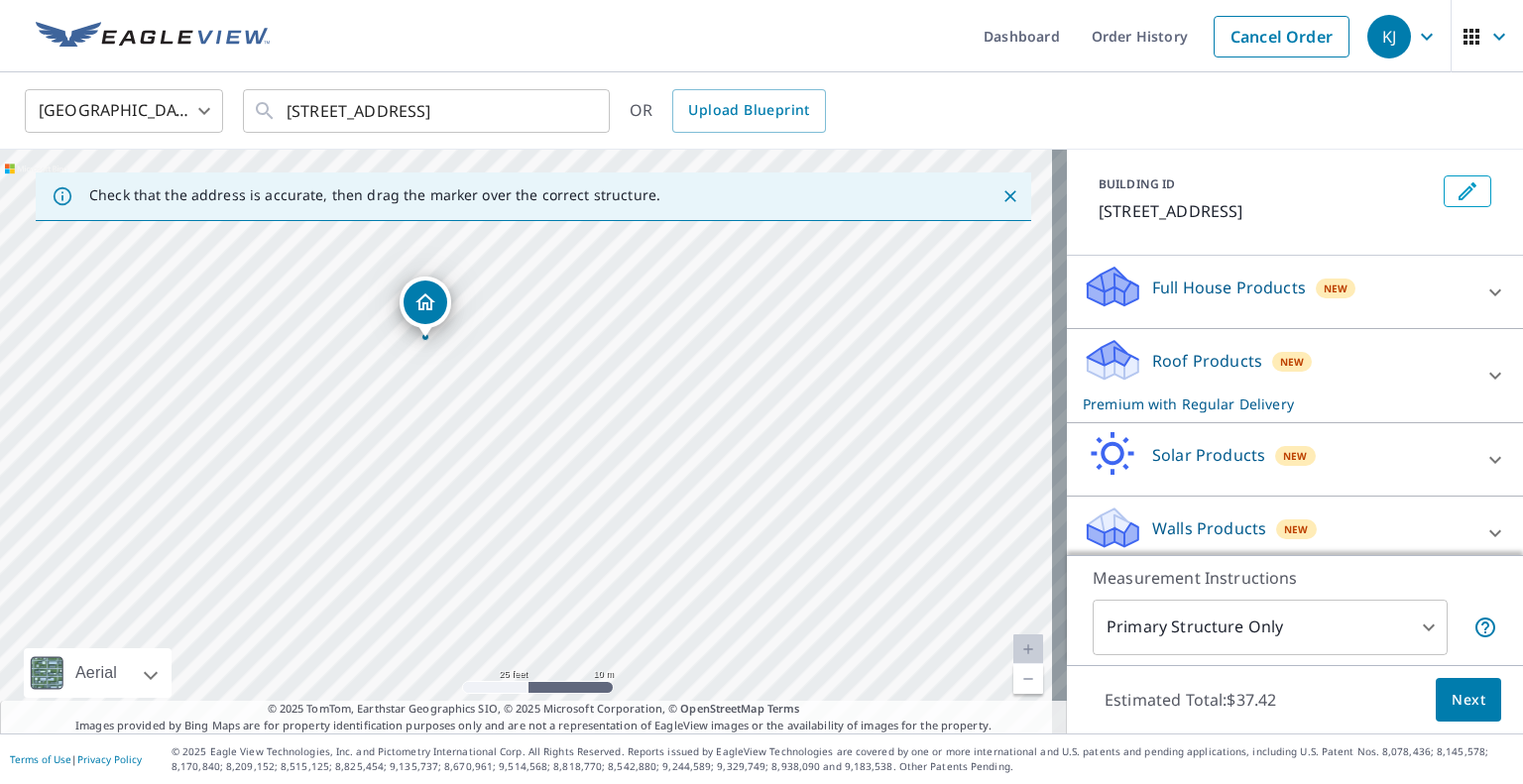 click on "Roof Products New Premium with Regular Delivery" at bounding box center (1277, 376) 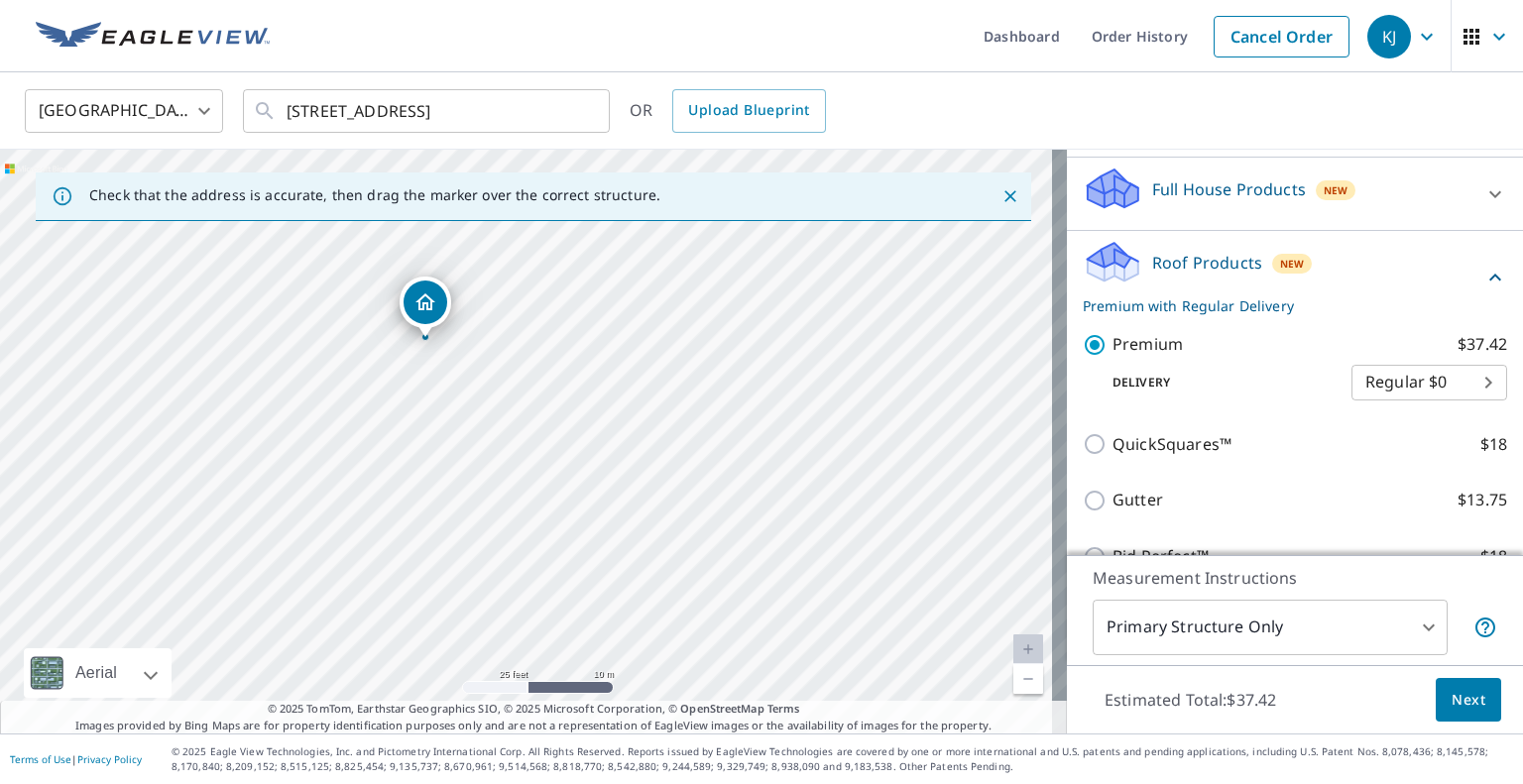 scroll, scrollTop: 198, scrollLeft: 0, axis: vertical 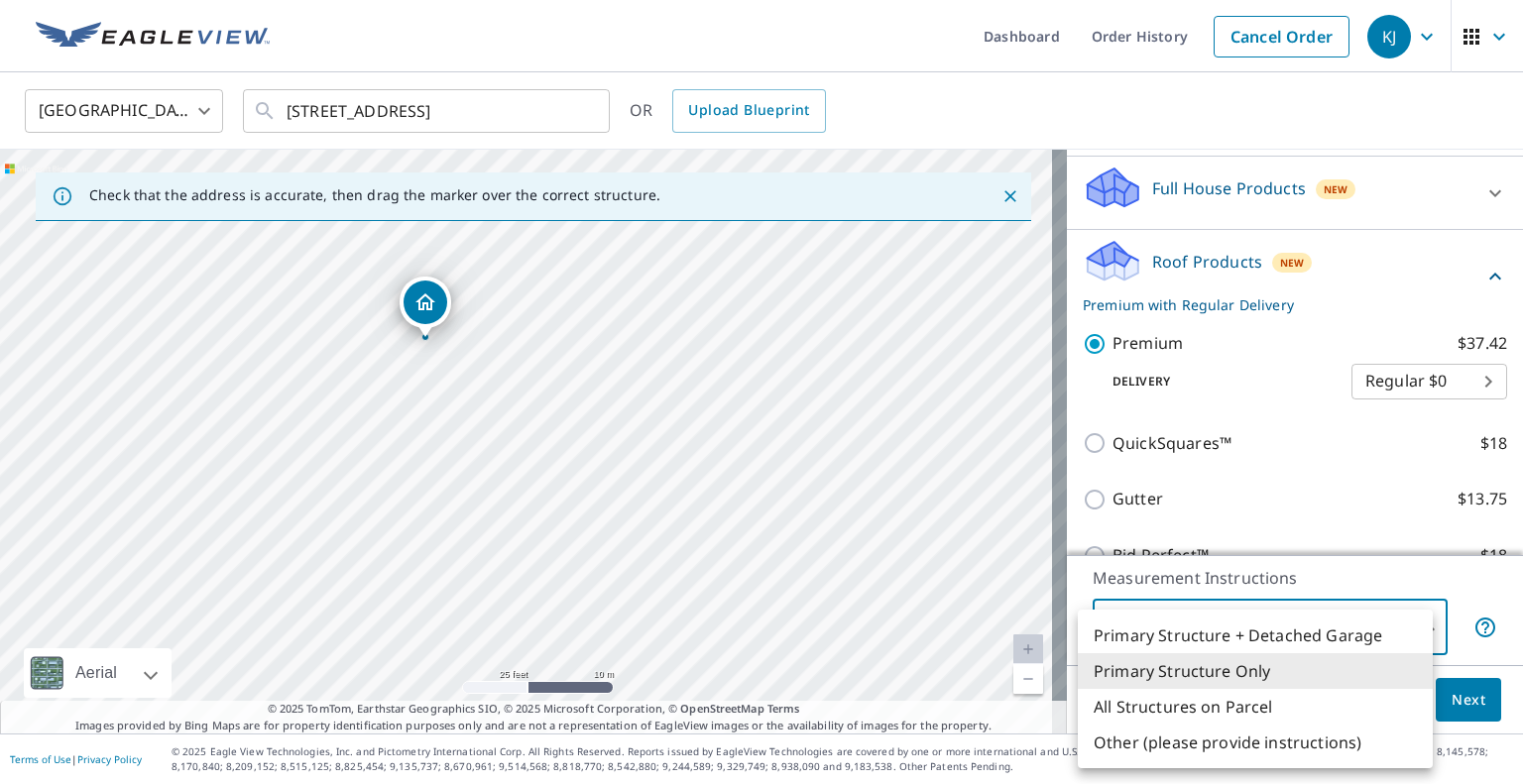 click on "KJ KJ
Dashboard Order History Cancel Order KJ United States US ​ 5614 Johnsontown Rd Louisville, KY 40272 ​ OR Upload Blueprint Check that the address is accurate, then drag the marker over the correct structure. 5614 Johnsontown Rd Louisville, KY 40272 Aerial Road A standard road map Aerial A detailed look from above Labels Labels 25 feet 10 m © 2025 TomTom, © Vexcel Imaging, © 2025 Microsoft Corporation,  © OpenStreetMap Terms © 2025 TomTom, Earthstar Geographics SIO, © 2025 Microsoft Corporation, ©   OpenStreetMap   Terms Images provided by Bing Maps are for property identification purposes only and are not a representation of EagleView images or the availability of images for the property. PROPERTY TYPE Residential Commercial Multi-Family This is a complex BUILDING ID 5614 Johnsontown Rd, Louisville, KY, 40272 Full House Products New Full House™ $84 Roof Products New Premium with Regular Delivery Premium $37.42 Delivery Regular $0 8 ​ QuickSquares™ $18 Gutter $13.75 Bid Perfect™ 2" at bounding box center [762, 392] 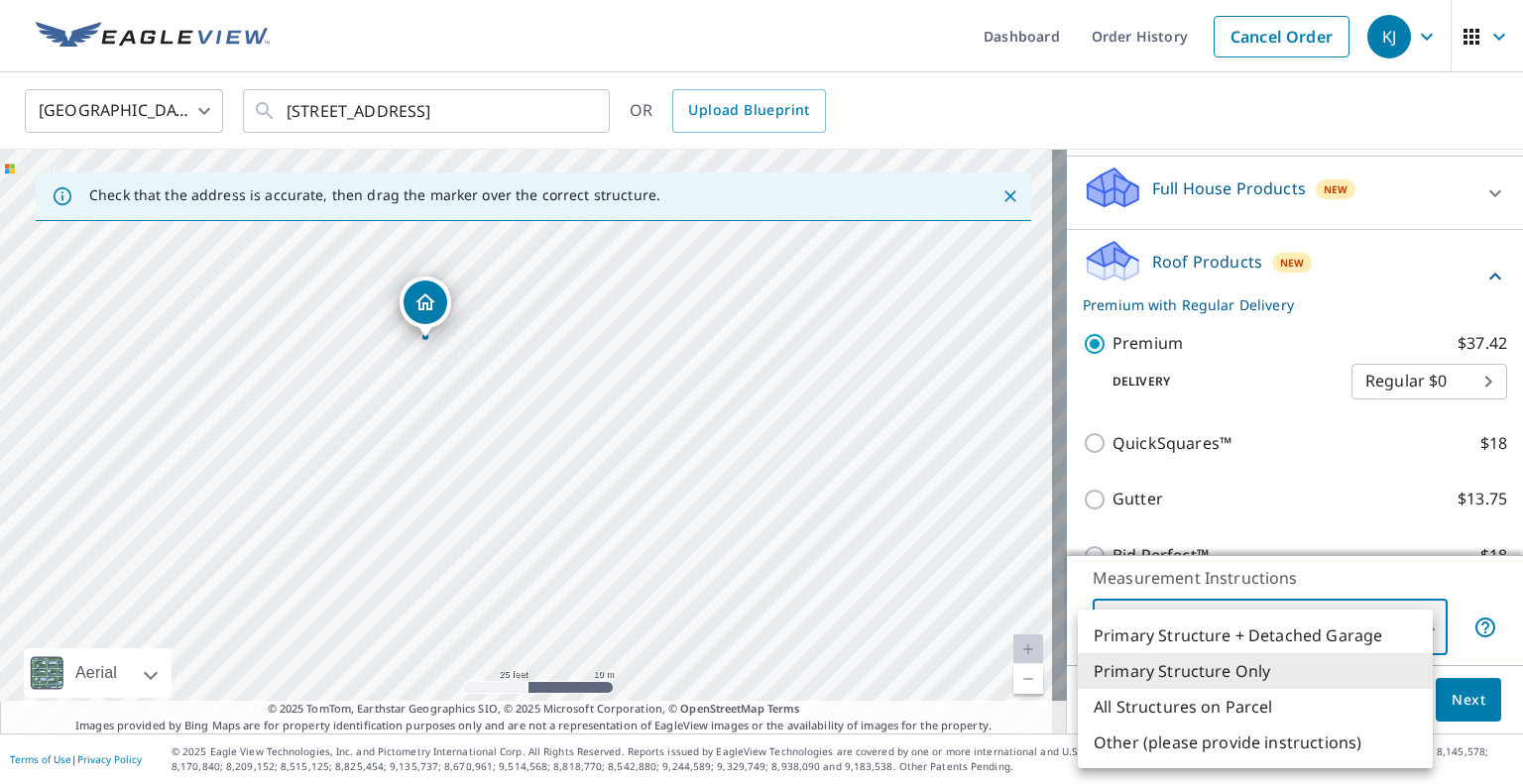 type on "1" 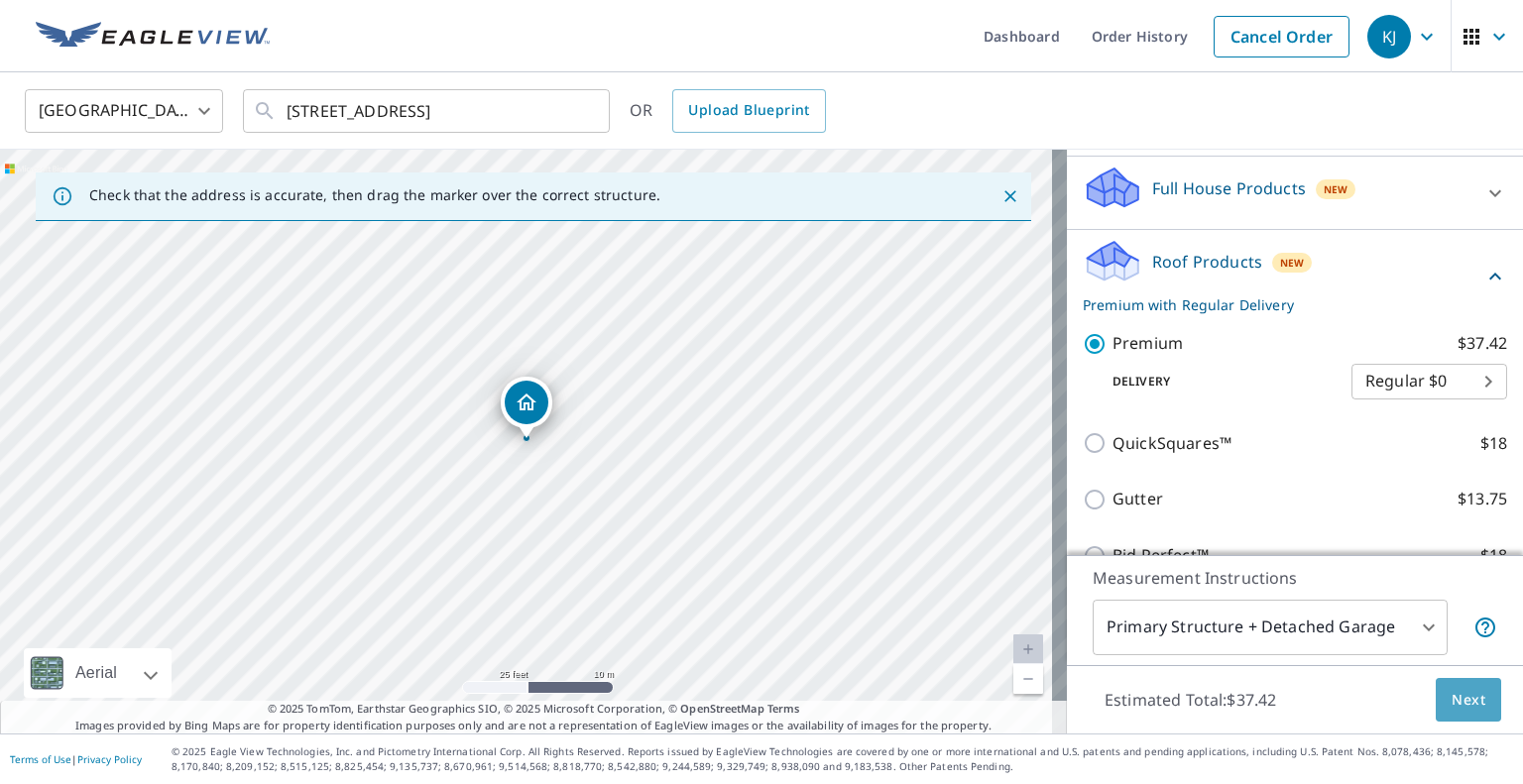 click on "Next" at bounding box center (1468, 700) 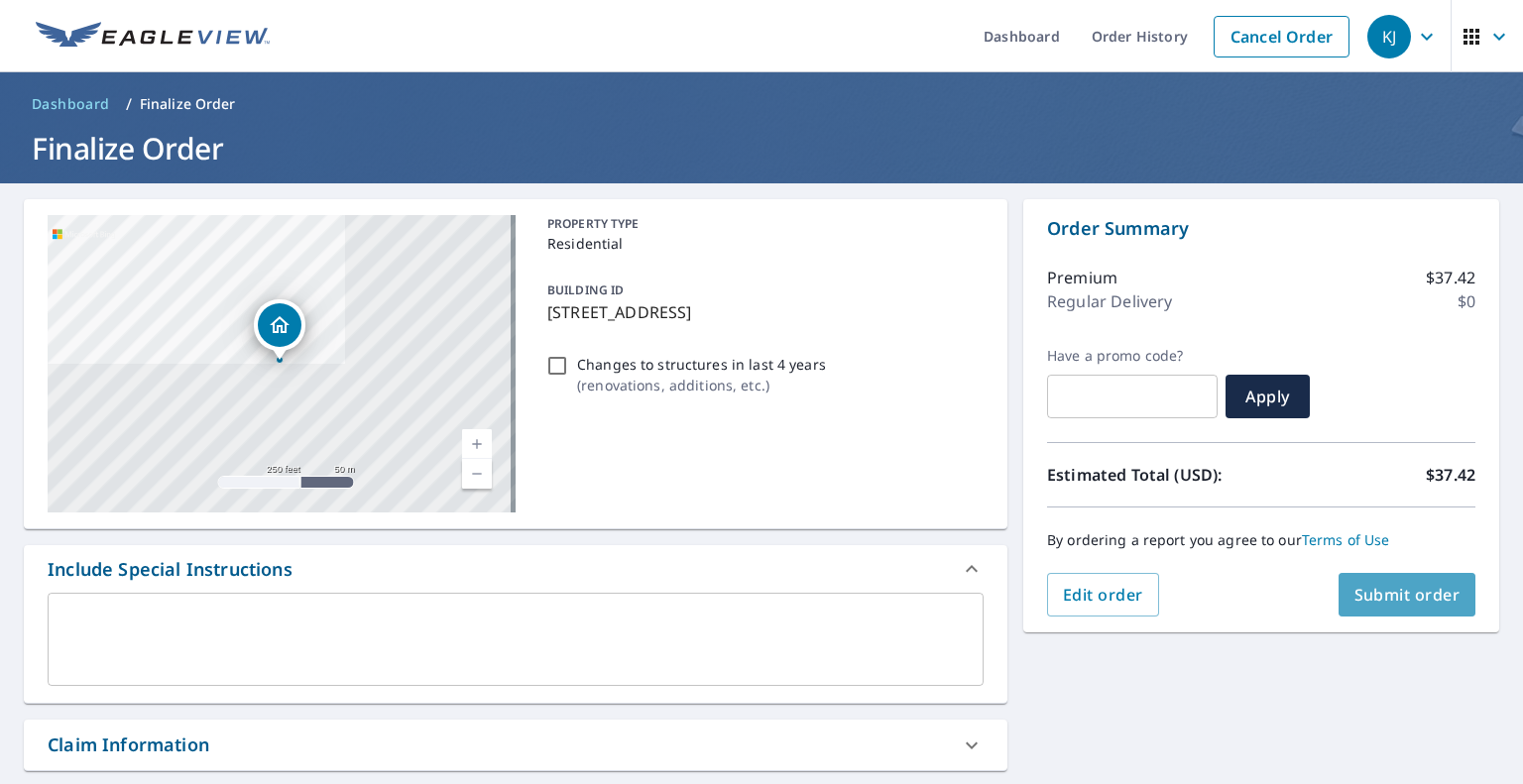 click on "Submit order" at bounding box center (1407, 595) 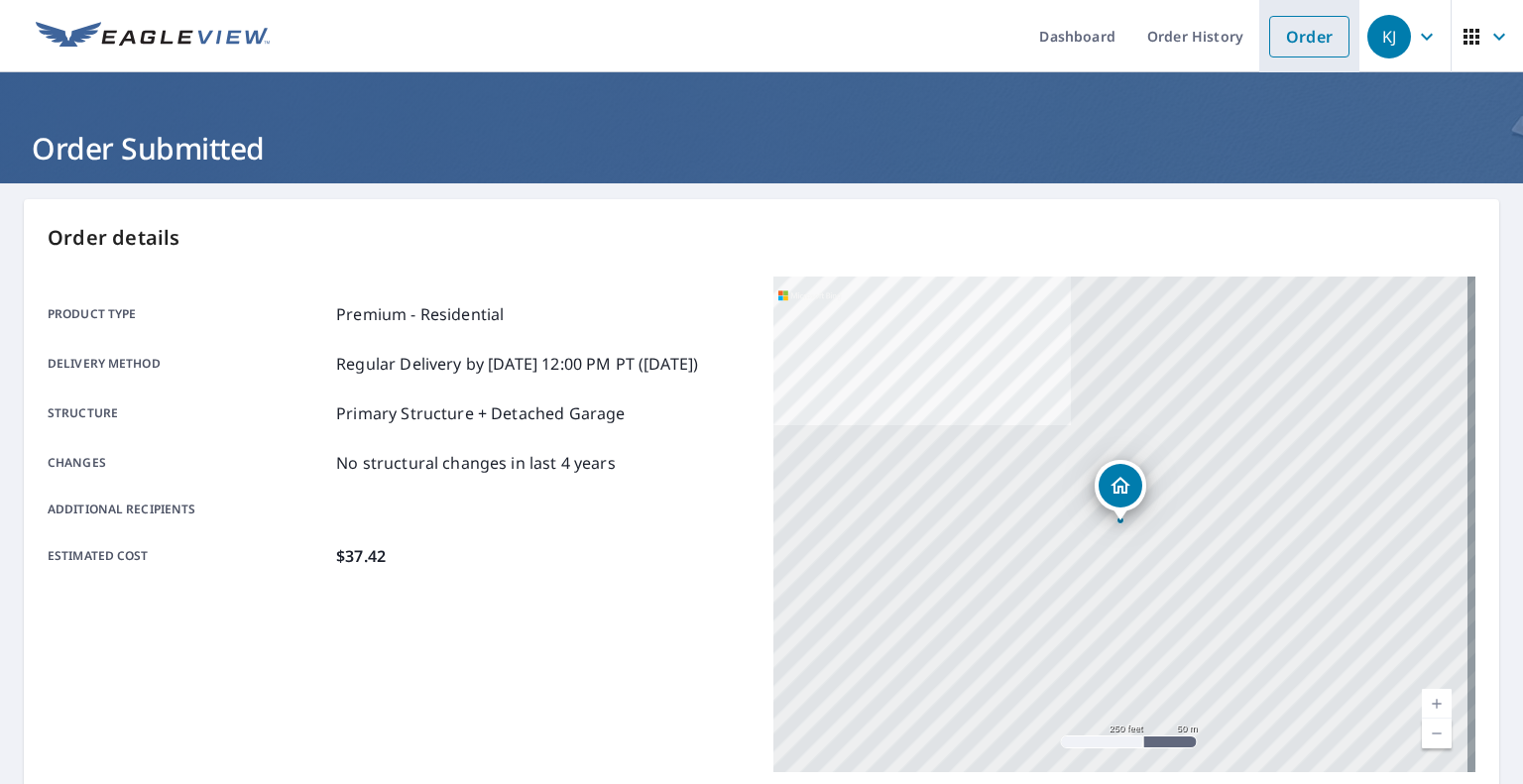 click on "Order" at bounding box center [1309, 37] 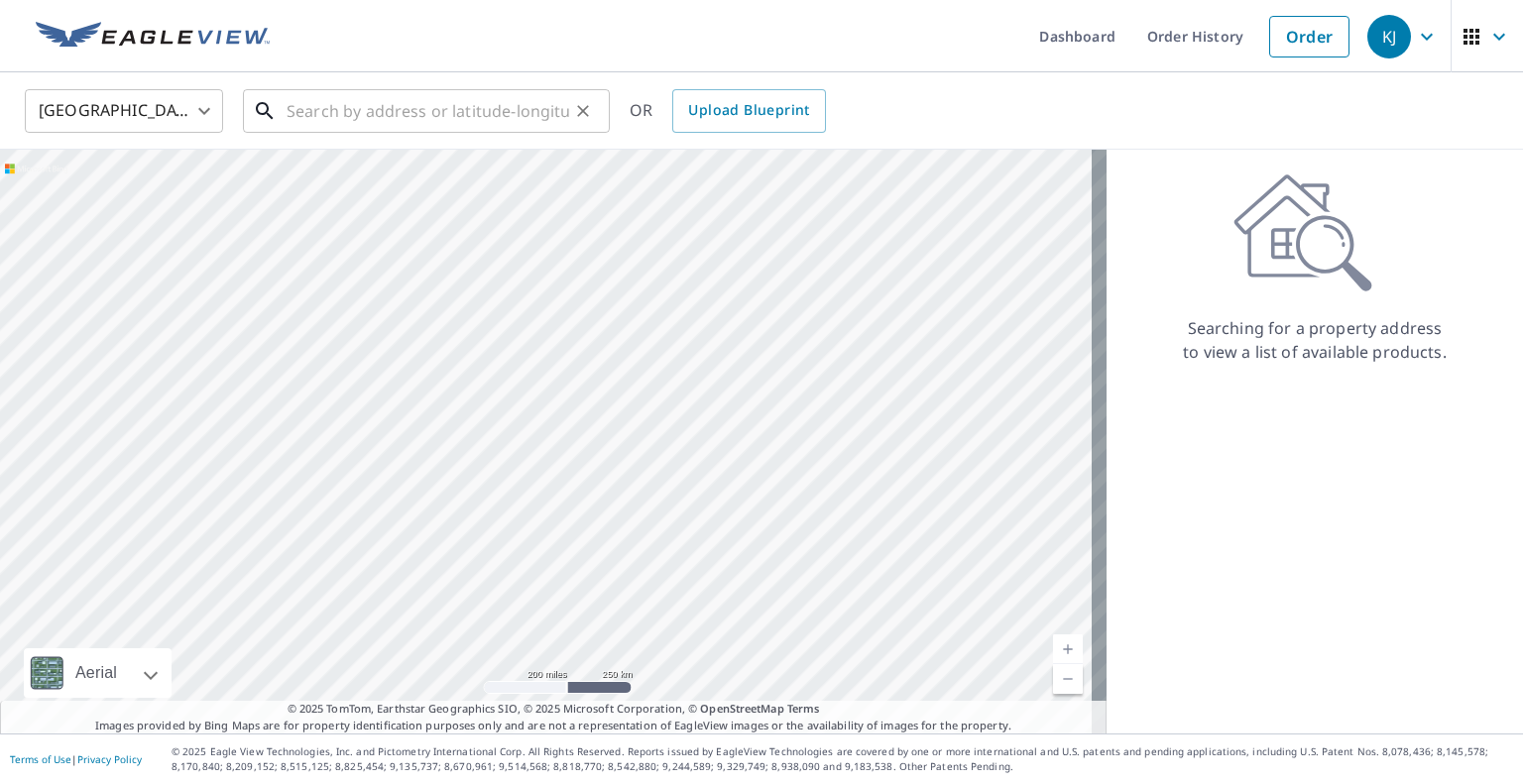 click on "​" at bounding box center (426, 111) 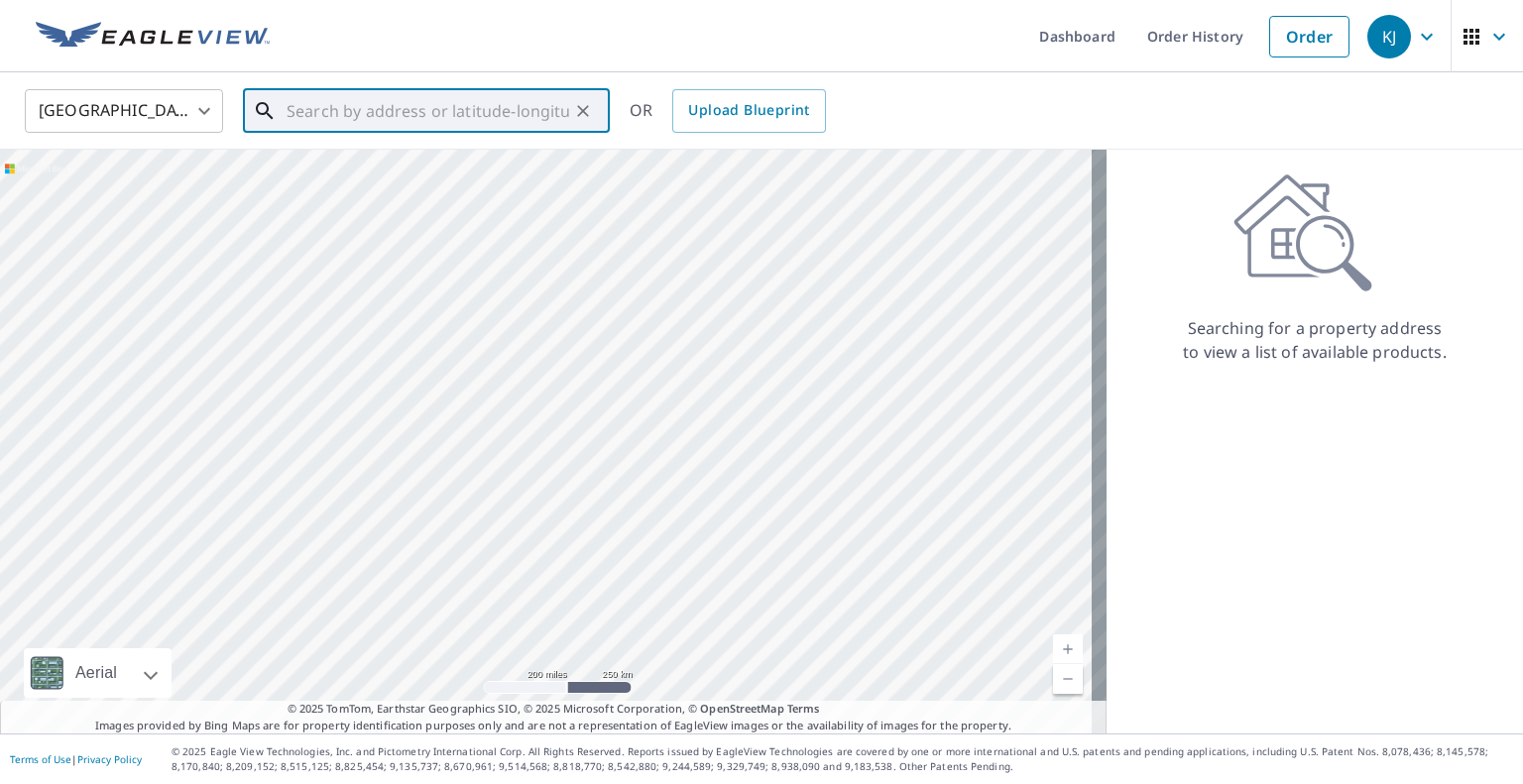 paste on "1225 Arcade Ave Louisville, KY 40215" 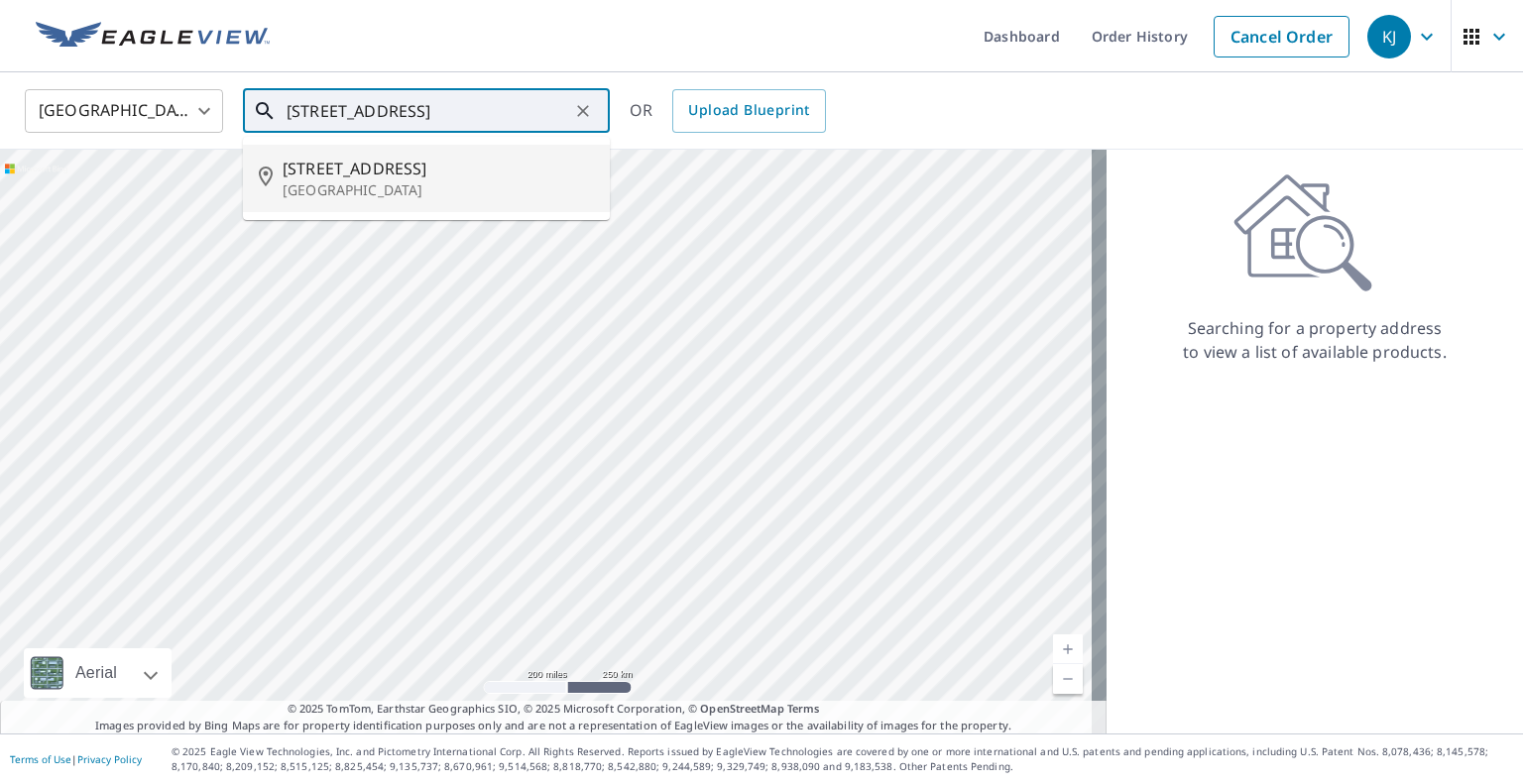 click on "1225 Arcade Ave" at bounding box center [438, 168] 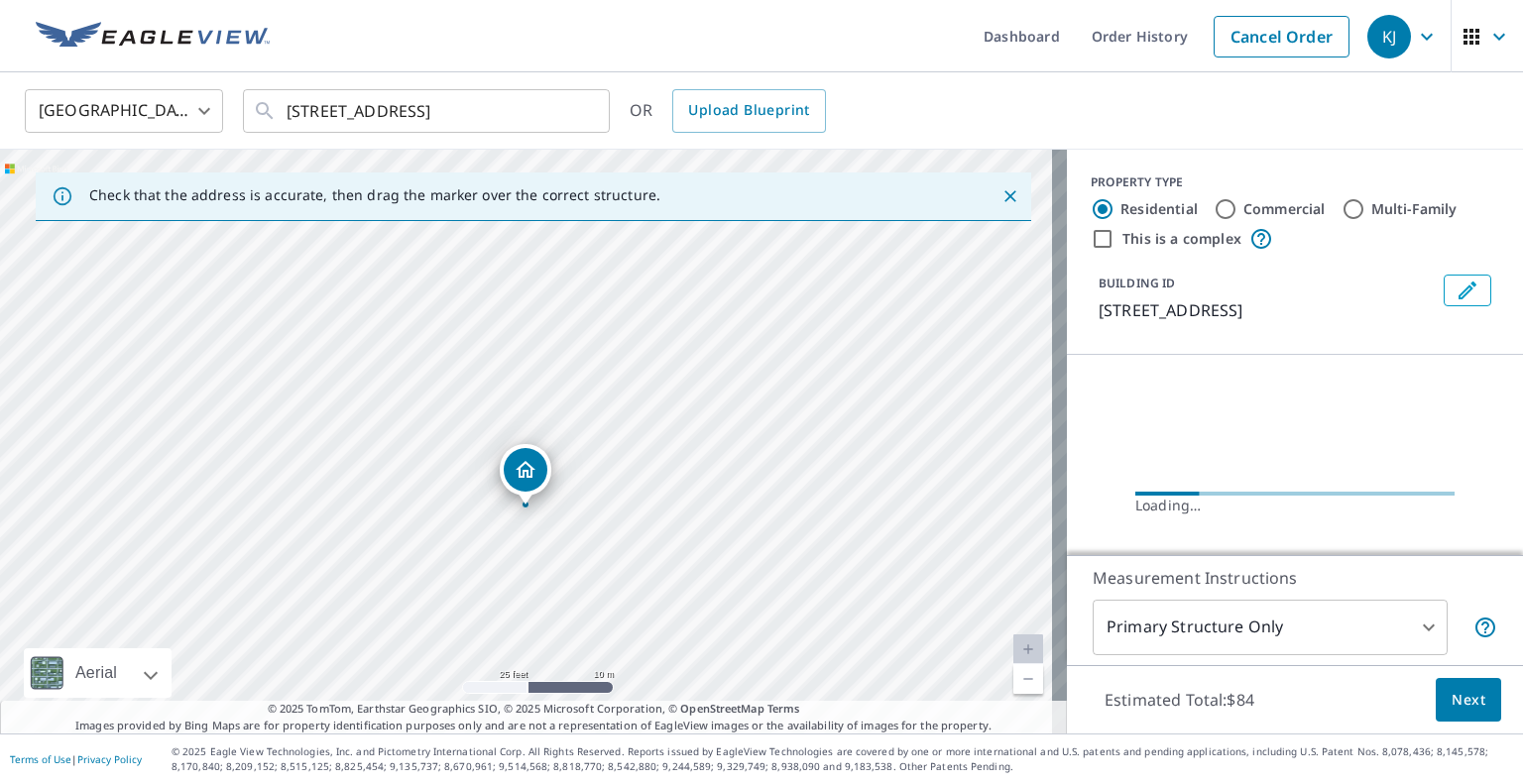 drag, startPoint x: 543, startPoint y: 464, endPoint x: 563, endPoint y: 376, distance: 90.24411 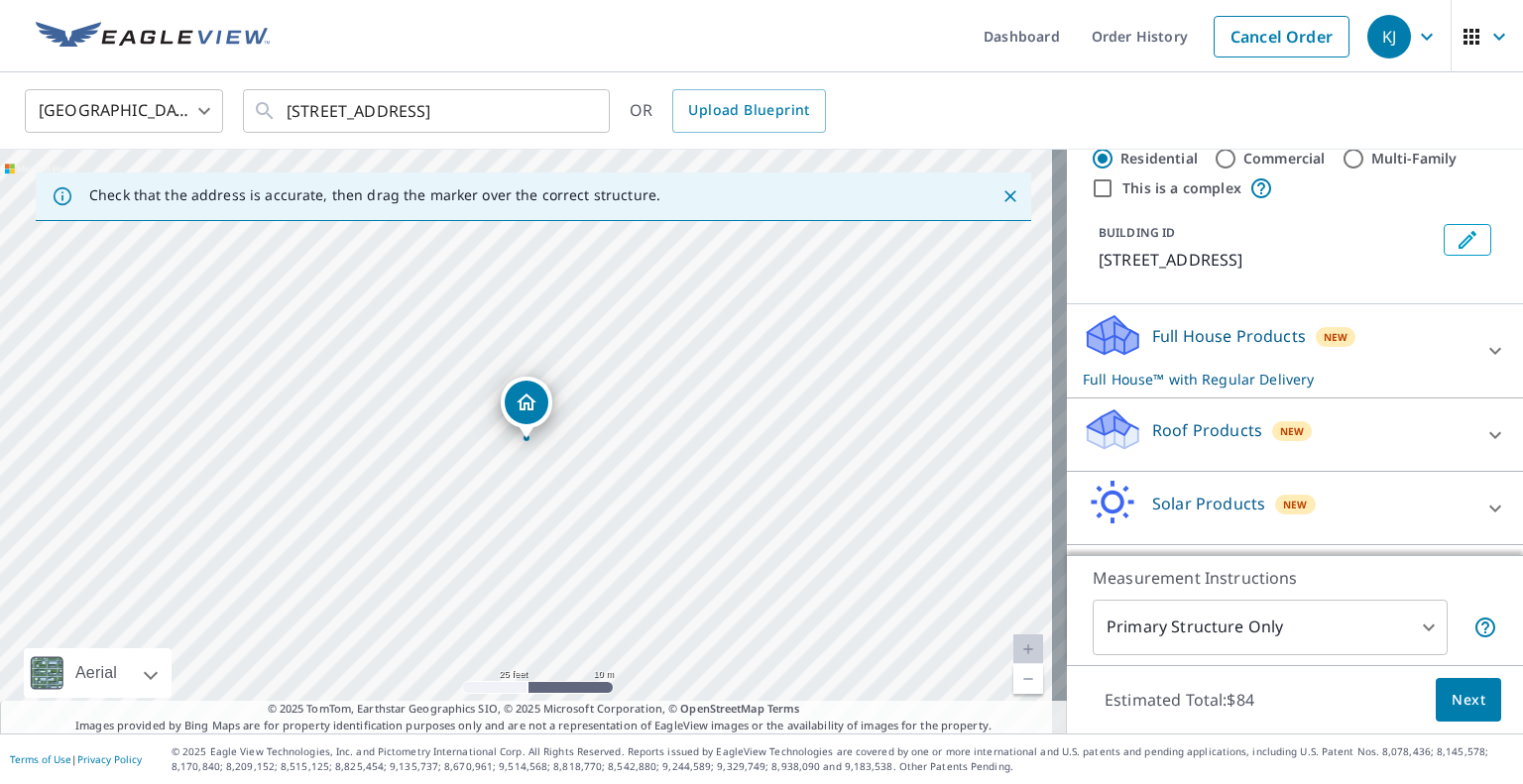 scroll, scrollTop: 112, scrollLeft: 0, axis: vertical 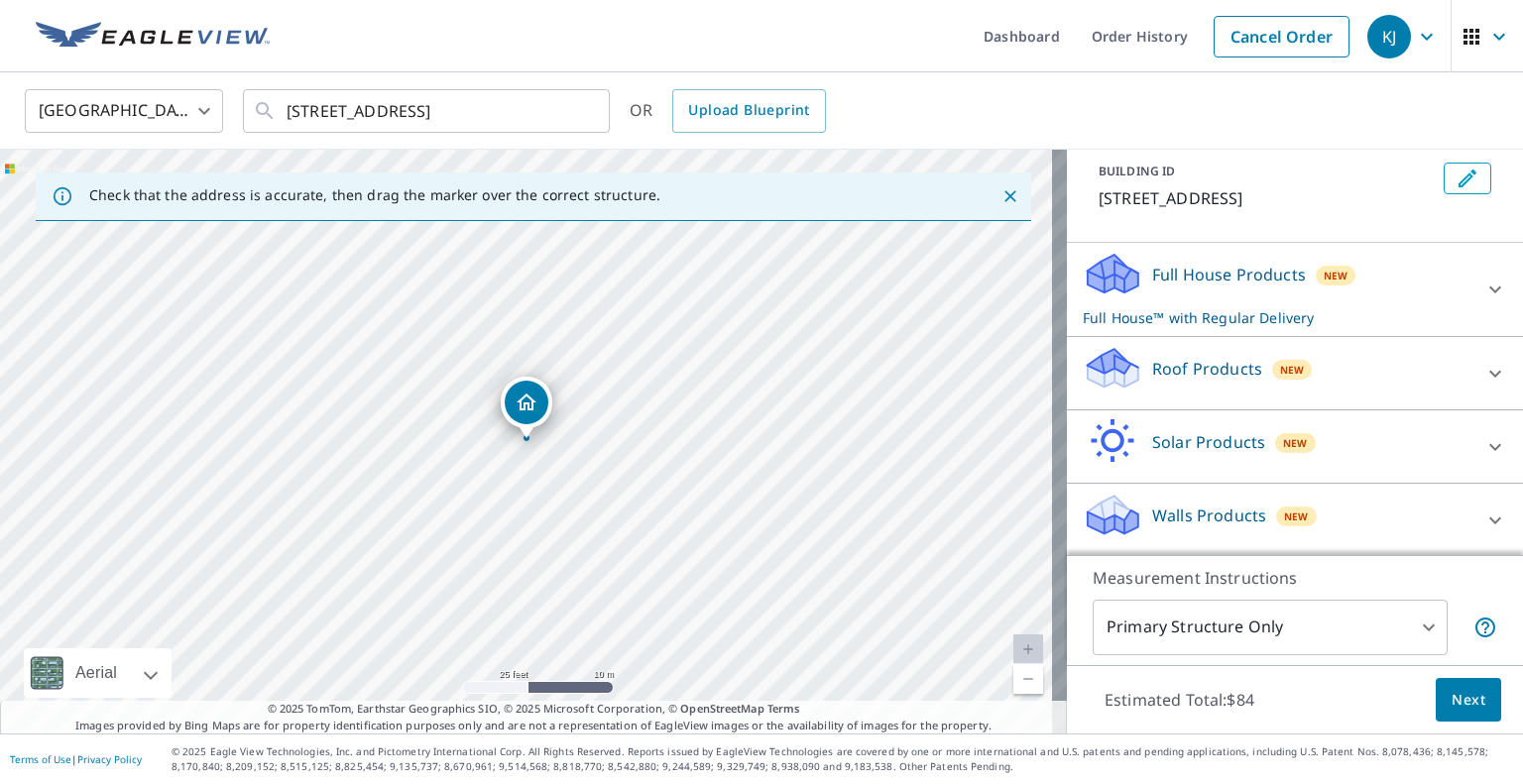 click on "Roof Products New" at bounding box center [1277, 373] 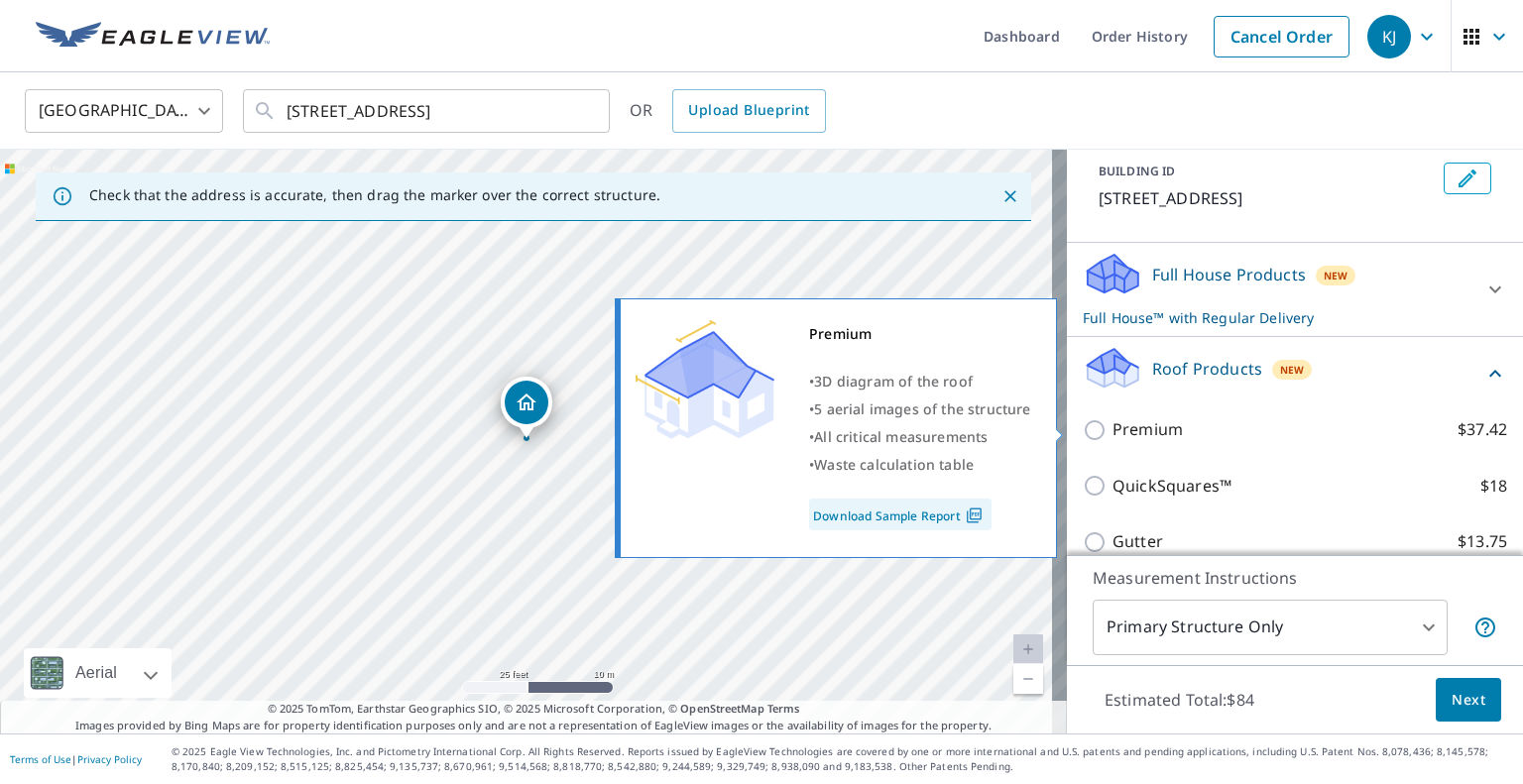click on "Premium" at bounding box center [1147, 429] 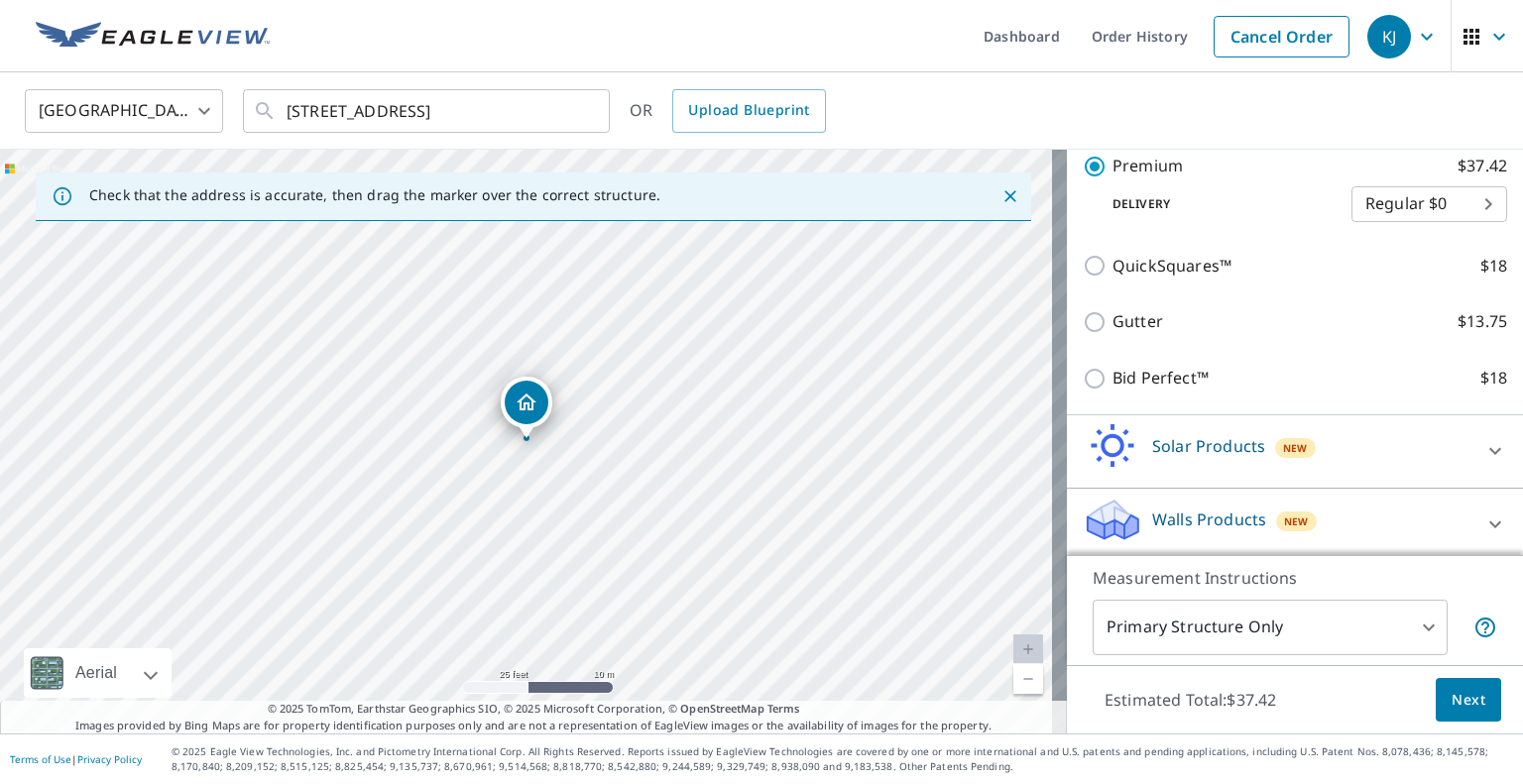 scroll, scrollTop: 380, scrollLeft: 0, axis: vertical 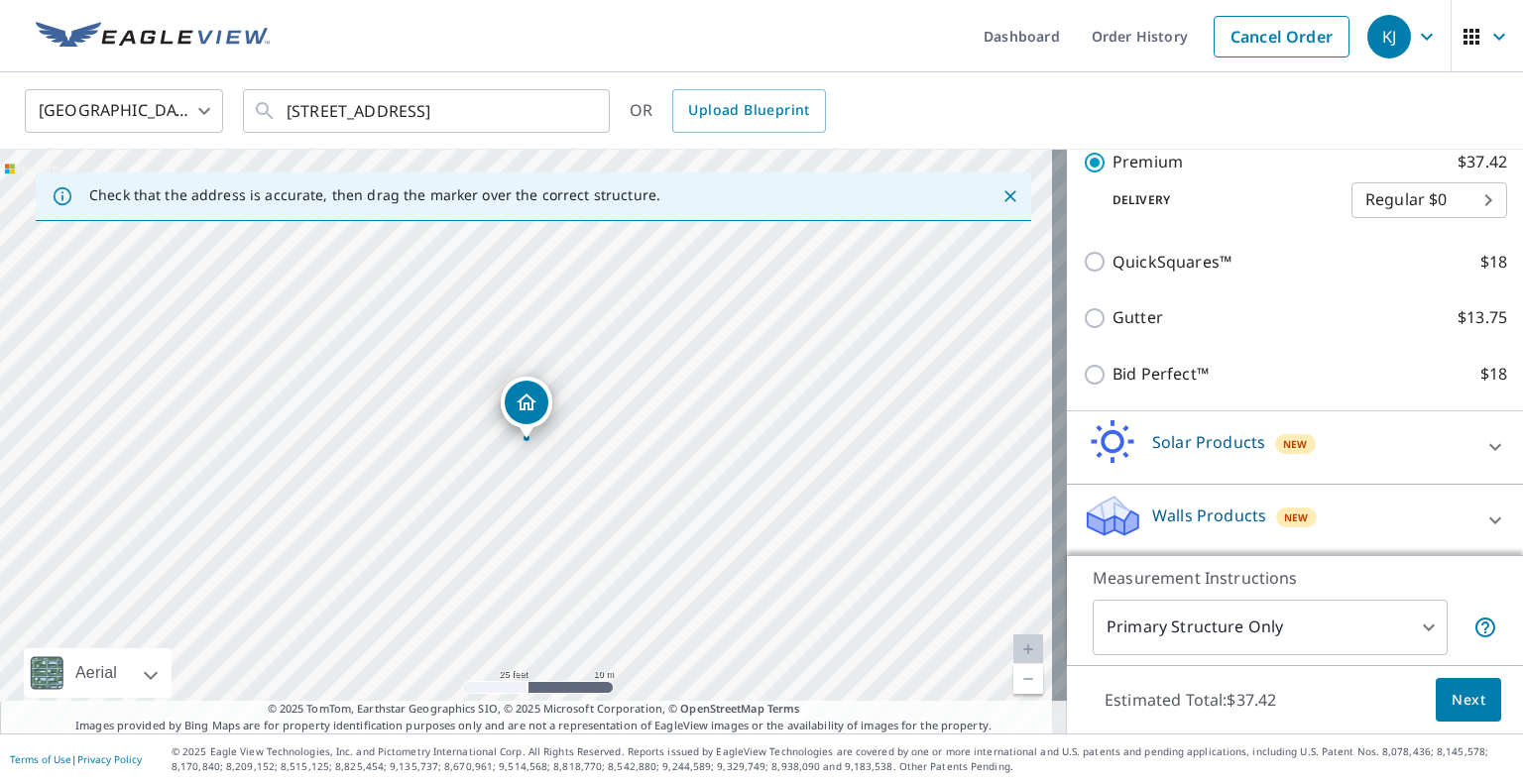 click on "Next" at bounding box center [1468, 700] 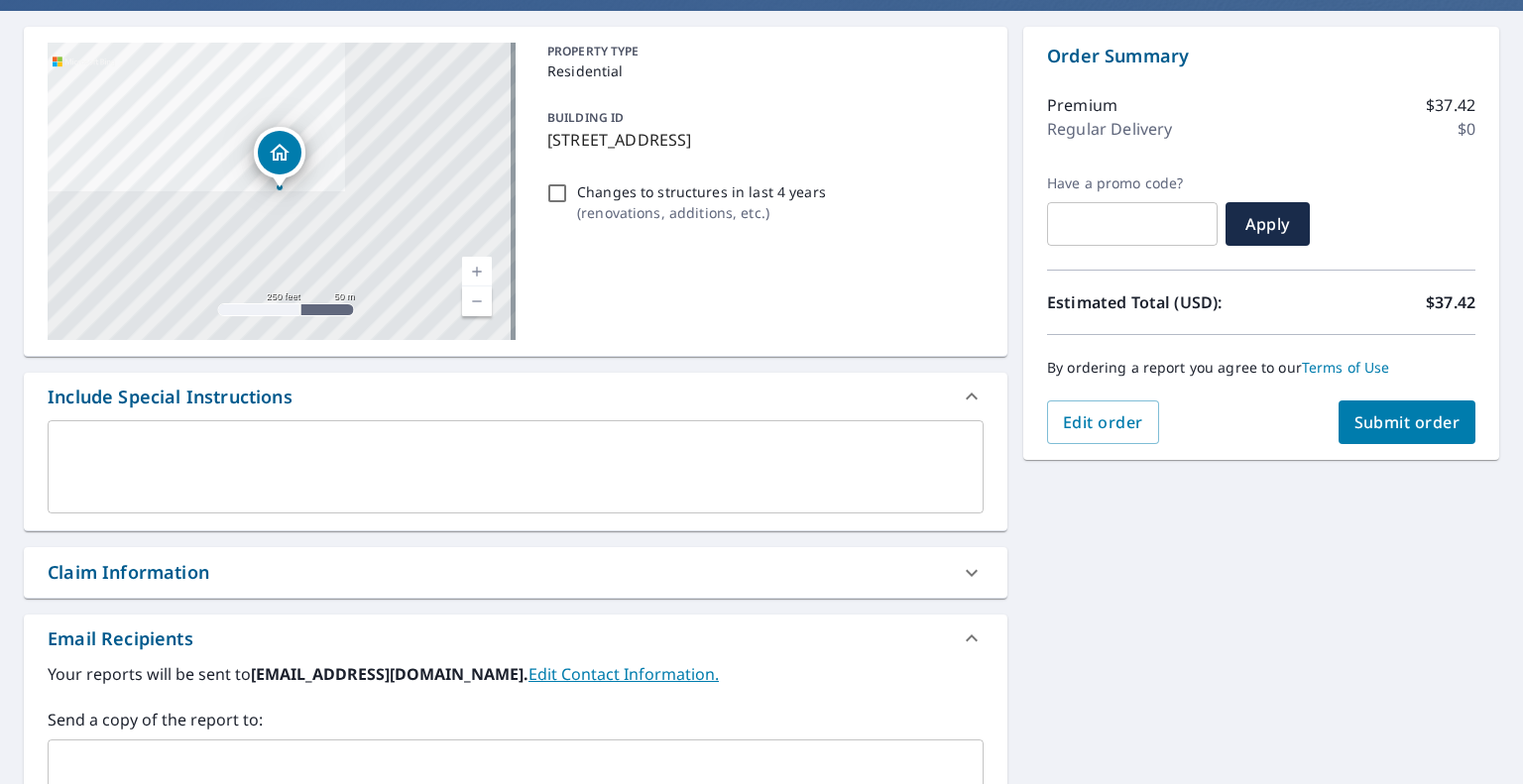 scroll, scrollTop: 297, scrollLeft: 0, axis: vertical 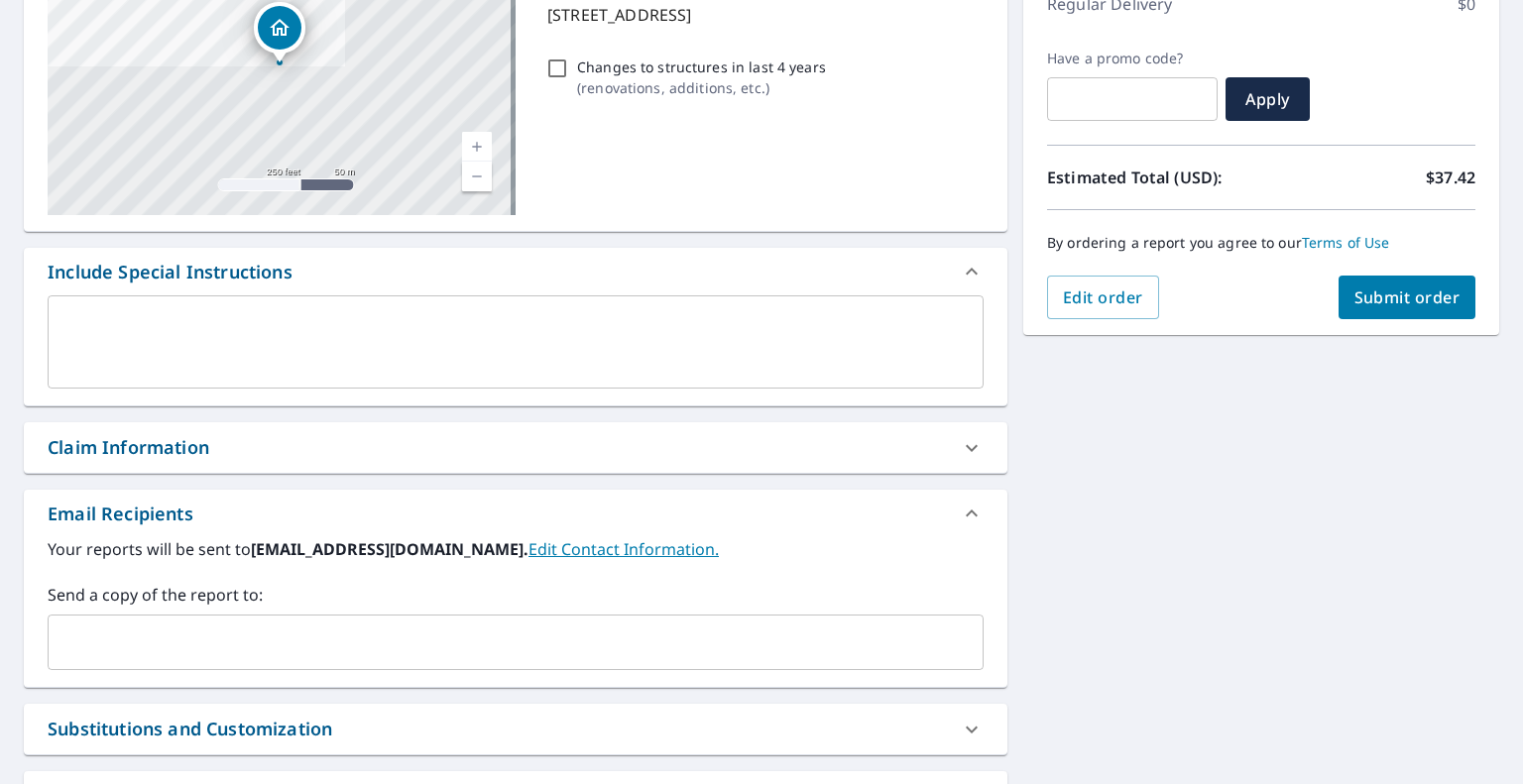 click at bounding box center (501, 642) 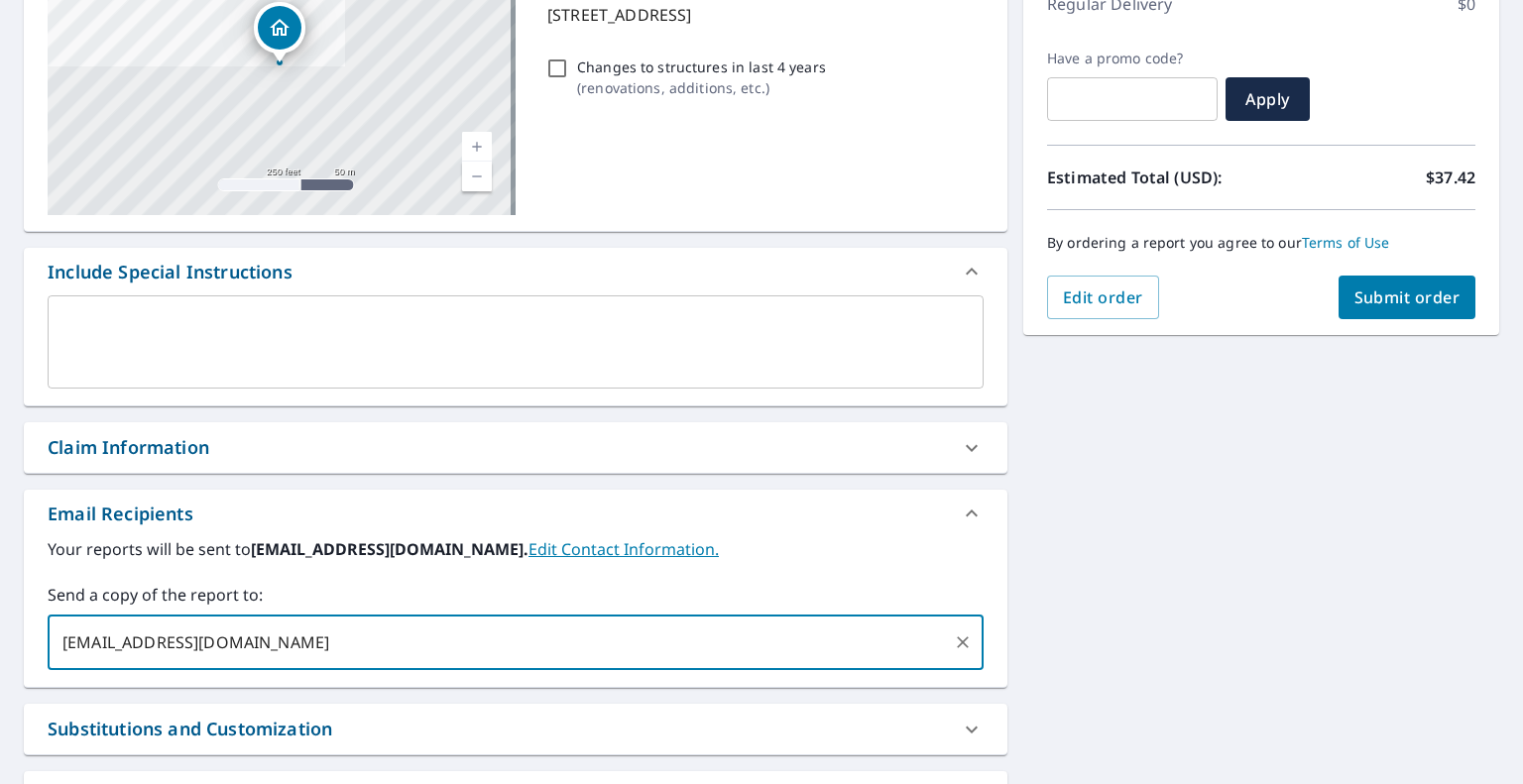 type on "lucasmoses@aicroofing.com" 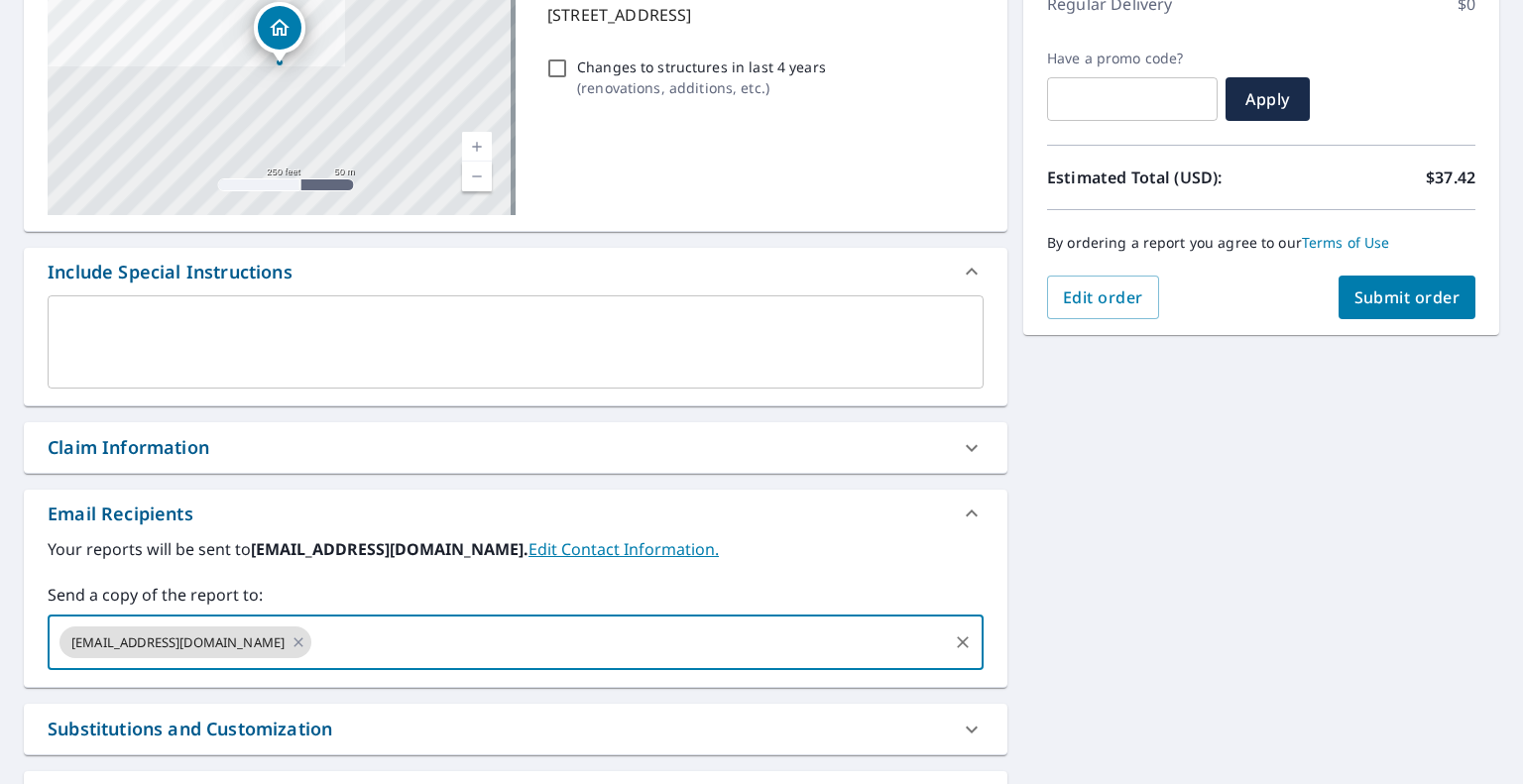 click on "Submit order" at bounding box center (1407, 297) 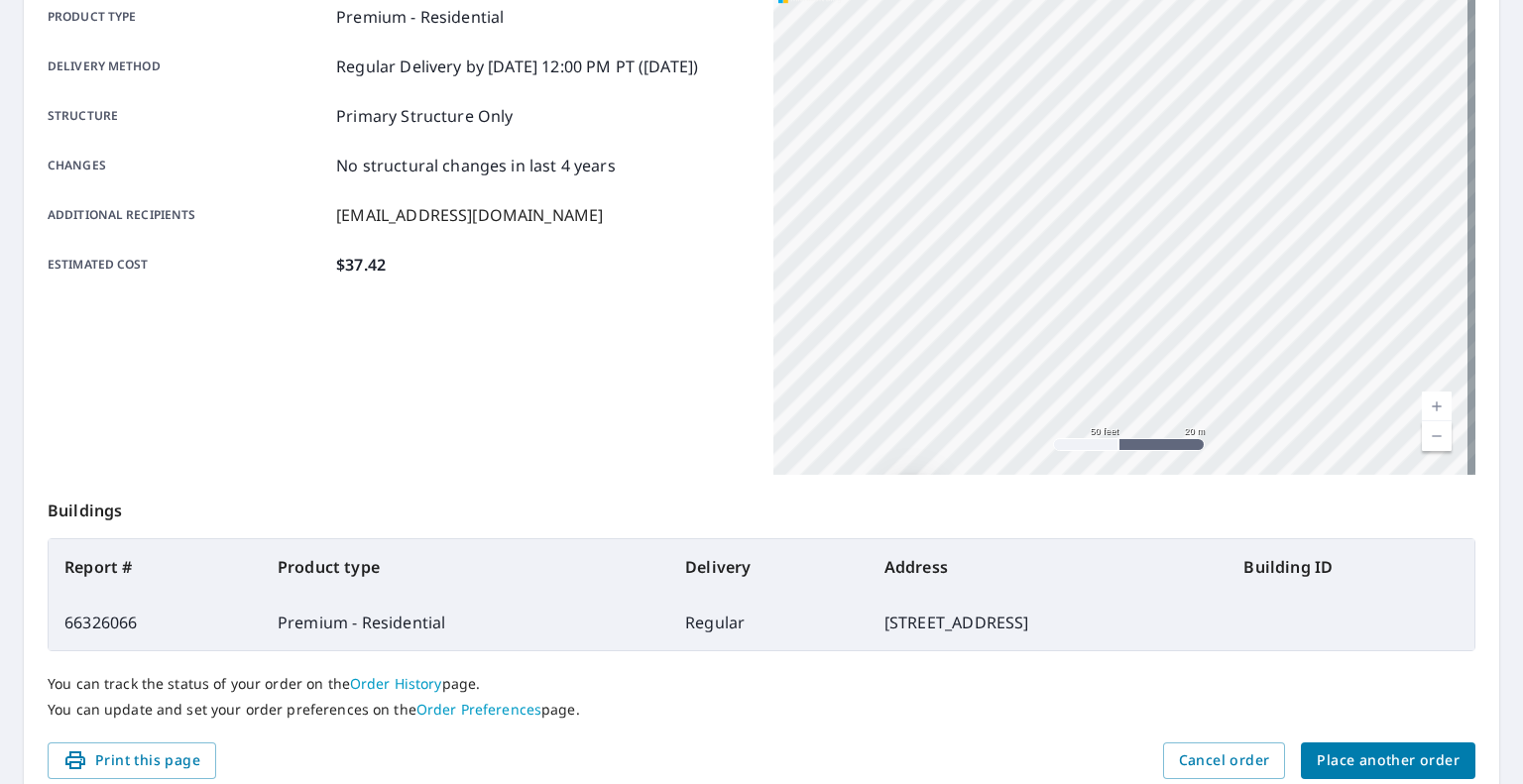 scroll, scrollTop: 0, scrollLeft: 0, axis: both 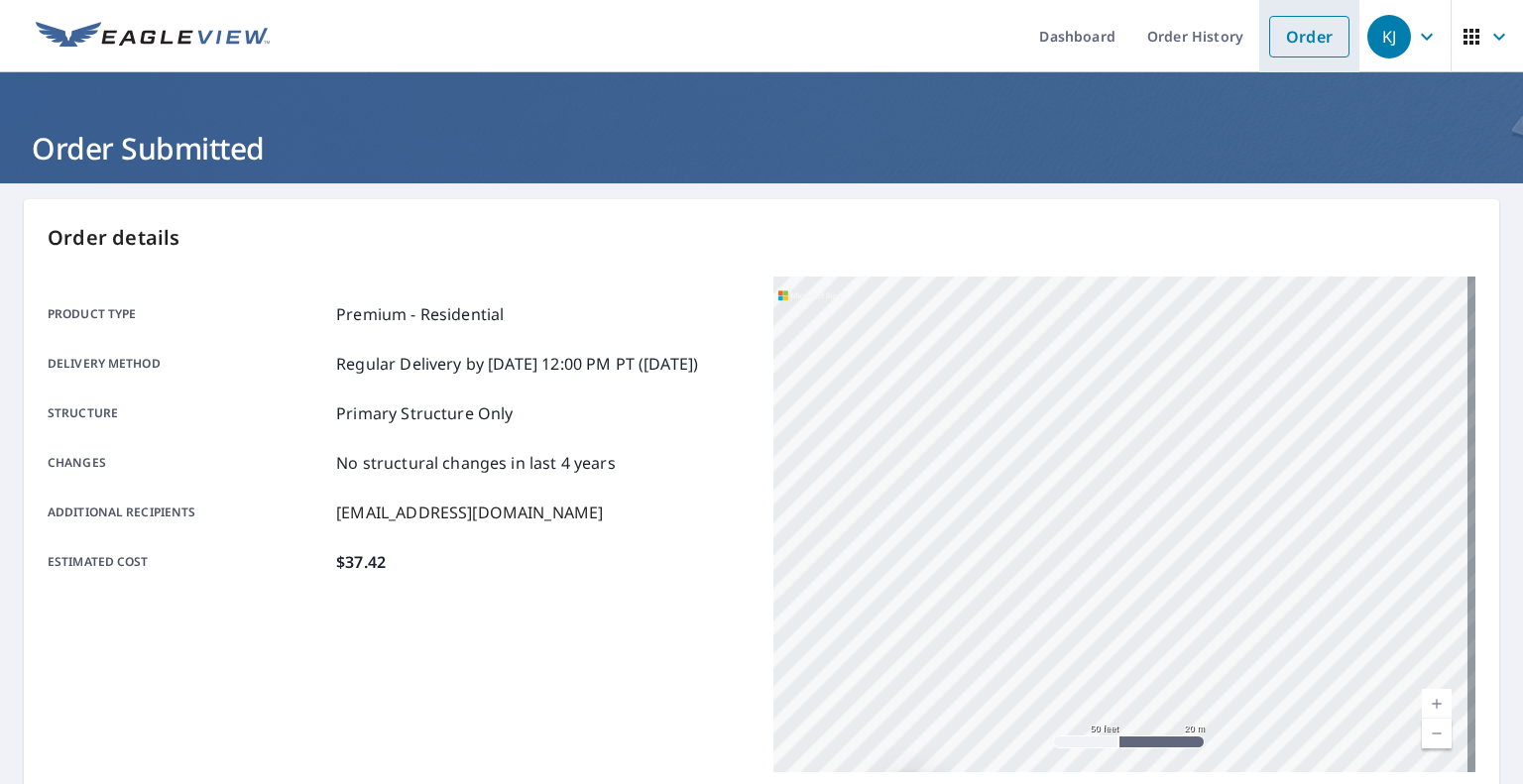 click on "Order" at bounding box center (1309, 37) 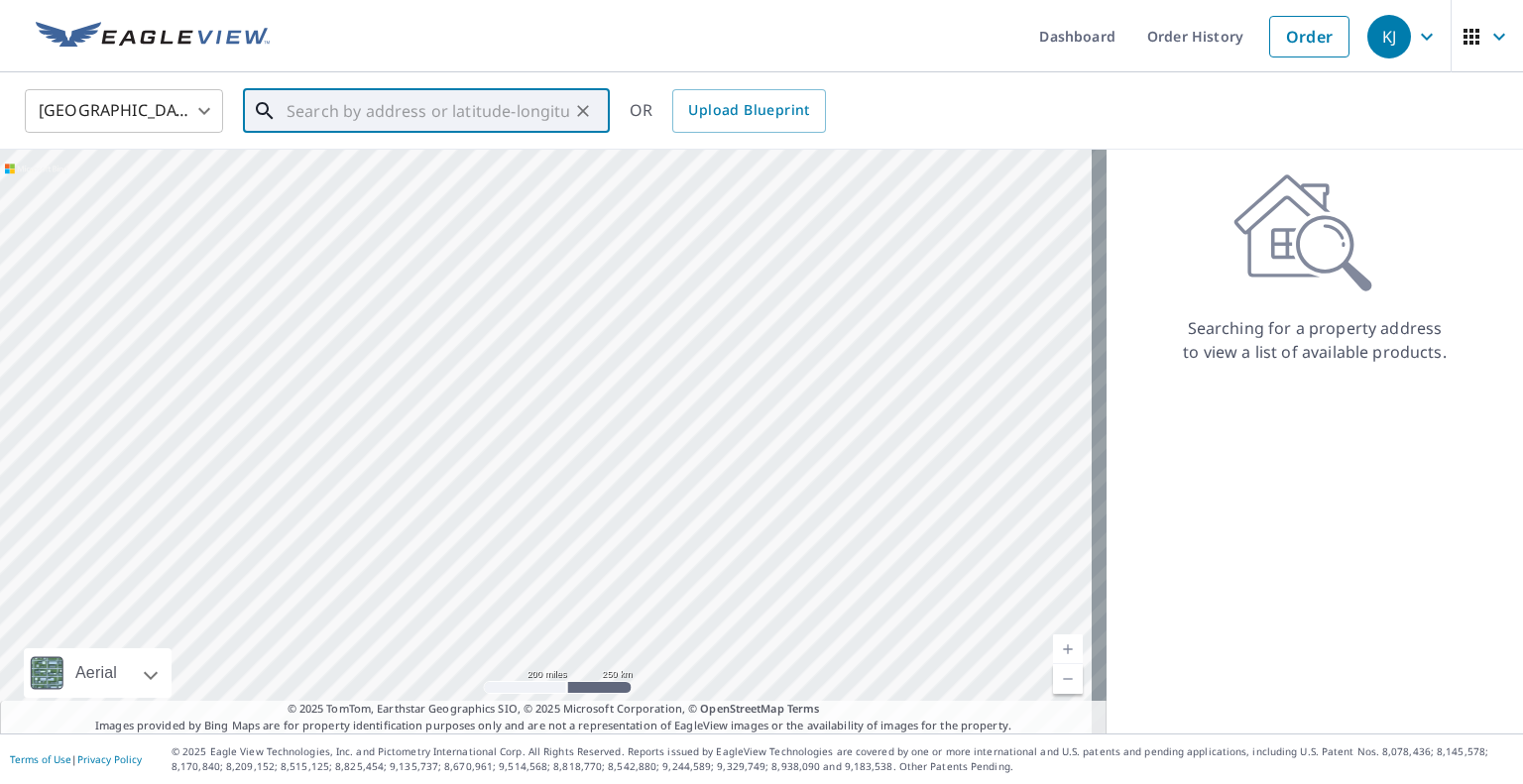click at bounding box center [427, 111] 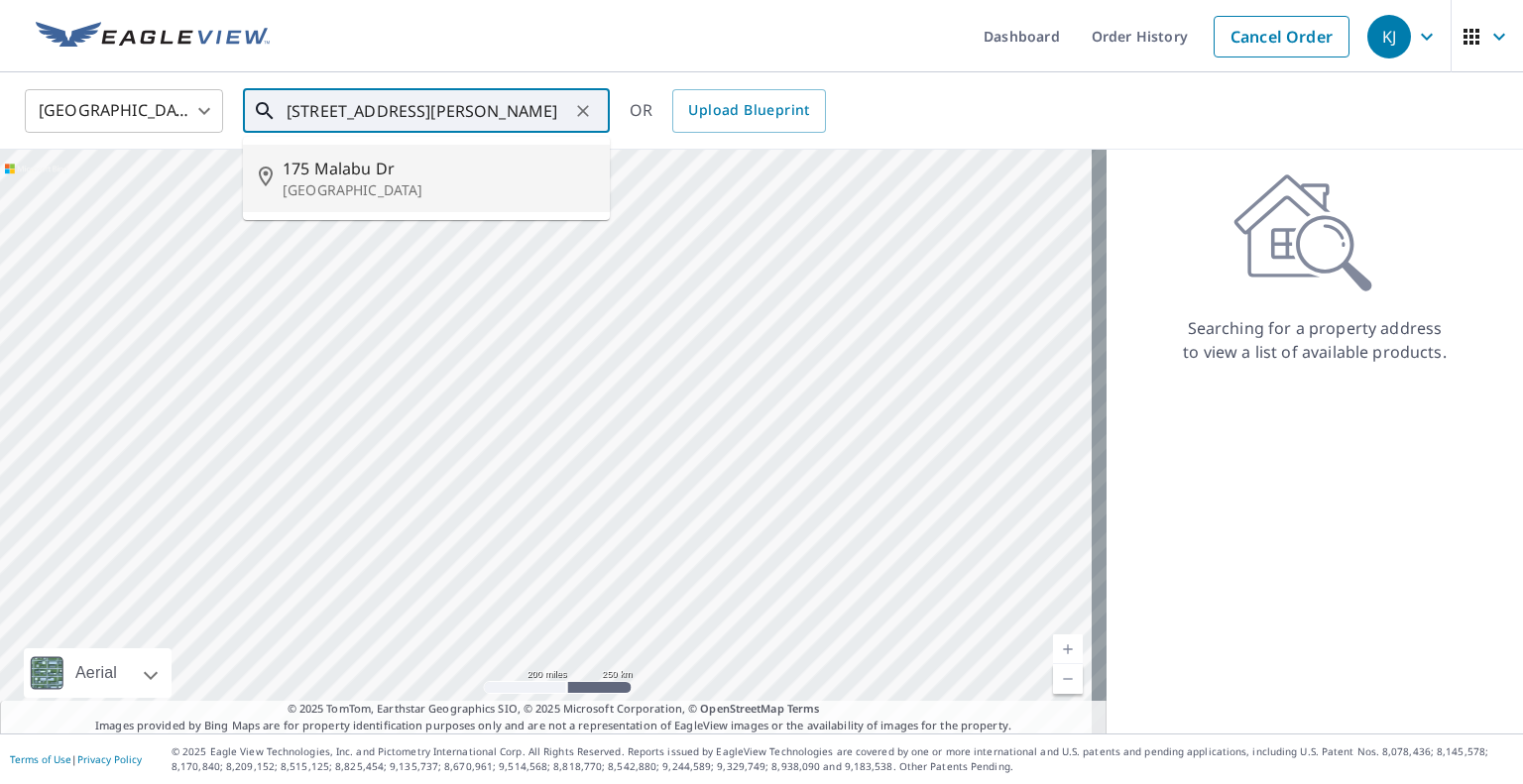 click on "175 Malabu Dr Lexington, KY 40503" at bounding box center (426, 178) 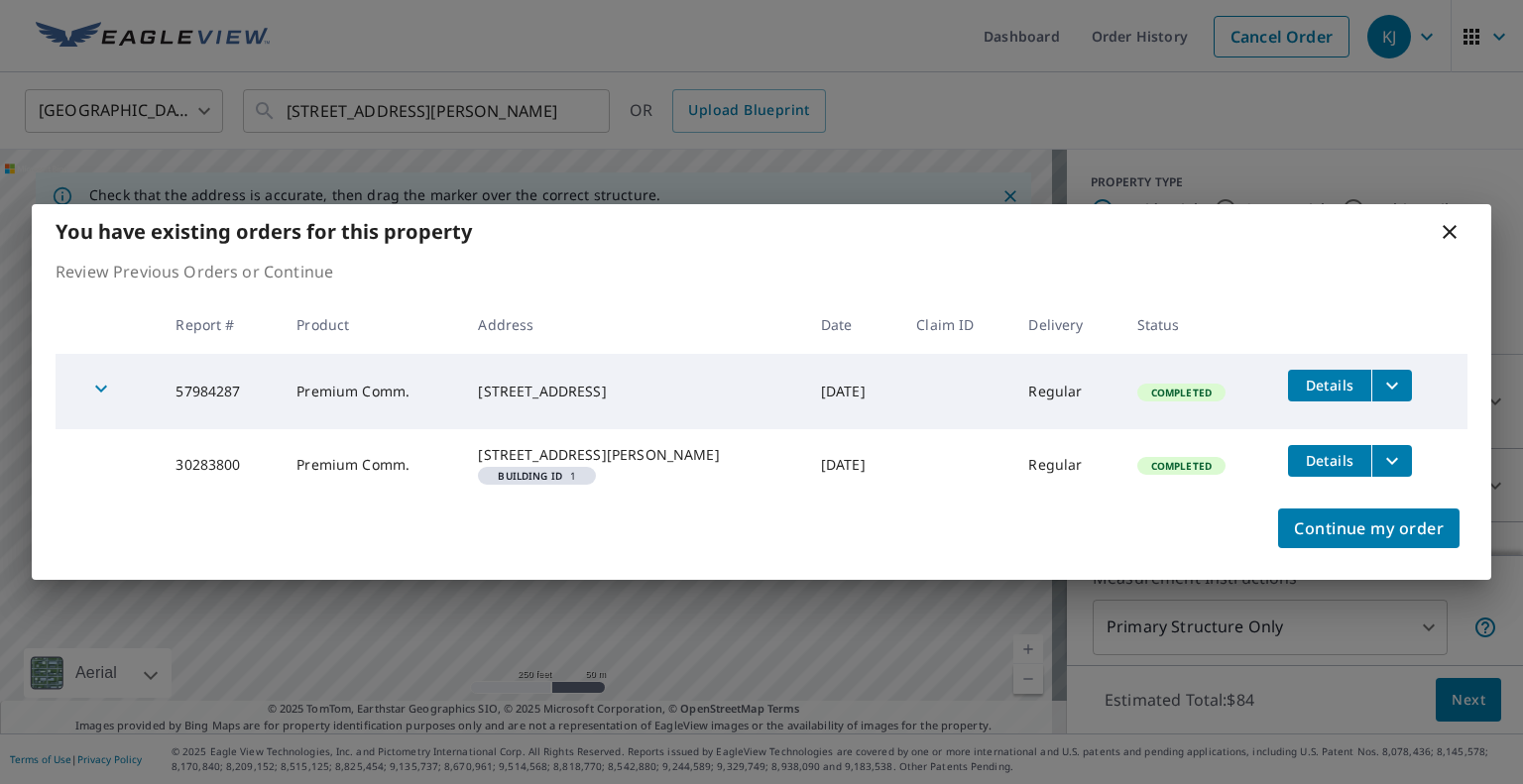 click 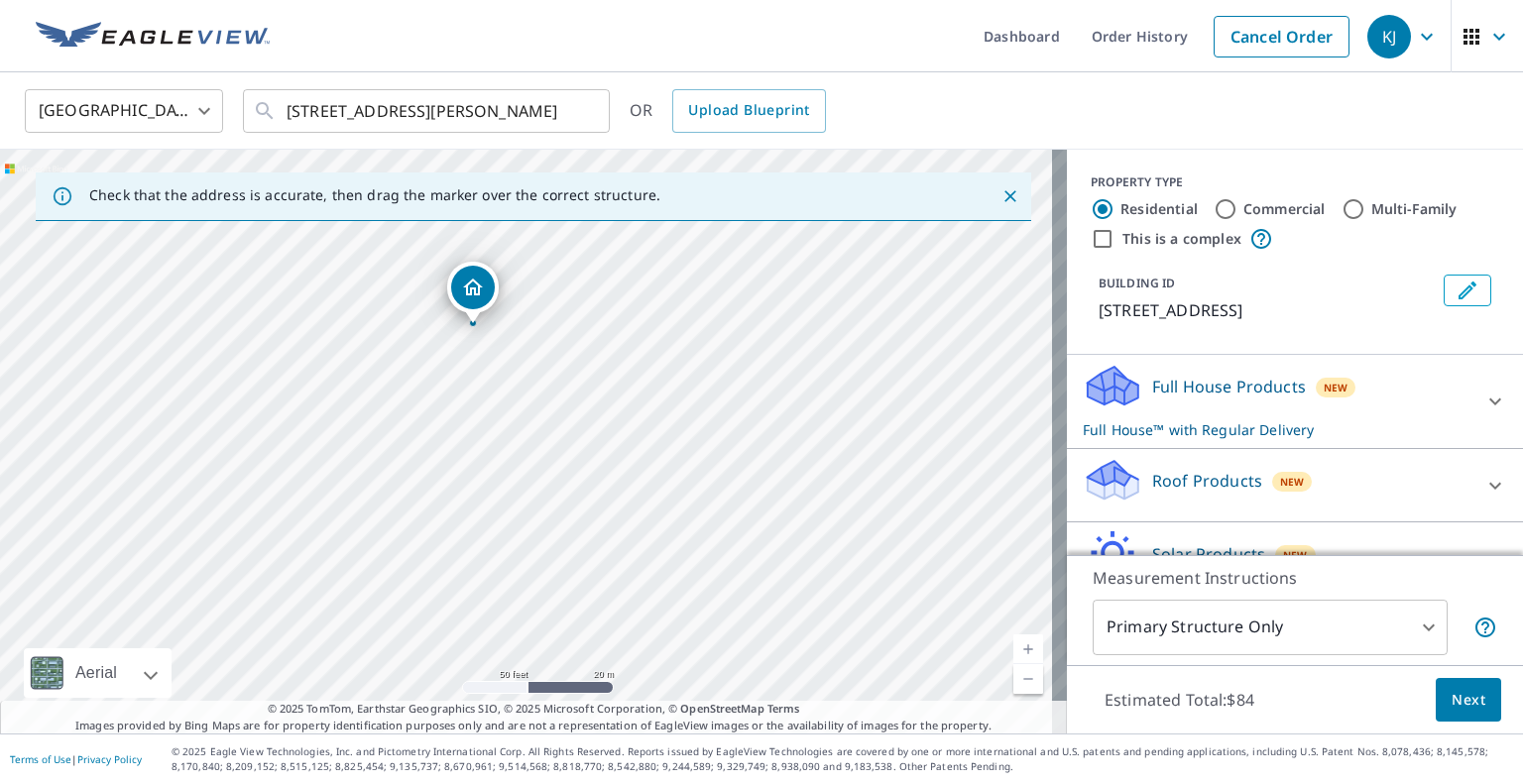 drag, startPoint x: 622, startPoint y: 518, endPoint x: 537, endPoint y: 395, distance: 149.51254 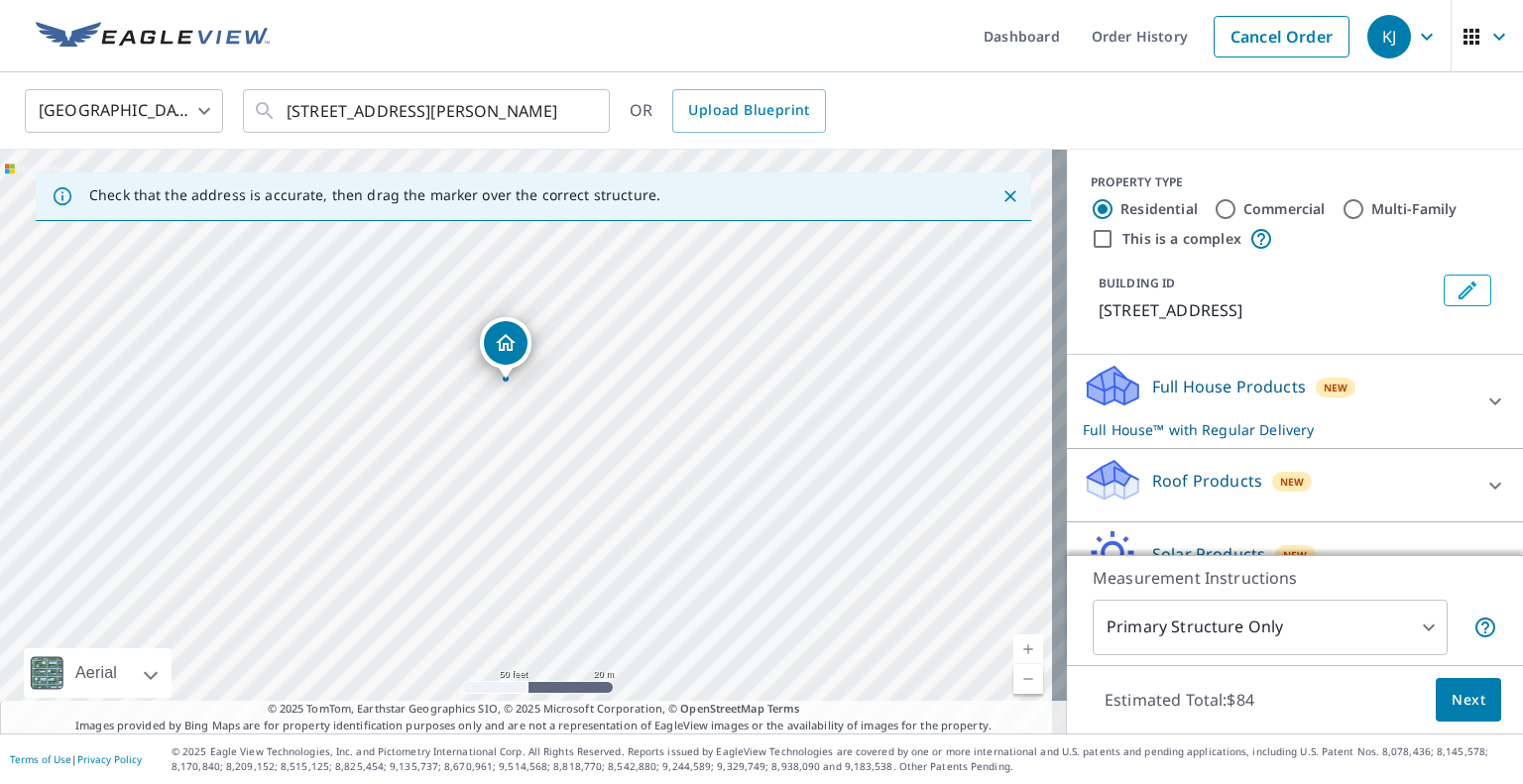 drag, startPoint x: 644, startPoint y: 594, endPoint x: 693, endPoint y: 680, distance: 98.979796 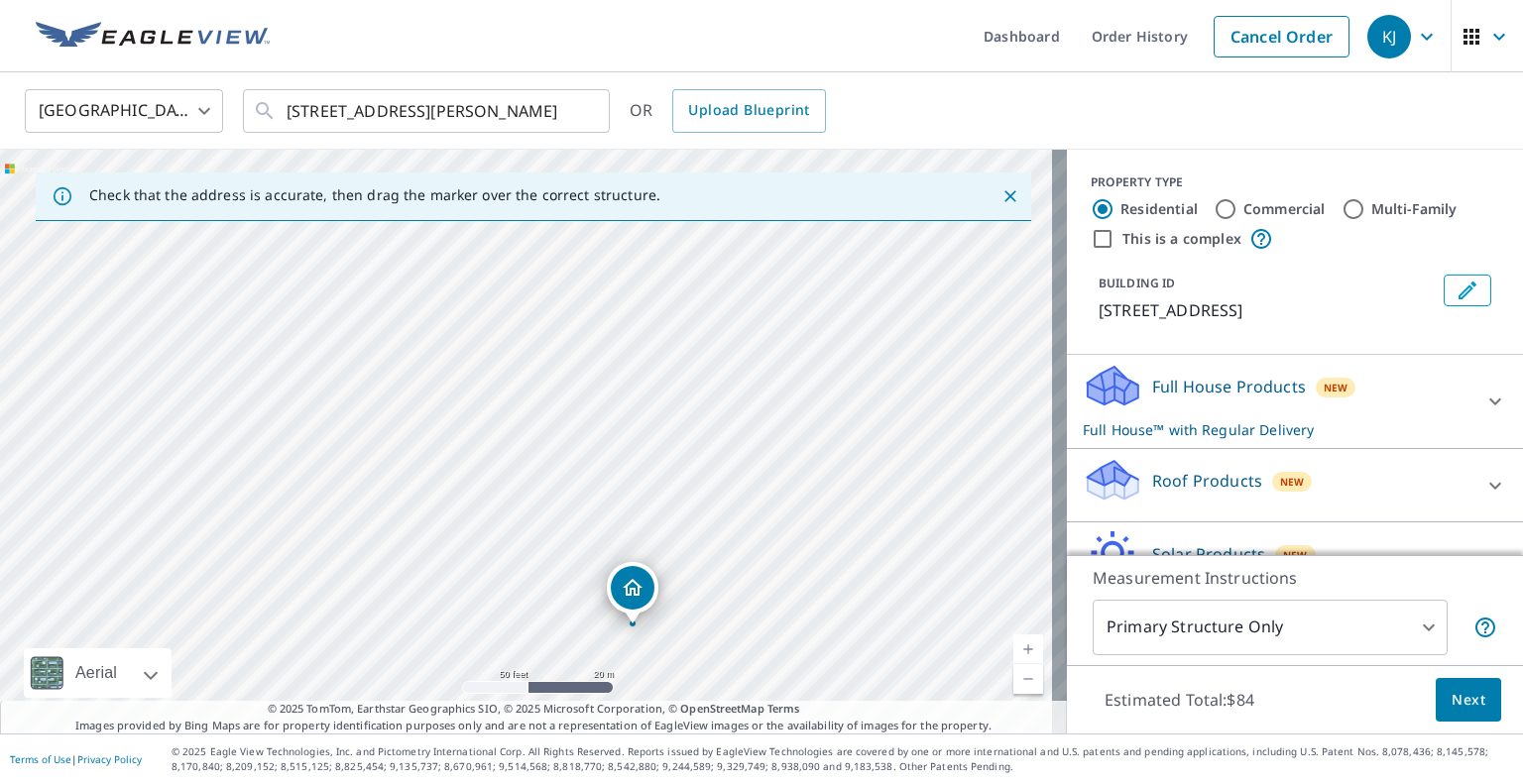 drag, startPoint x: 584, startPoint y: 364, endPoint x: 686, endPoint y: 550, distance: 212.13203 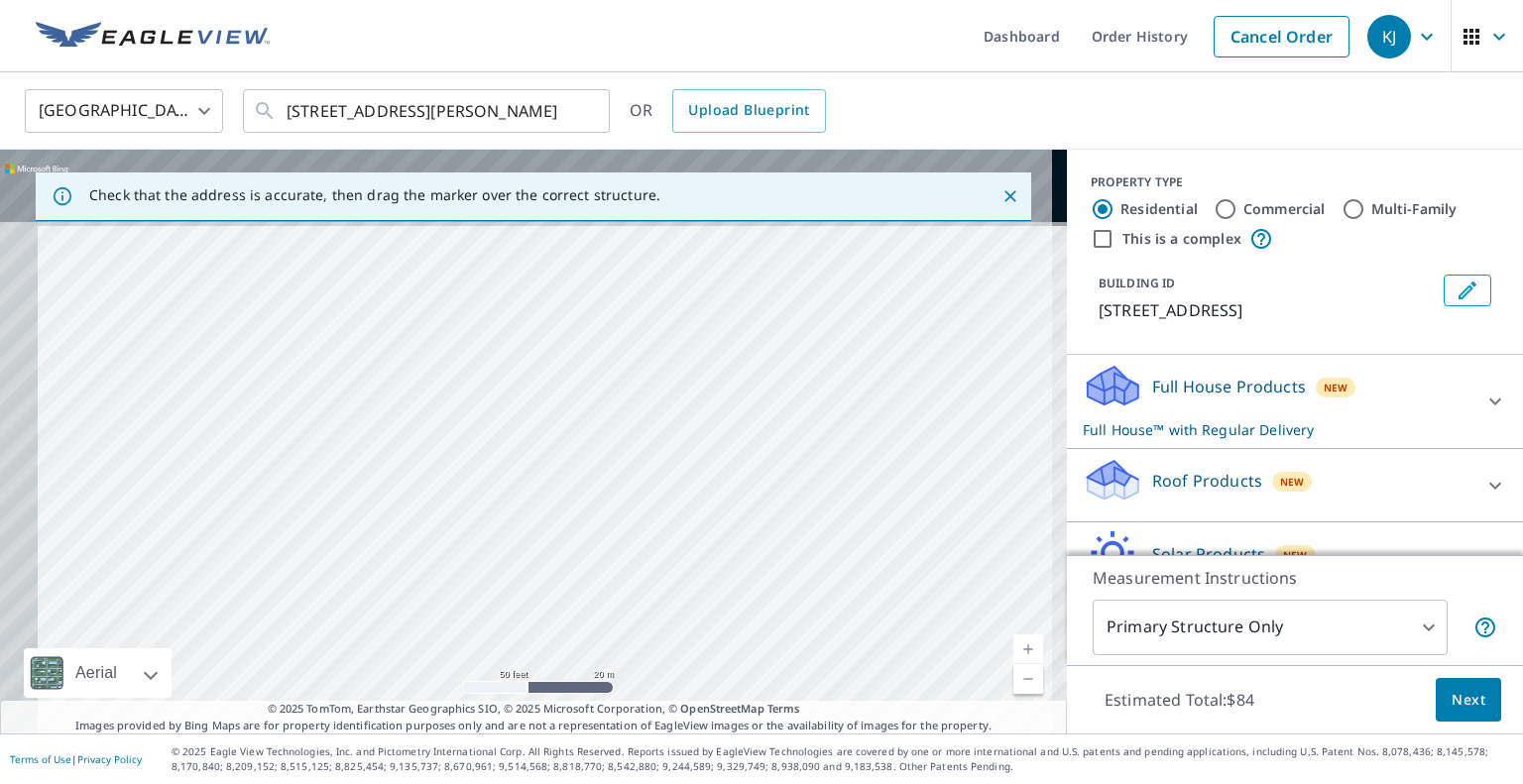 drag, startPoint x: 728, startPoint y: 595, endPoint x: 762, endPoint y: 679, distance: 90.6201 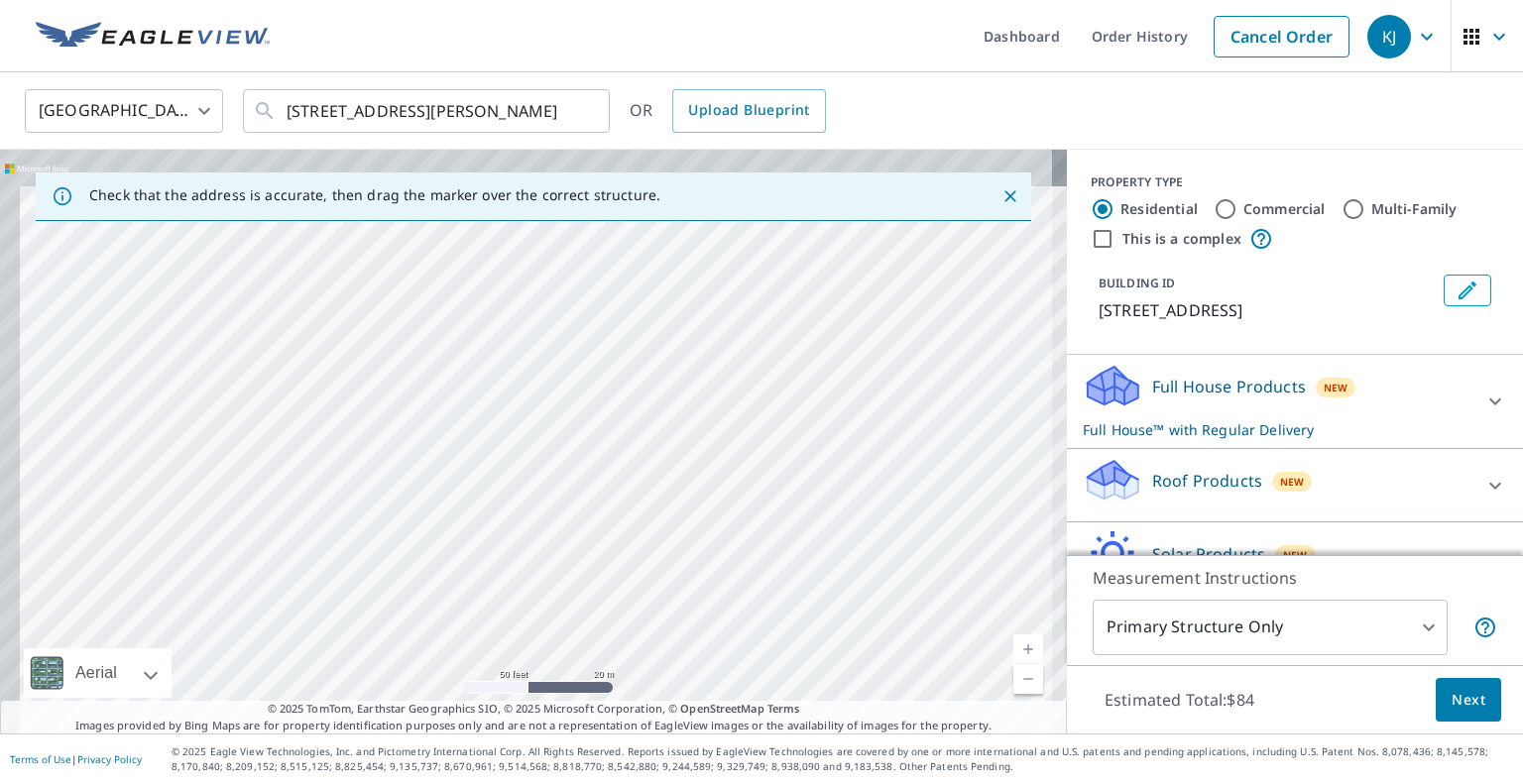 drag, startPoint x: 668, startPoint y: 493, endPoint x: 741, endPoint y: 634, distance: 158.77657 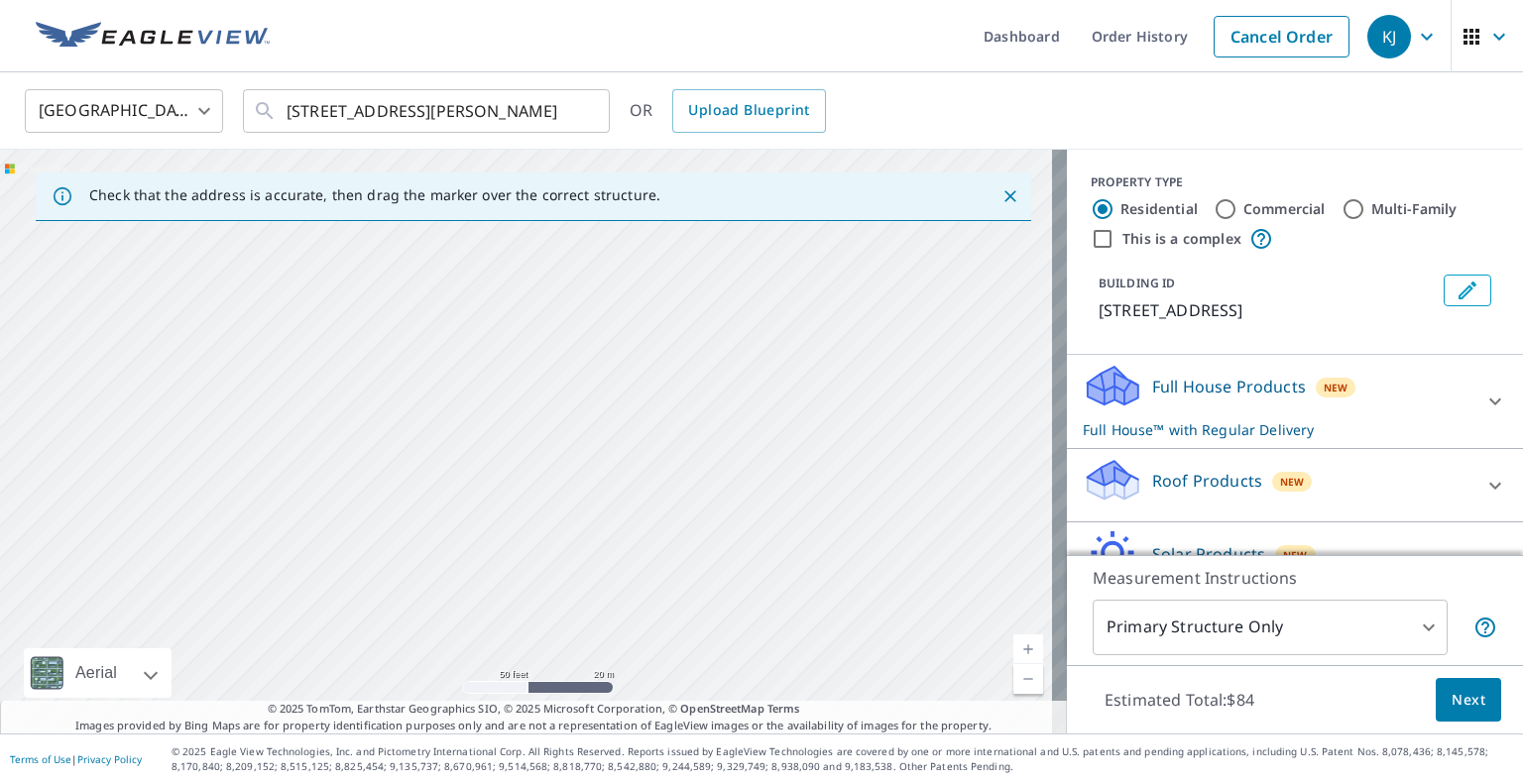 drag, startPoint x: 741, startPoint y: 634, endPoint x: 649, endPoint y: 380, distance: 270.1481 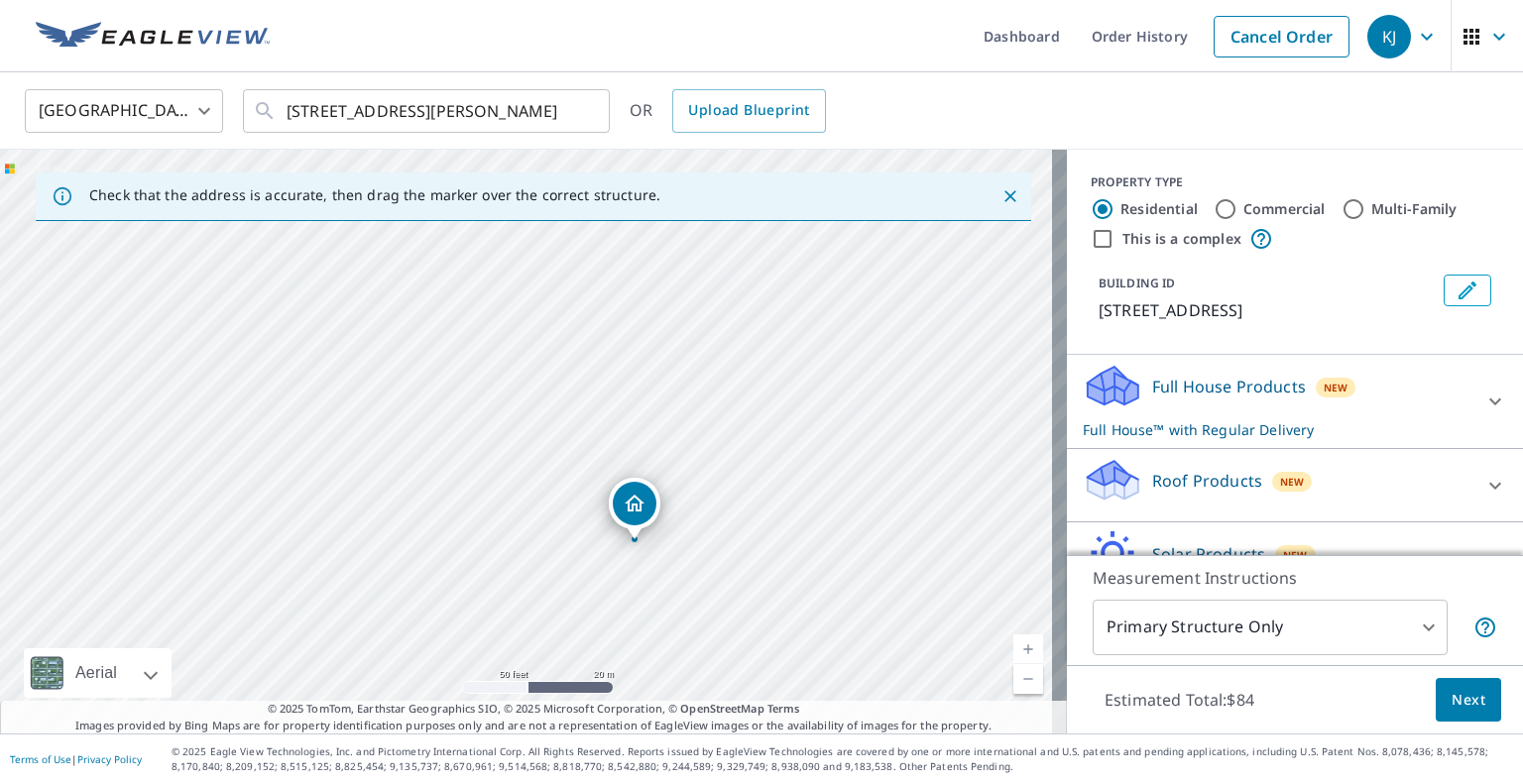 drag, startPoint x: 726, startPoint y: 595, endPoint x: 619, endPoint y: 355, distance: 262.77176 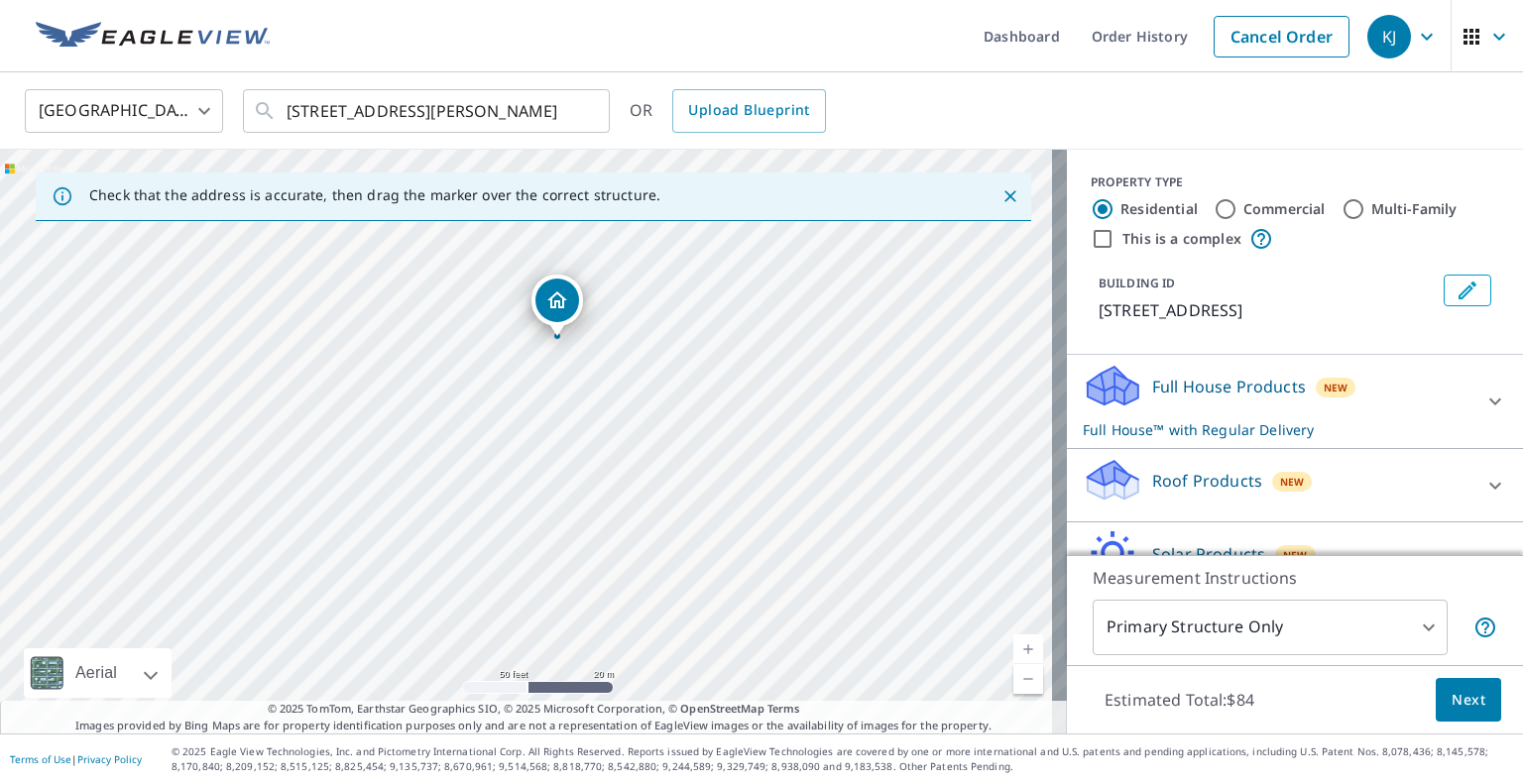 drag, startPoint x: 670, startPoint y: 536, endPoint x: 597, endPoint y: 338, distance: 211.02843 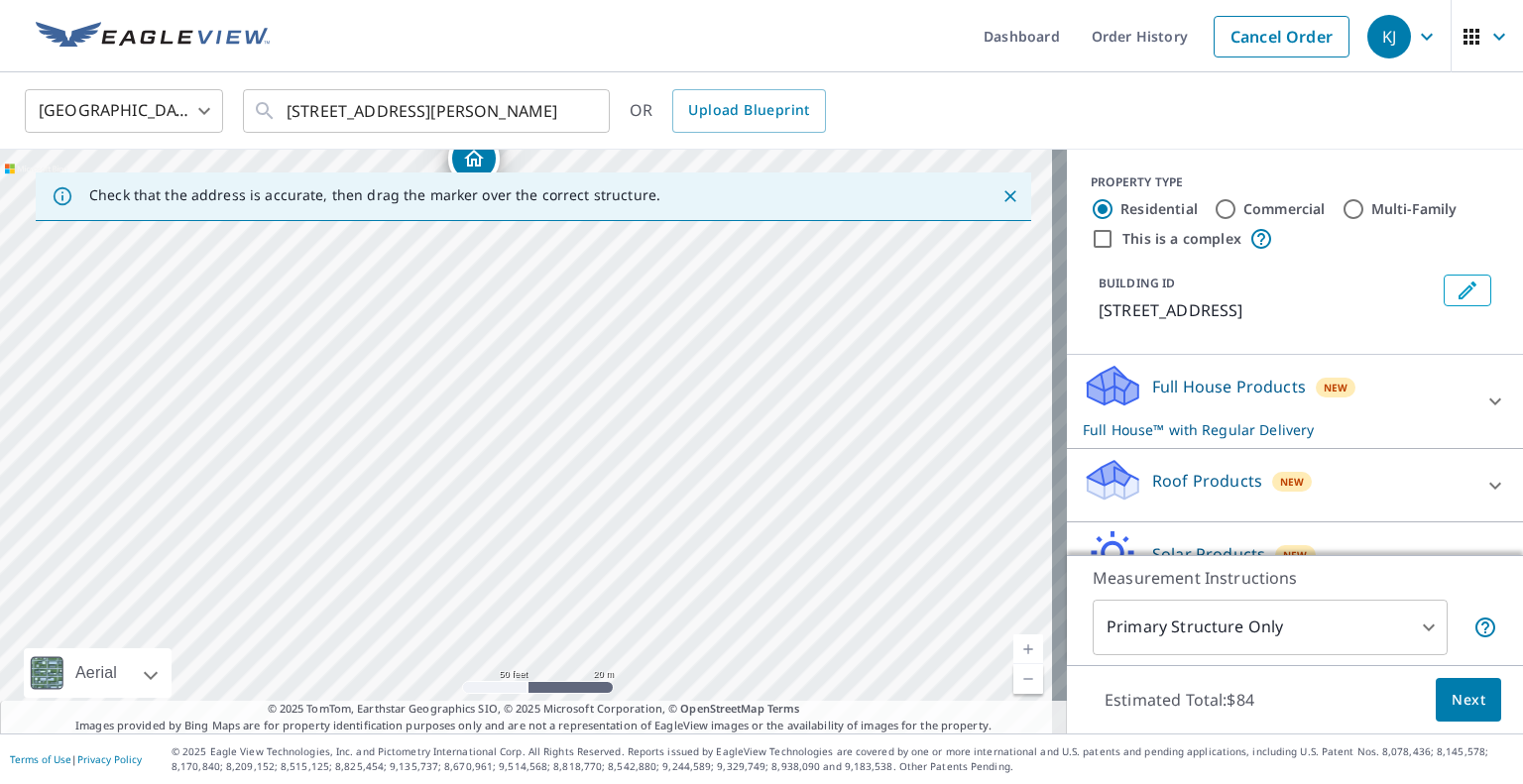 drag, startPoint x: 718, startPoint y: 540, endPoint x: 635, endPoint y: 398, distance: 164.47796 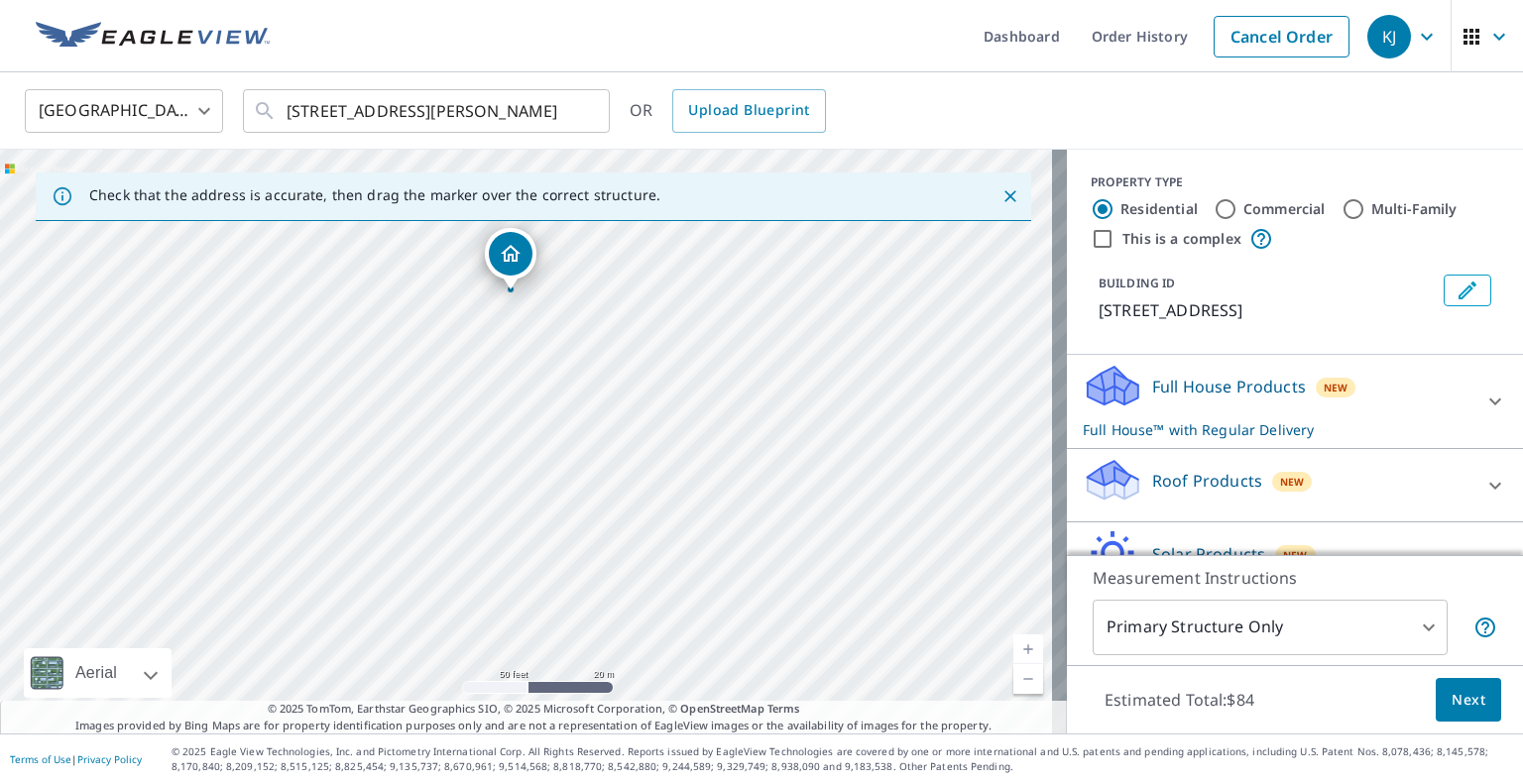 drag, startPoint x: 778, startPoint y: 473, endPoint x: 815, endPoint y: 570, distance: 103.81715 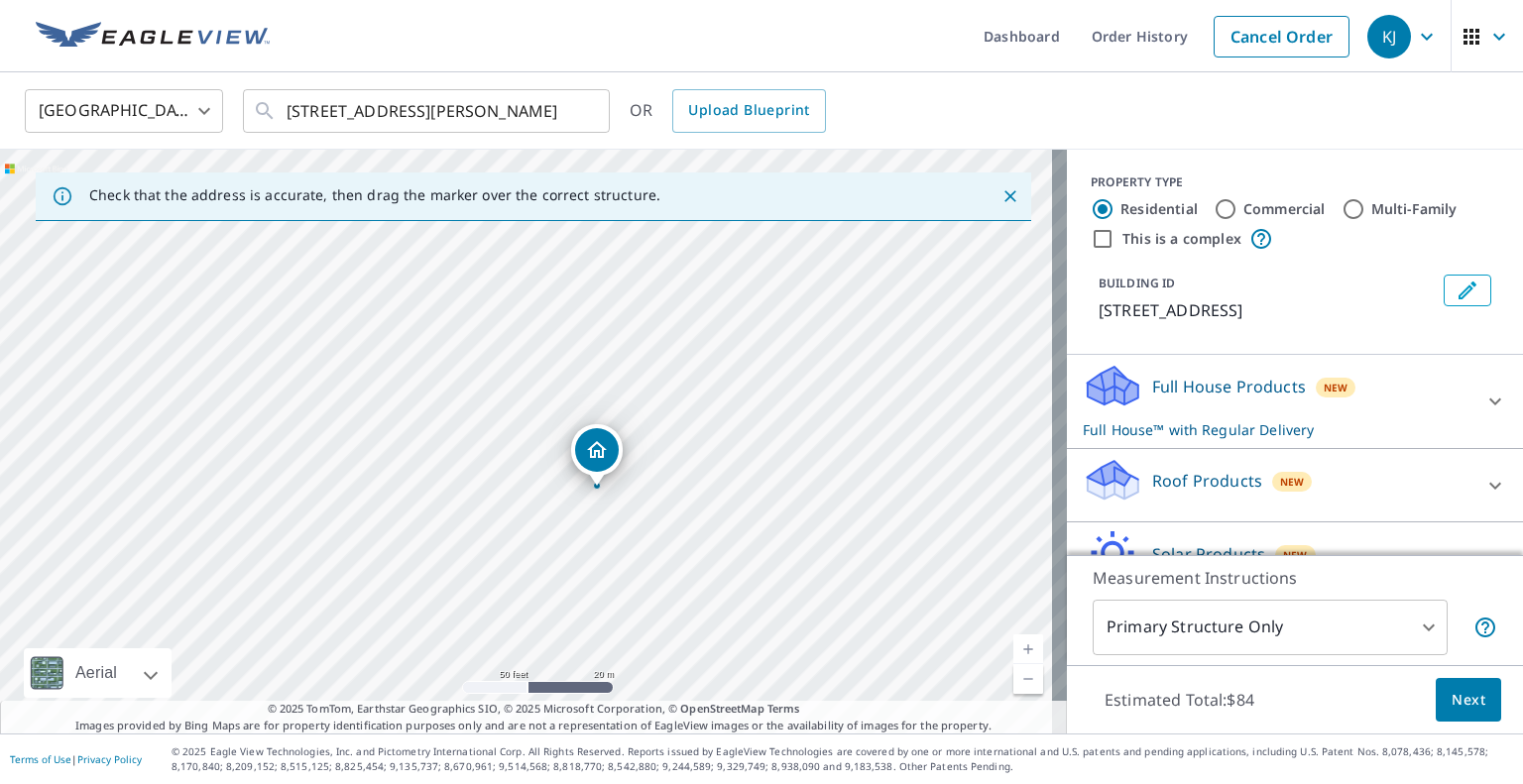 drag, startPoint x: 830, startPoint y: 362, endPoint x: 879, endPoint y: 486, distance: 133.33042 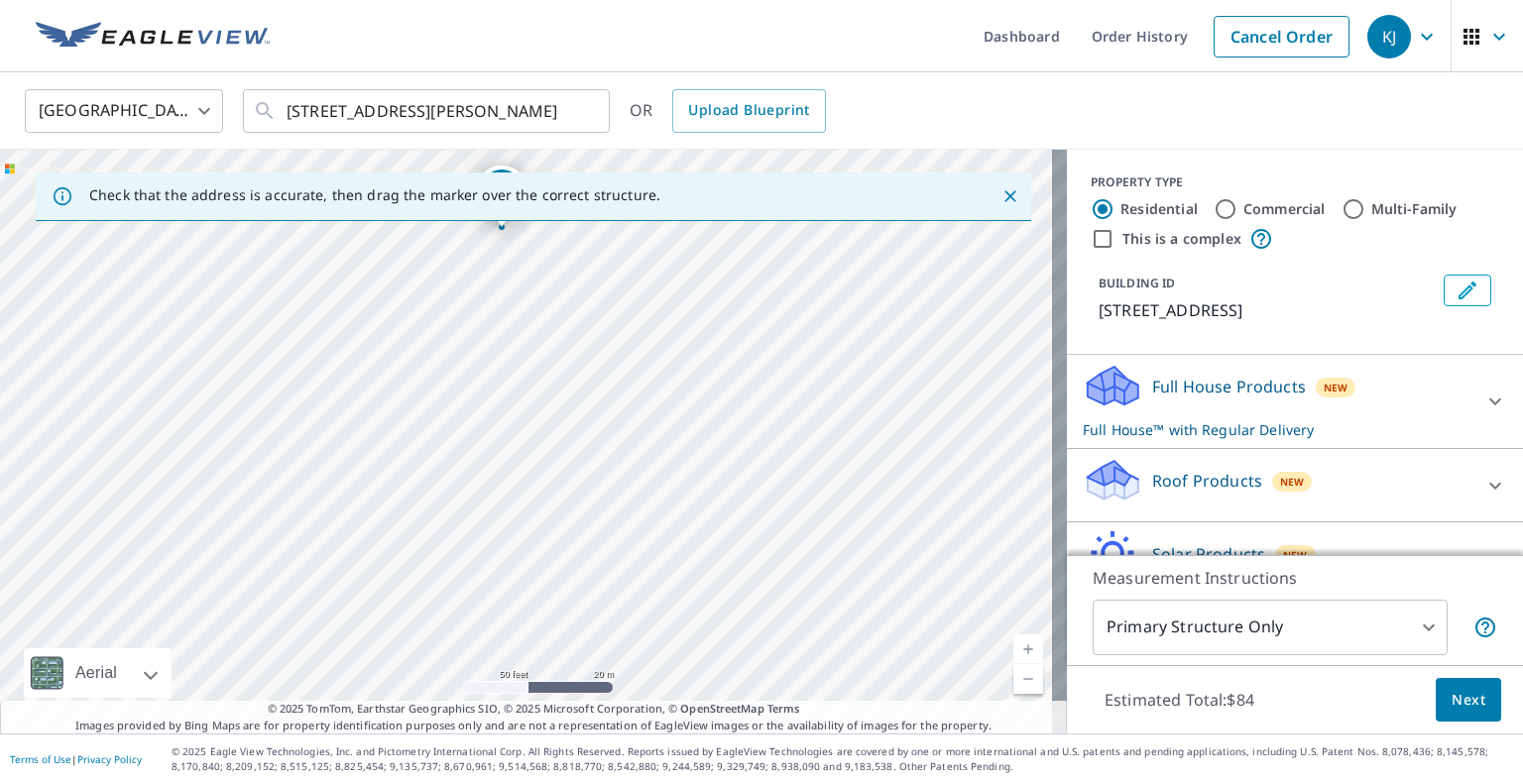 drag, startPoint x: 878, startPoint y: 477, endPoint x: 810, endPoint y: 272, distance: 215.984 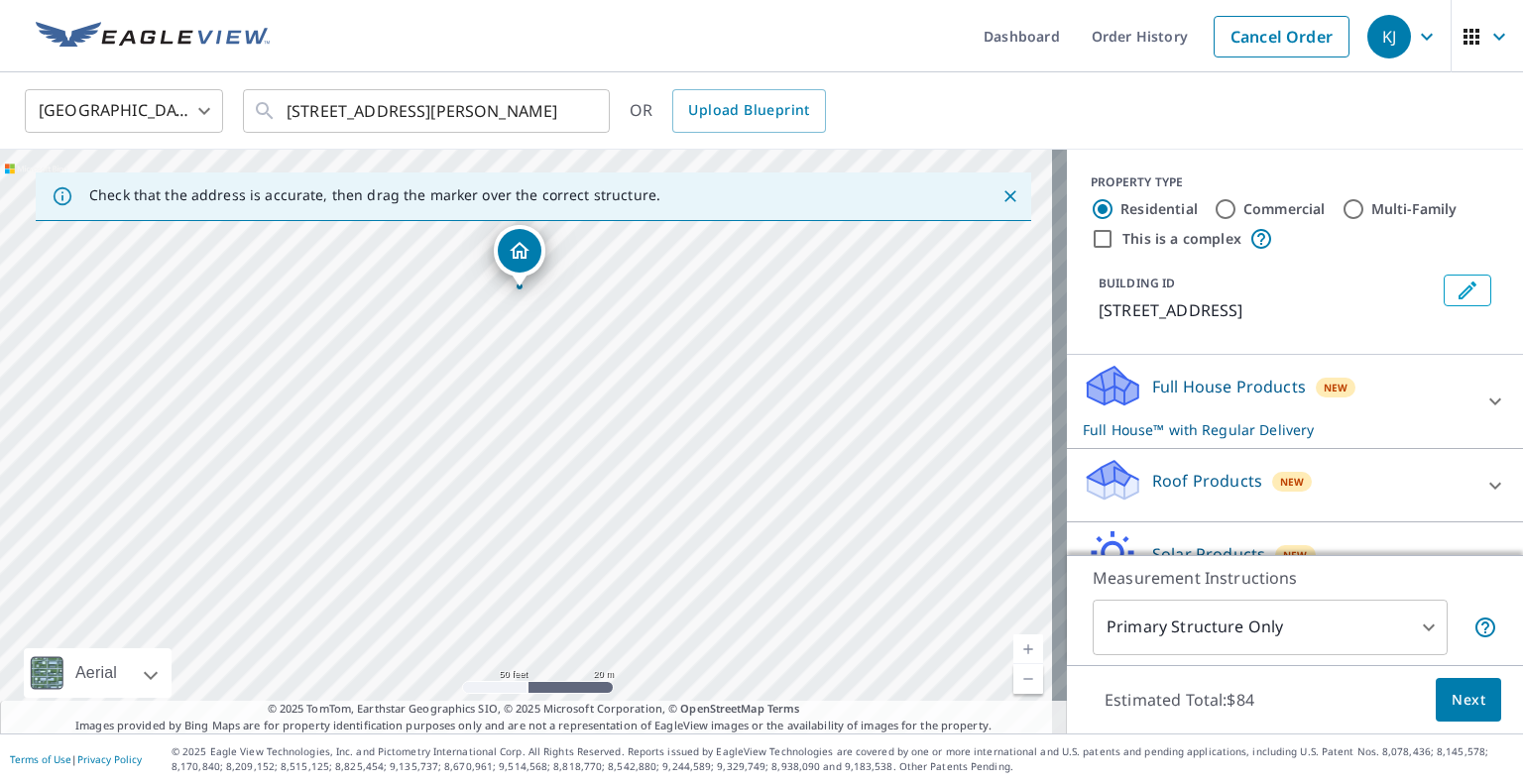 drag, startPoint x: 791, startPoint y: 300, endPoint x: 809, endPoint y: 360, distance: 62.641839 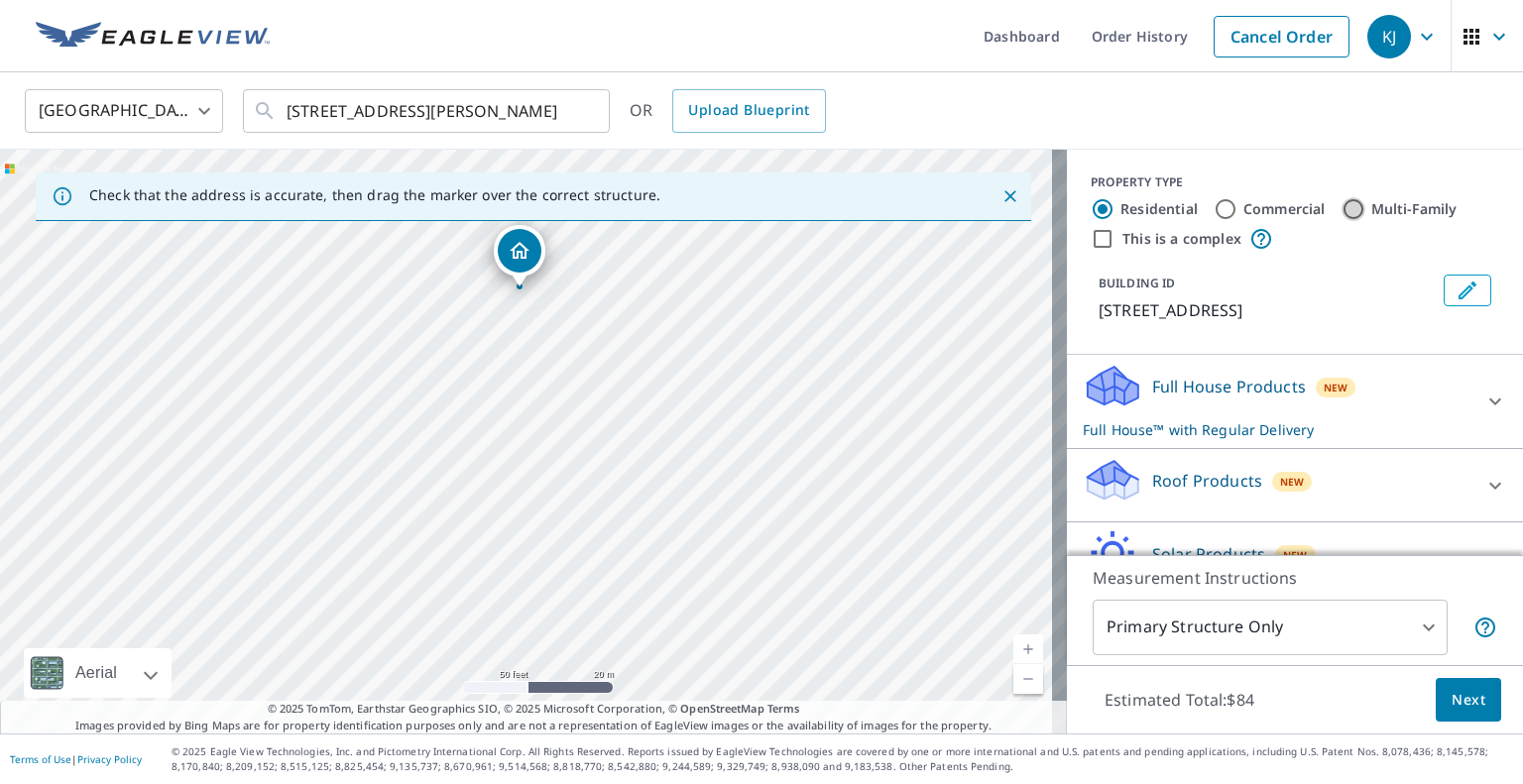 click on "Multi-Family" at bounding box center [1353, 209] 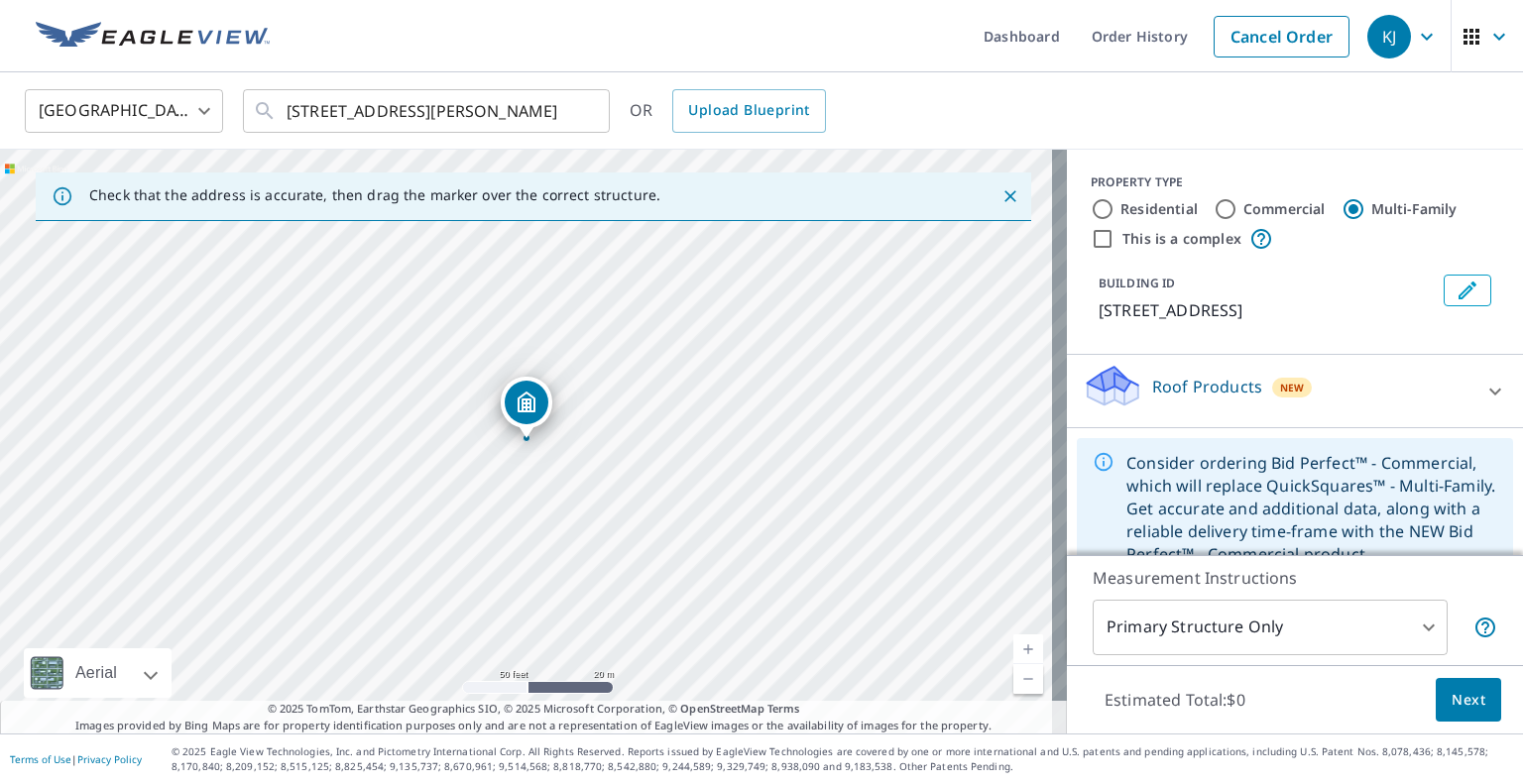 click on "This is a complex" at bounding box center (1103, 239) 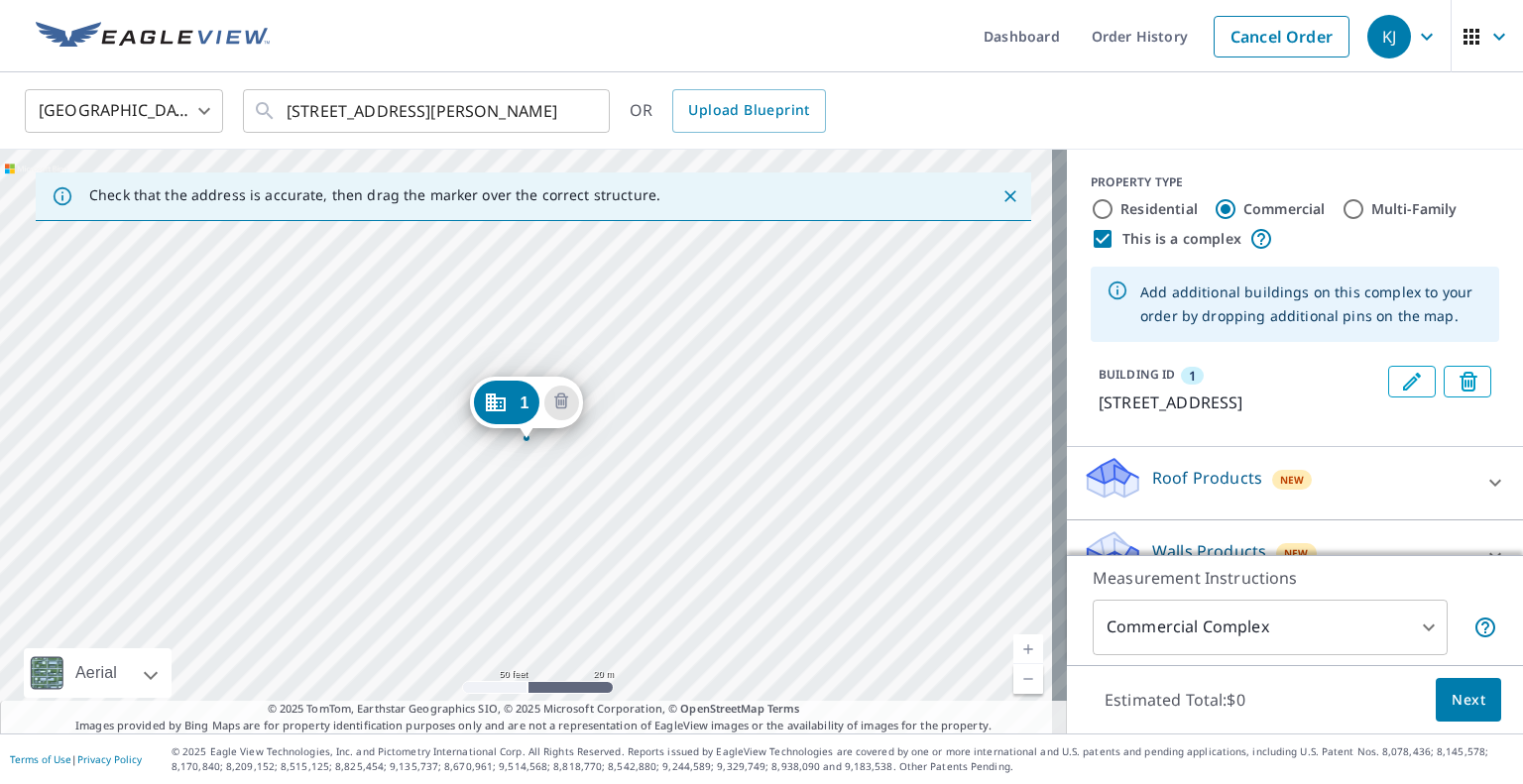 click on "1 175 Malabu Dr Lexington, KY 40503" at bounding box center [533, 441] 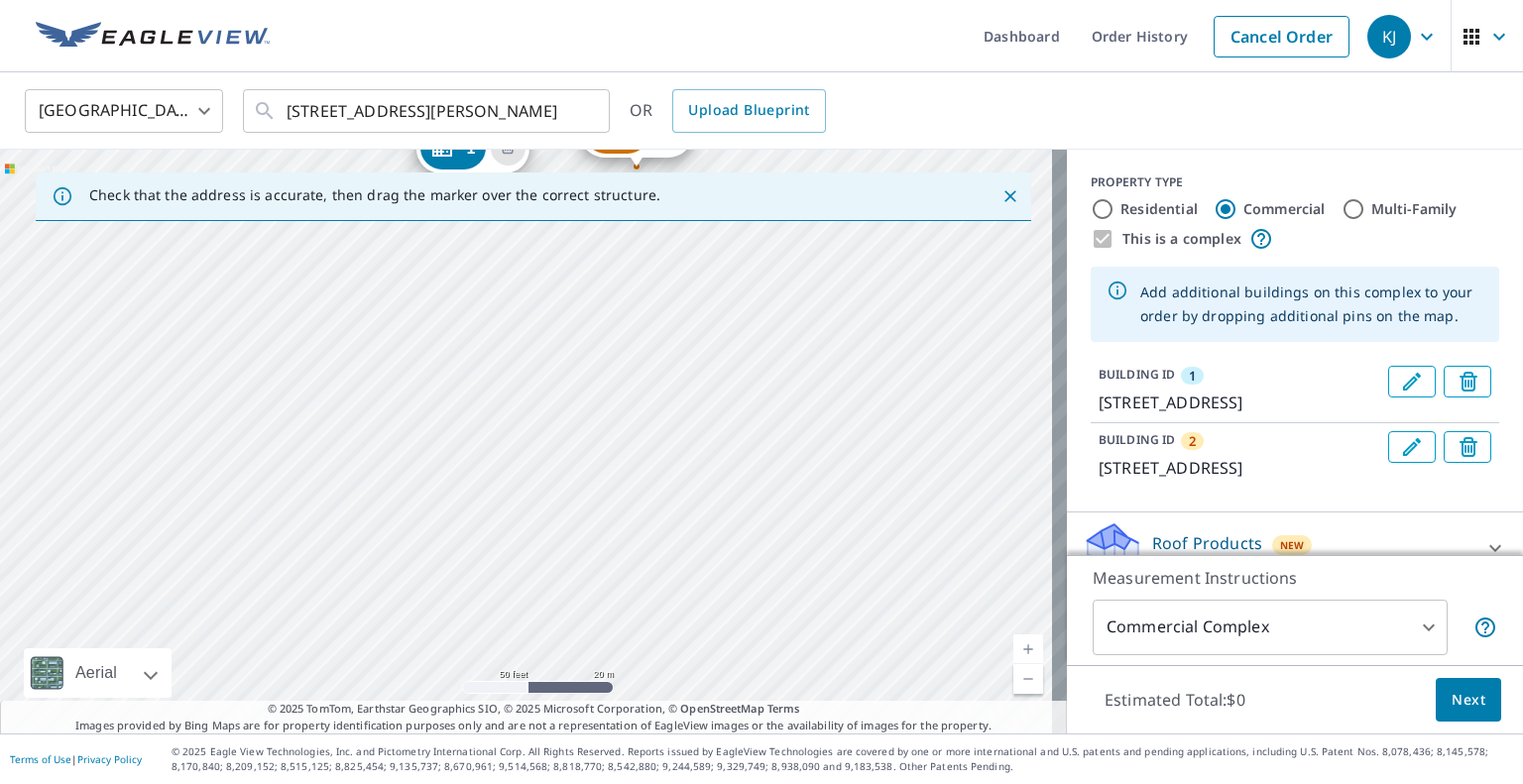 drag, startPoint x: 738, startPoint y: 540, endPoint x: 684, endPoint y: 285, distance: 260.65494 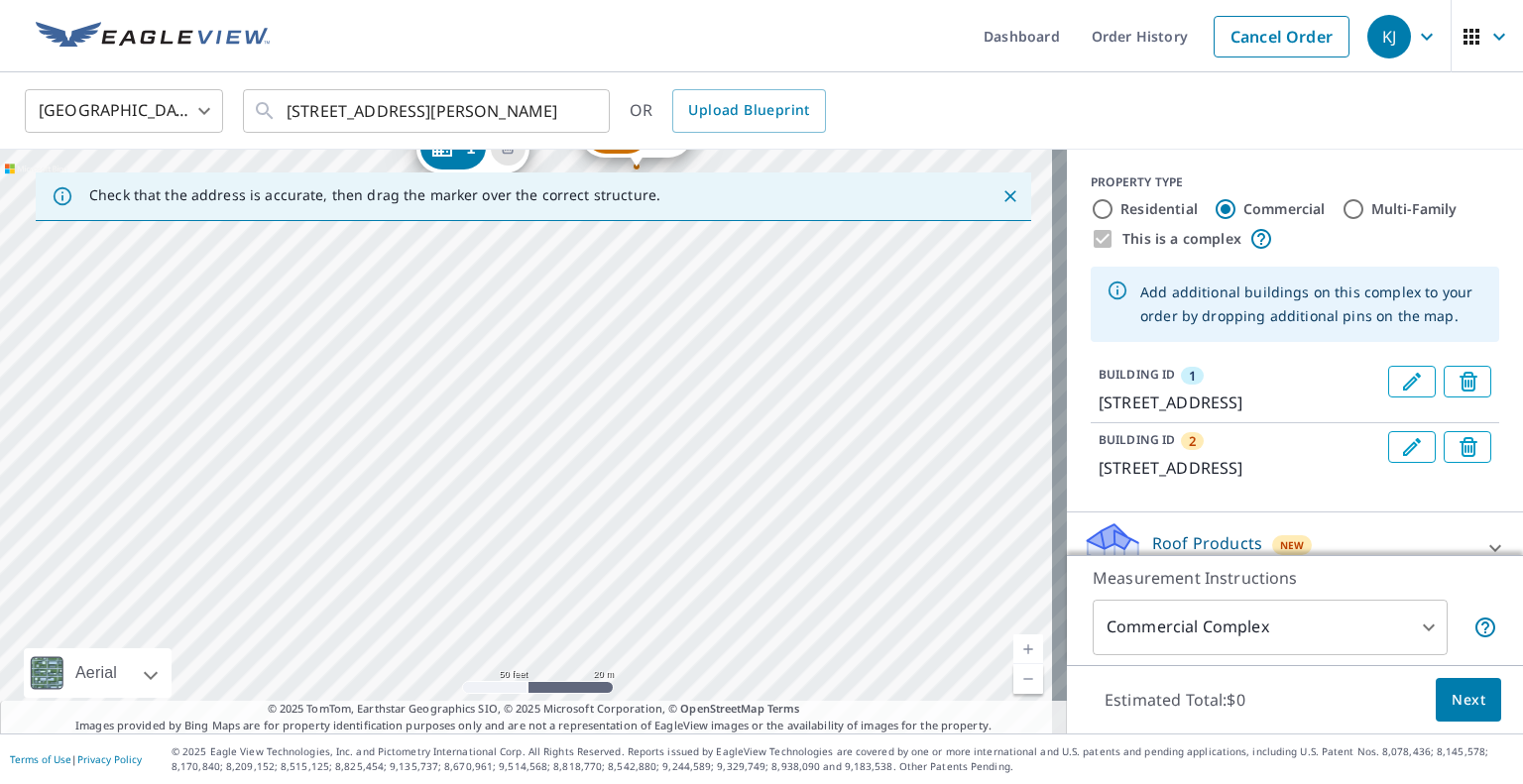 click on "2 175 Malabu Dr Lexington, KY 40503 1 175 Malabu Dr Lexington, KY 40503" at bounding box center [533, 441] 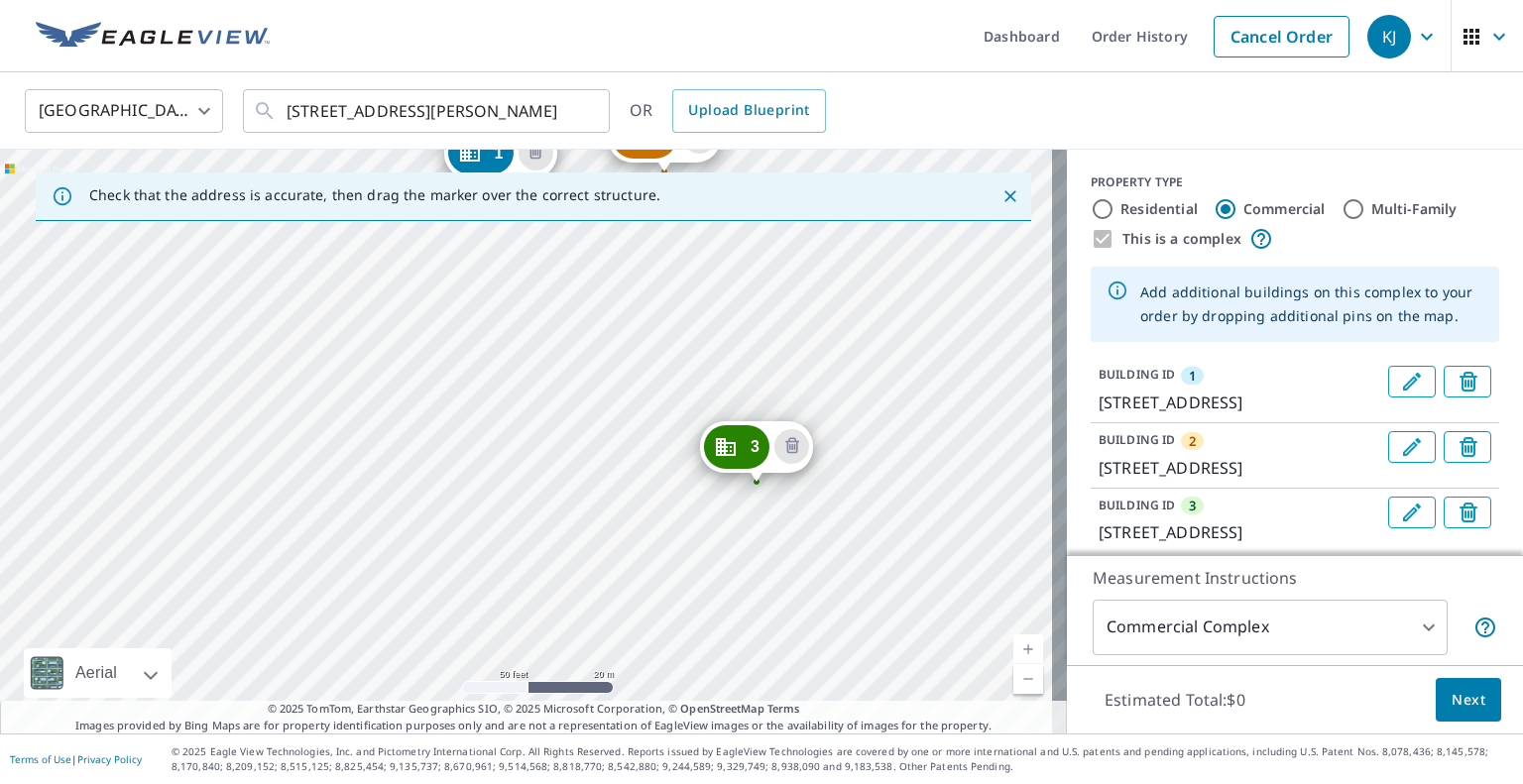 drag, startPoint x: 806, startPoint y: 554, endPoint x: 780, endPoint y: 304, distance: 251.34836 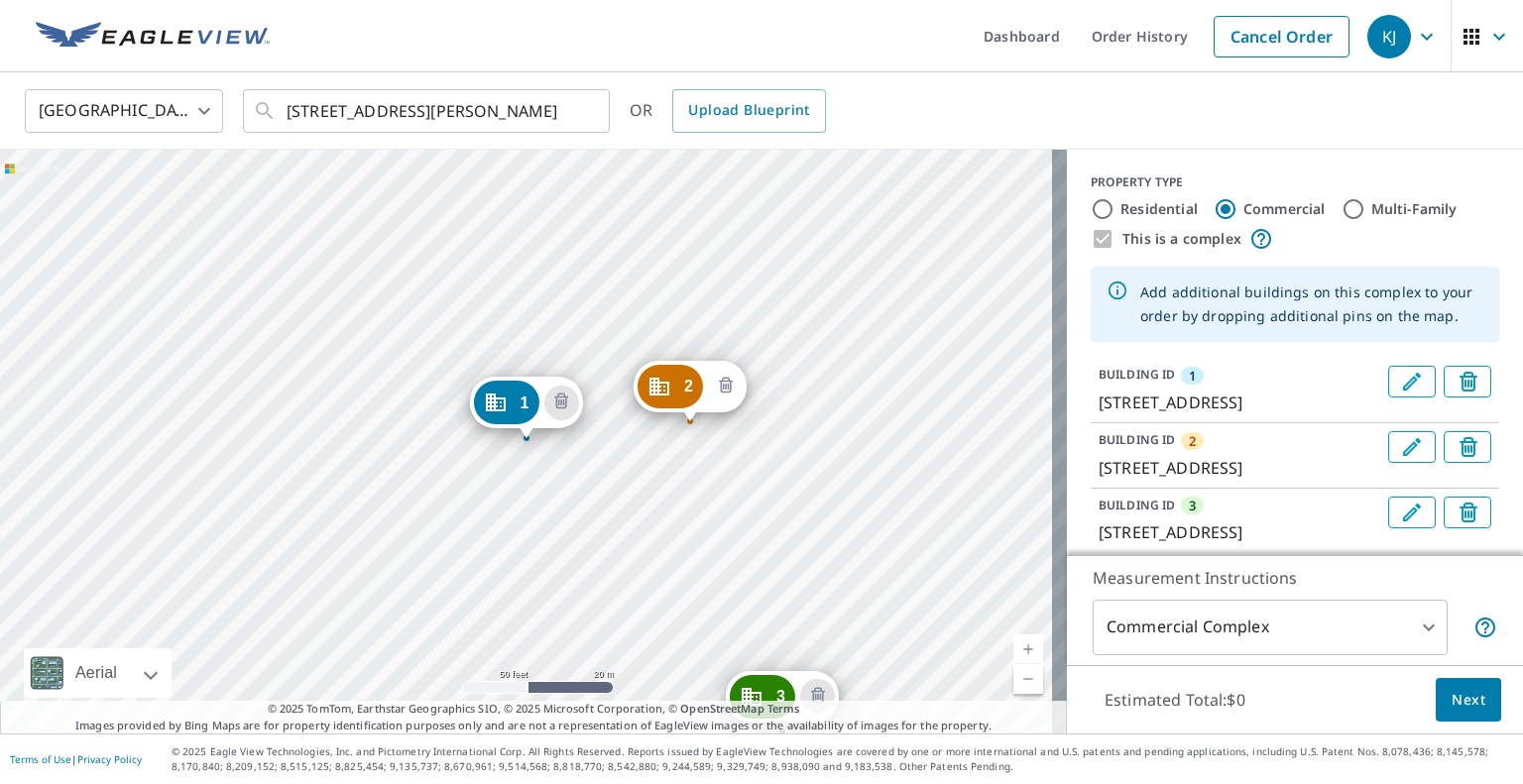 click 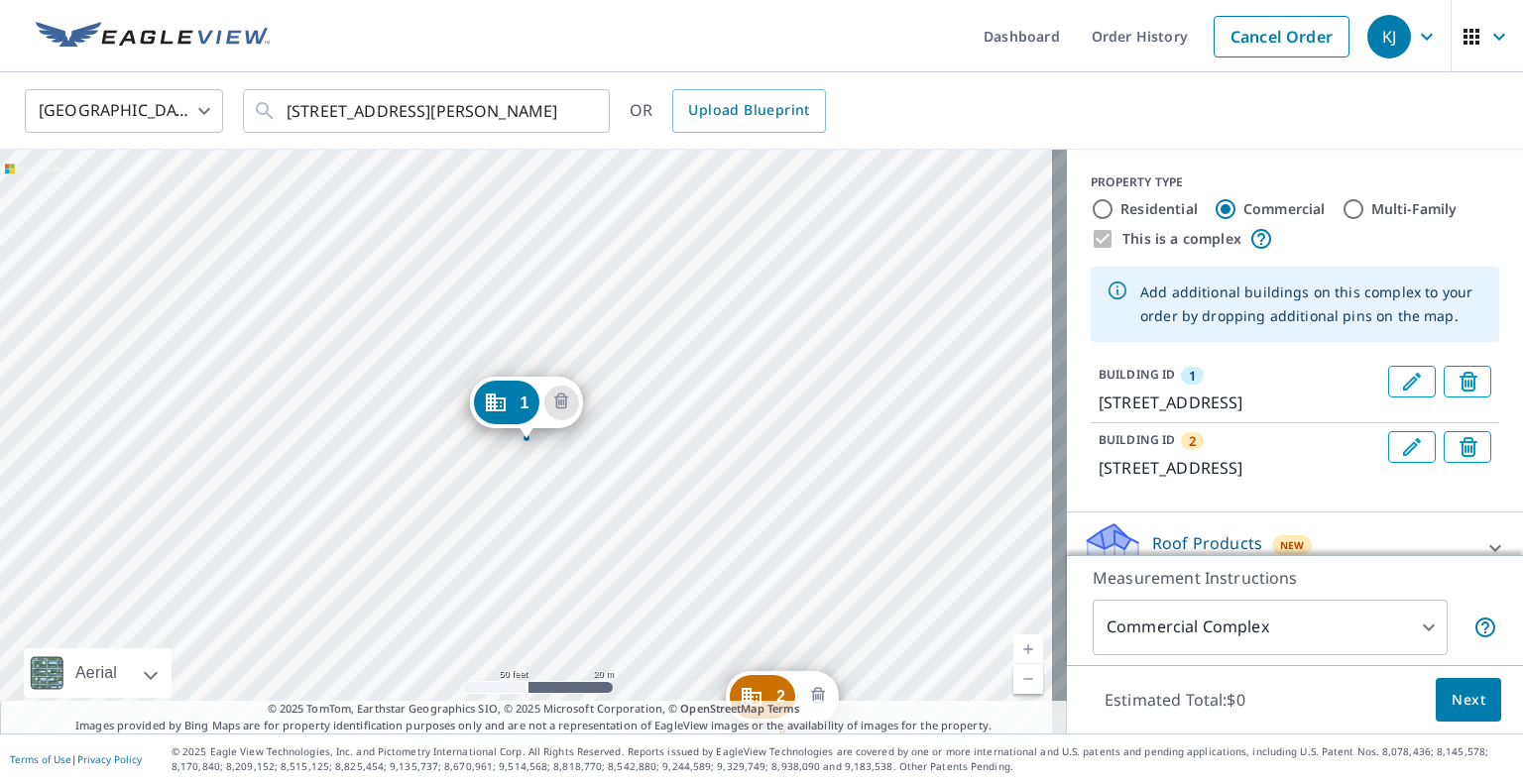 click 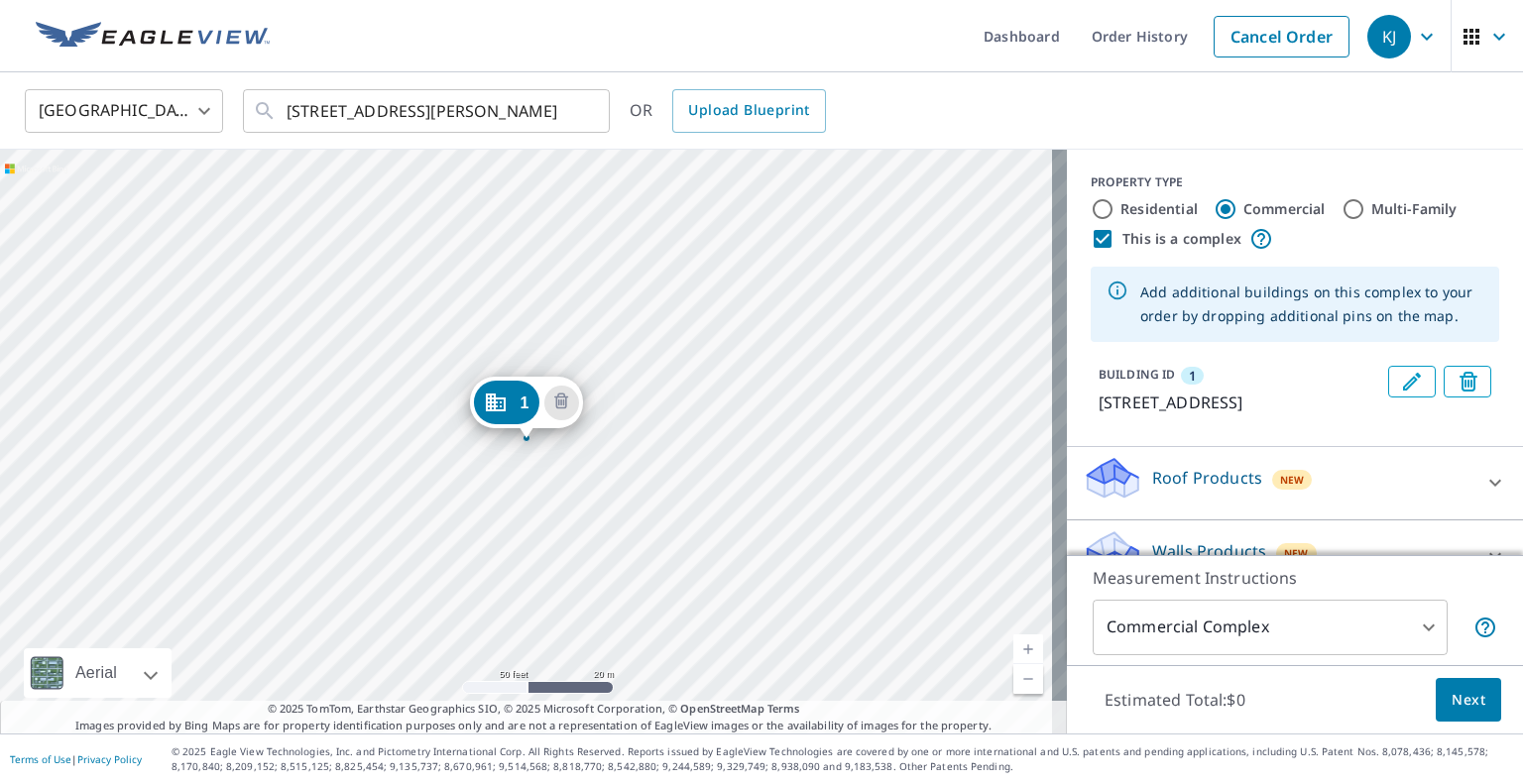 click on "1 175 Malabu Dr Lexington, KY 40503" at bounding box center [526, 402] 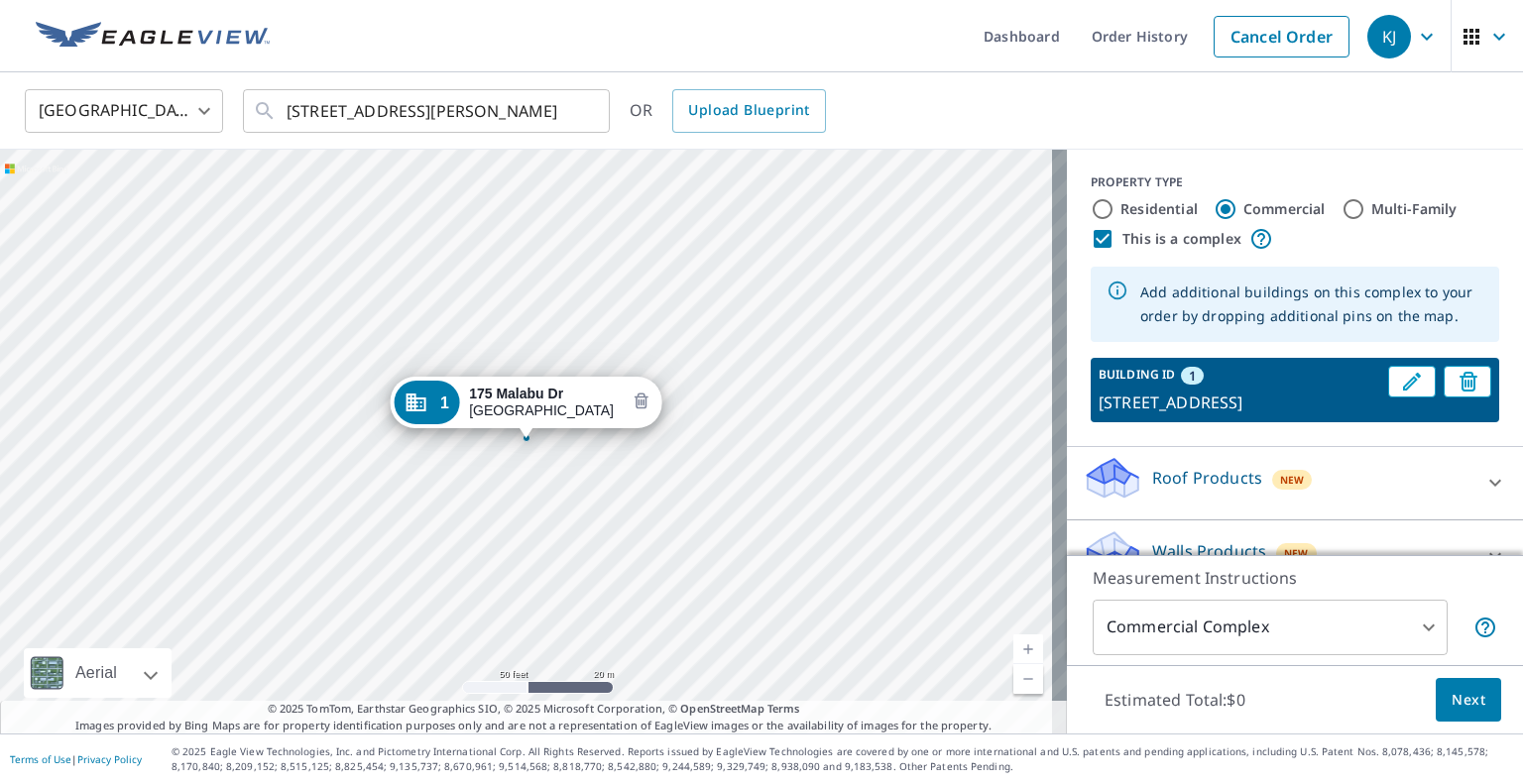 click 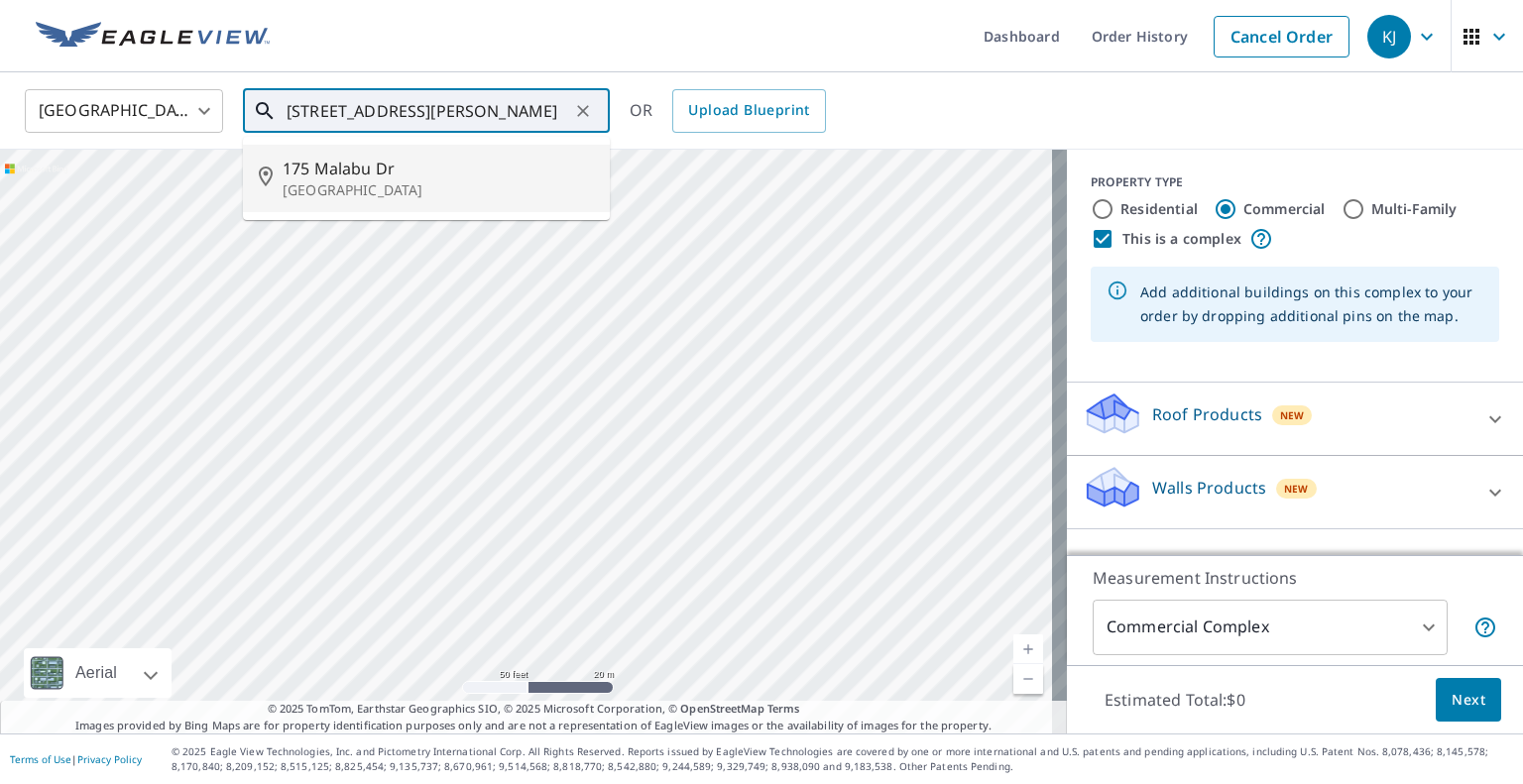 click on "175 Malabu Dr Lexington, KY 40503" at bounding box center (427, 111) 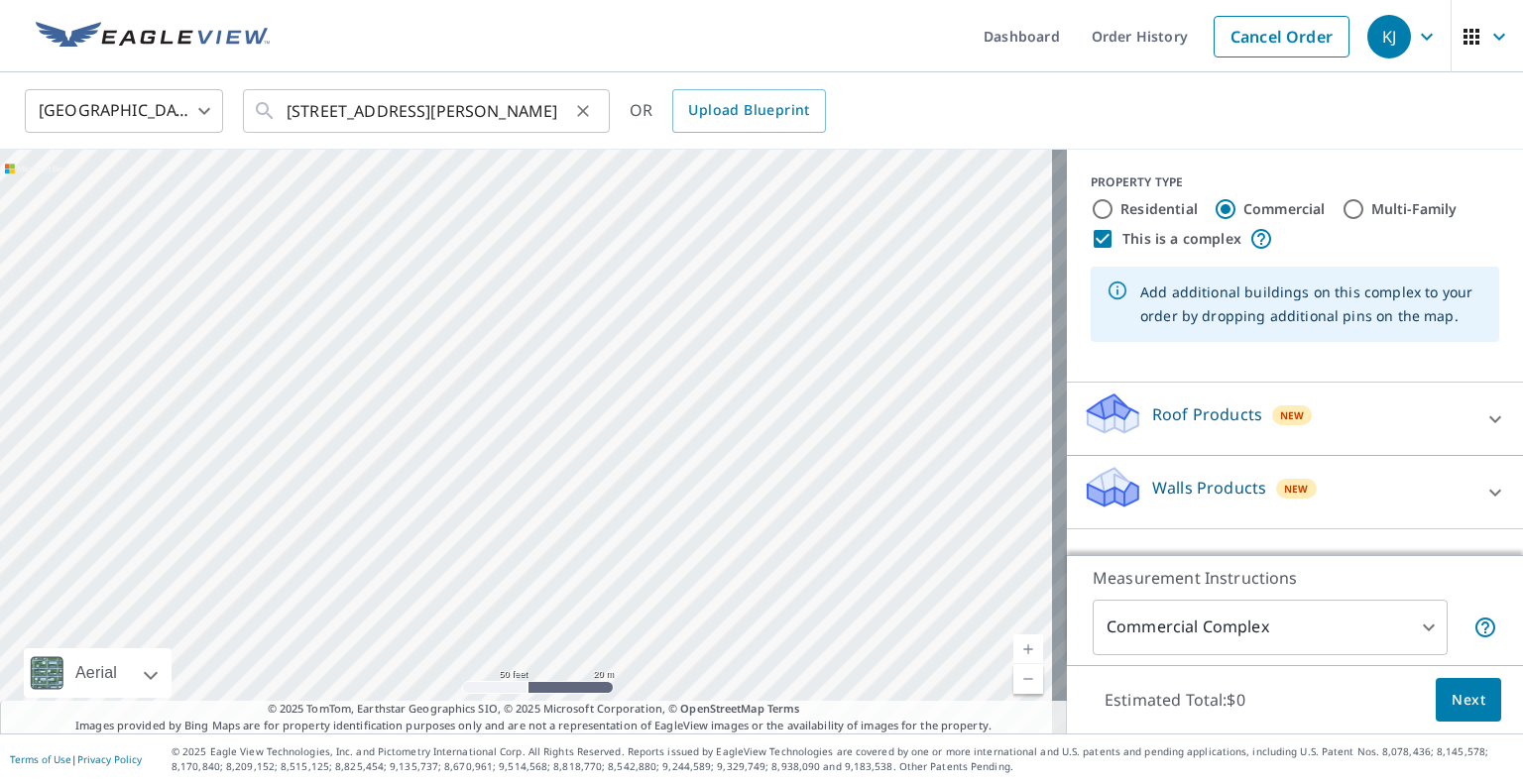 click 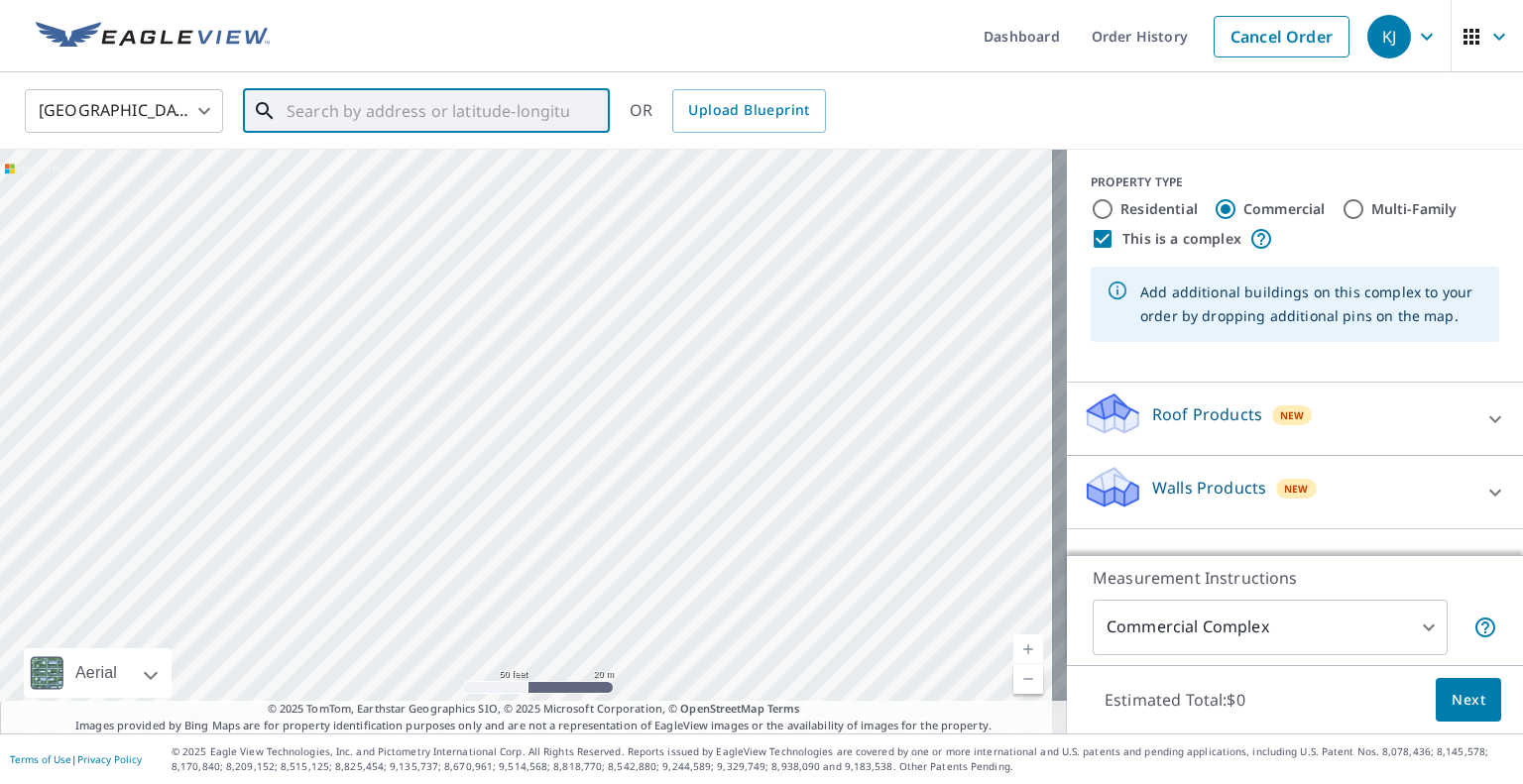 click at bounding box center [427, 111] 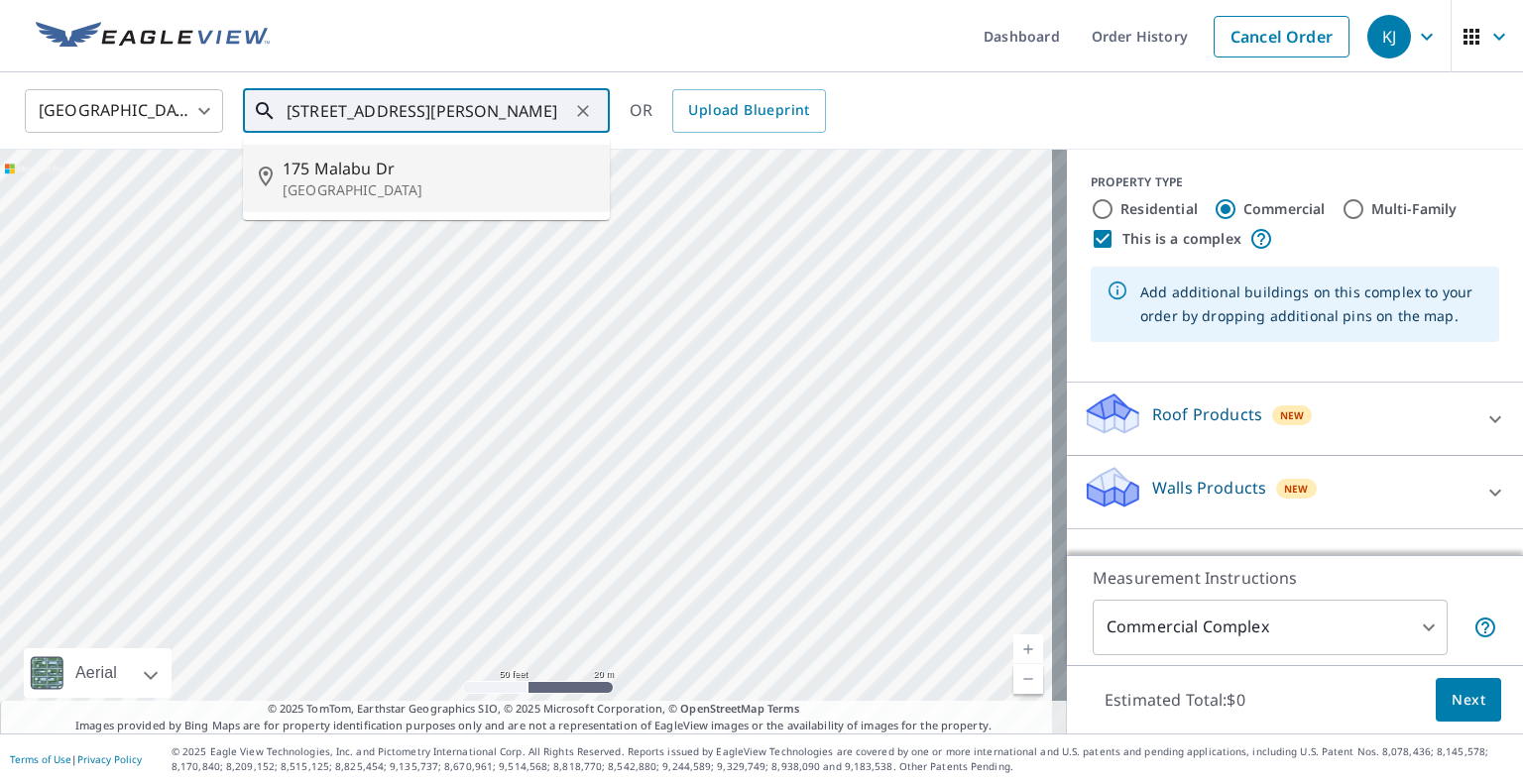 click on "175 Malabu Dr" at bounding box center (438, 168) 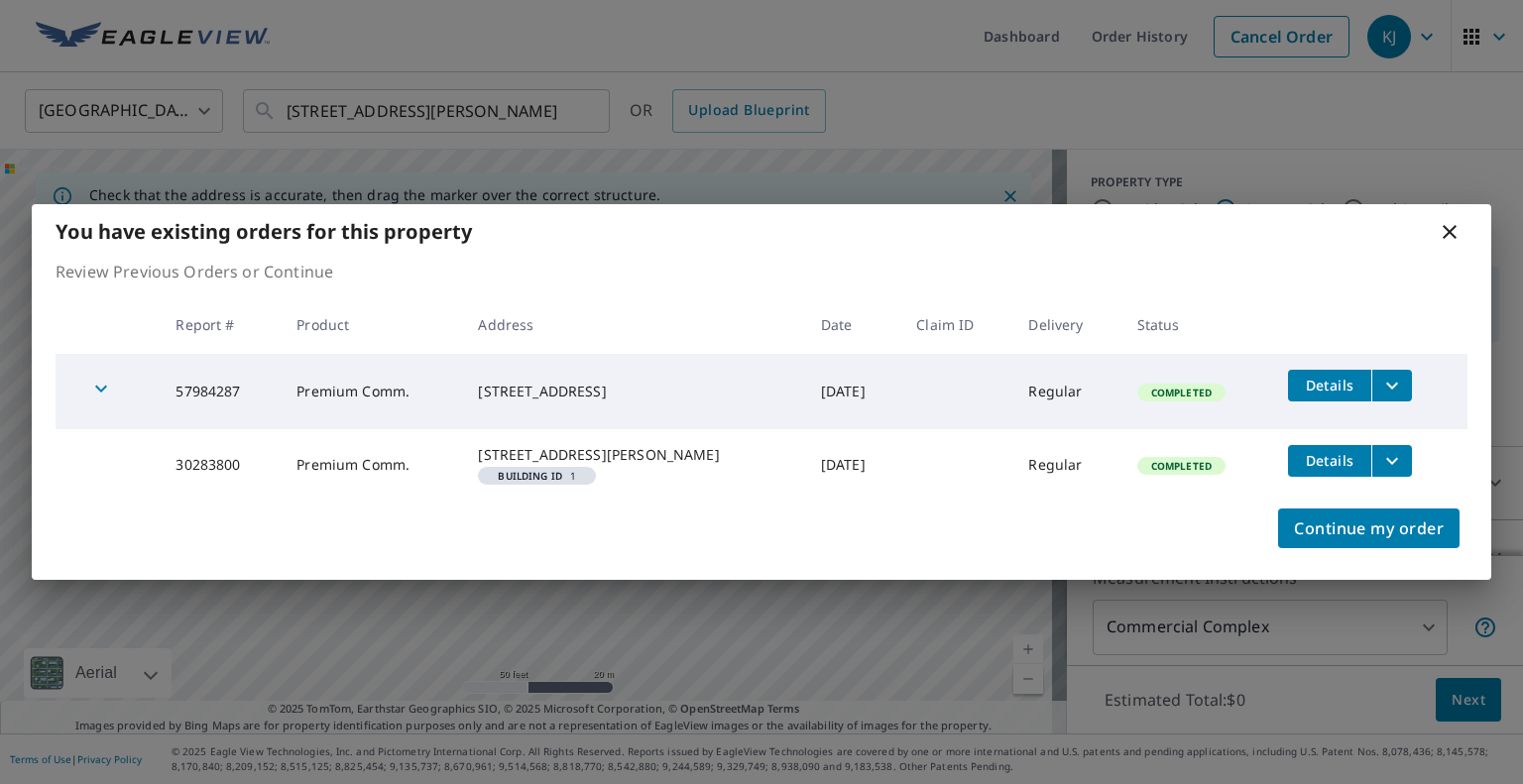 click 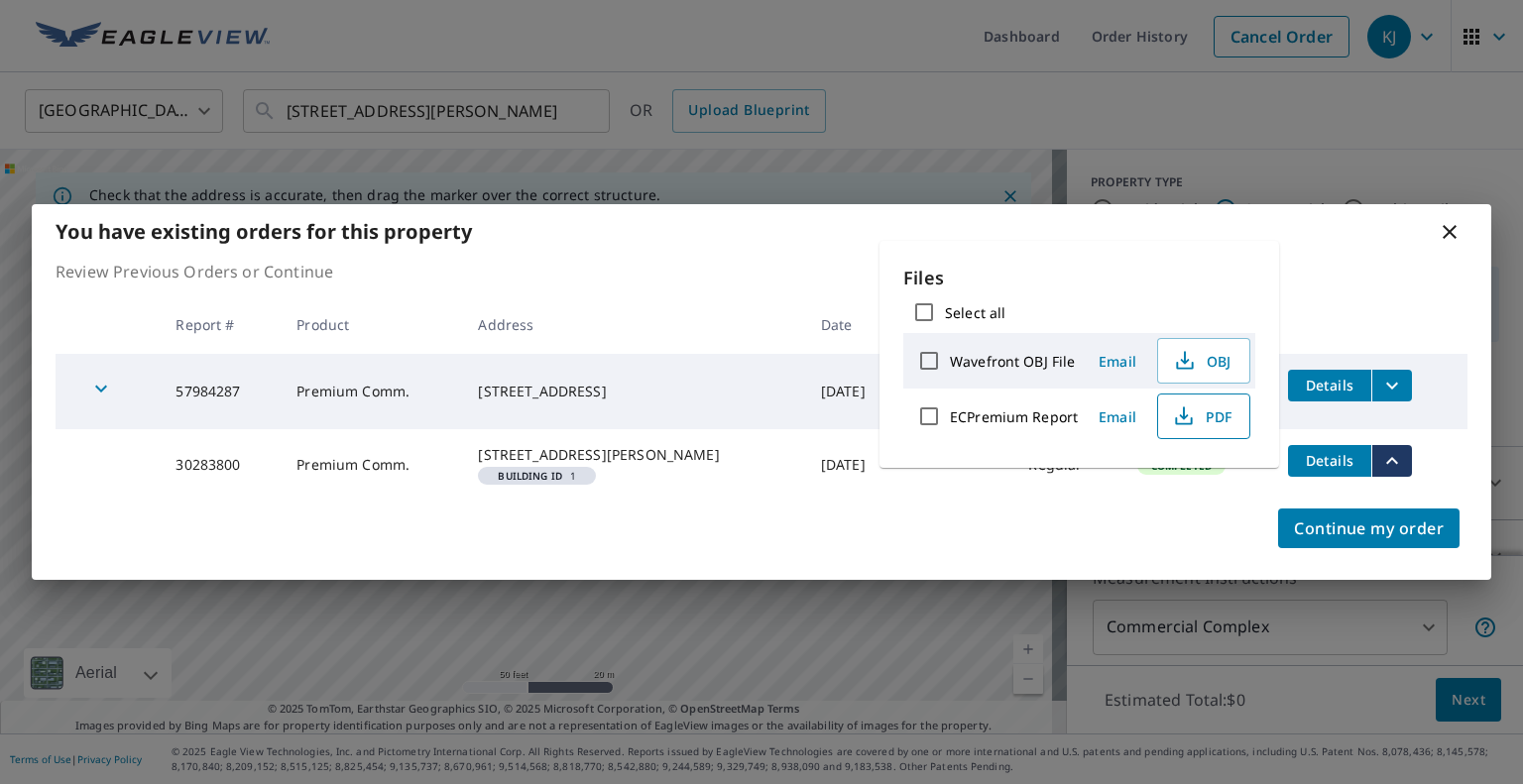 click on "PDF" at bounding box center (1202, 416) 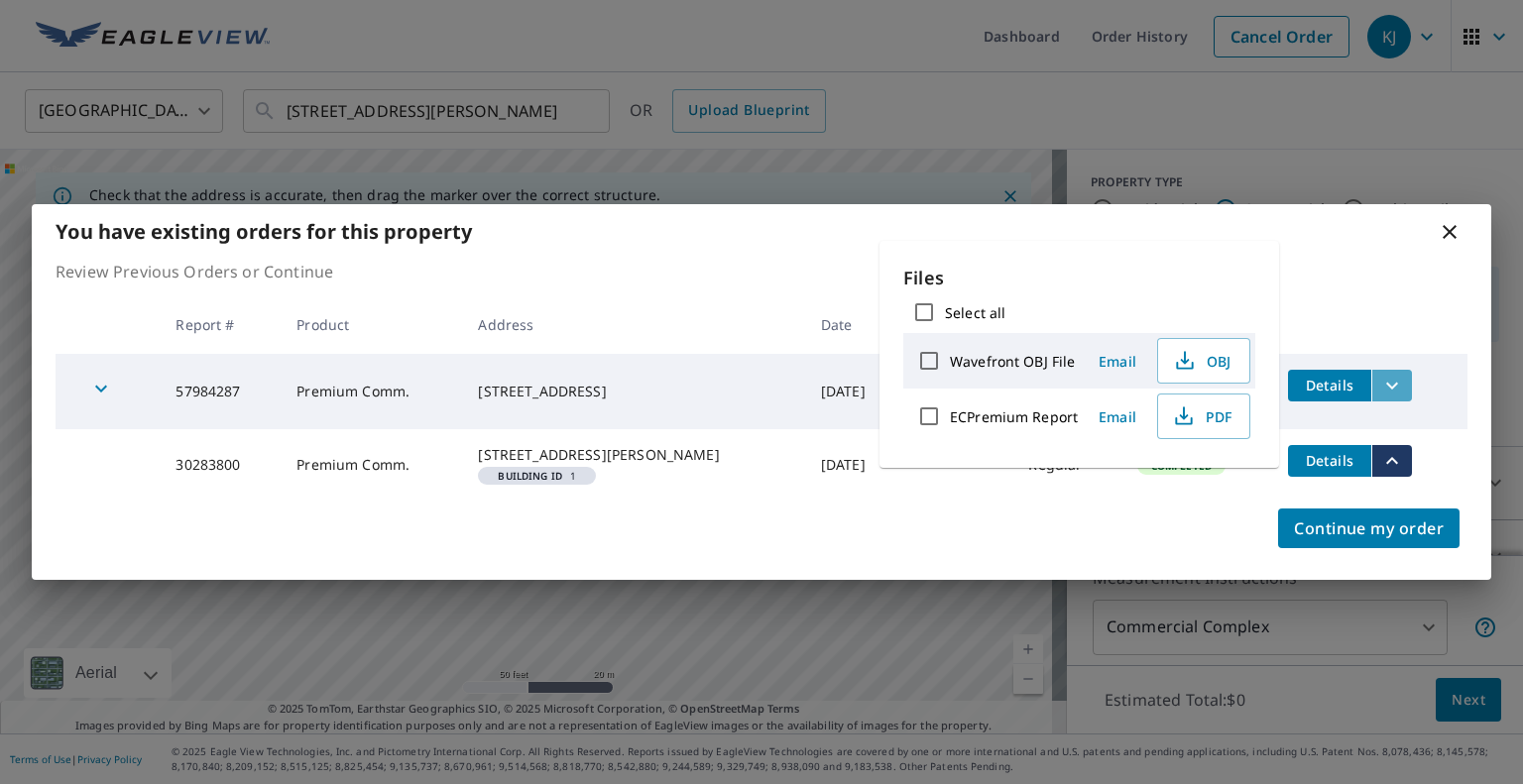 click 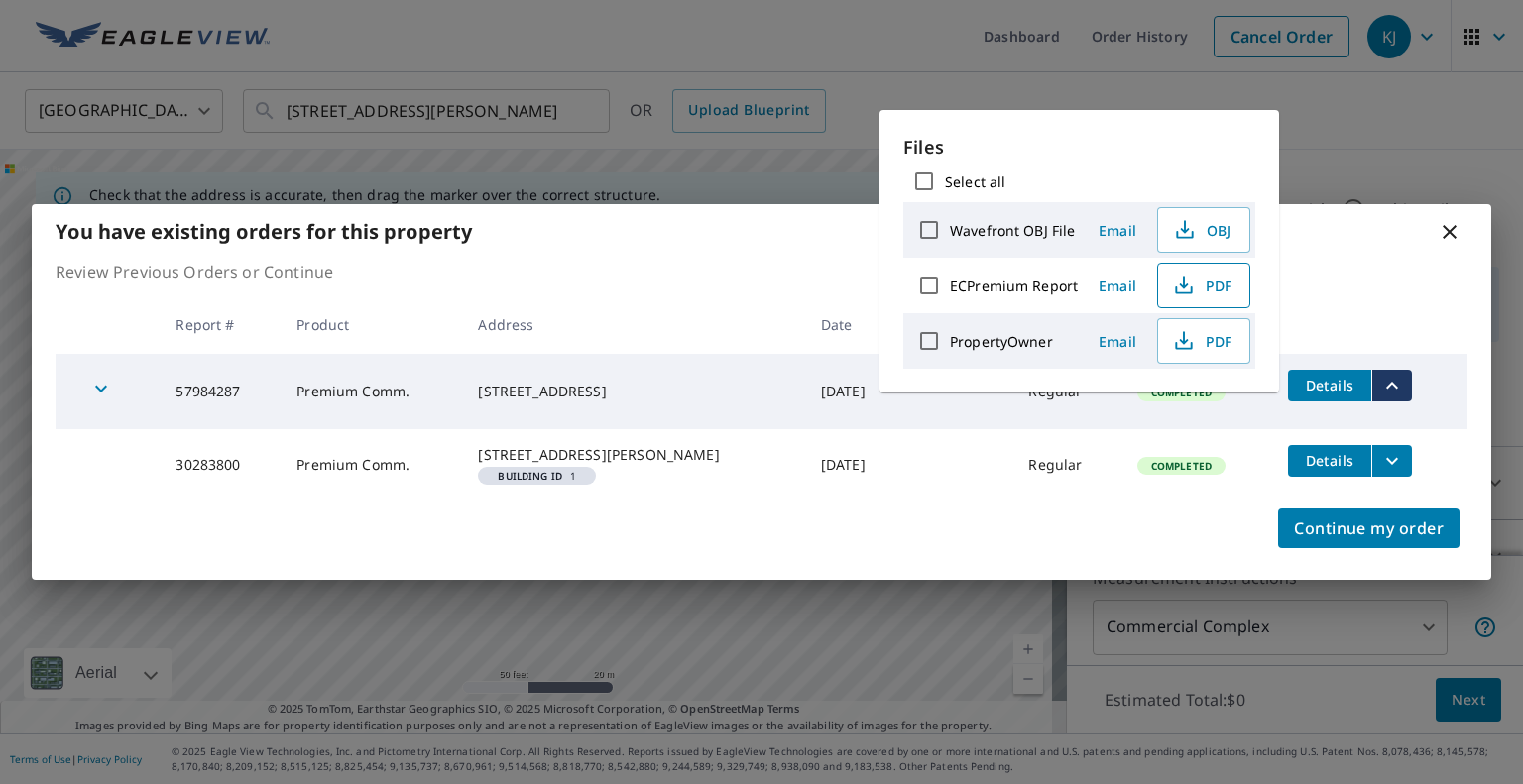 click on "PDF" at bounding box center [1202, 285] 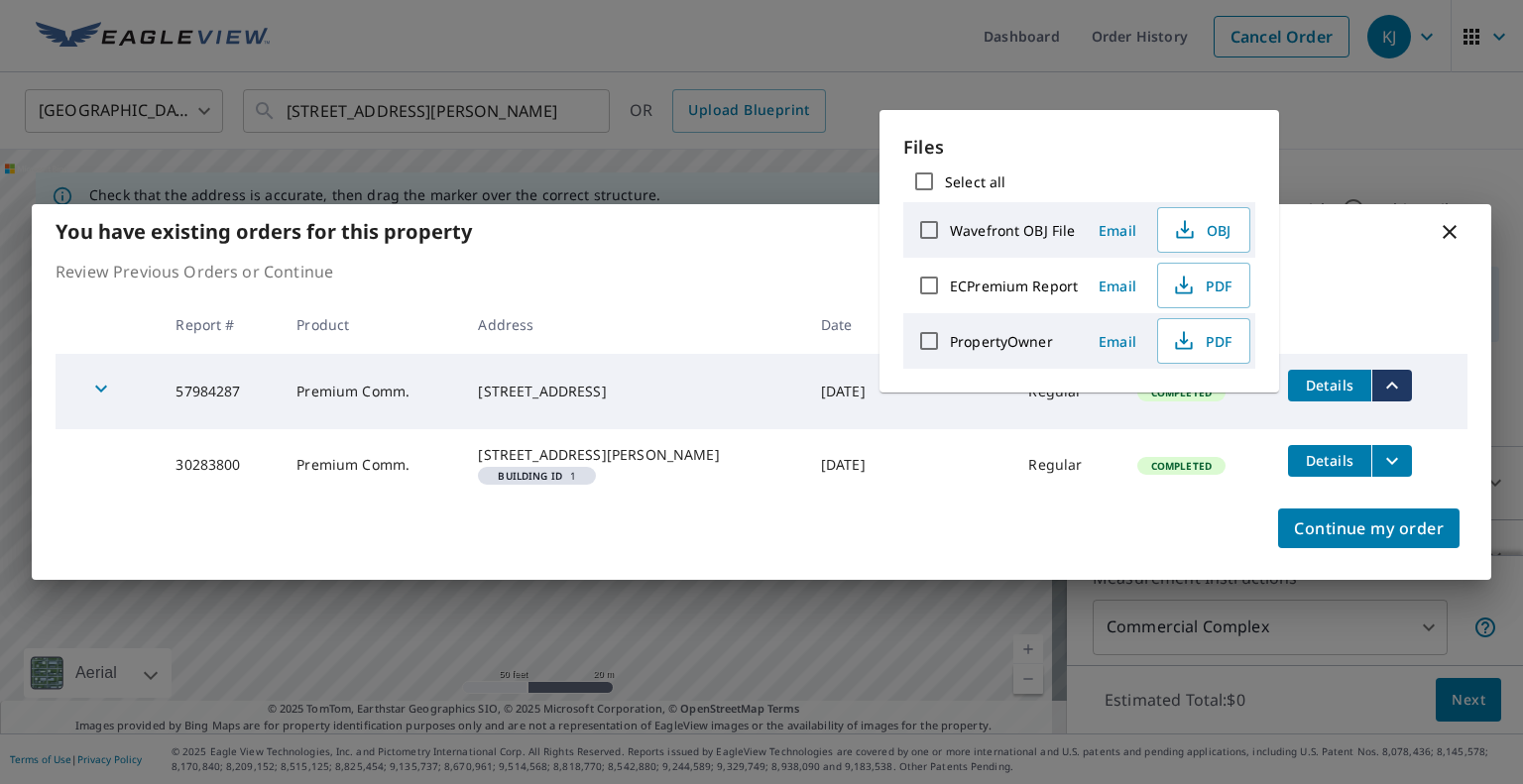 click on "Files Select all Wavefront OBJ File Email OBJ ECPremium Report Email PDF PropertyOwner Email PDF" at bounding box center (1079, 251) 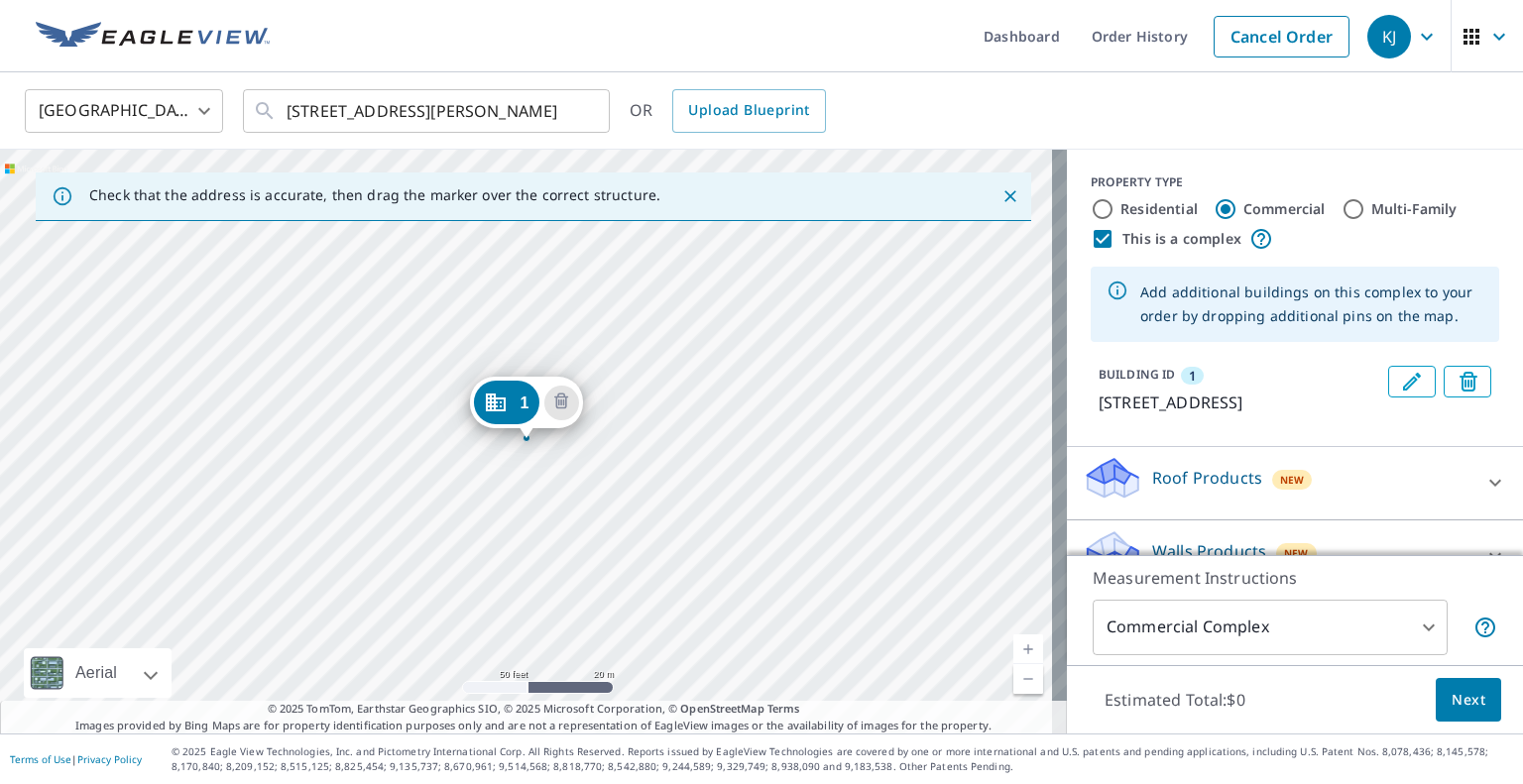 click on "United States US ​ 175 Malabu Dr Lexington, KY 40503 ​ OR Upload Blueprint" at bounding box center [755, 110] 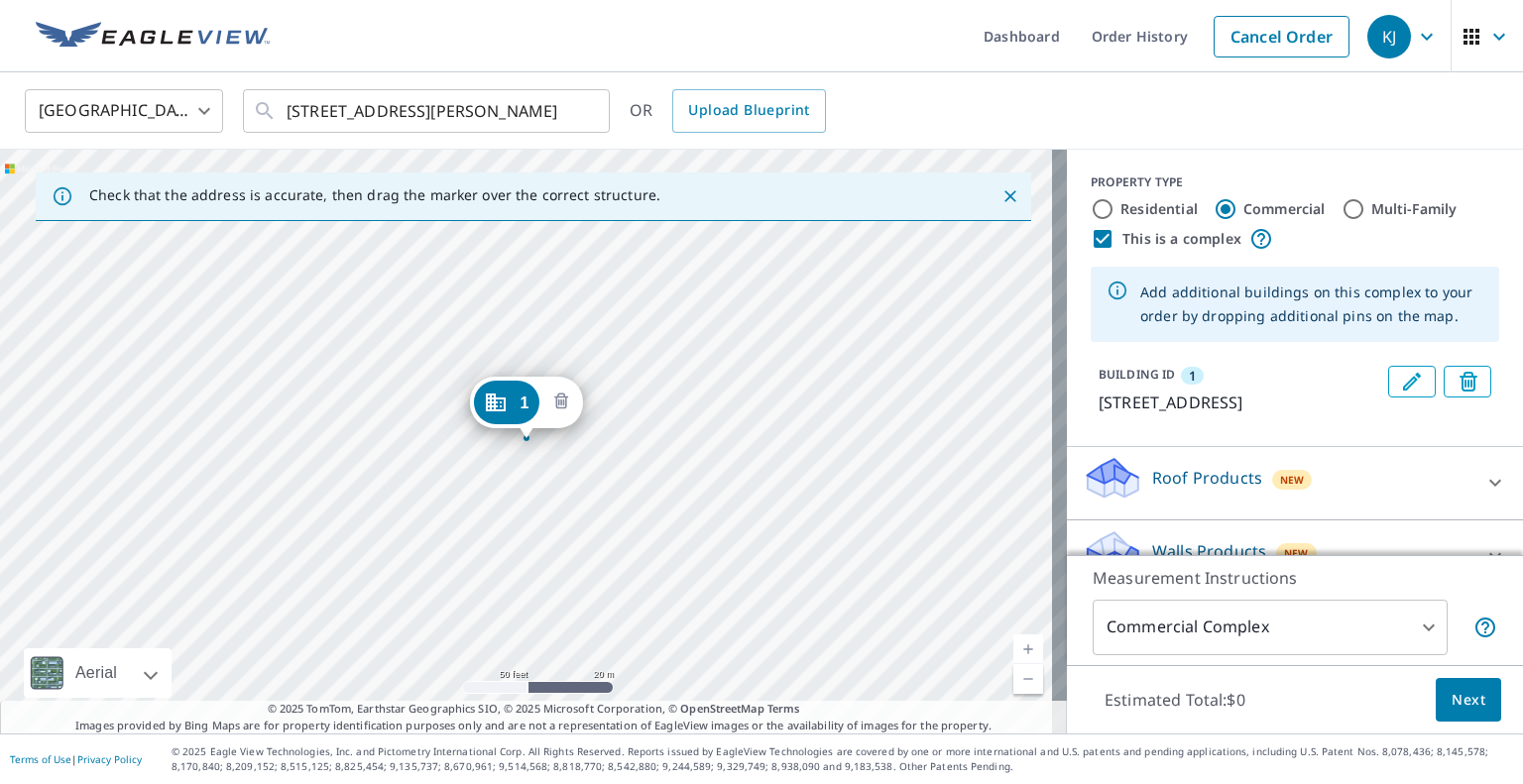 click 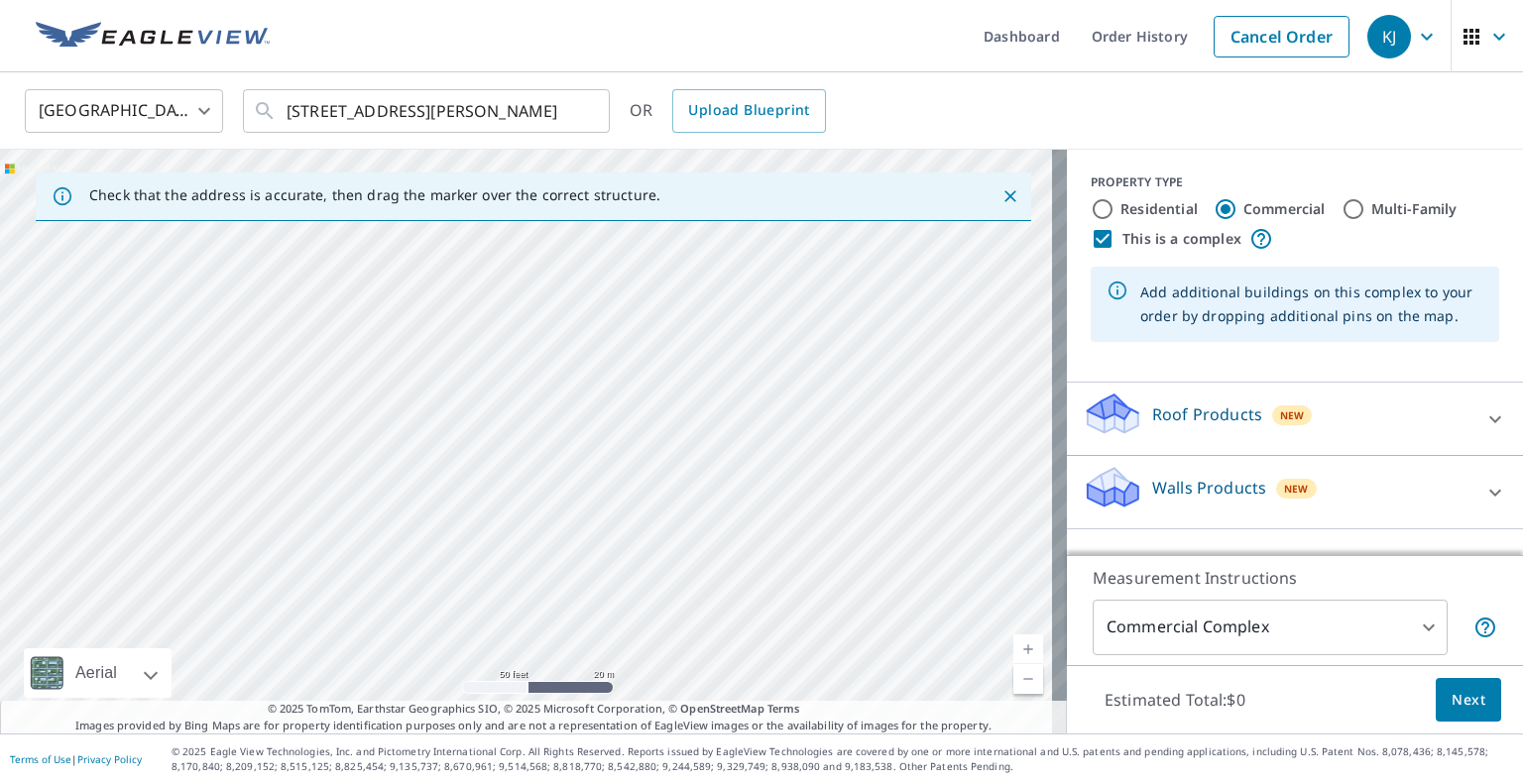 drag, startPoint x: 783, startPoint y: 461, endPoint x: 692, endPoint y: 297, distance: 187.55533 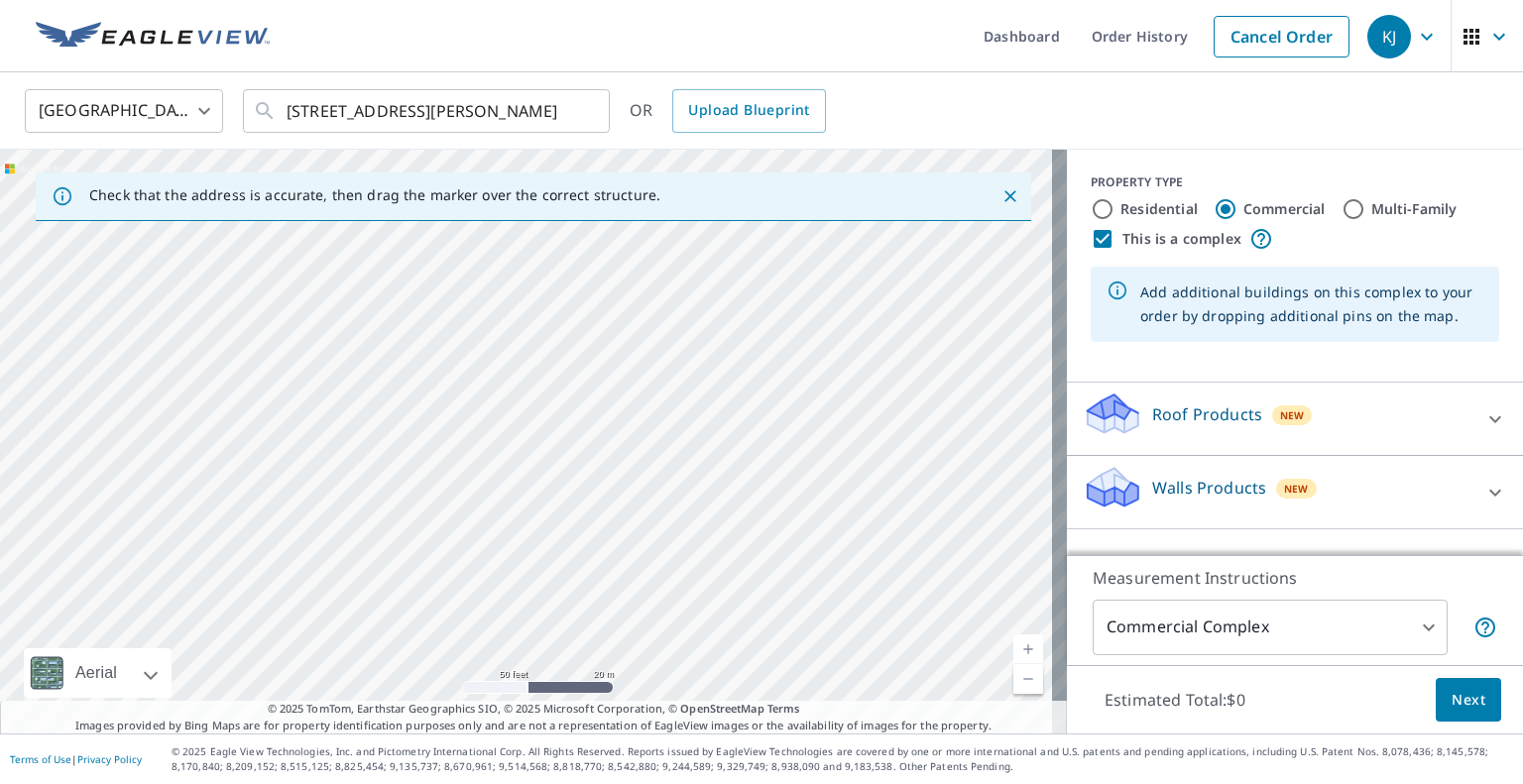 drag, startPoint x: 738, startPoint y: 360, endPoint x: 752, endPoint y: 424, distance: 65.5134 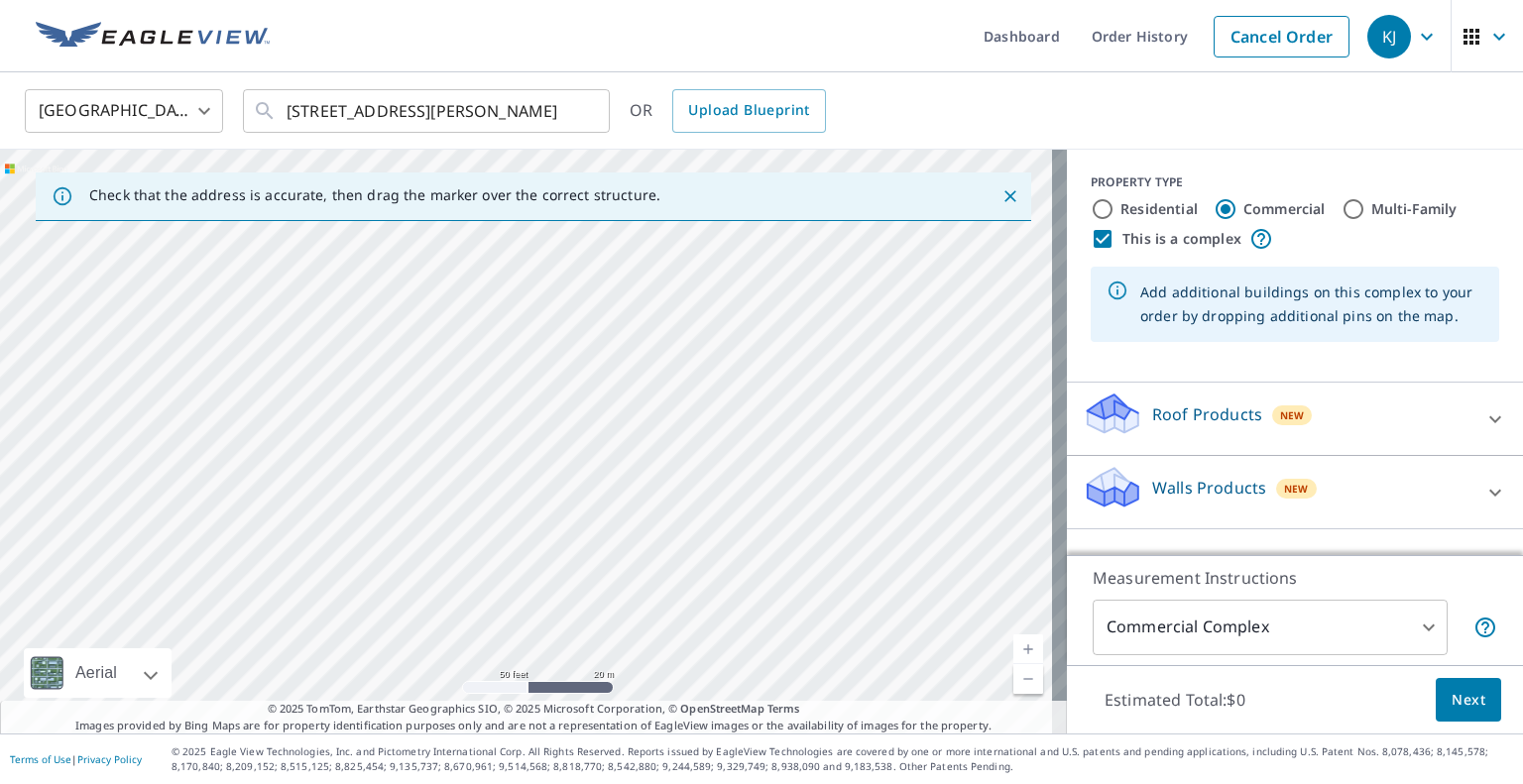 click at bounding box center (533, 441) 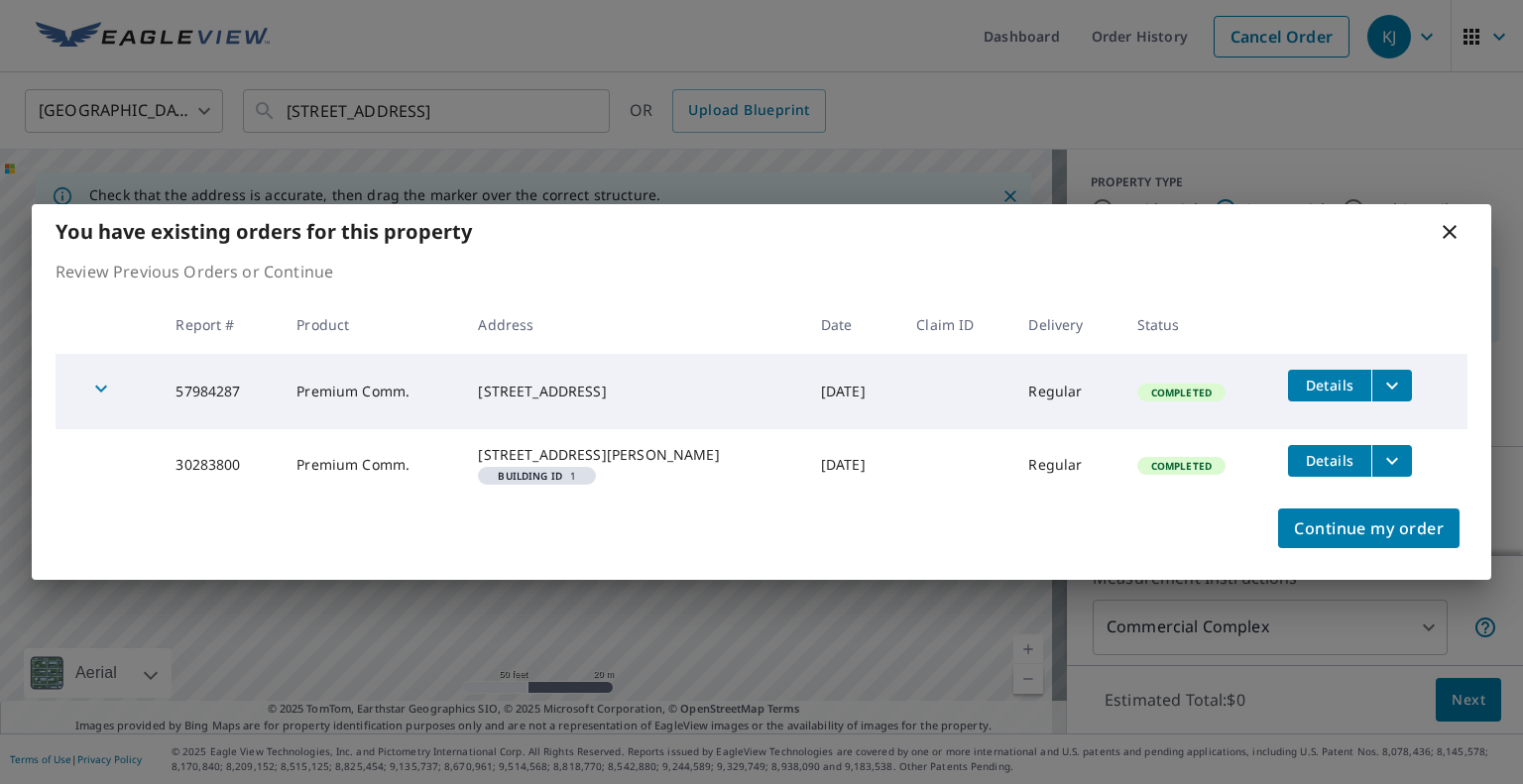 click 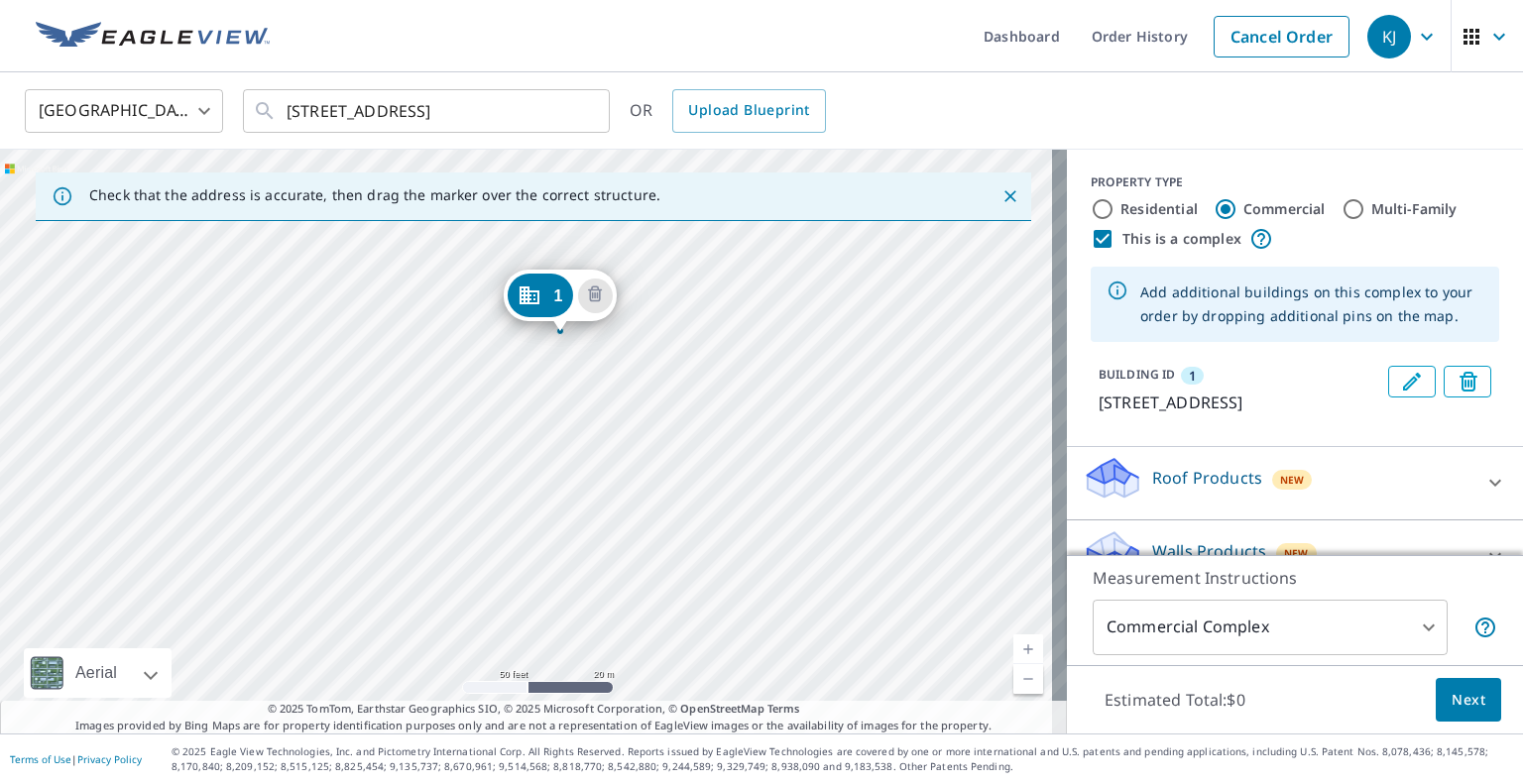 drag, startPoint x: 778, startPoint y: 507, endPoint x: 812, endPoint y: 393, distance: 118.96218 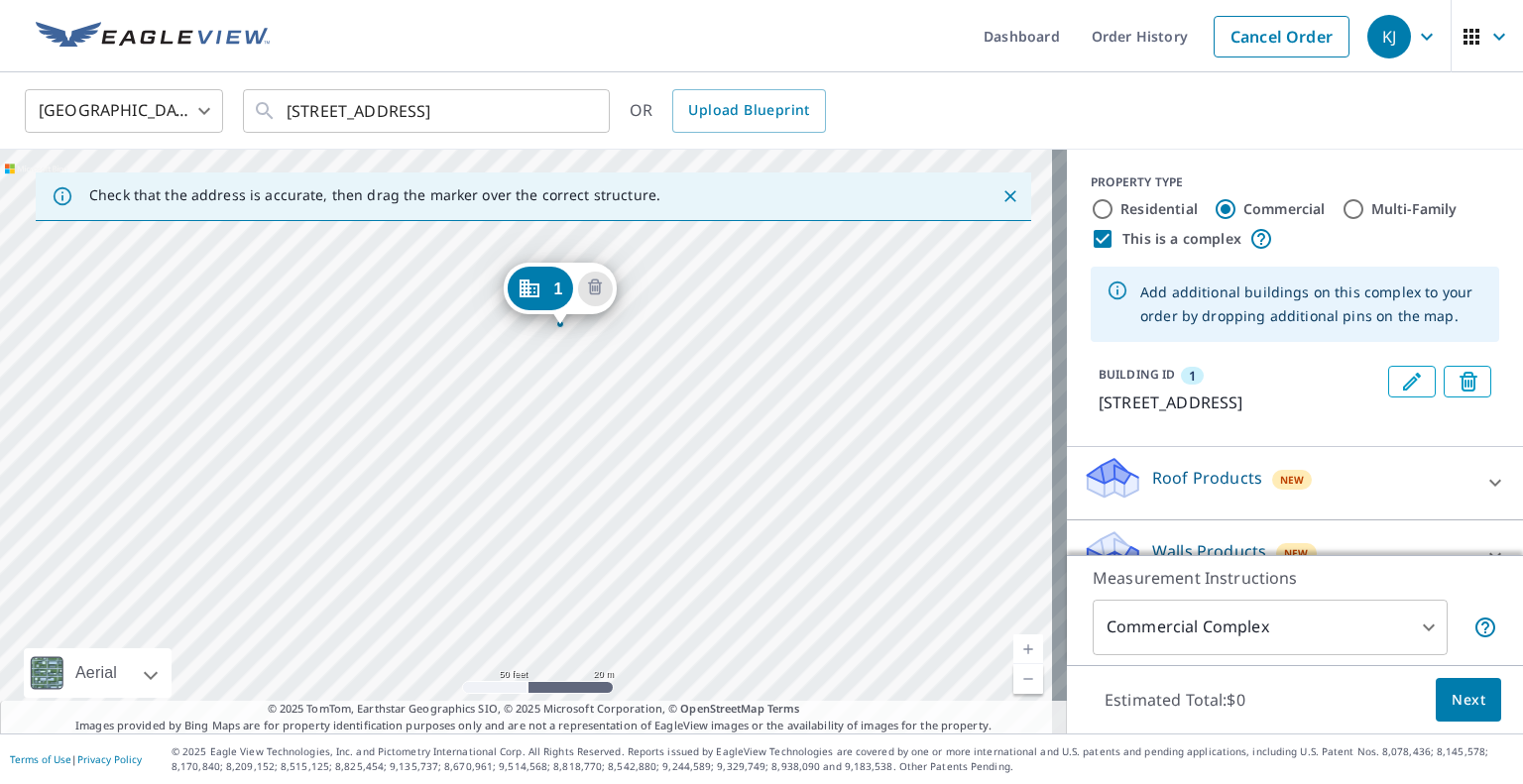 click on "1 175 Malabu Dr Lexington, KY 40503" at bounding box center (533, 441) 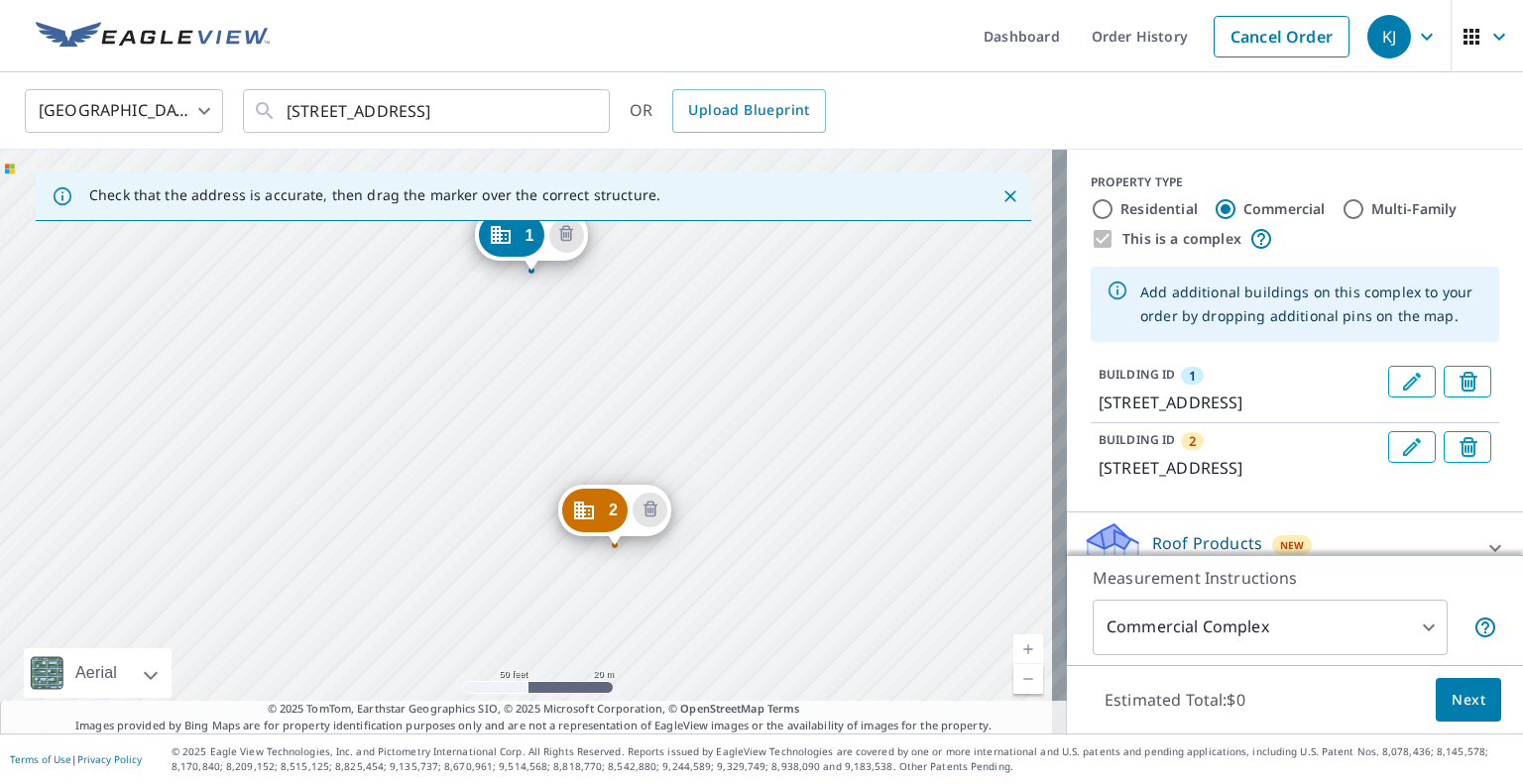 drag, startPoint x: 758, startPoint y: 479, endPoint x: 793, endPoint y: 316, distance: 166.71533 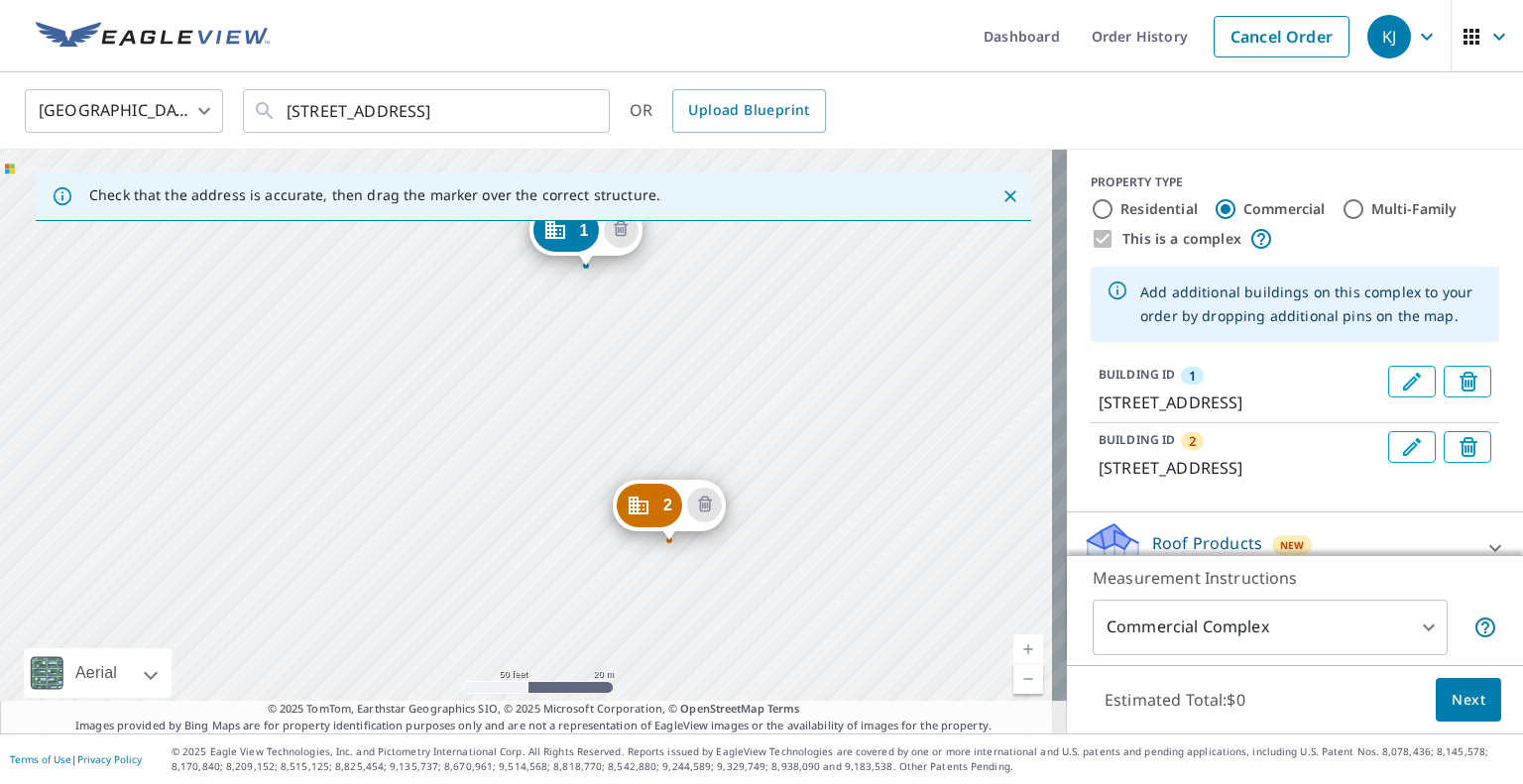 drag, startPoint x: 717, startPoint y: 388, endPoint x: 794, endPoint y: 520, distance: 152.81688 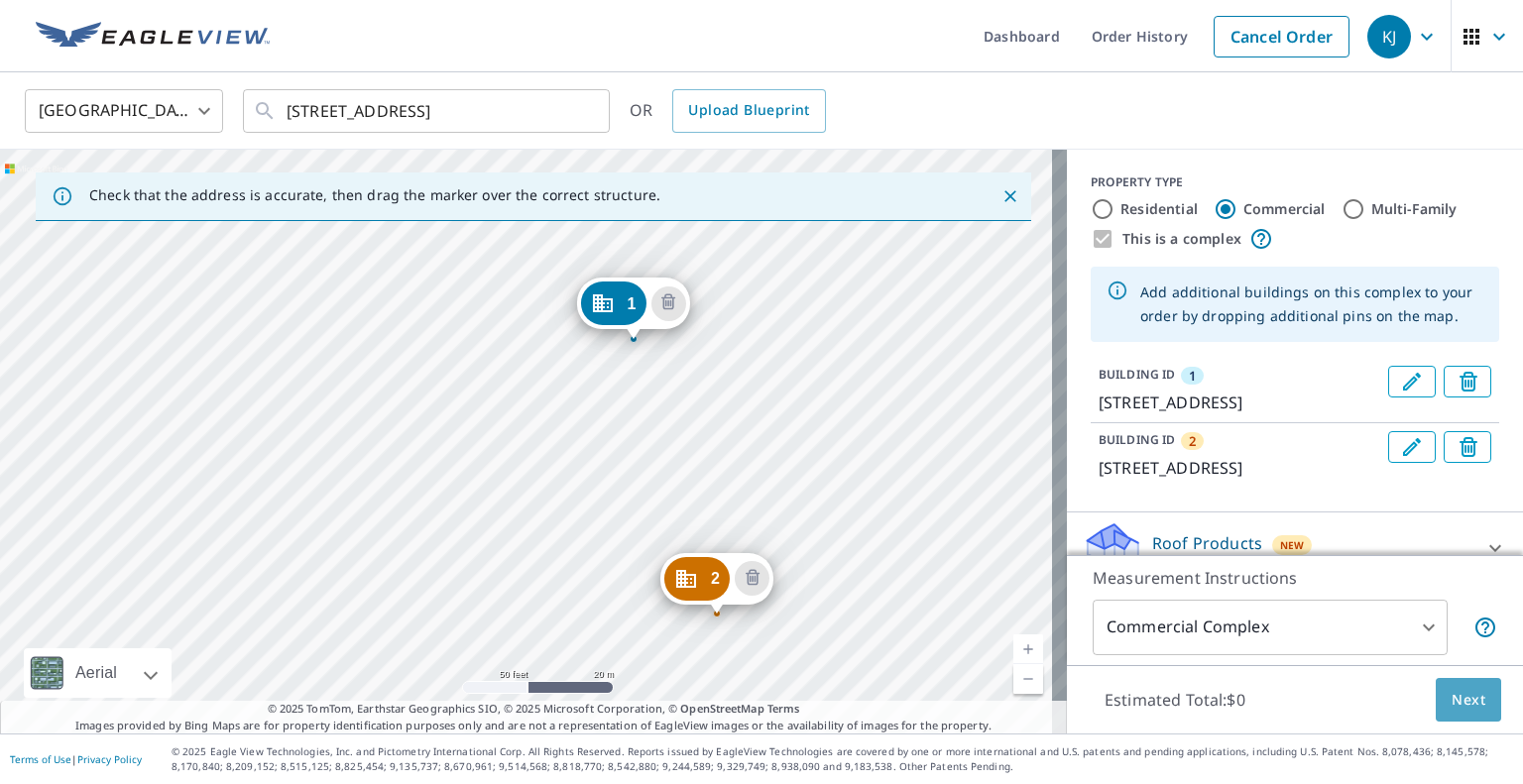 click on "Next" at bounding box center [1468, 700] 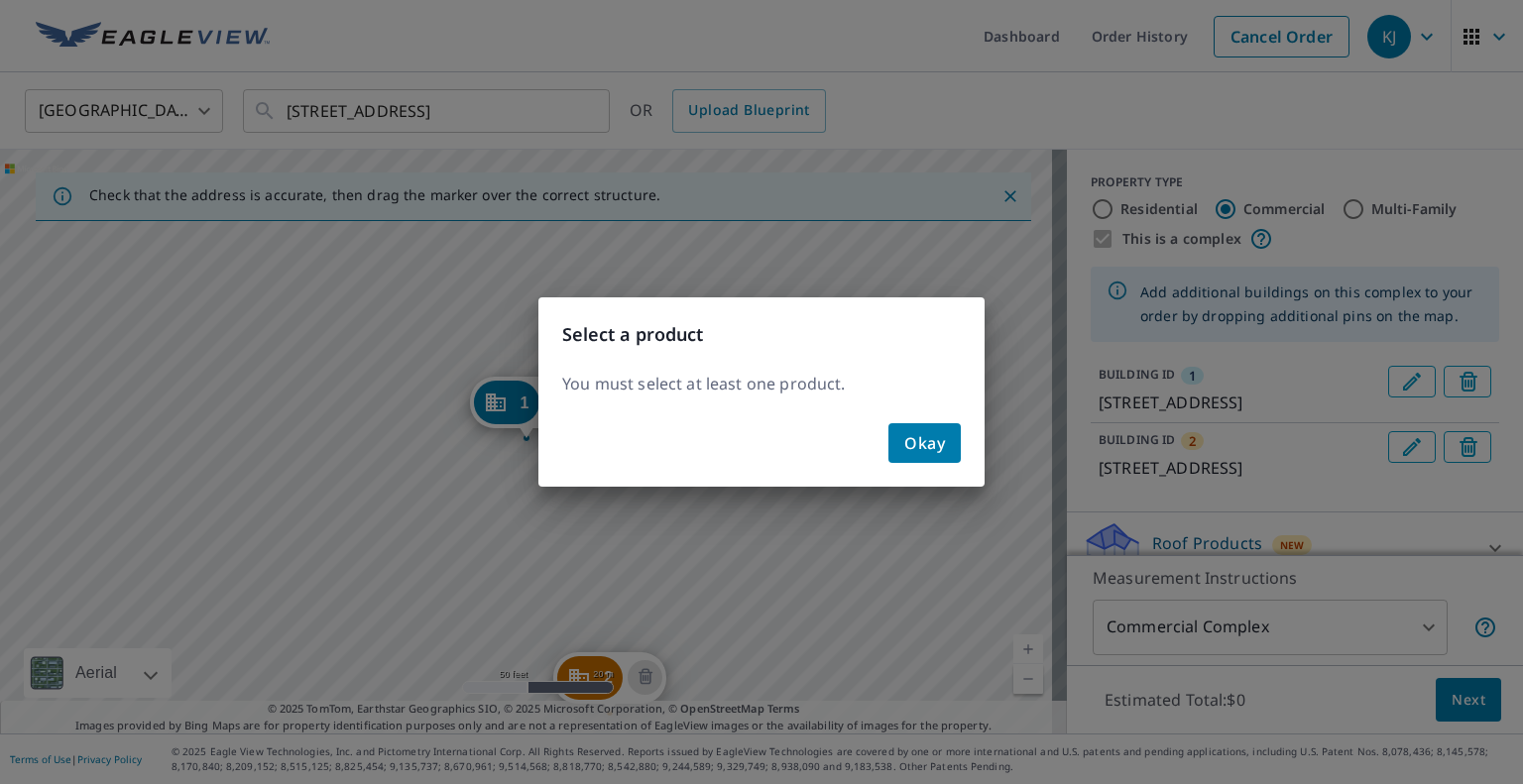 click on "Okay" at bounding box center [924, 443] 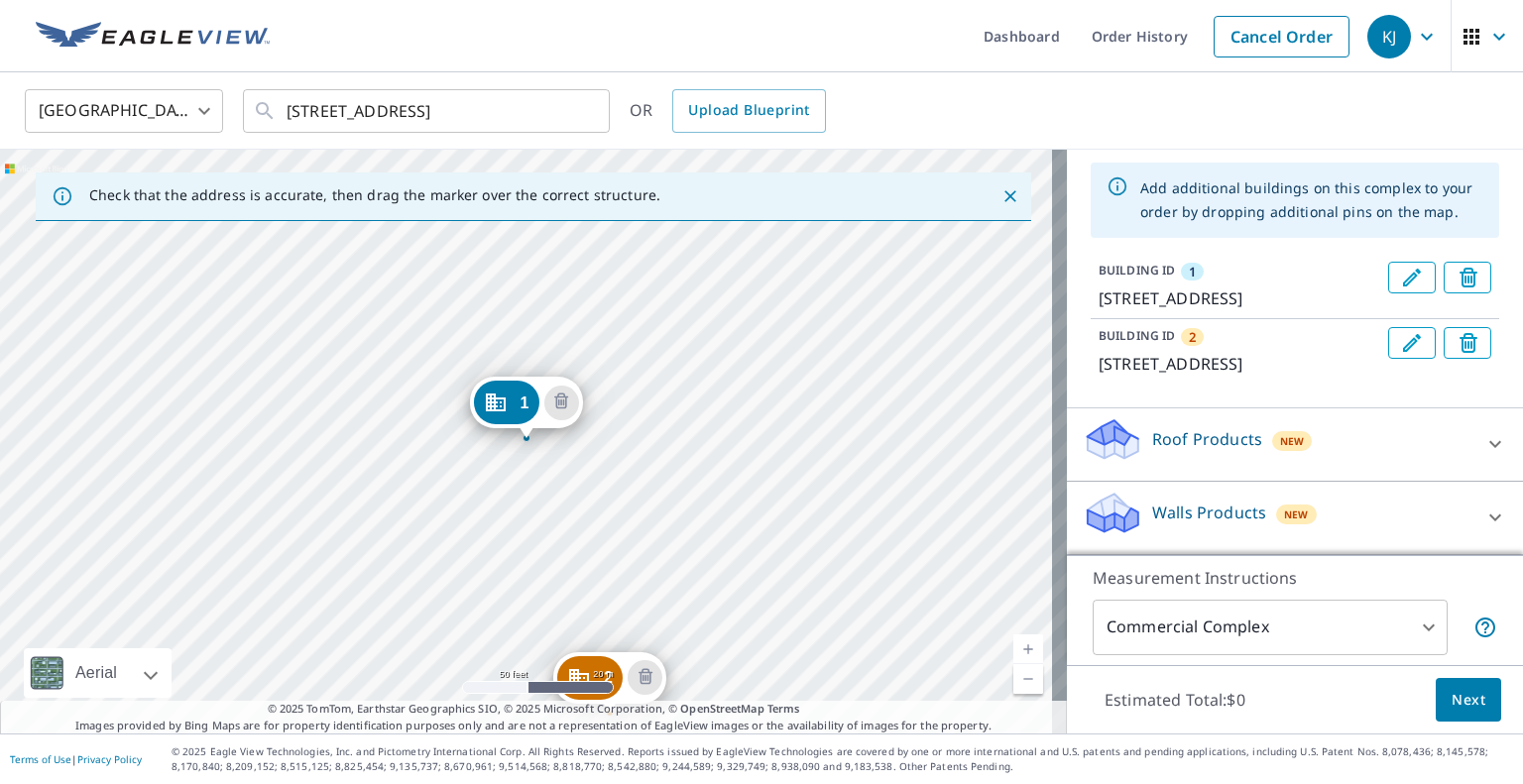 scroll, scrollTop: 151, scrollLeft: 0, axis: vertical 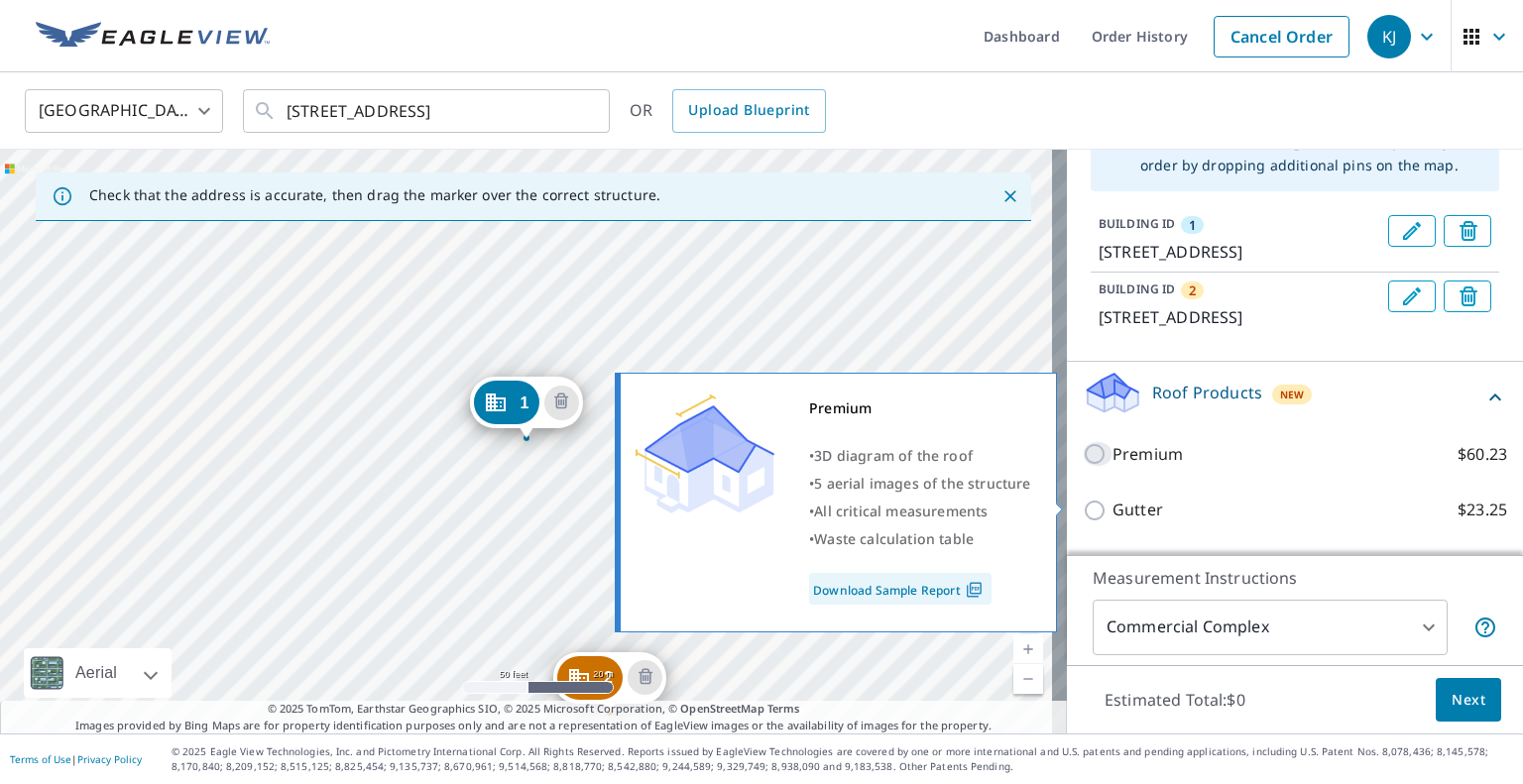 click on "Premium $60.23" at bounding box center [1098, 454] 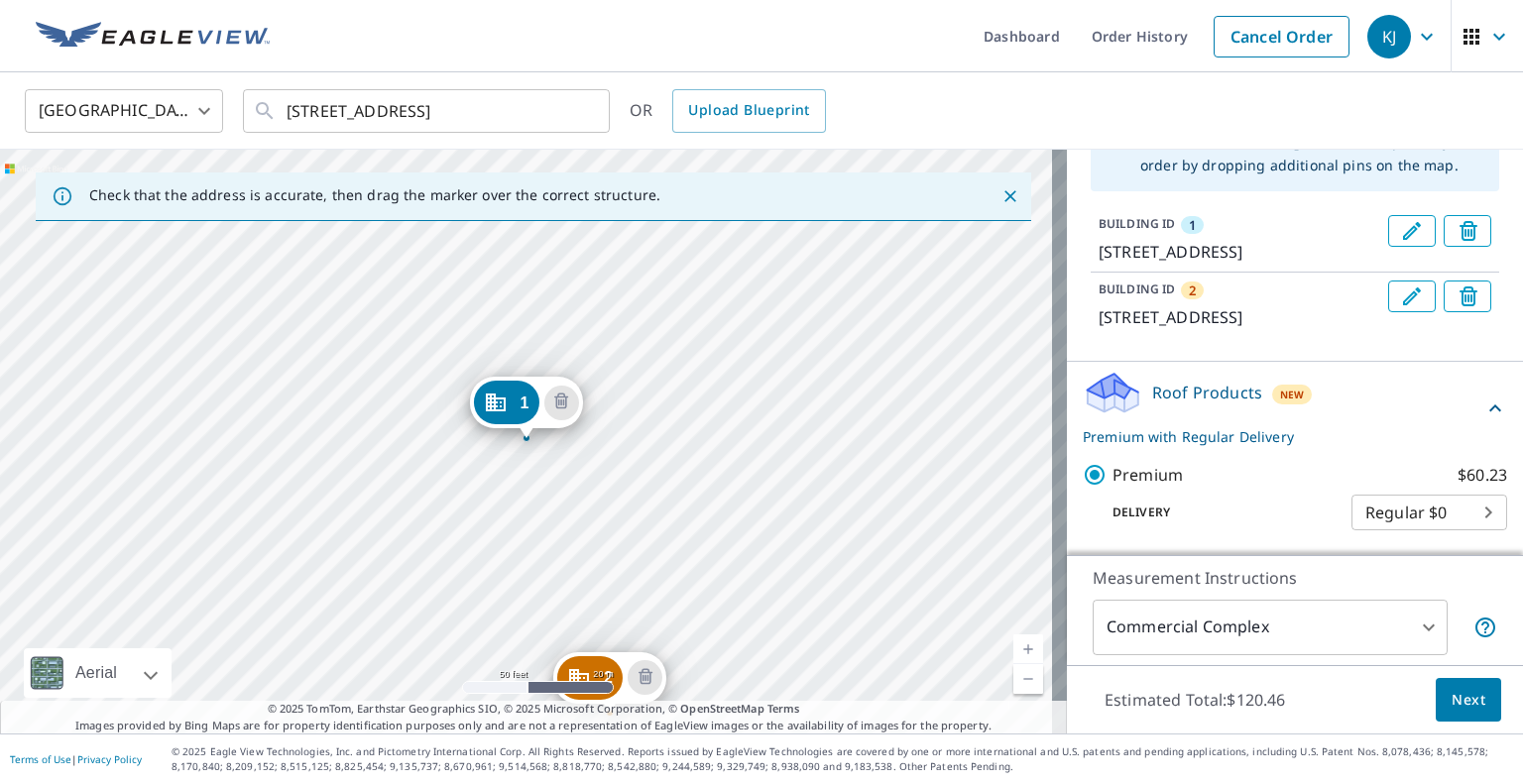 click on "Next" at bounding box center [1468, 700] 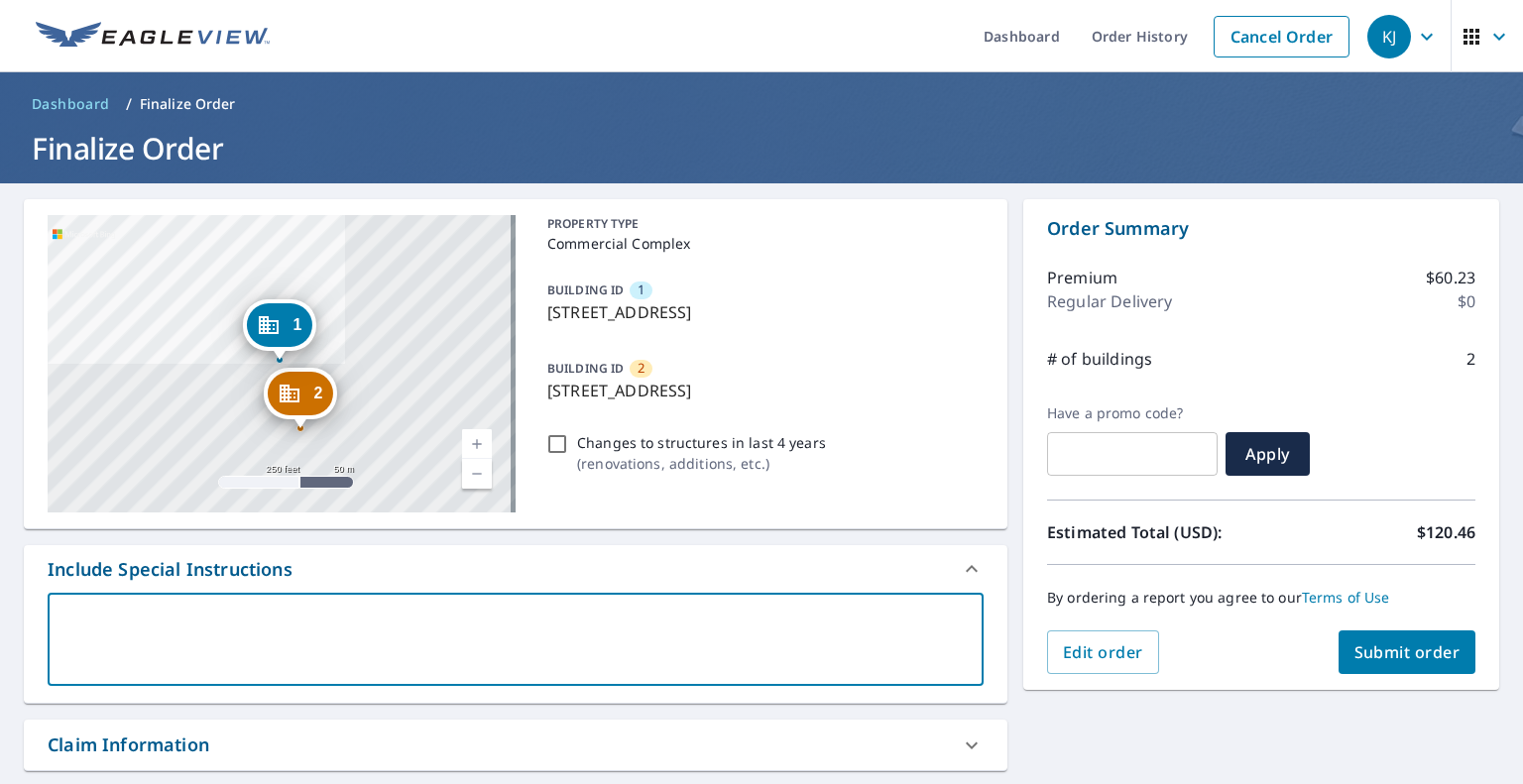 click at bounding box center (516, 639) 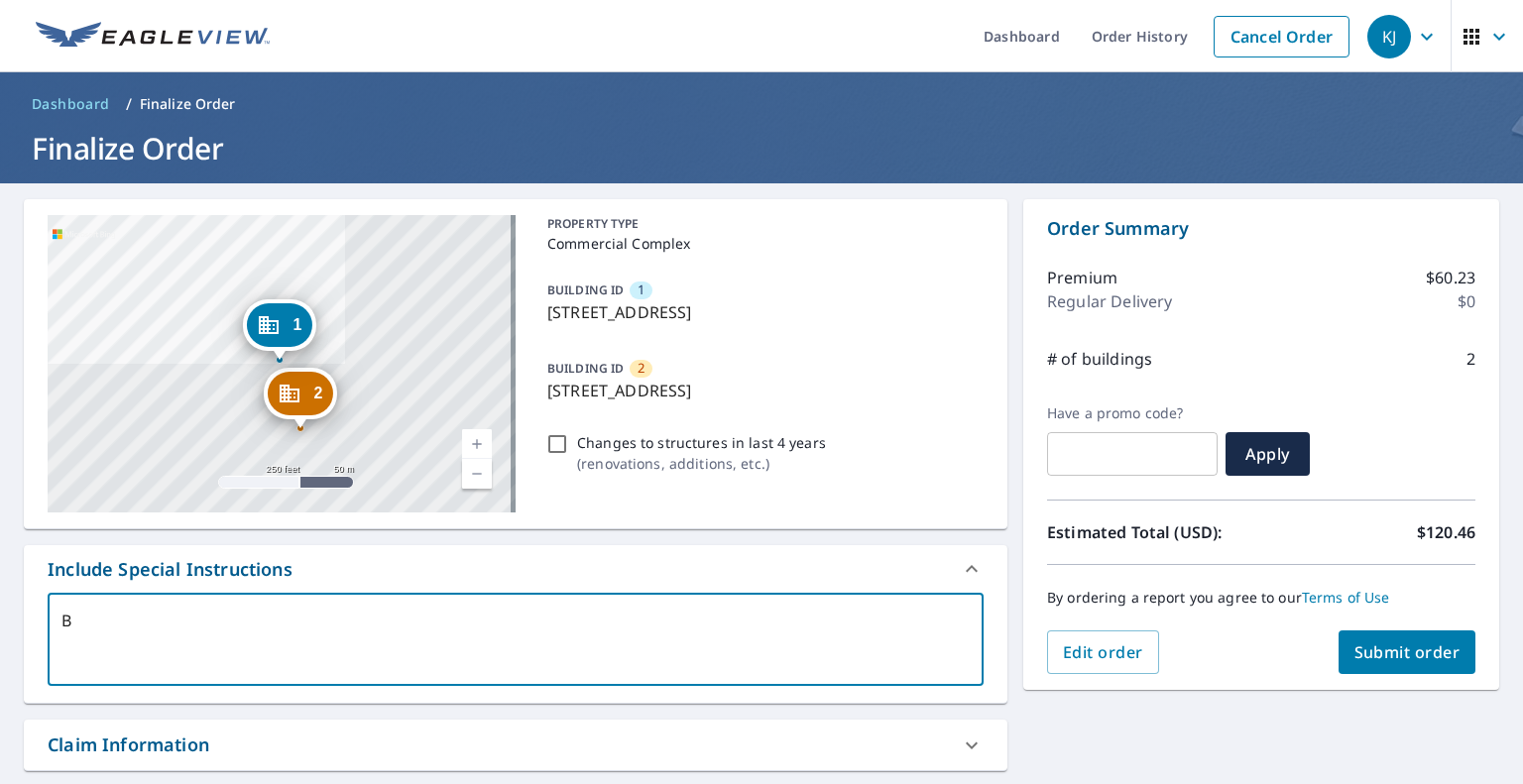 type on "Bu" 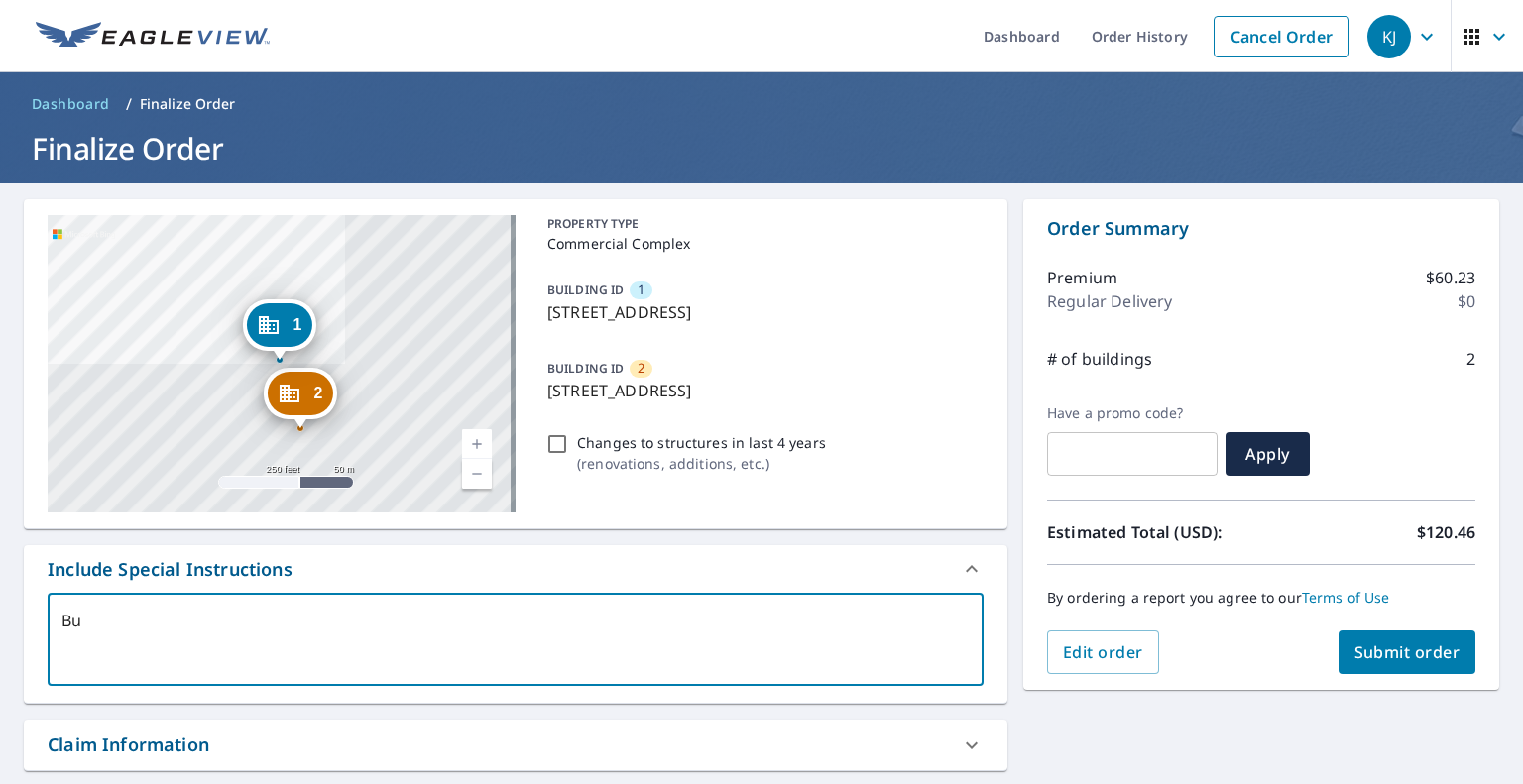 type on "Bui" 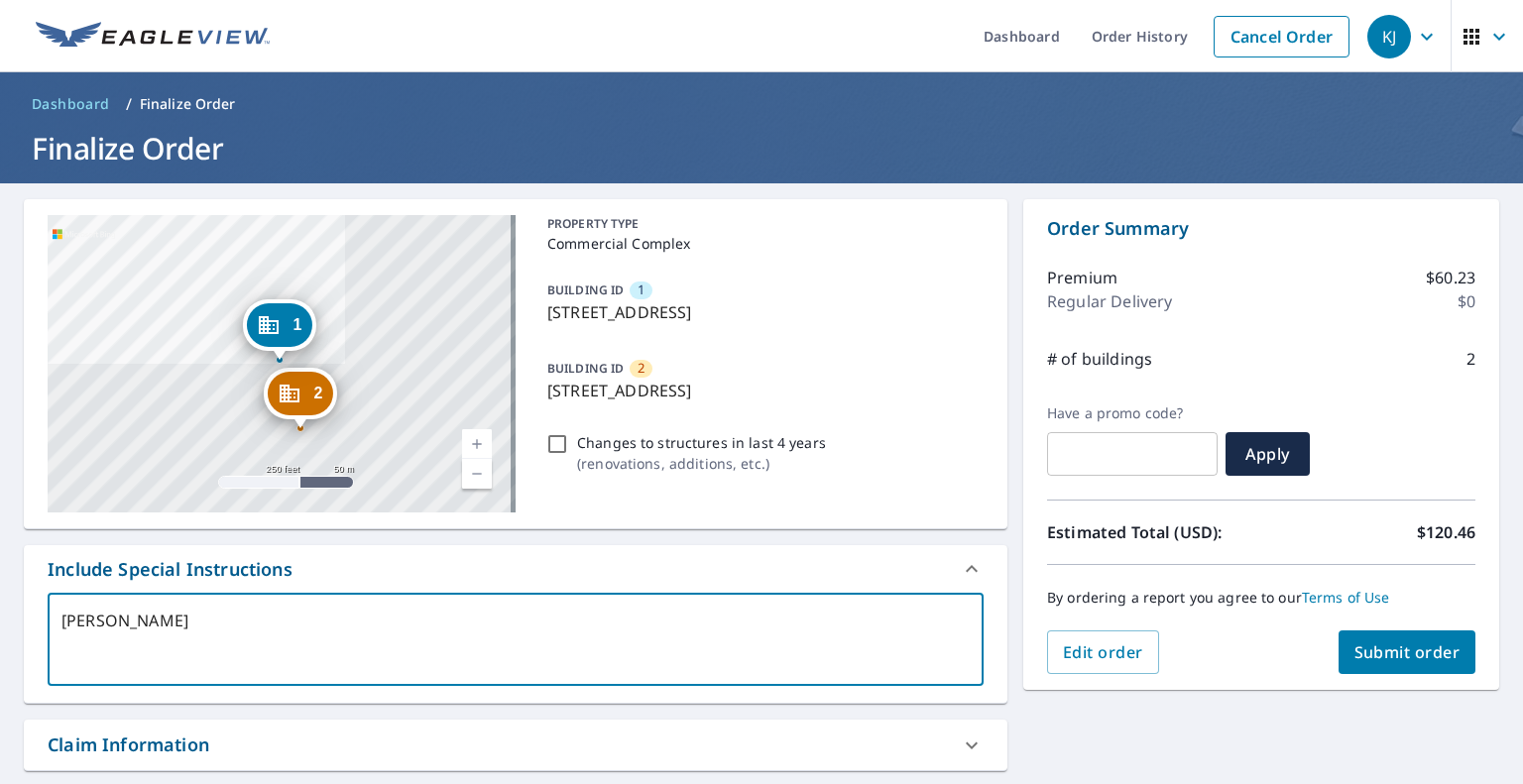 type on "Buil" 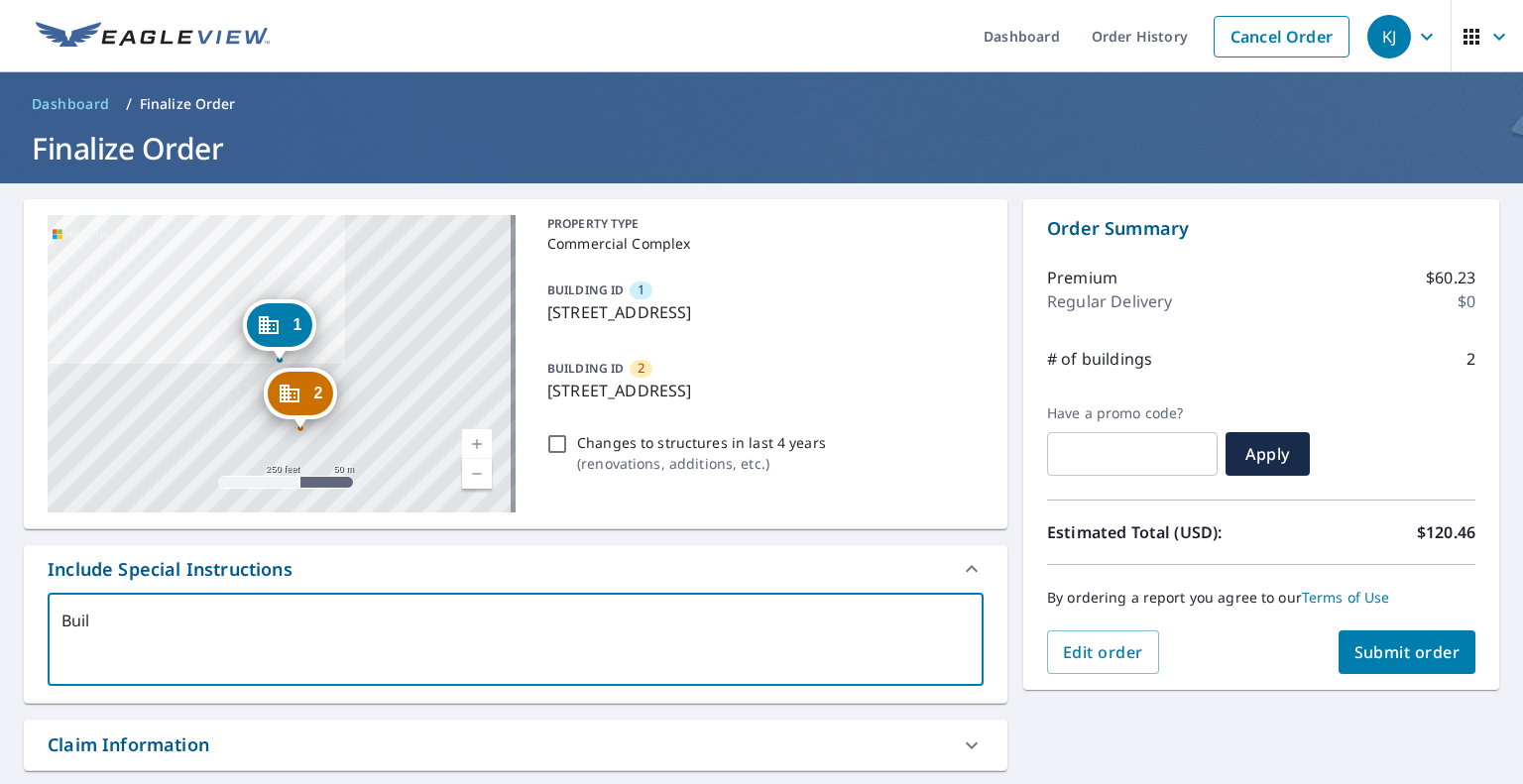 type on "Build" 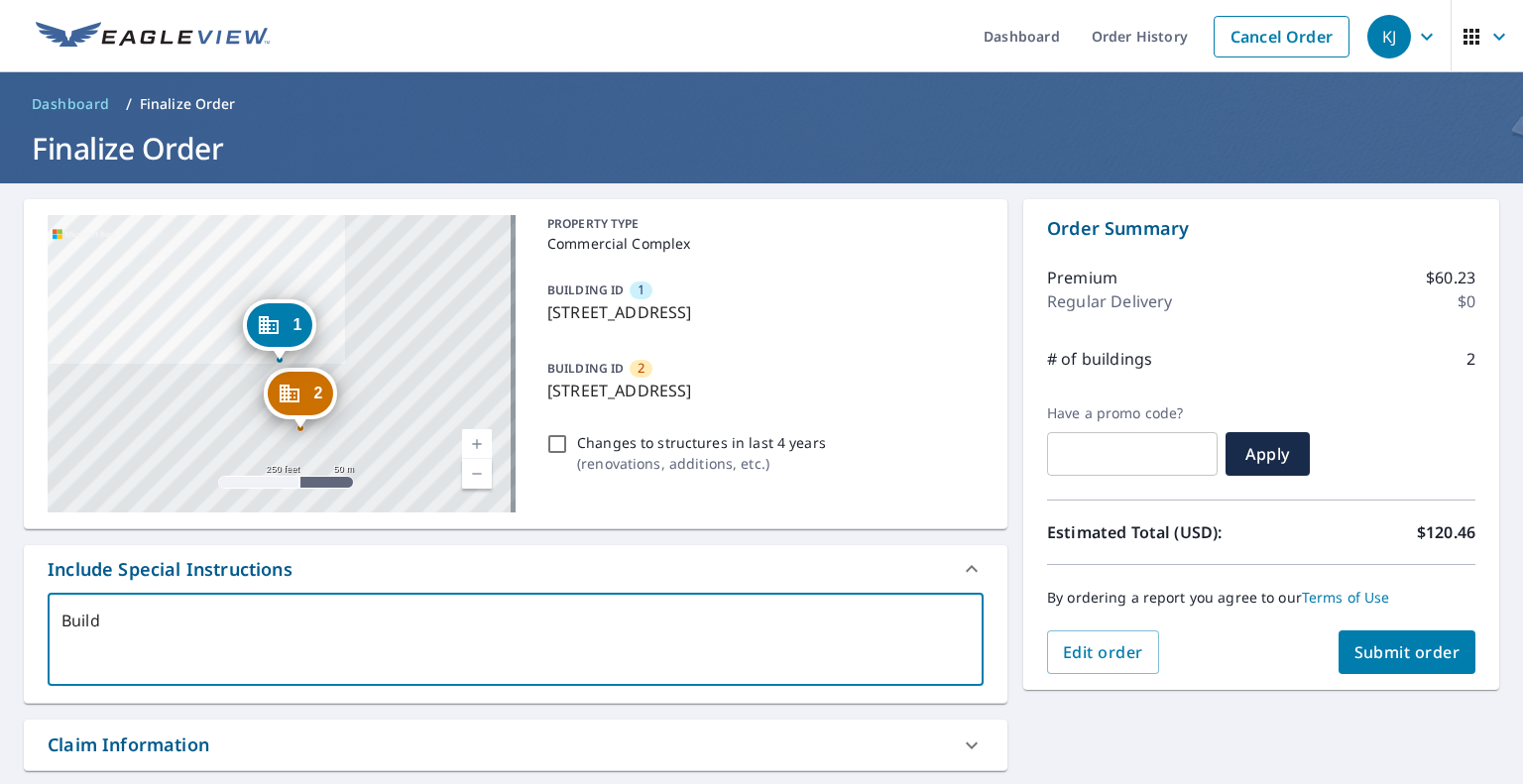 type on "Buil" 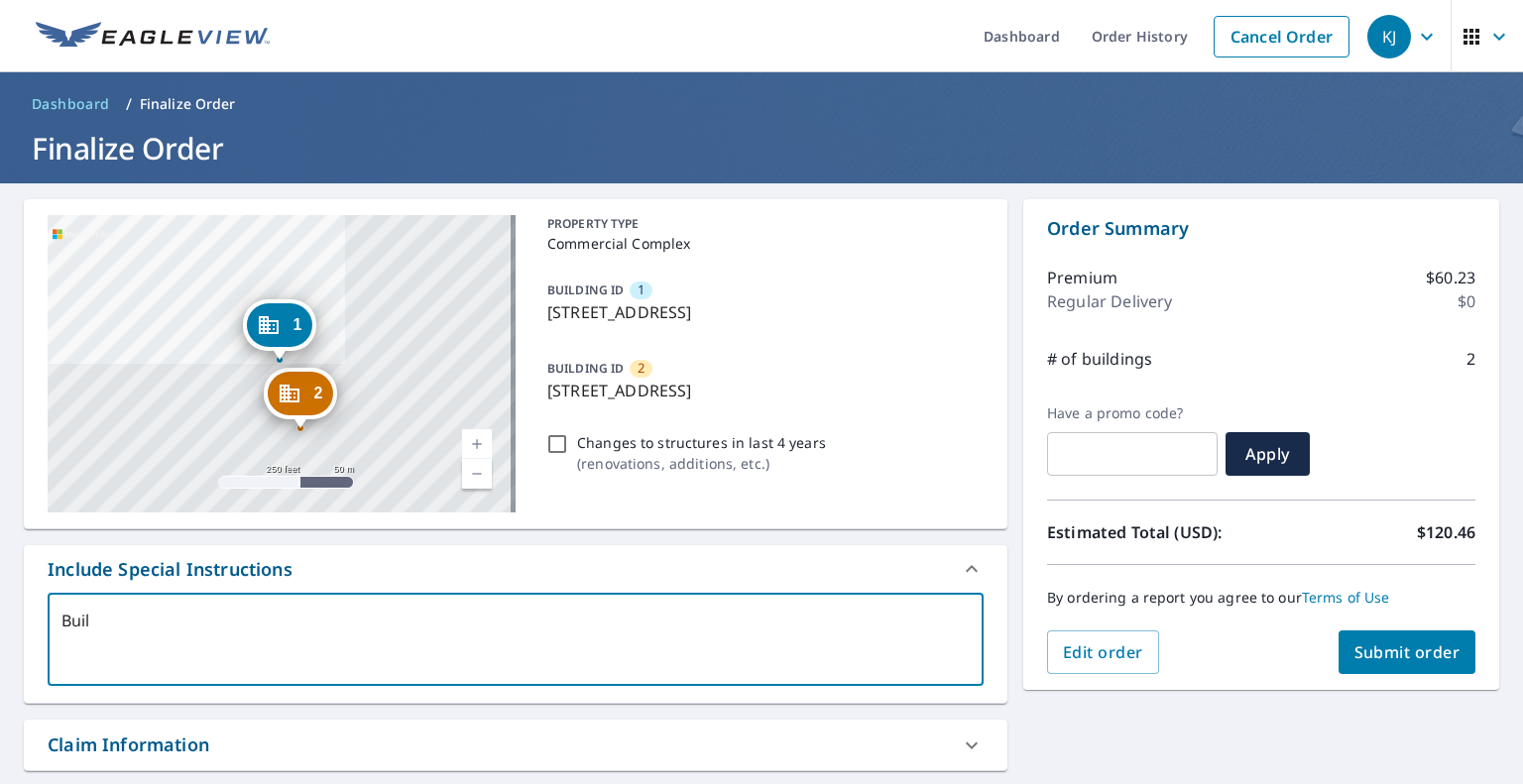 type on "Bui" 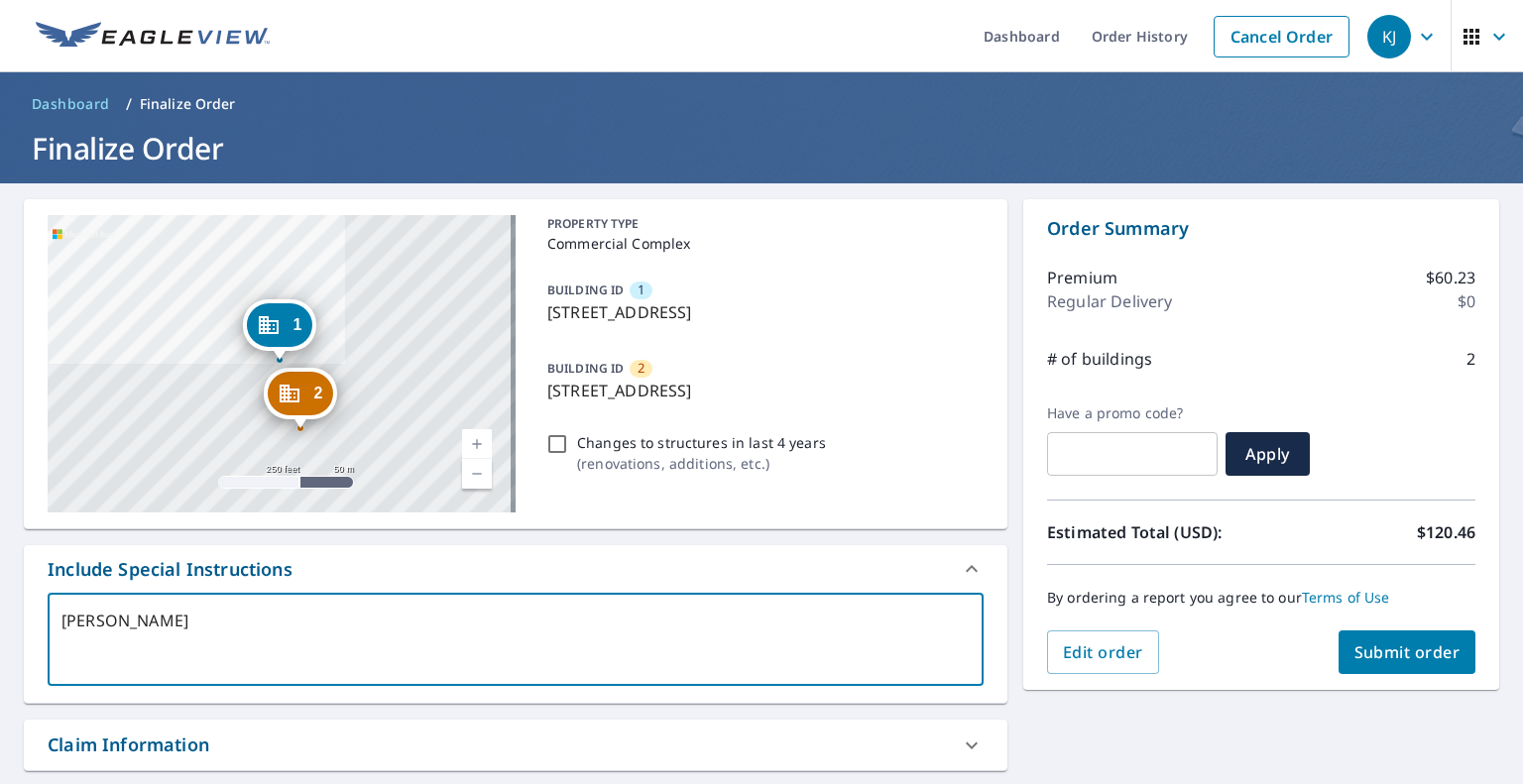 type on "Bu" 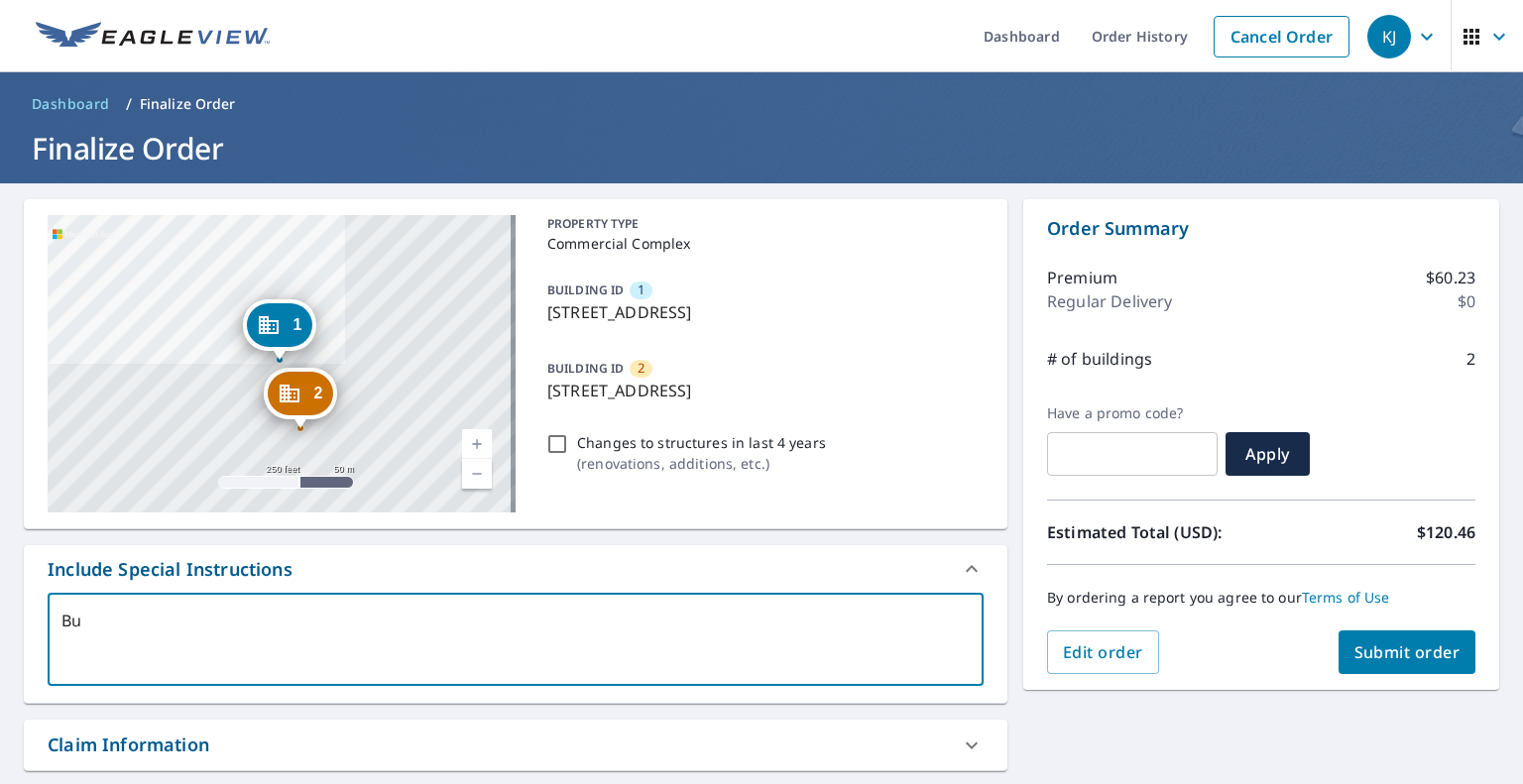 type on "B" 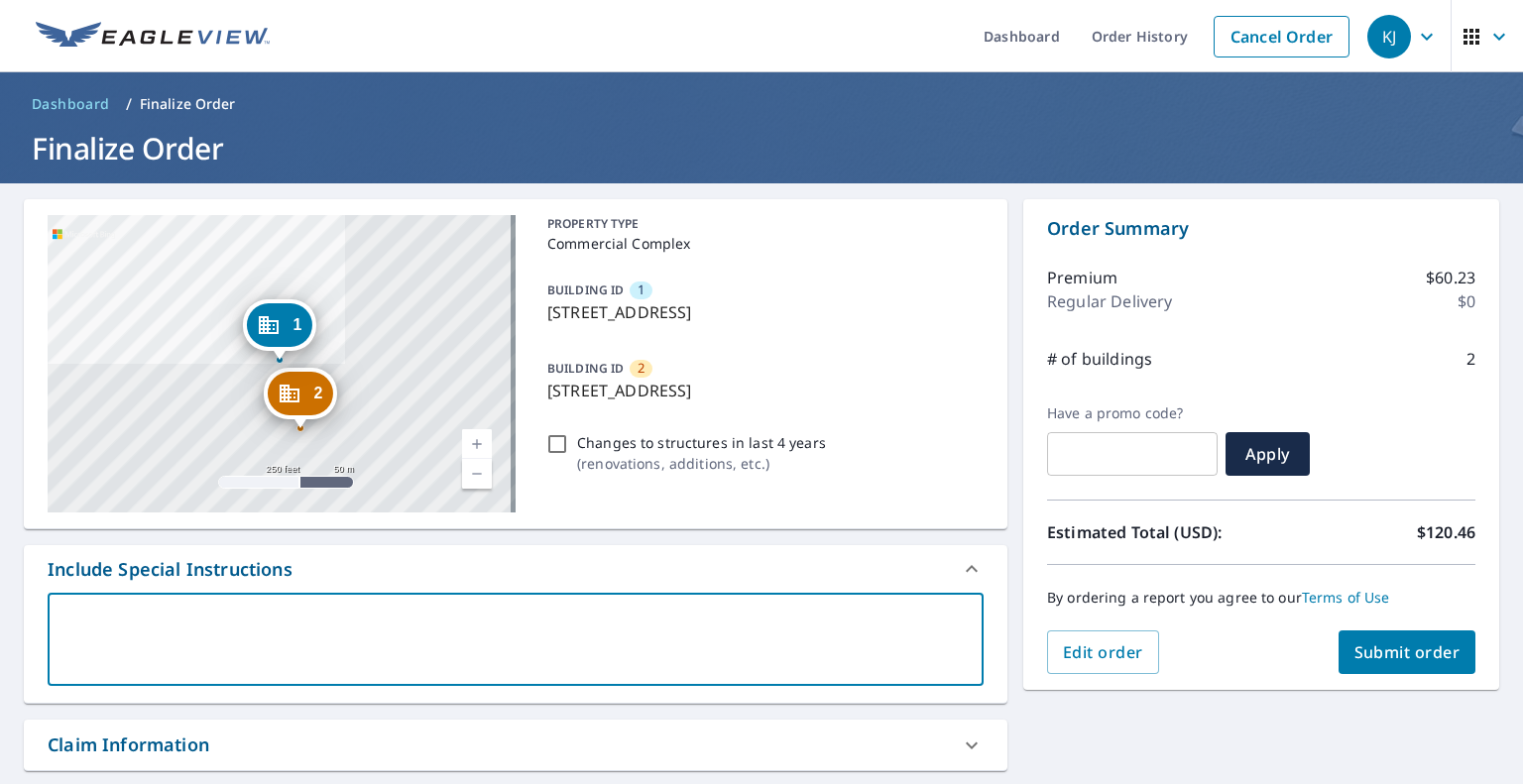 type on "t" 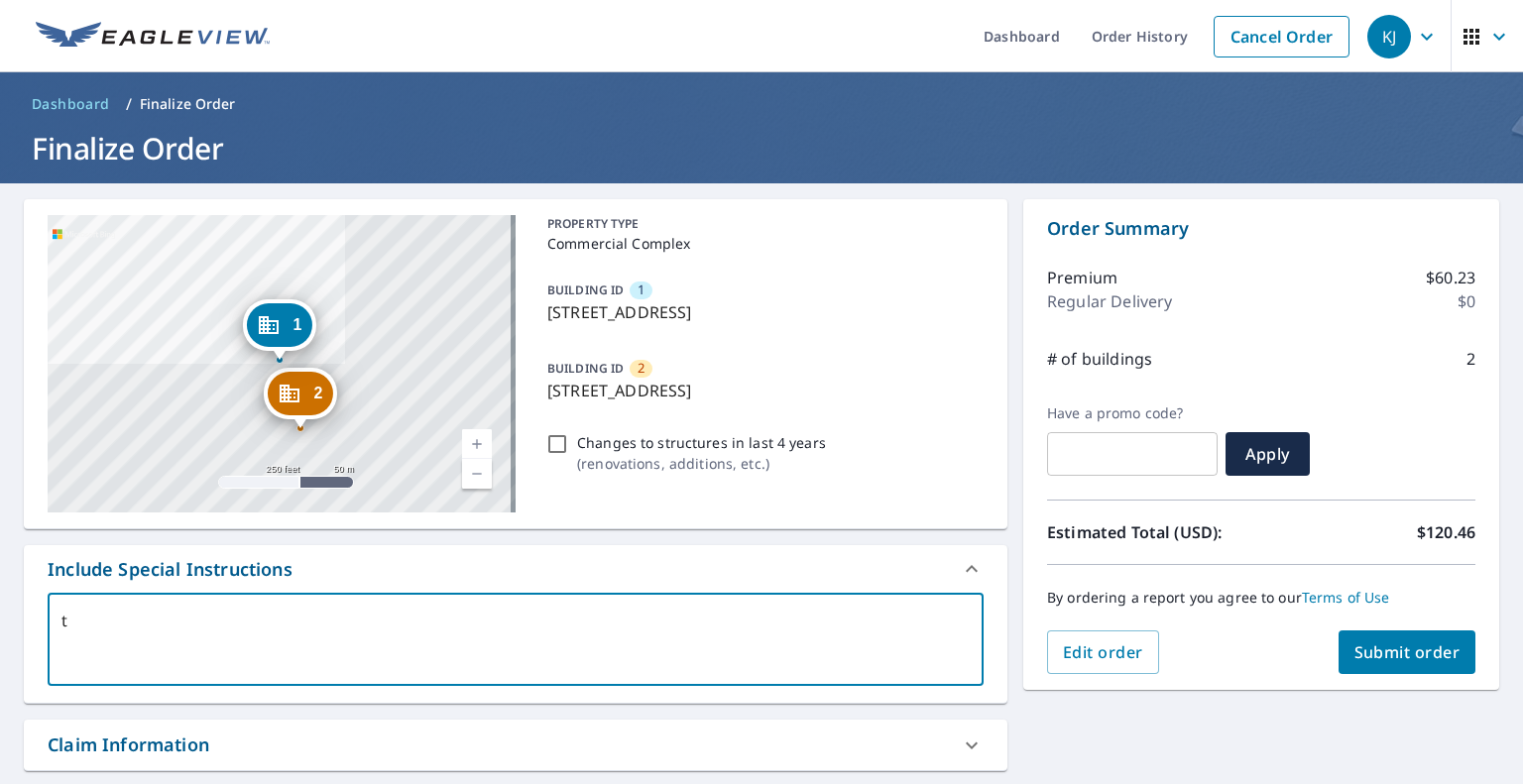 type on "th" 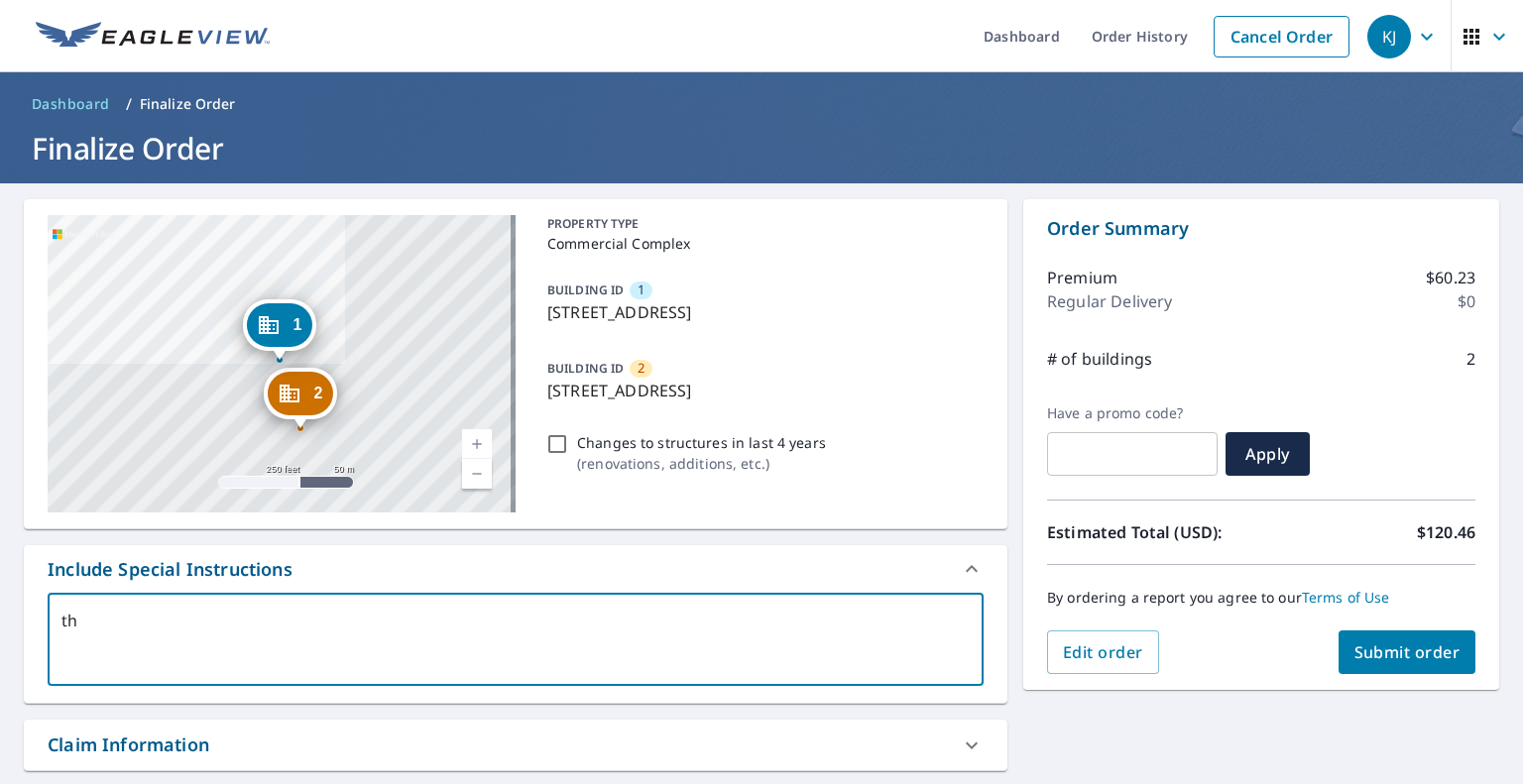 type on "the" 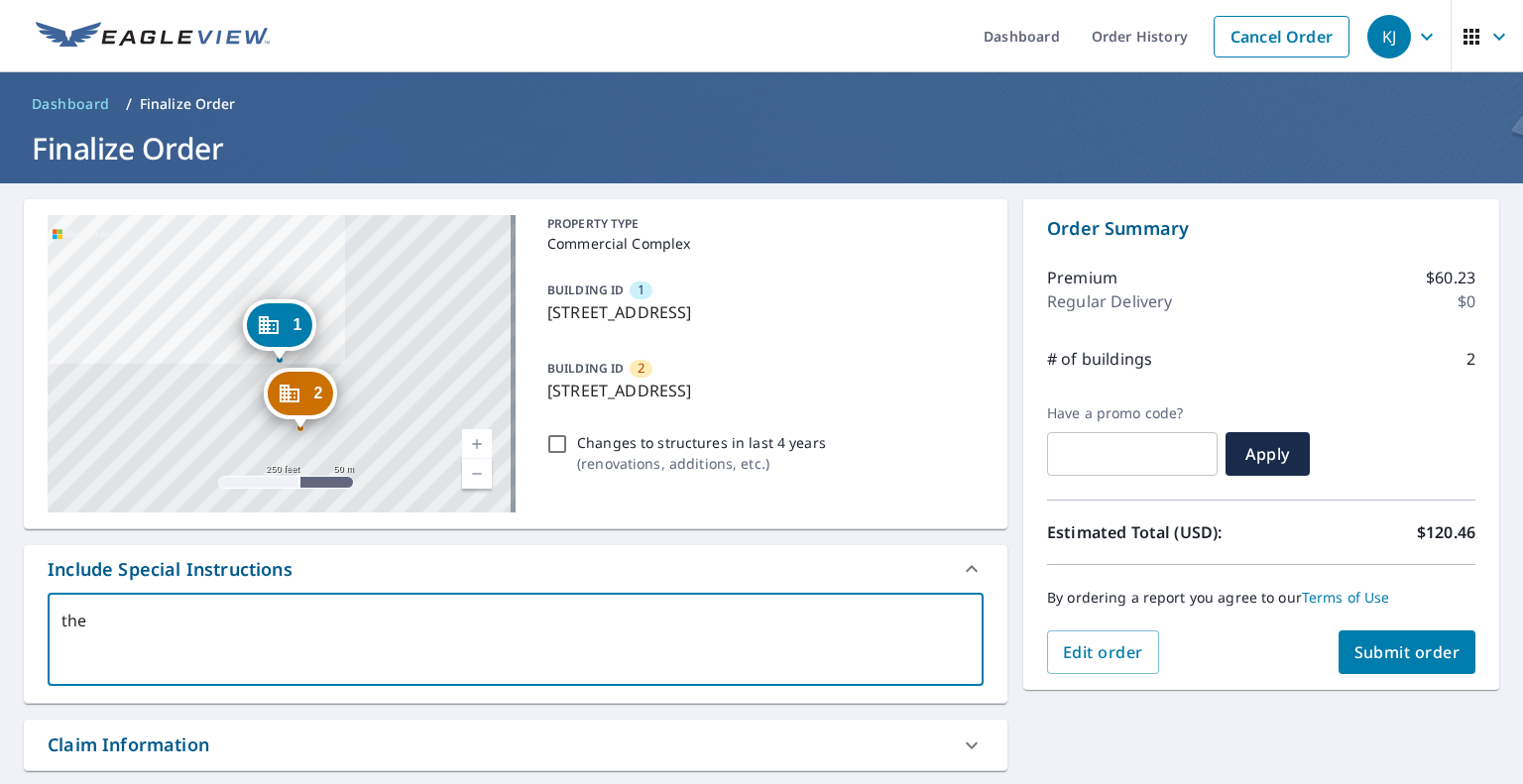 type on "the" 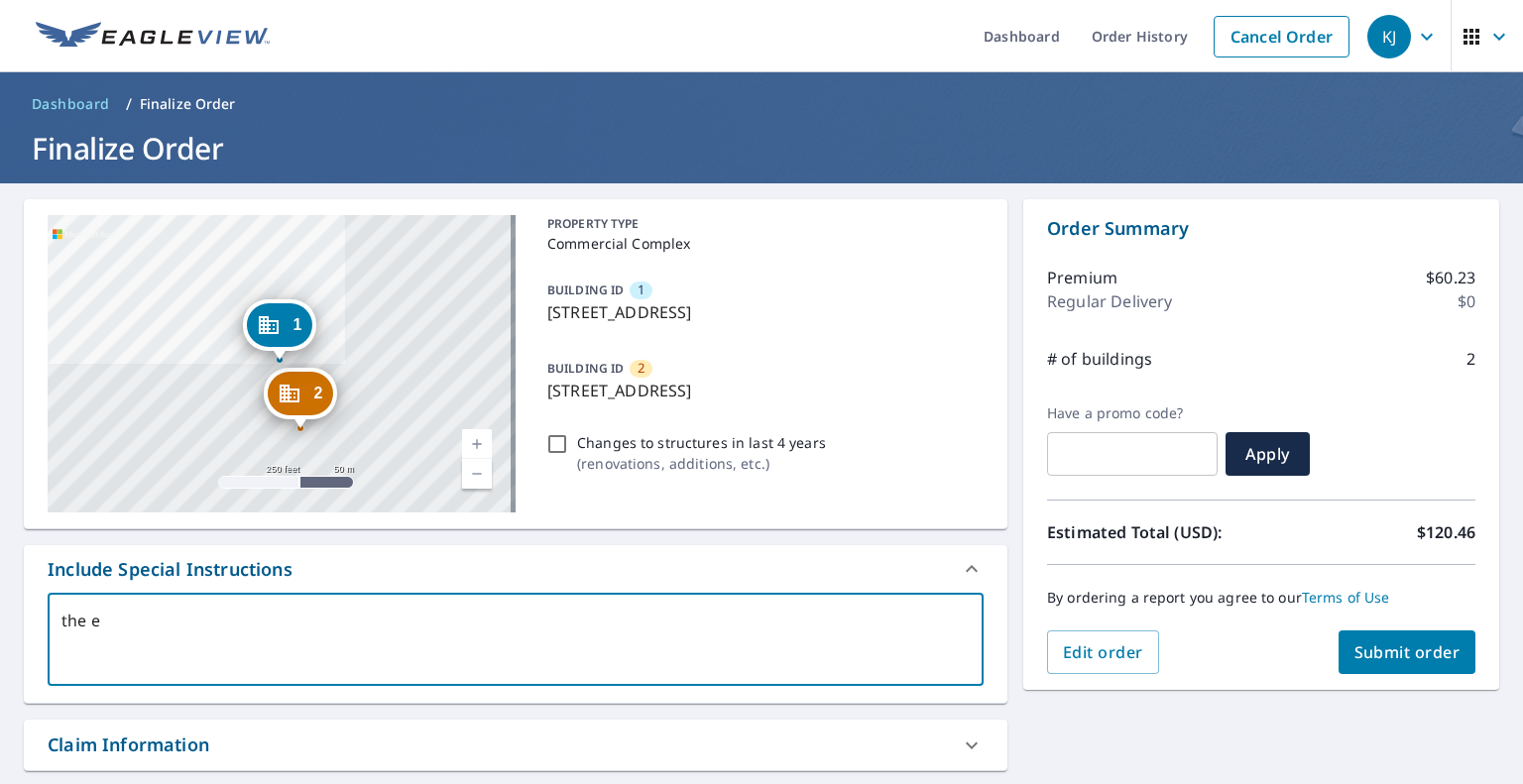 type on "the en" 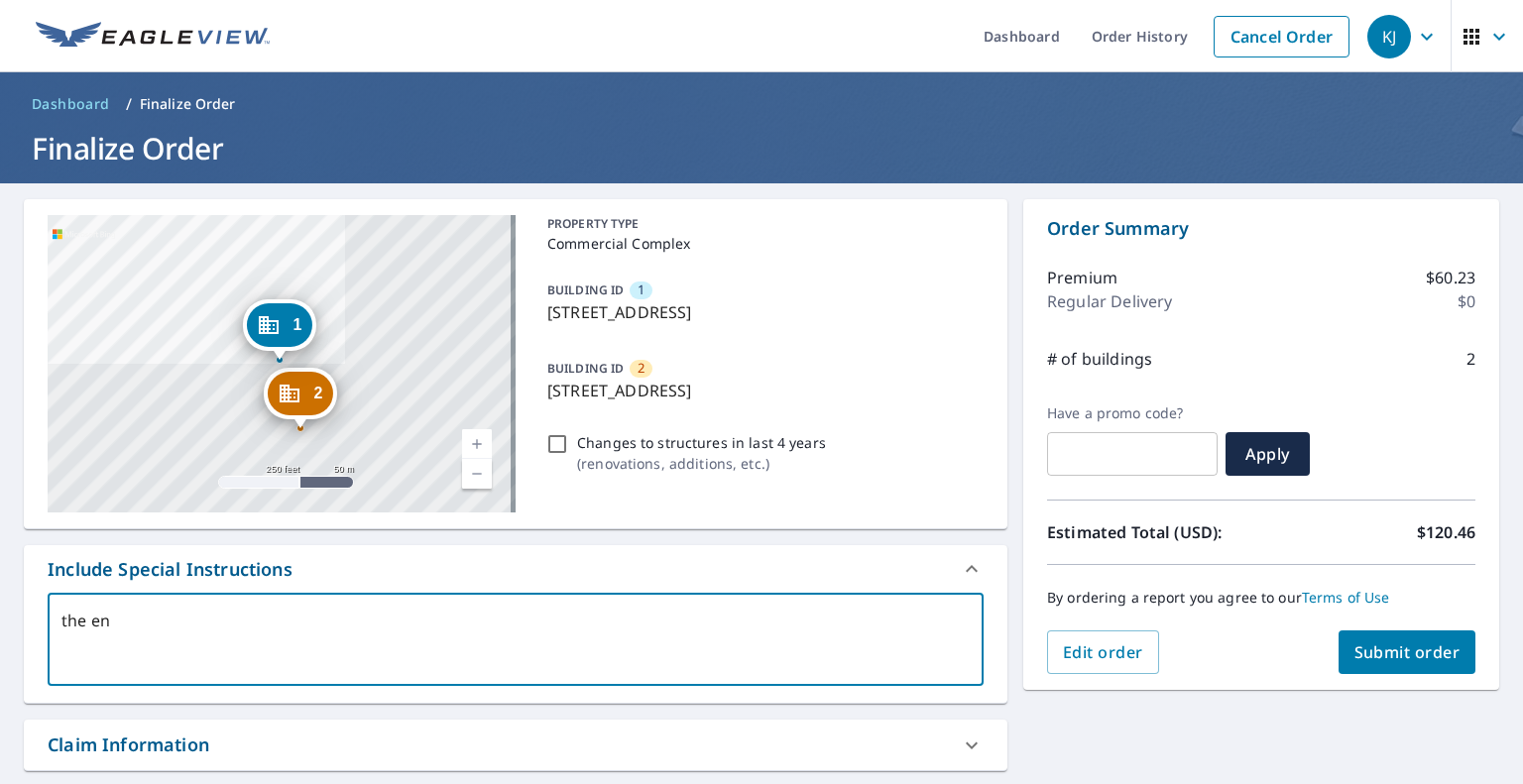 type on "the ent" 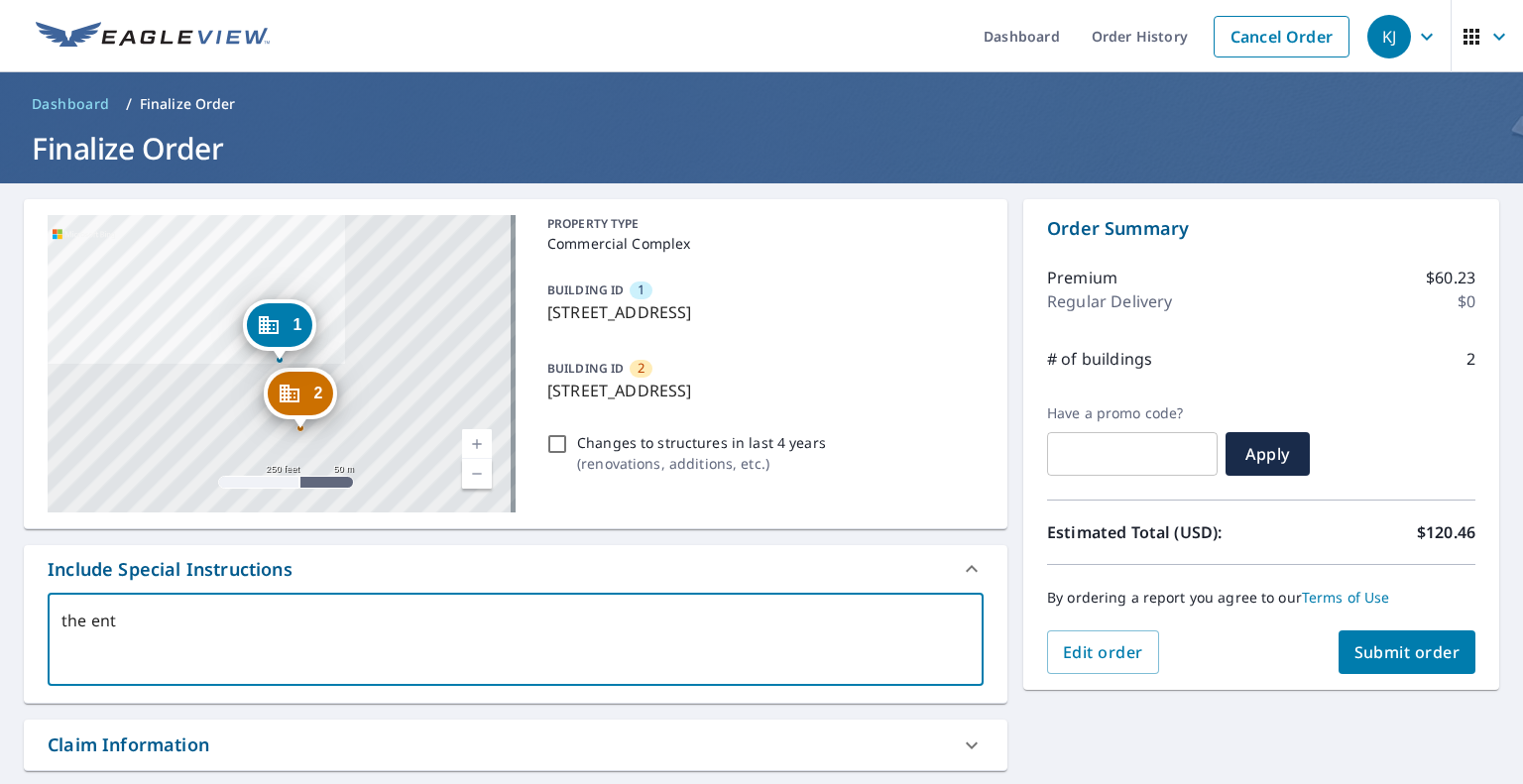 type on "the enti" 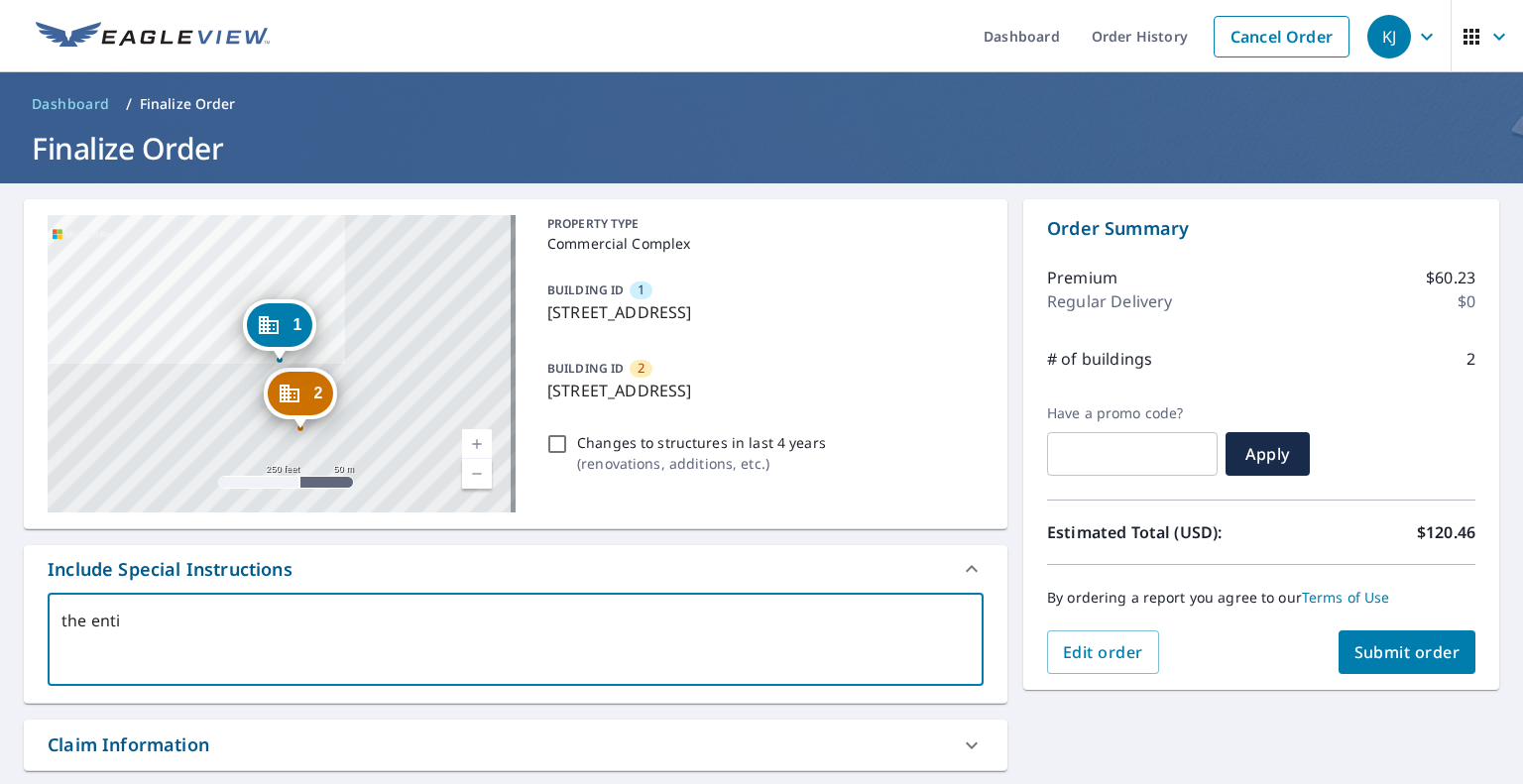 type on "the entir" 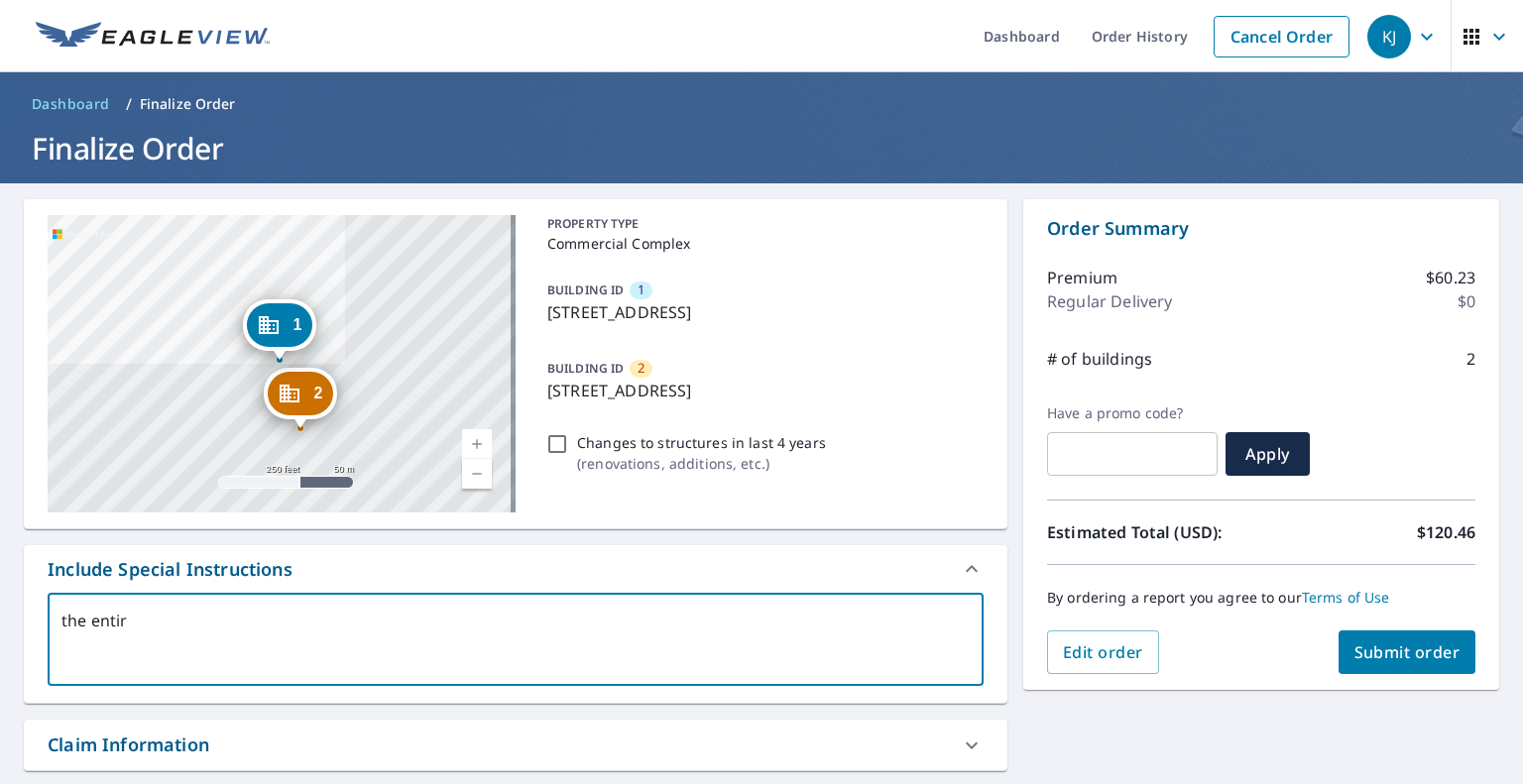type on "the entire" 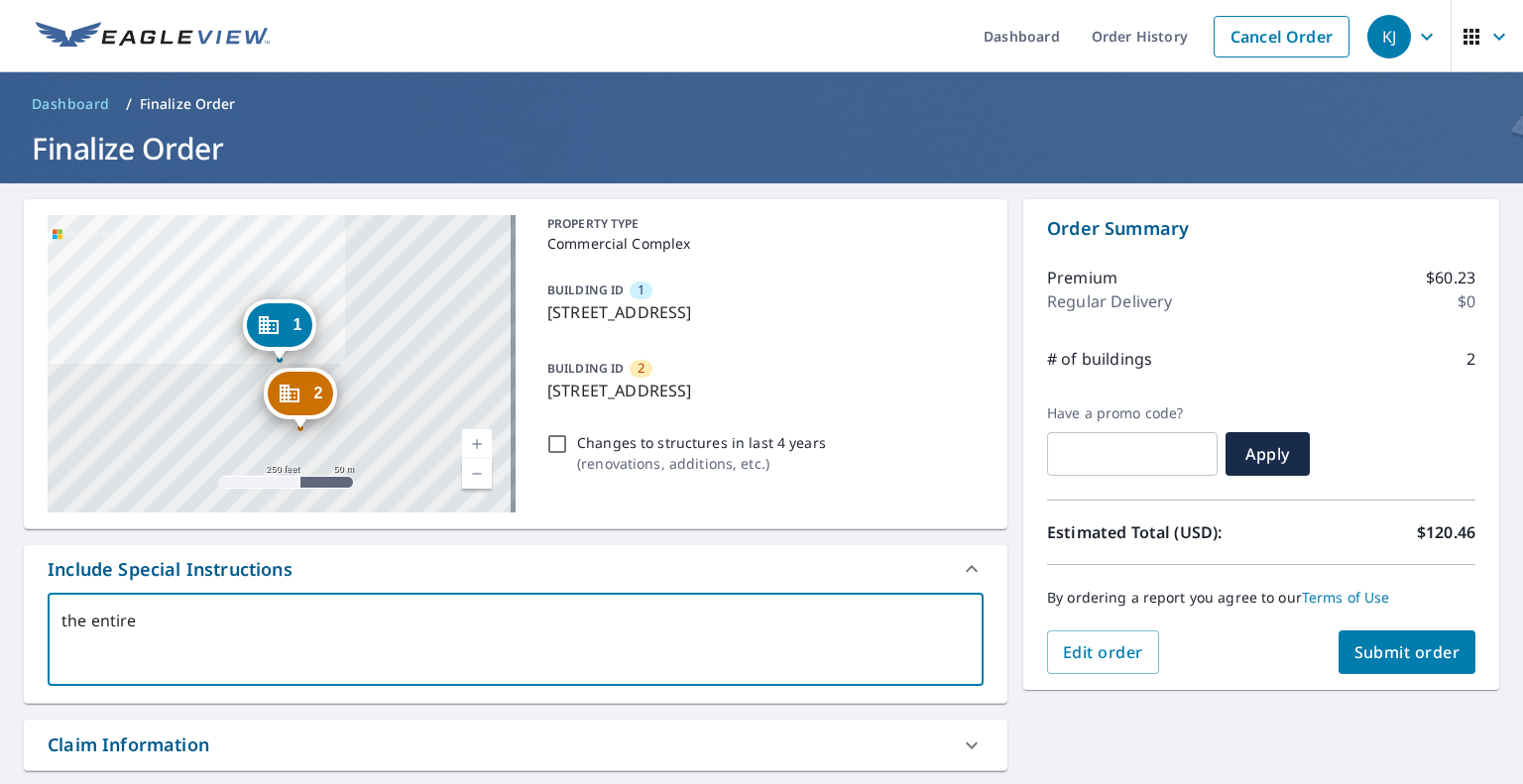 type on "the entiret" 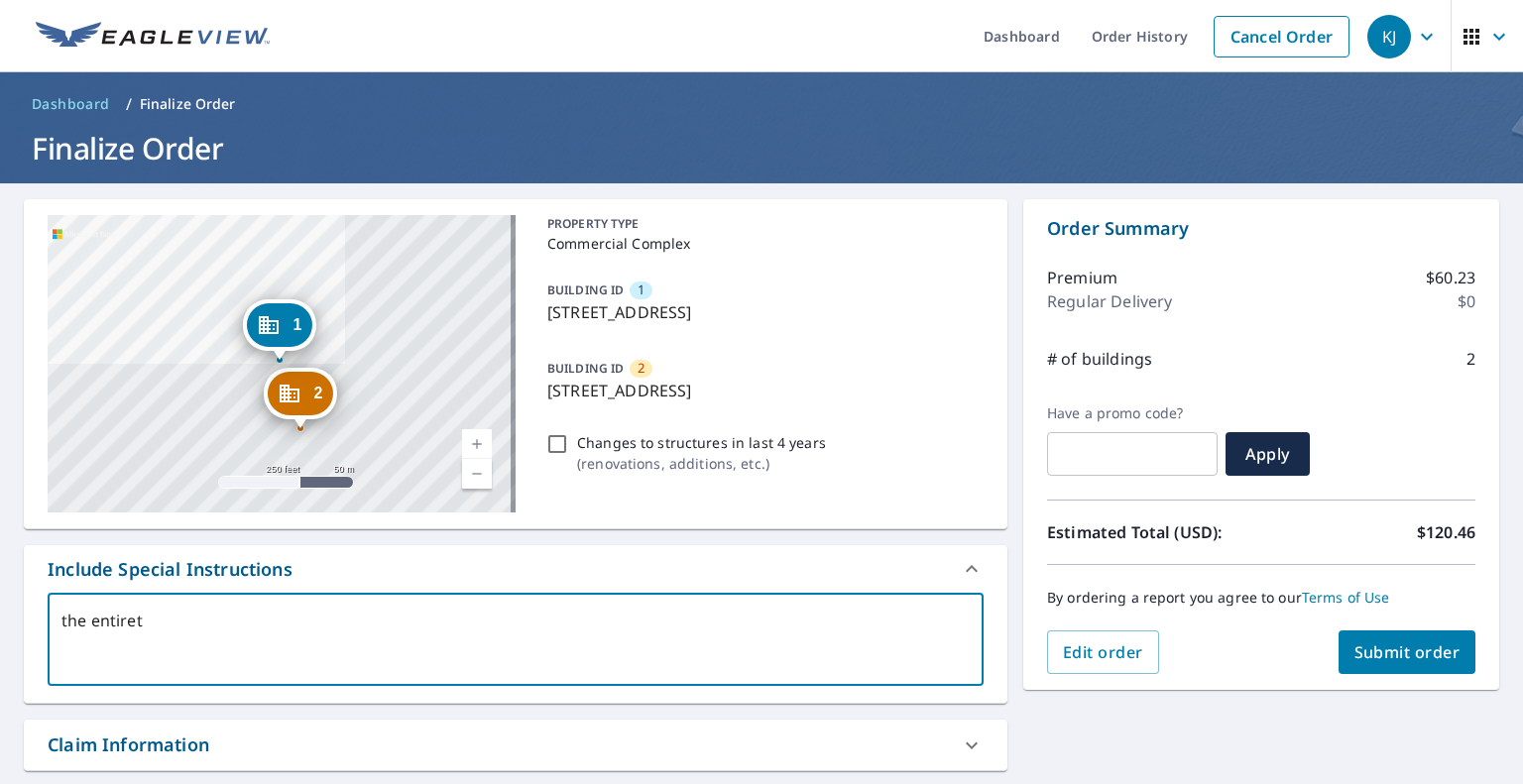 type on "the entirety" 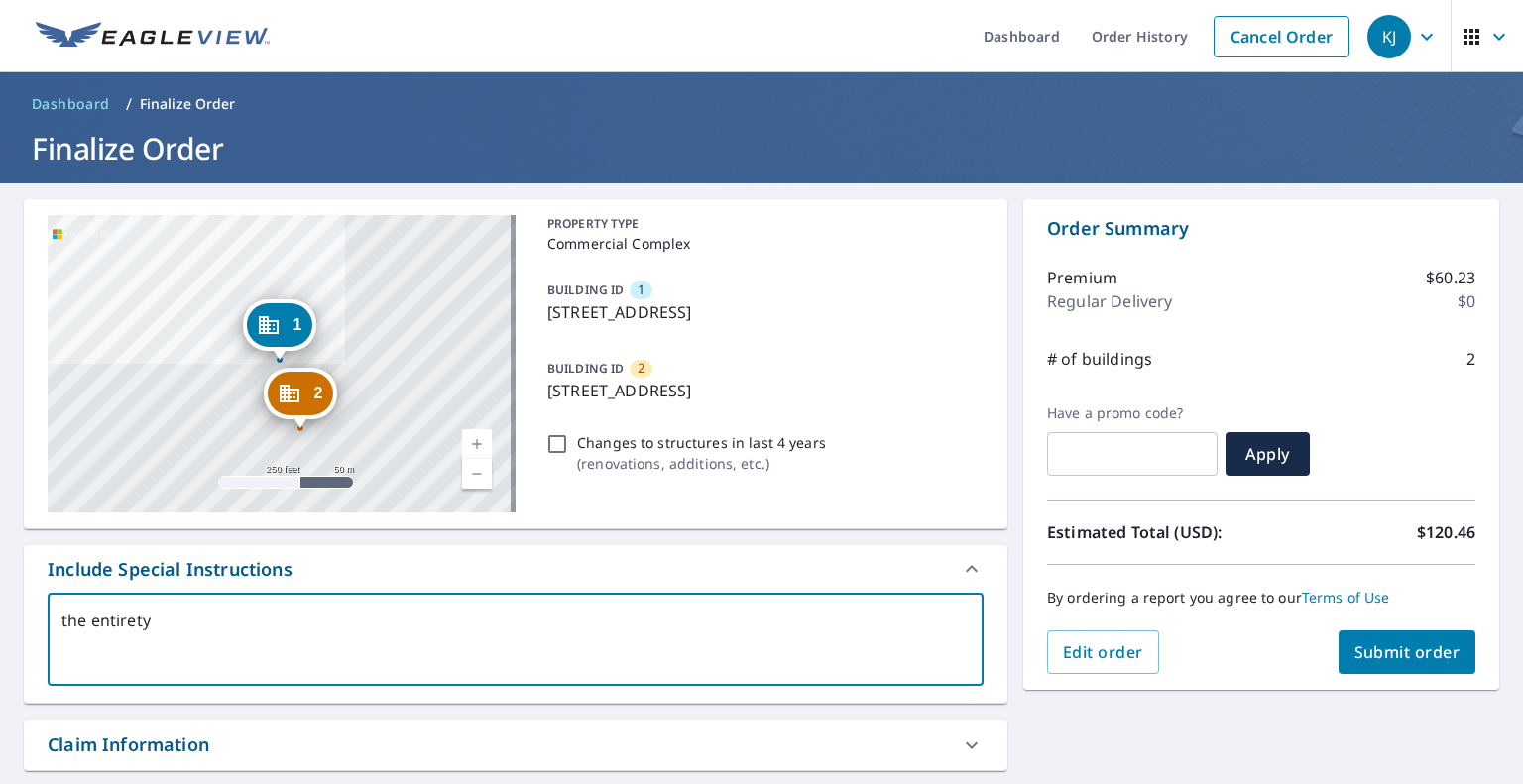 type on "the entirety" 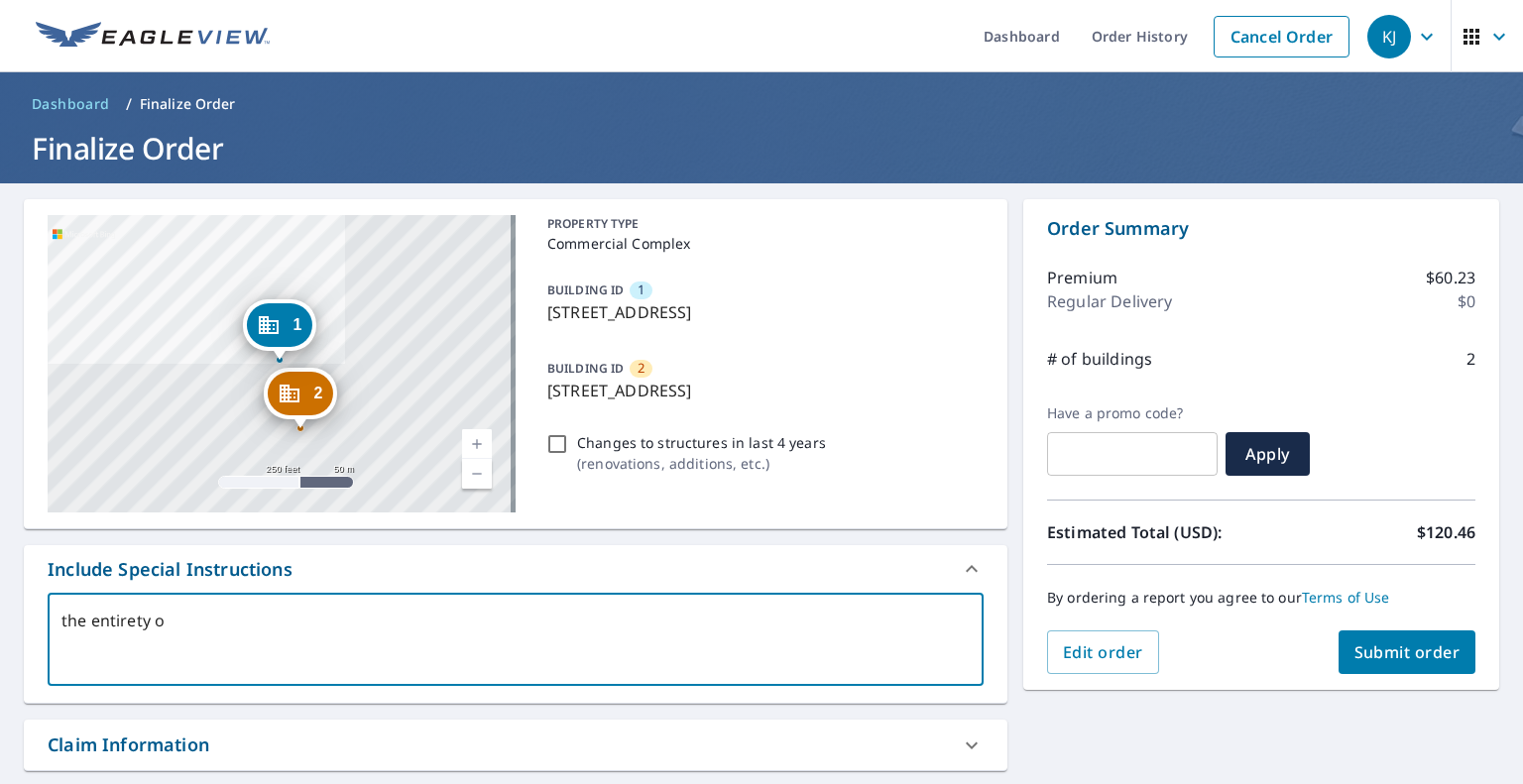 type on "the entirety of" 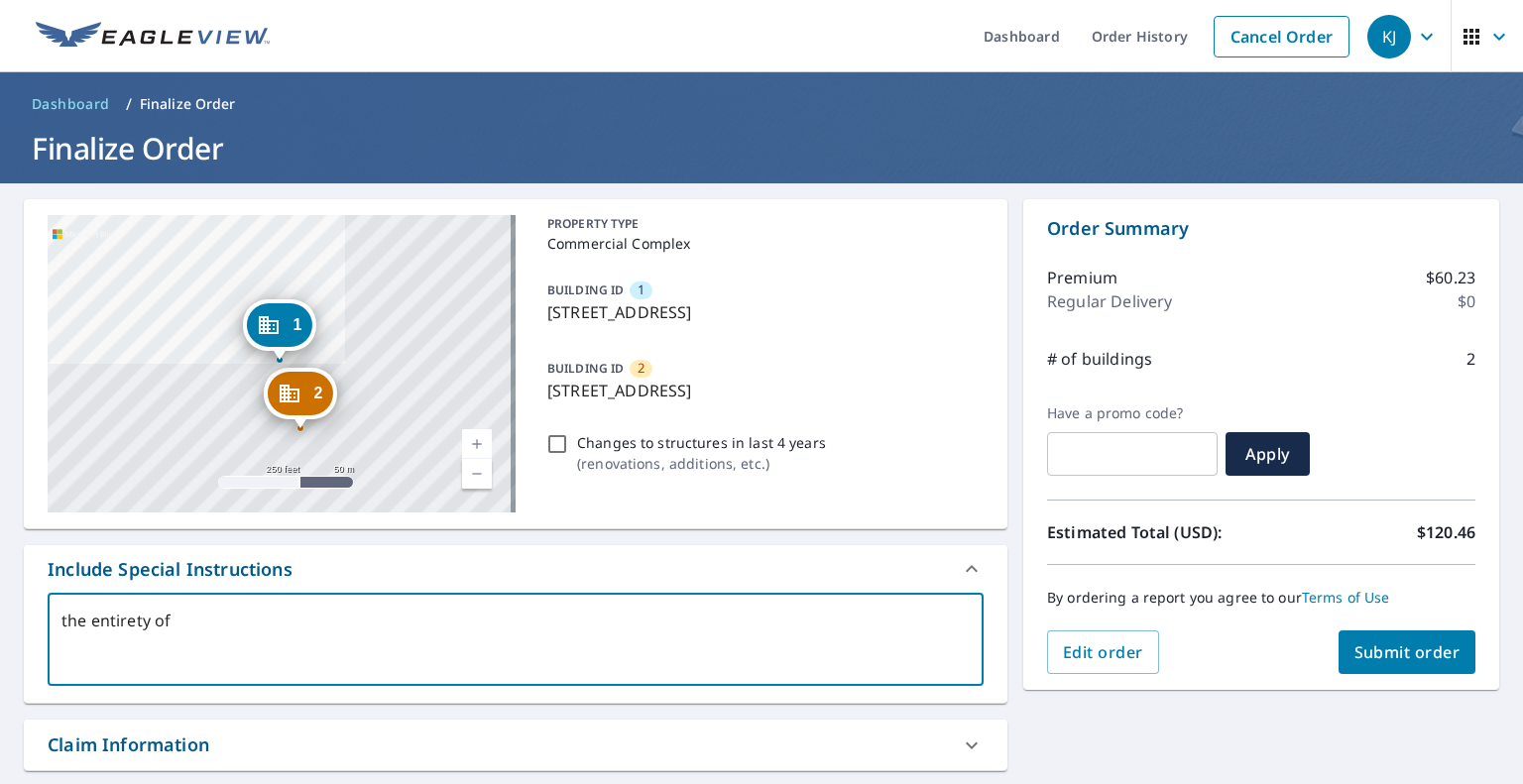 type on "the entirety of" 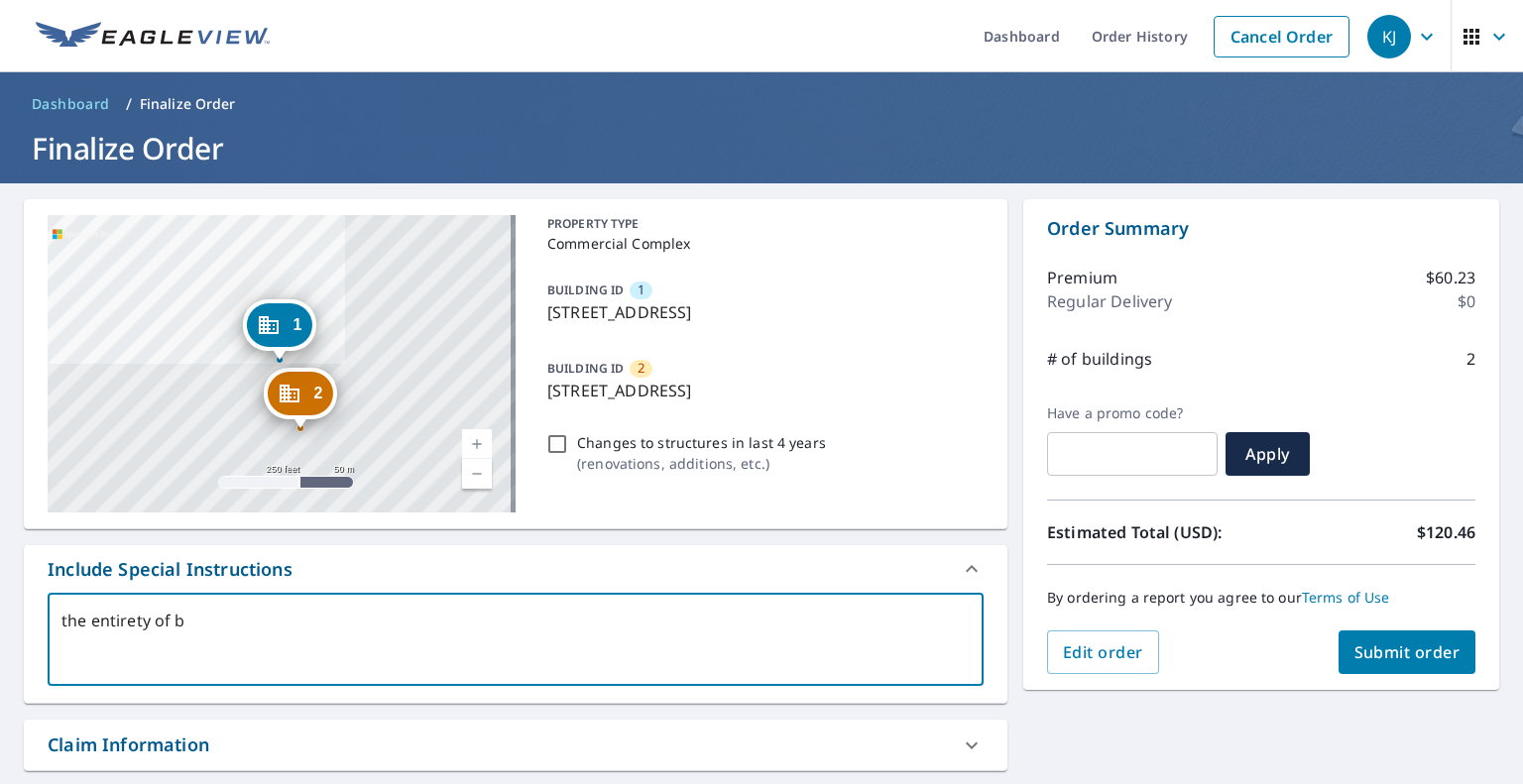 type on "the entirety of bu" 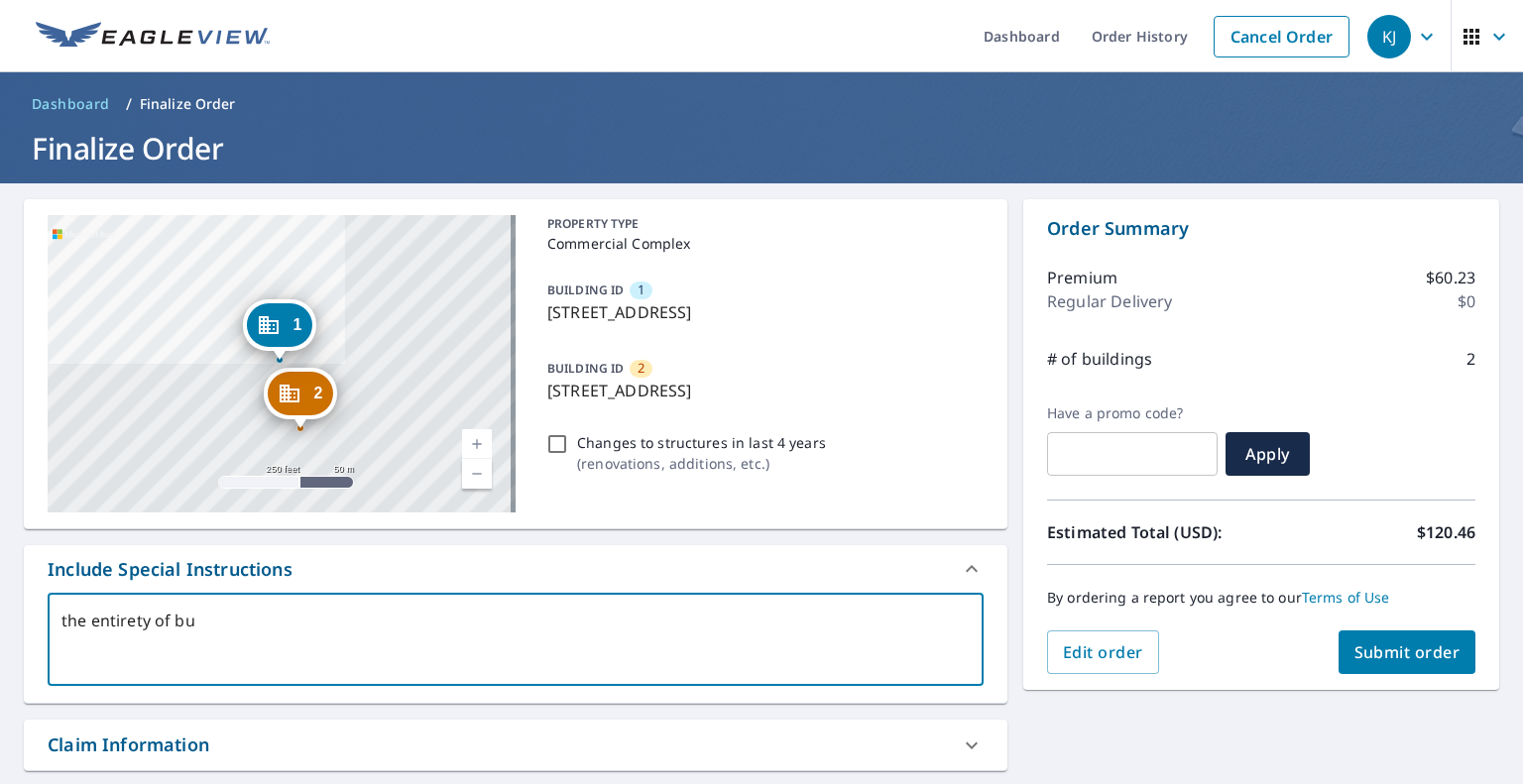 type on "the entirety of bui" 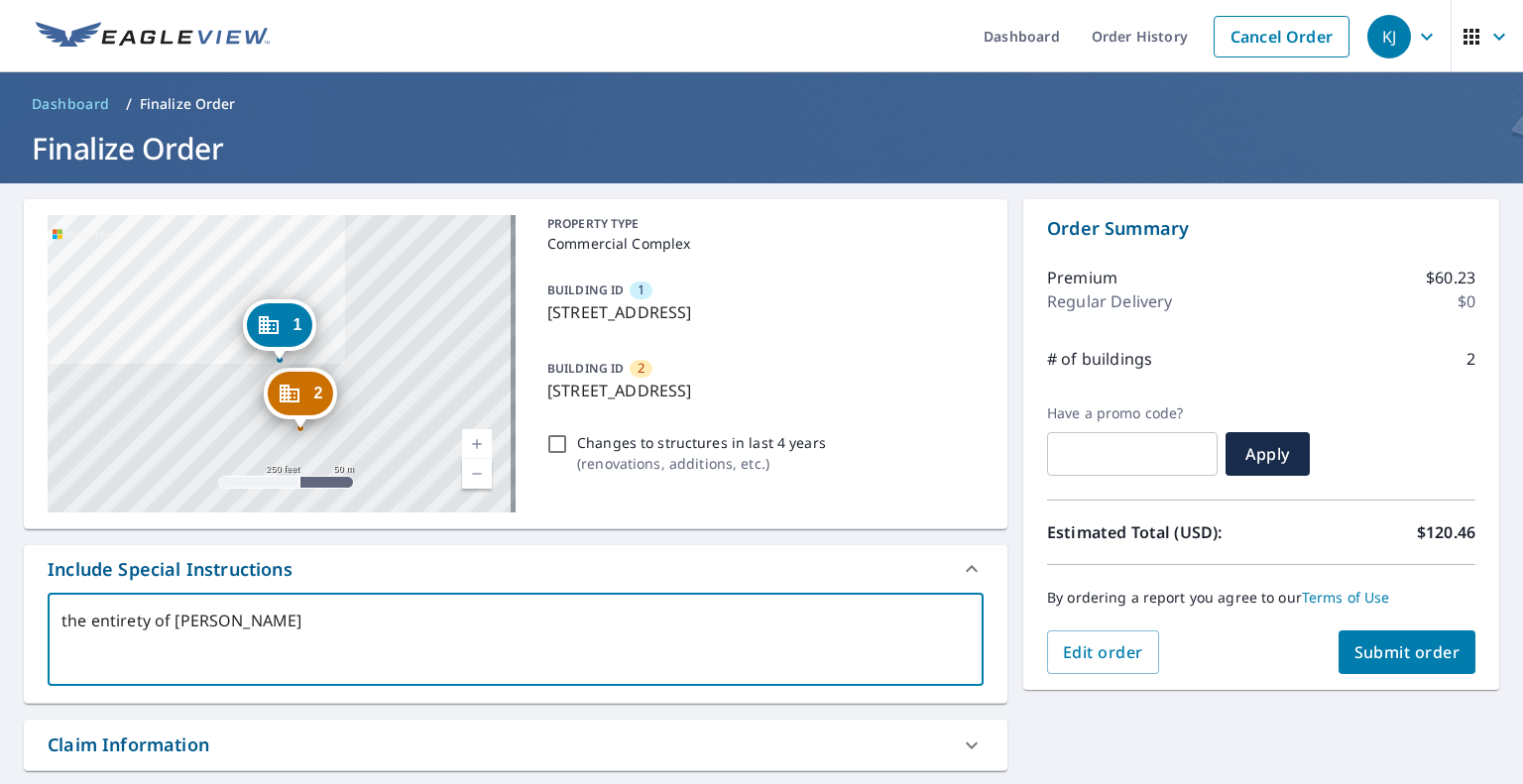 type on "the entirety of buil" 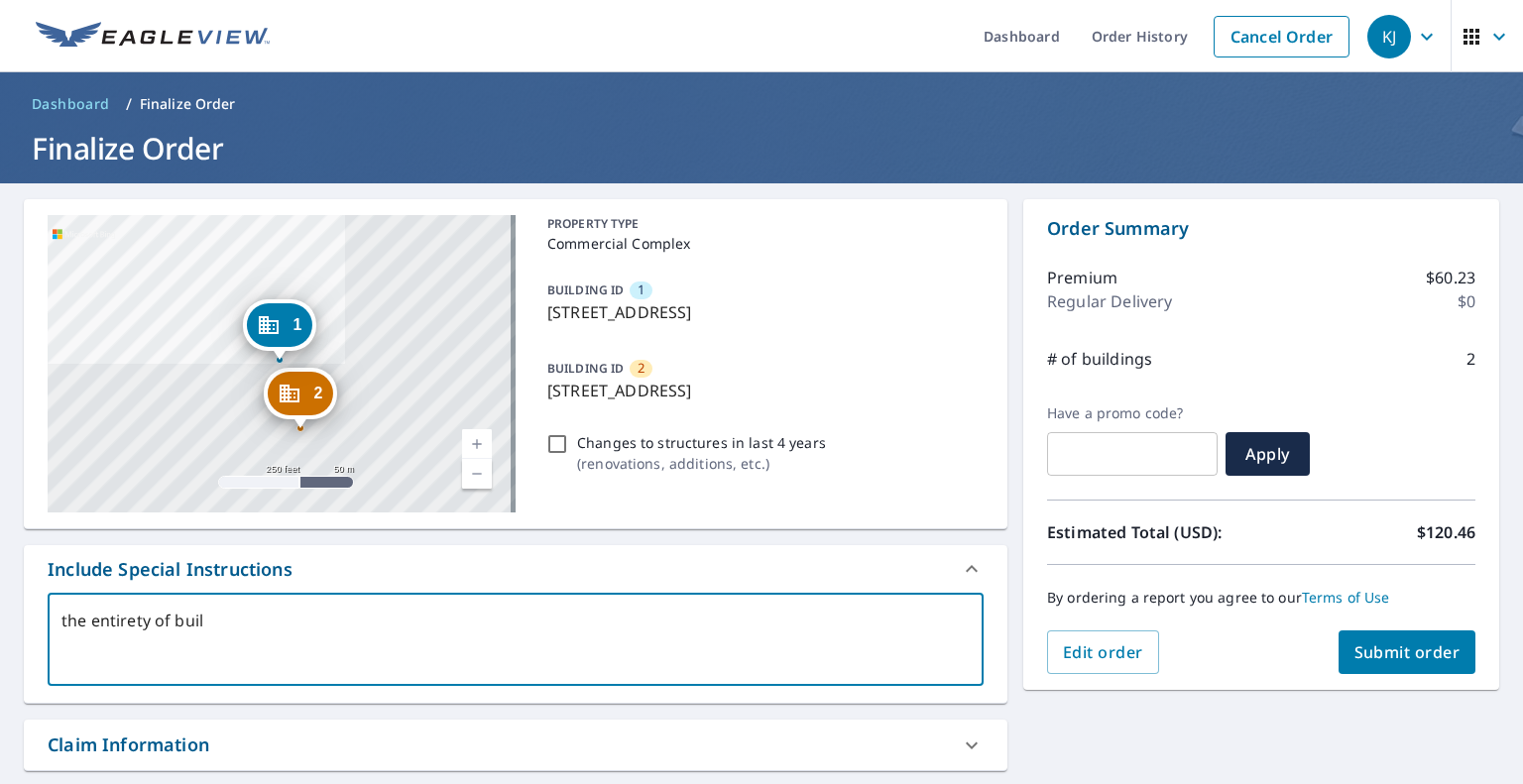 type on "the entirety of build" 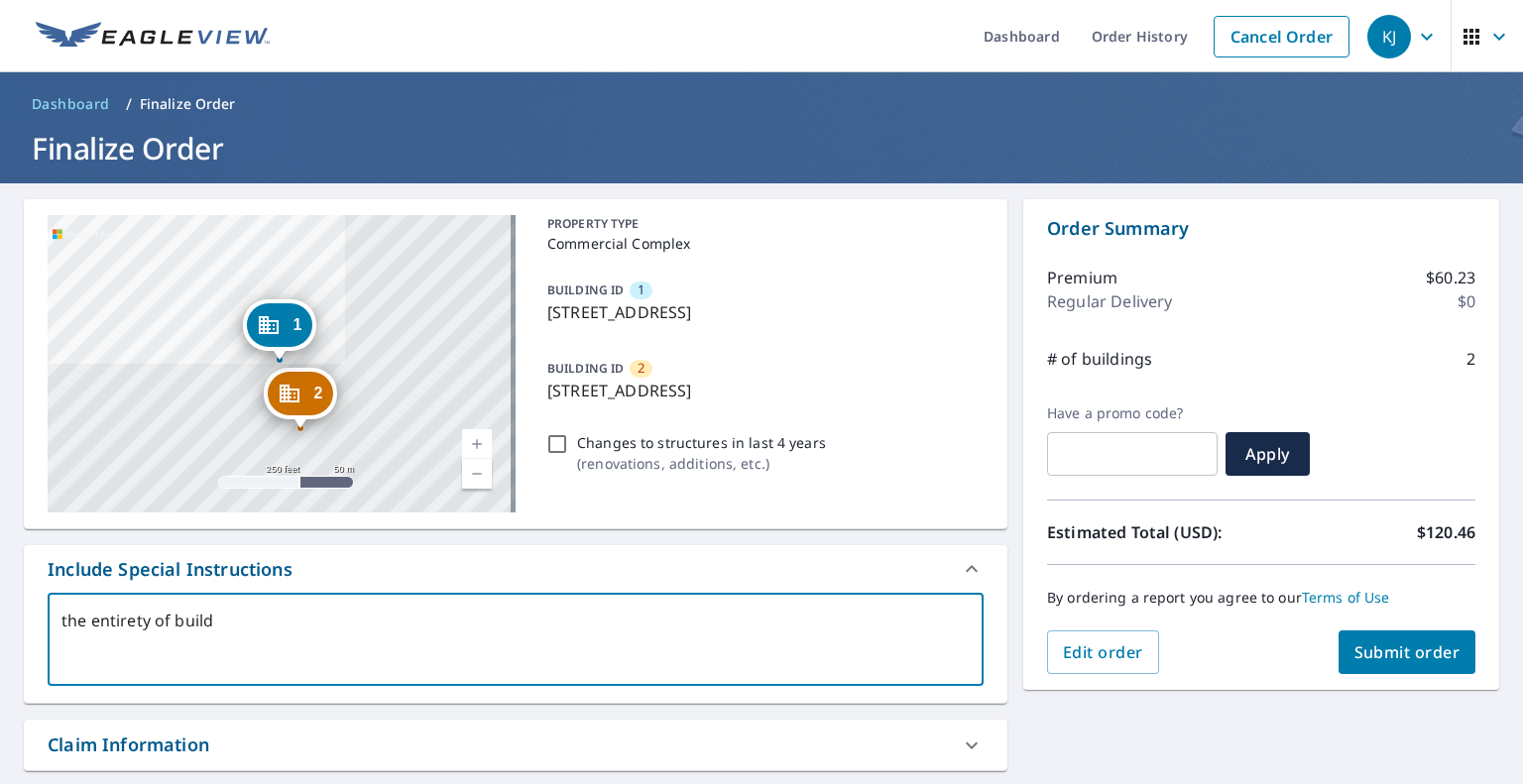 type on "the entirety of buildi" 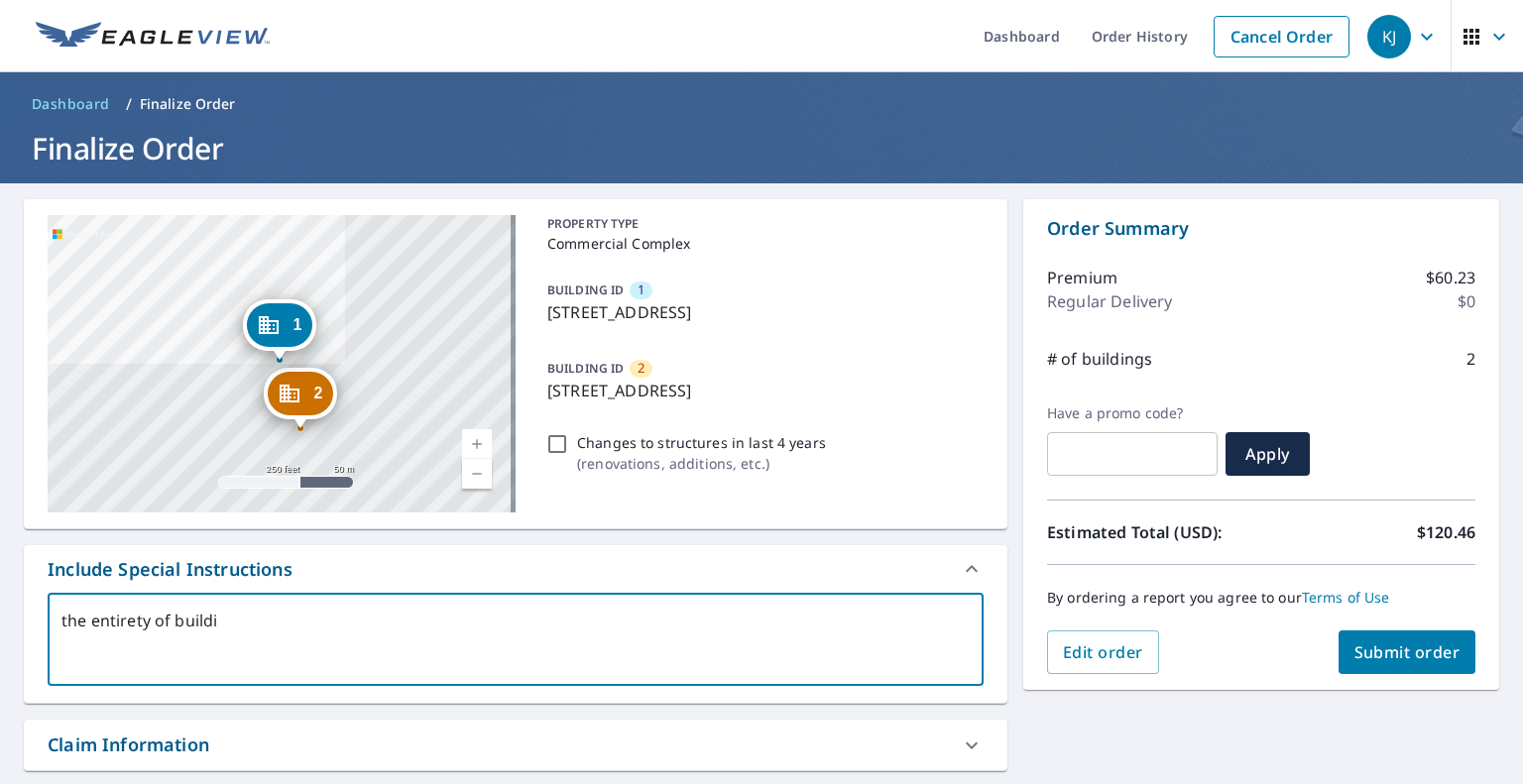 type on "the entirety of buildin" 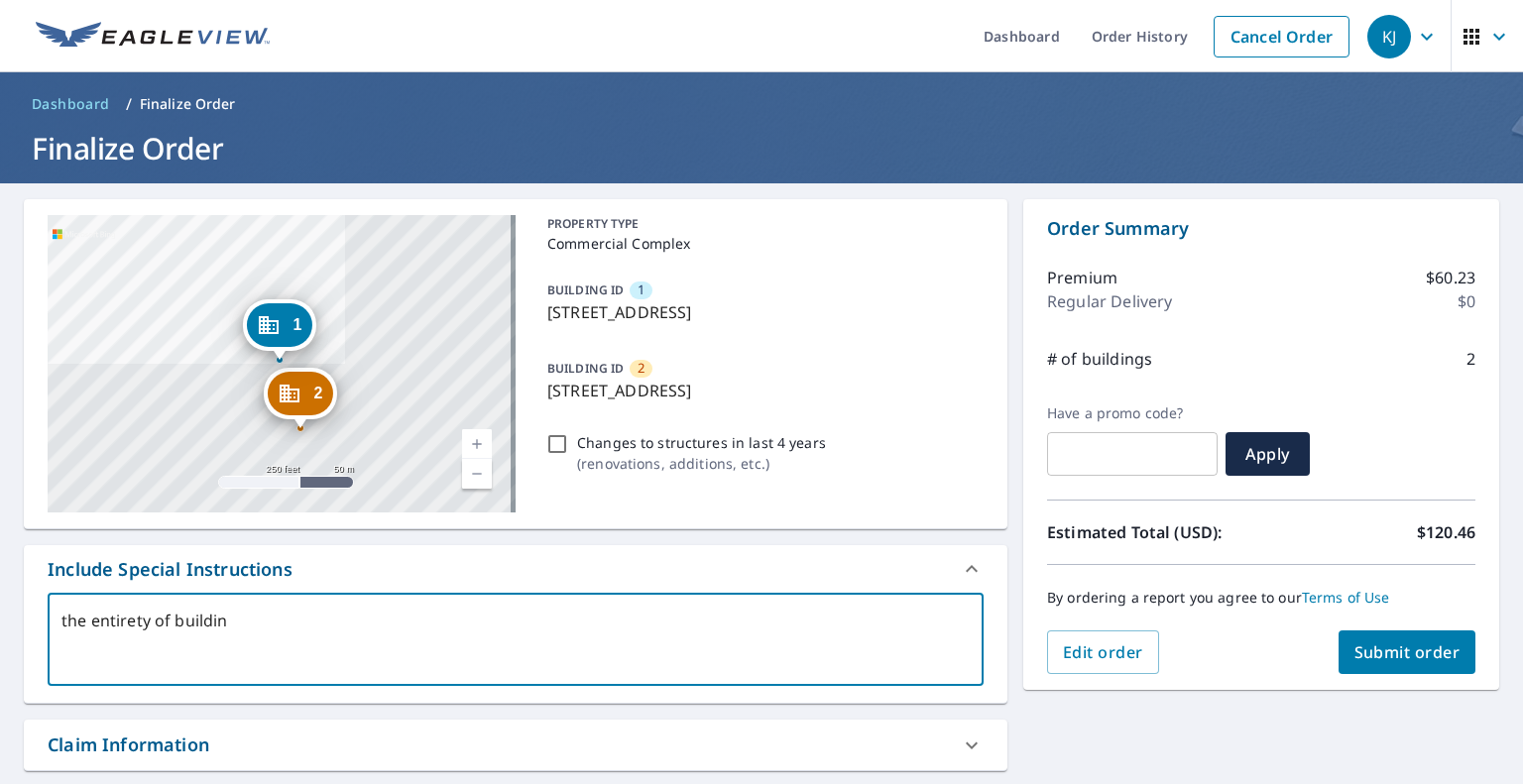 type on "the entirety of building" 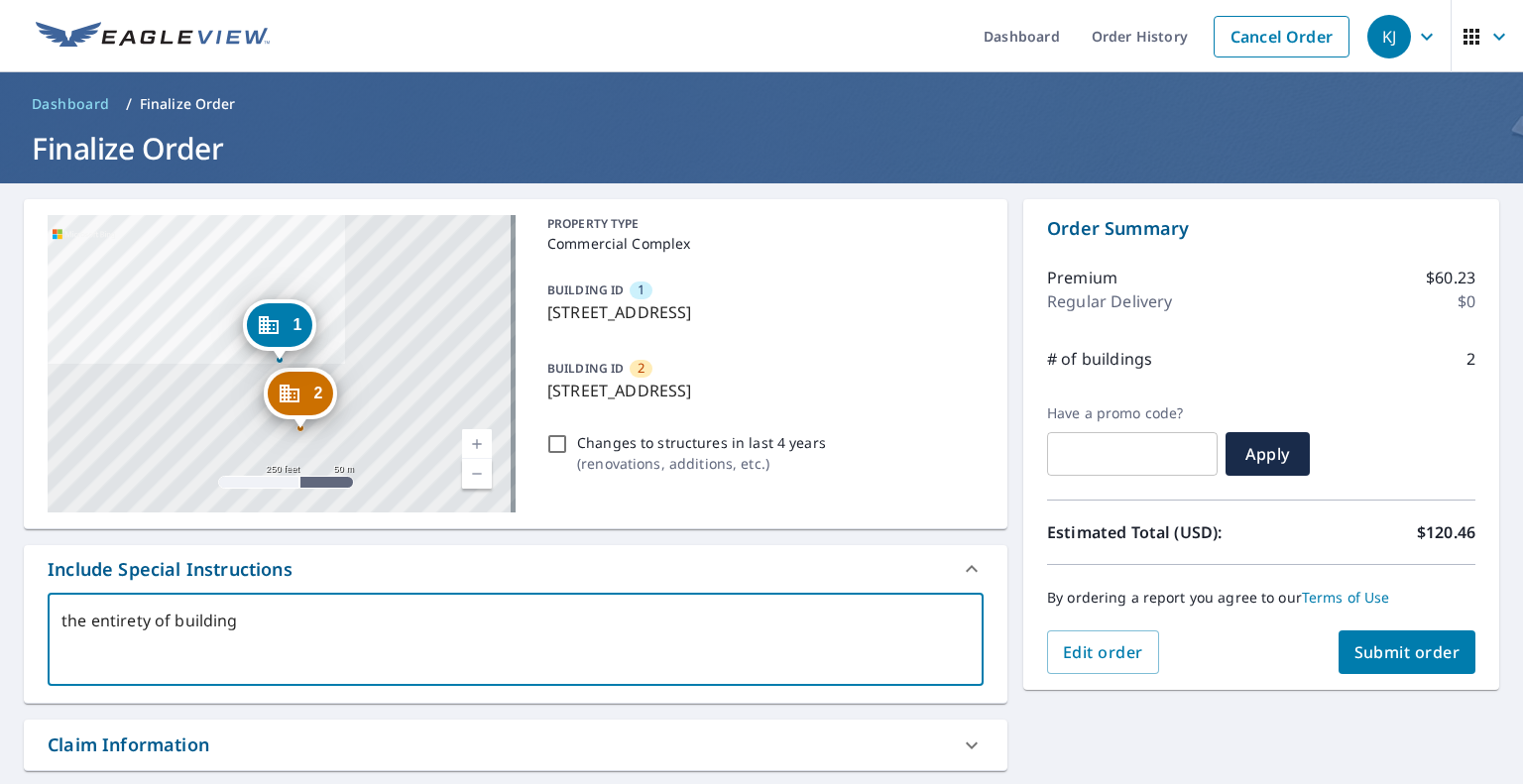 type on "the entirety of building" 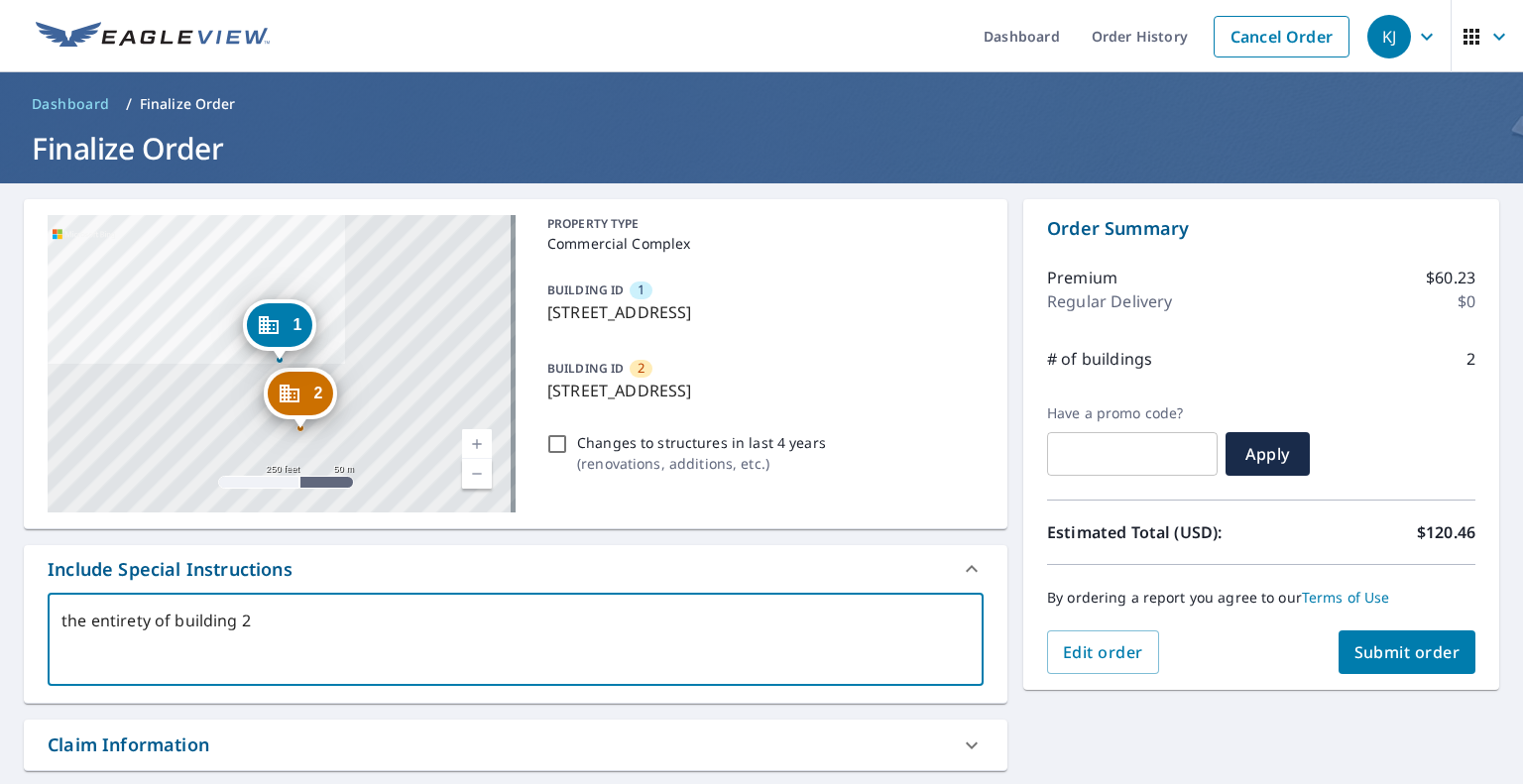 type on "the entirety of building 2" 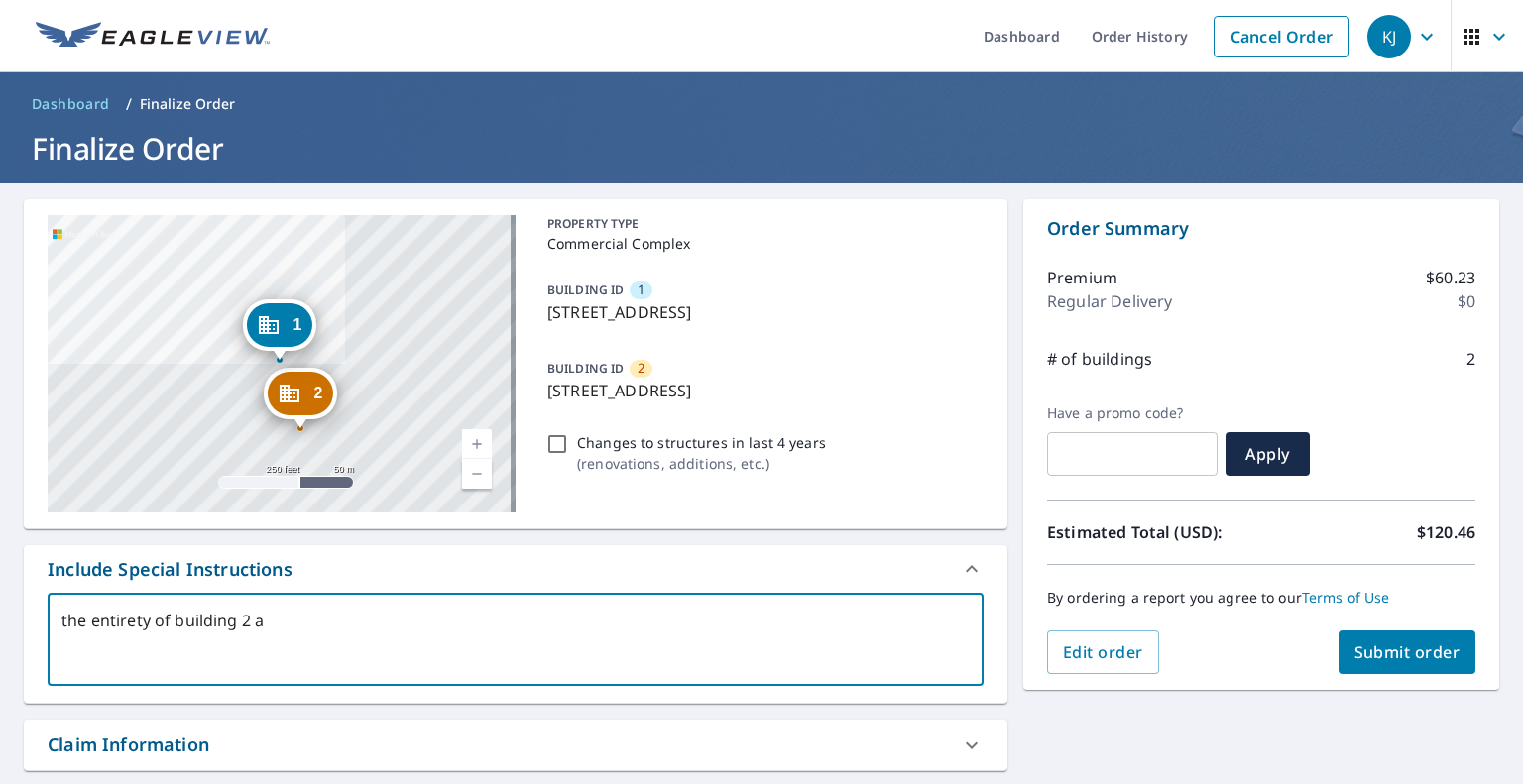 type on "the entirety of building 2 an" 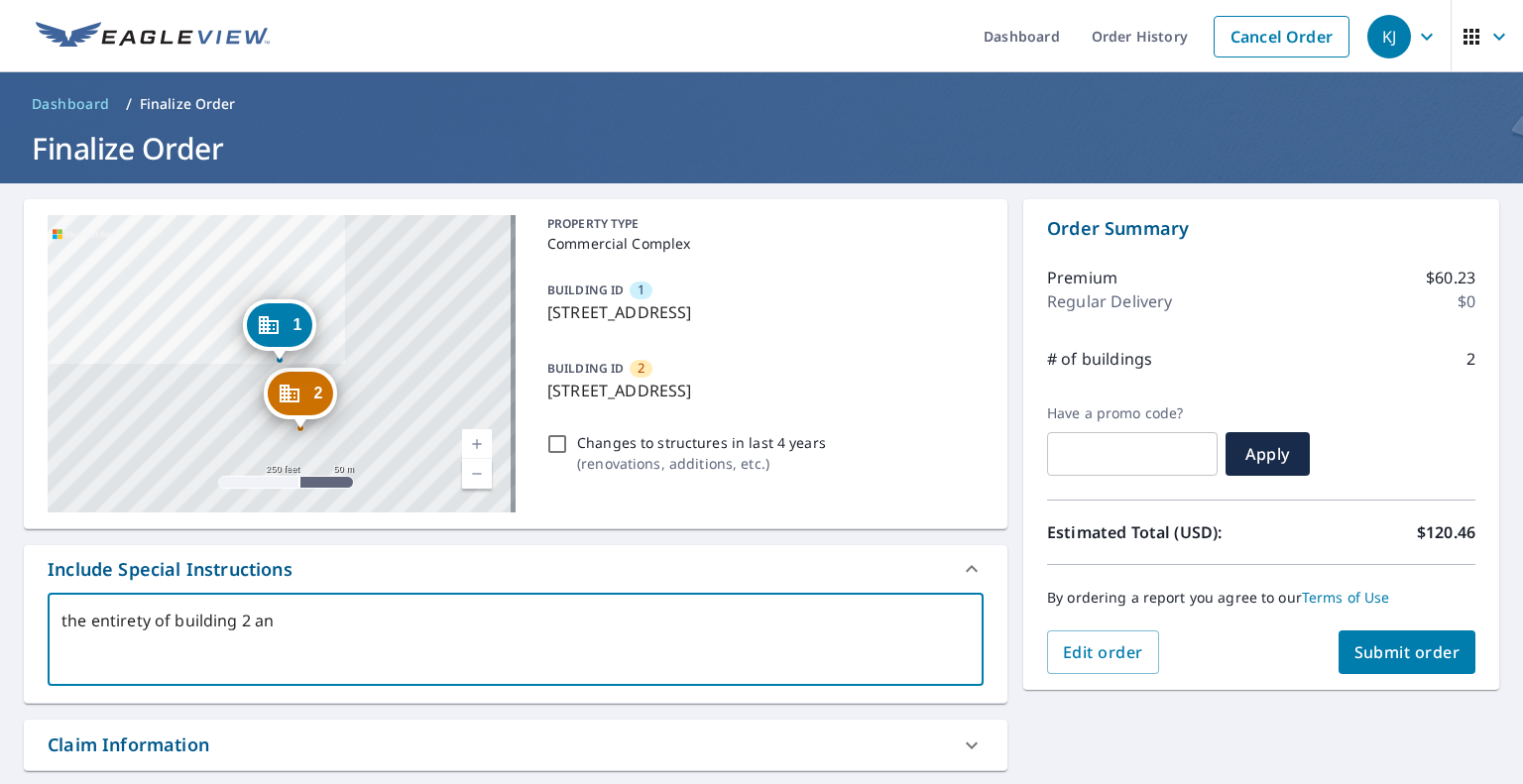 type on "the entirety of building 2 and" 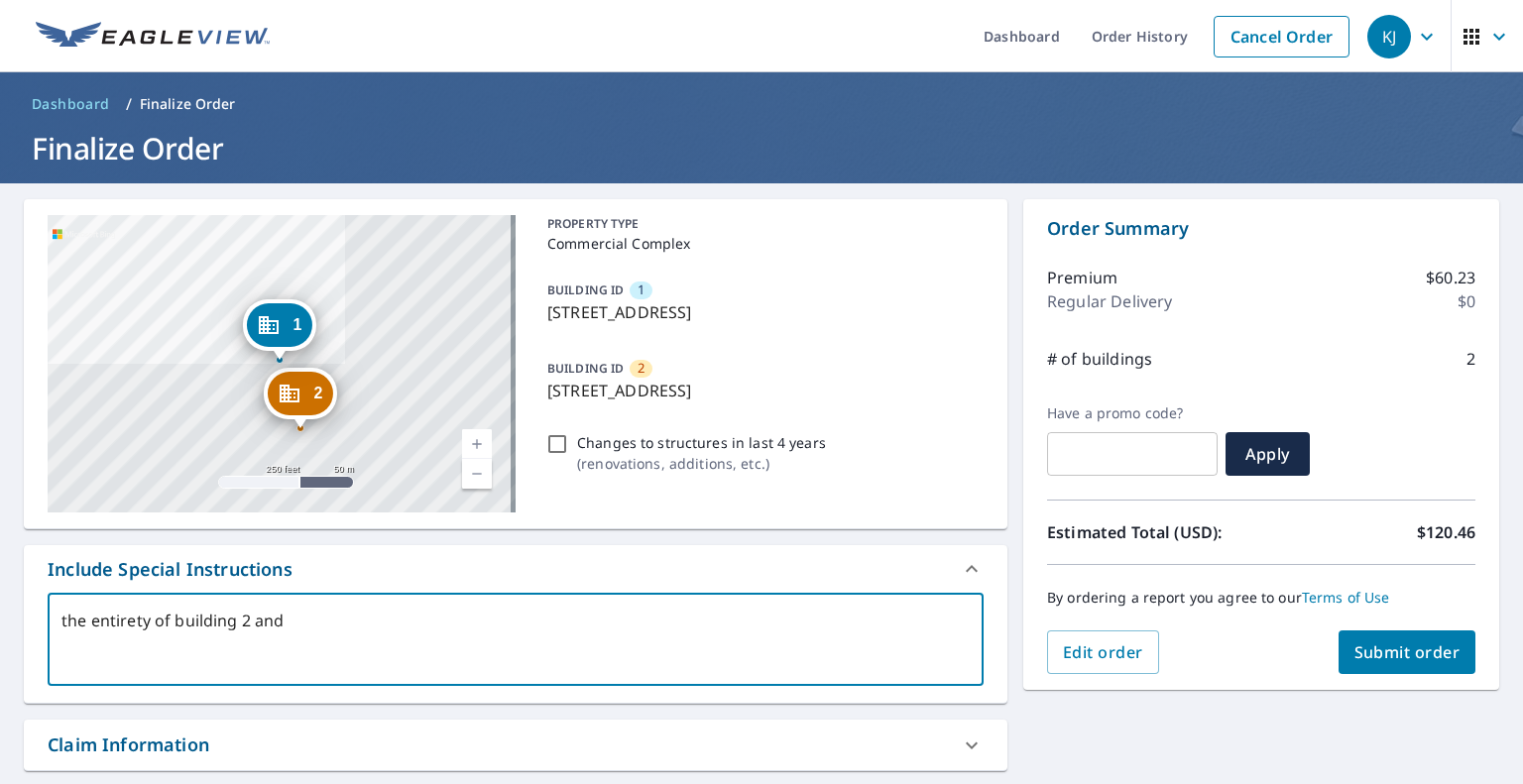 type on "the entirety of building 2 and" 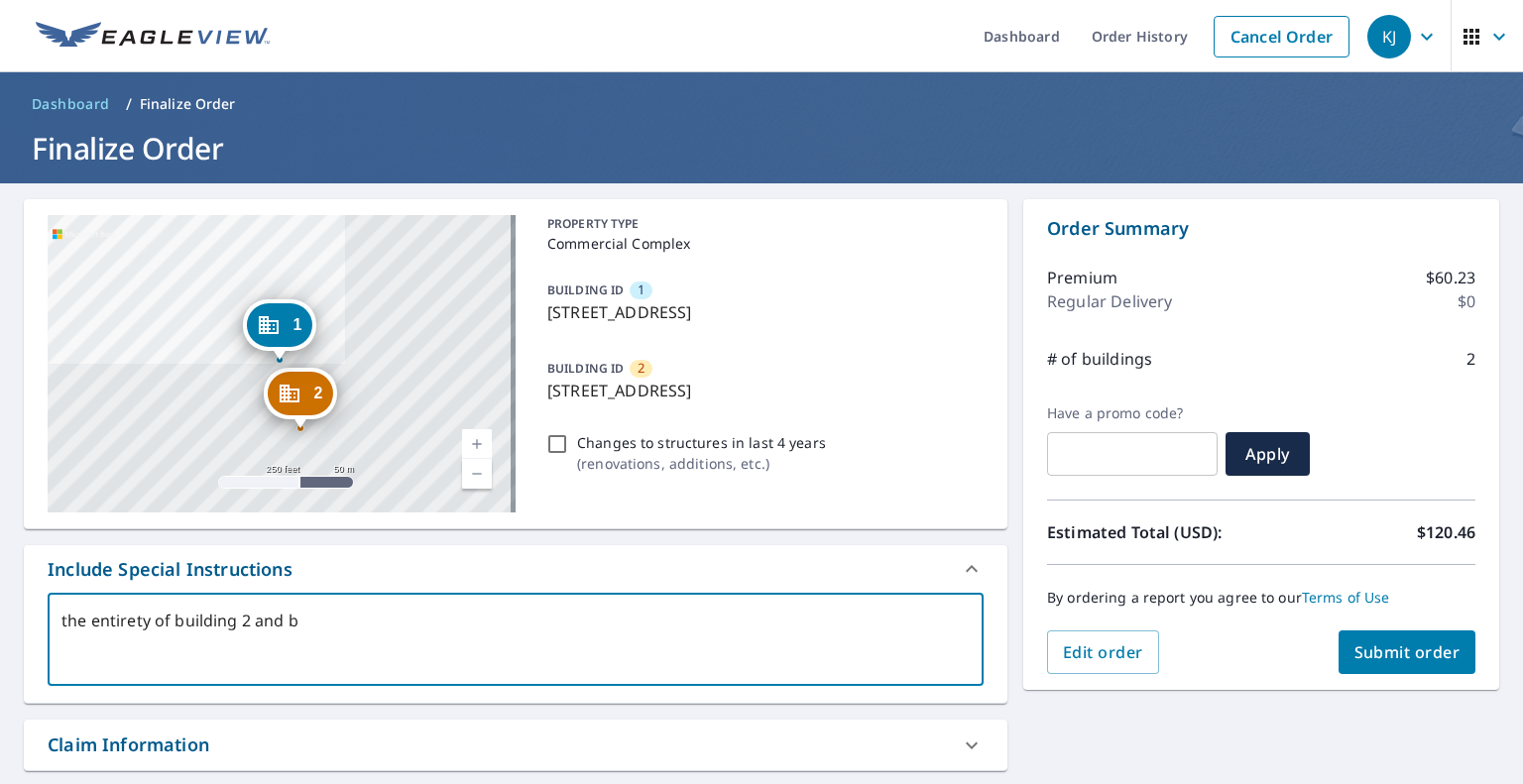 type on "the entirety of building 2 and bu" 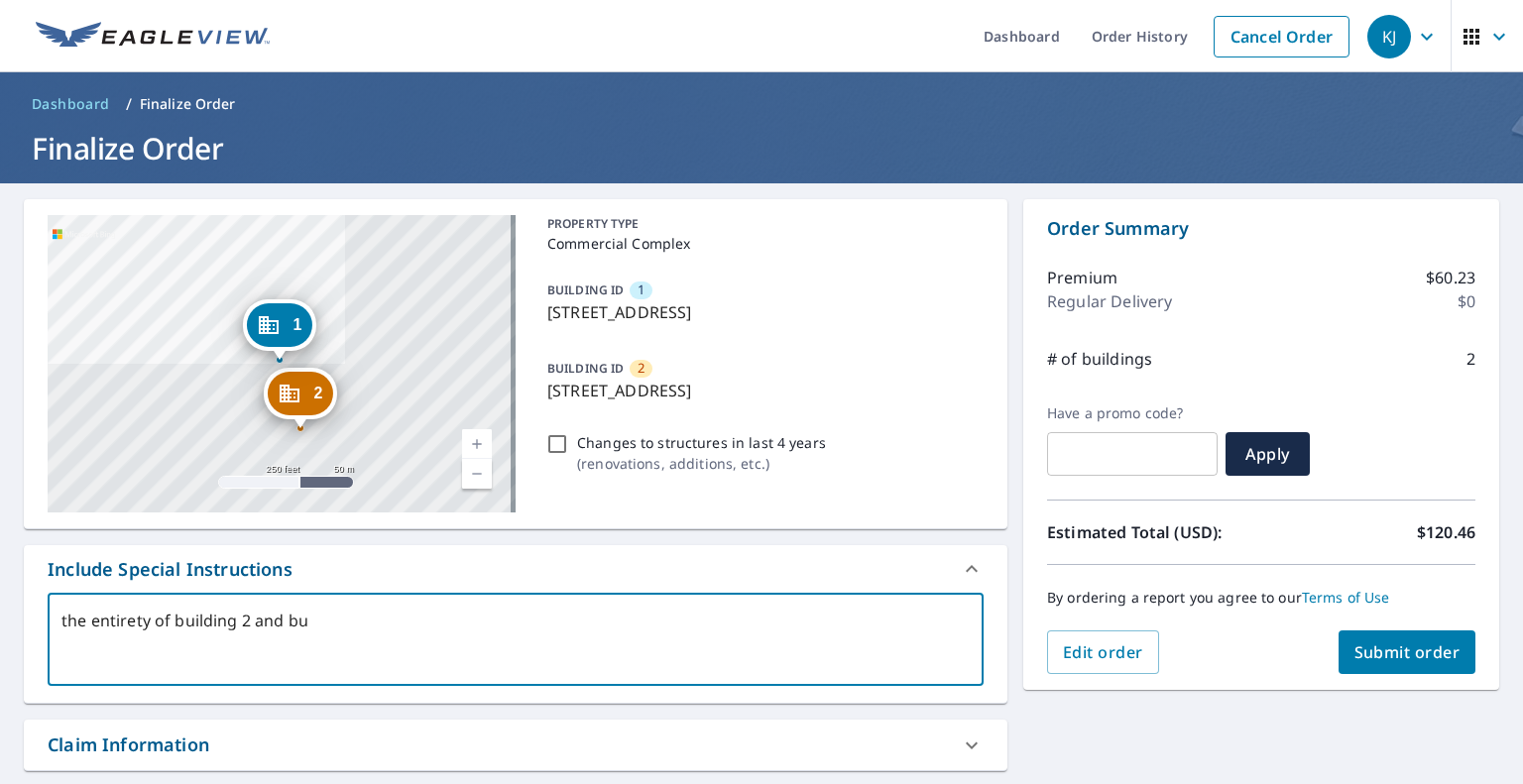 type on "the entirety of building 2 and bui" 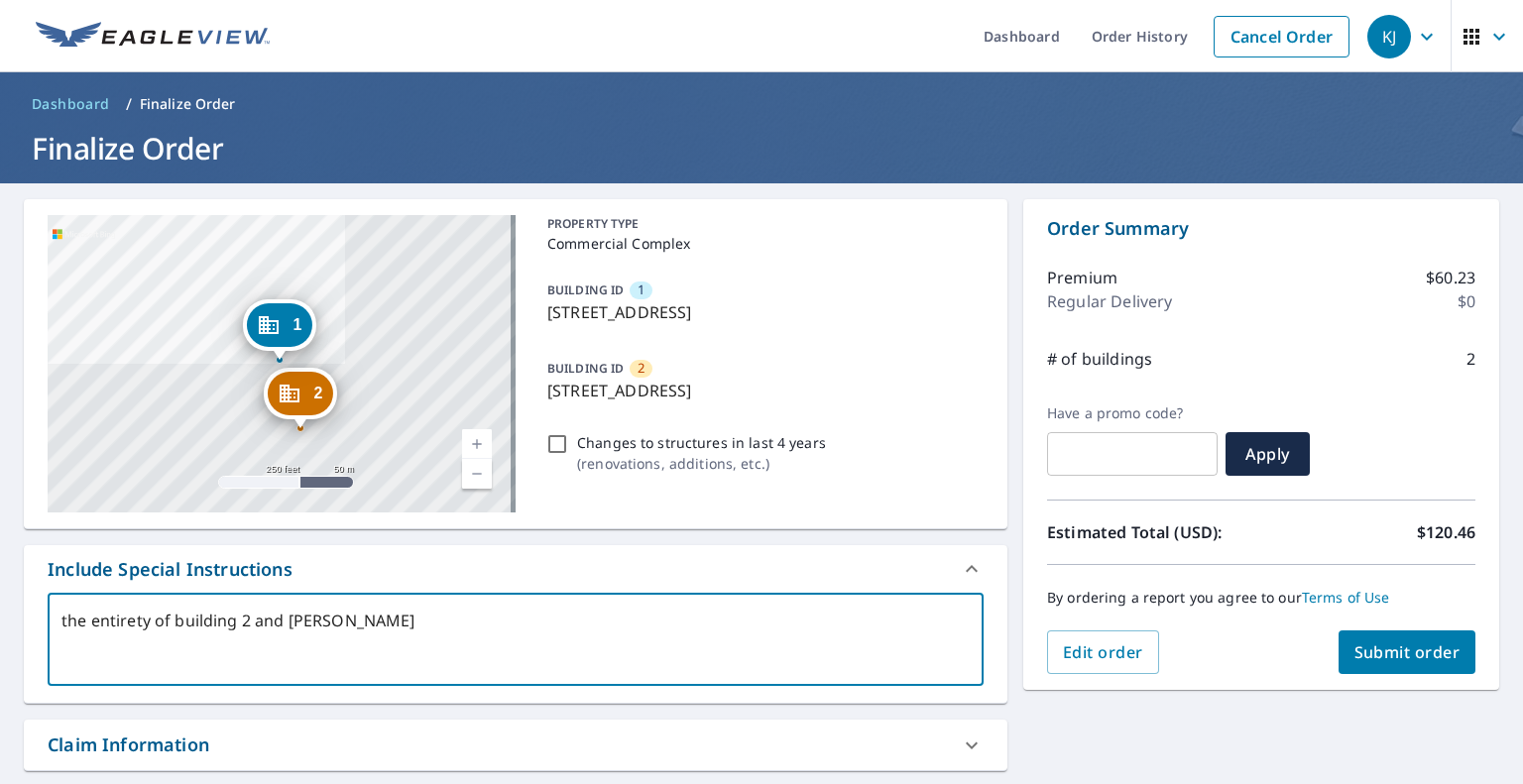 type on "the entirety of building 2 and buil" 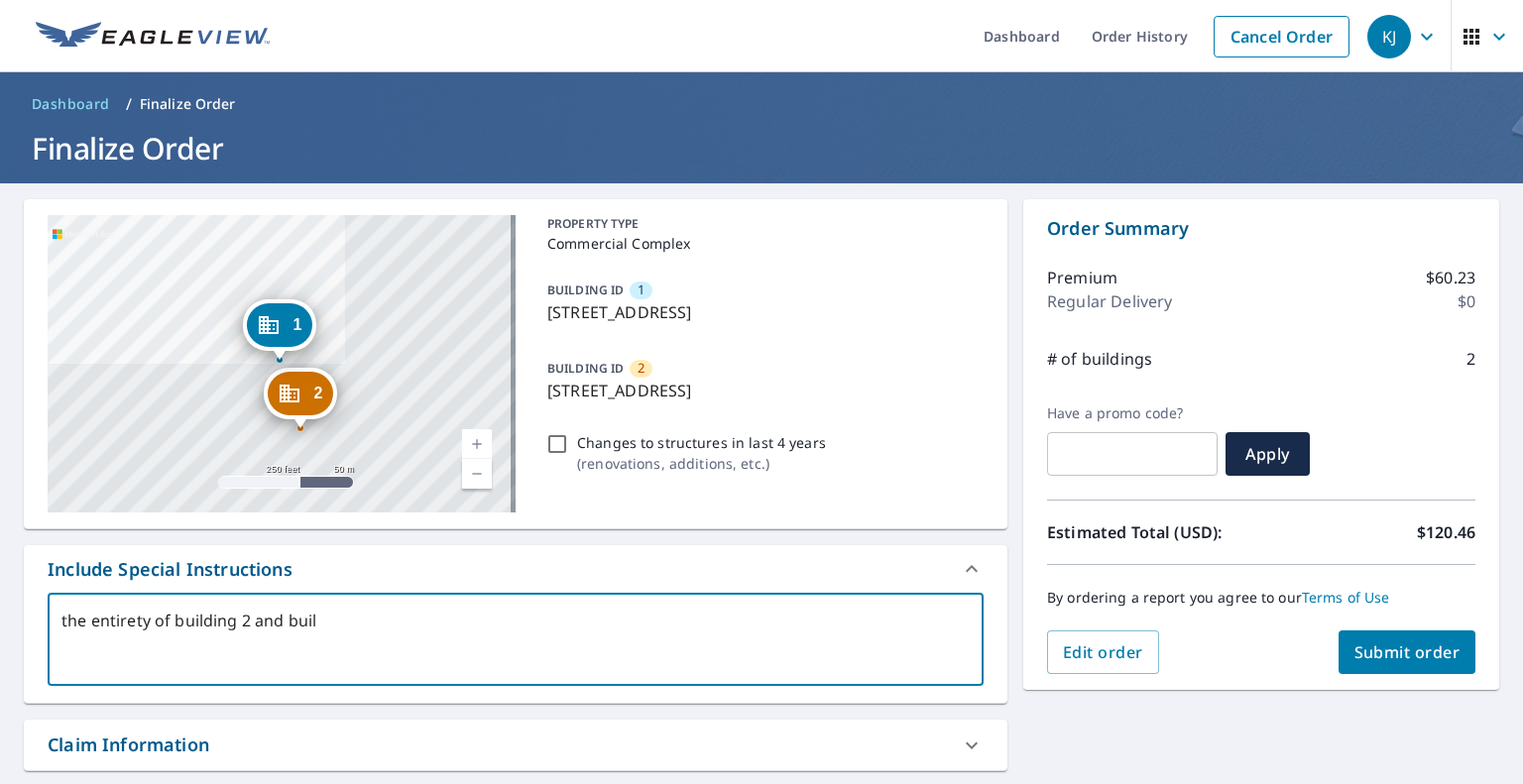type on "the entirety of building 2 and builf" 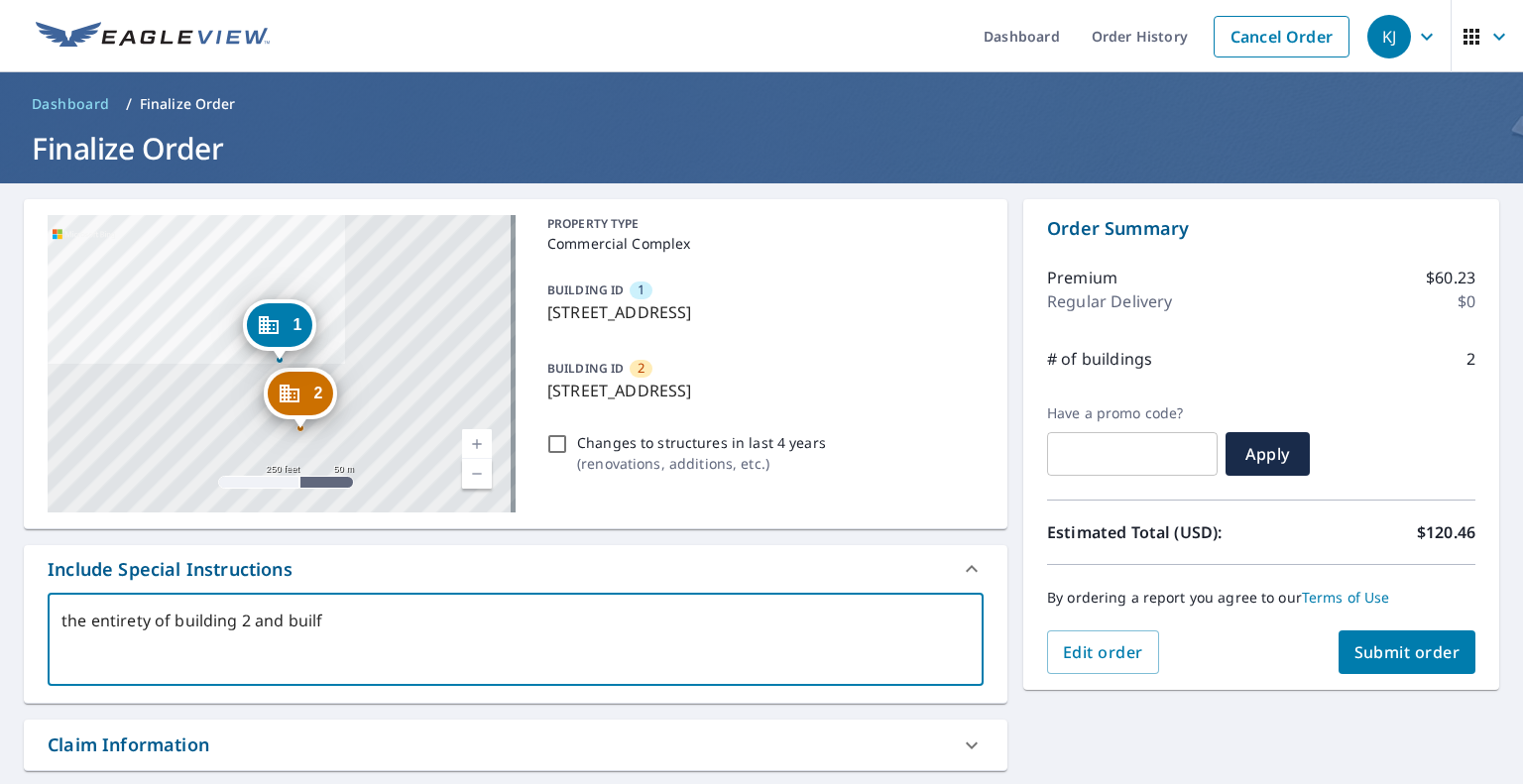 type on "the entirety of building 2 and builfi" 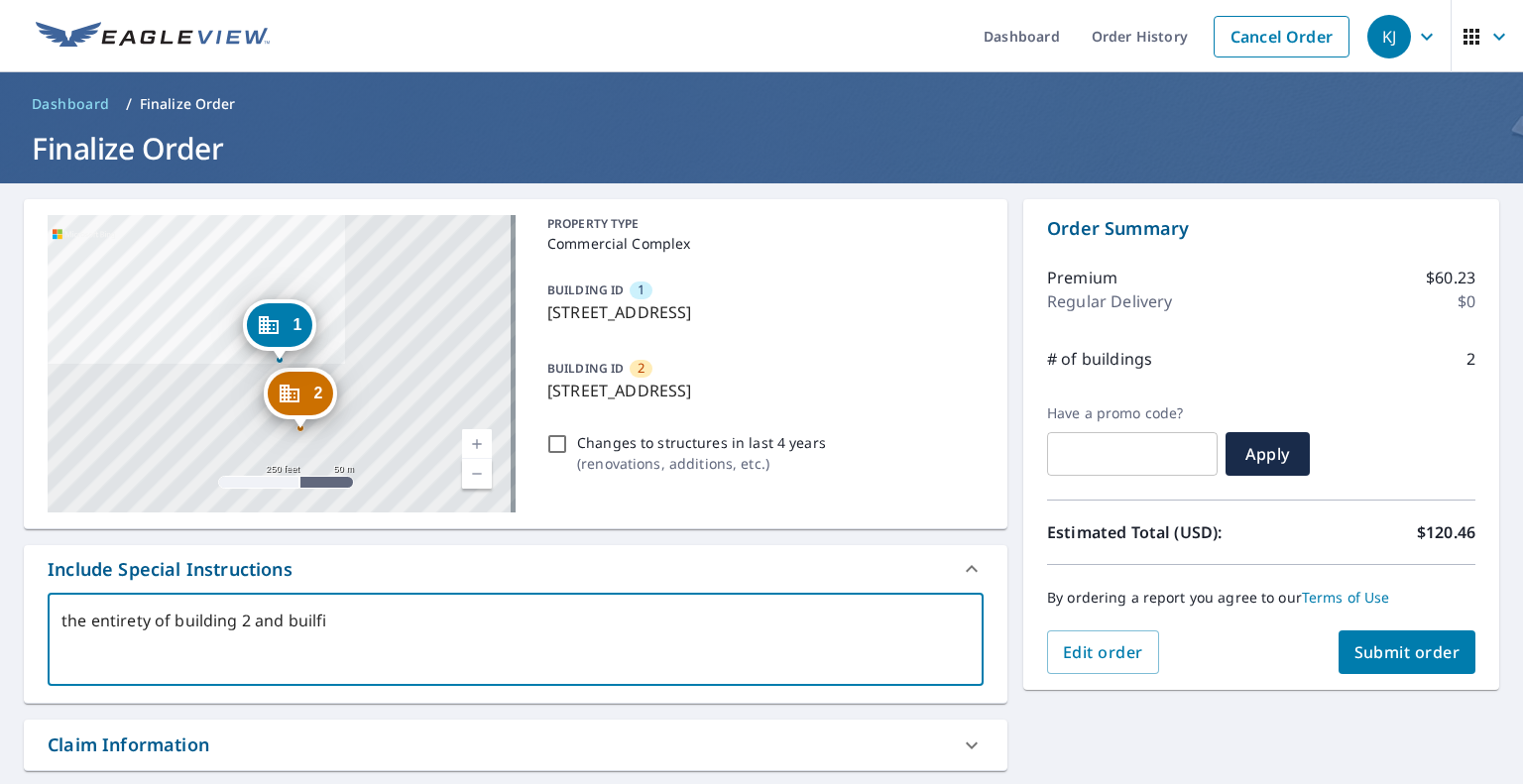 type on "the entirety of building 2 and builfin" 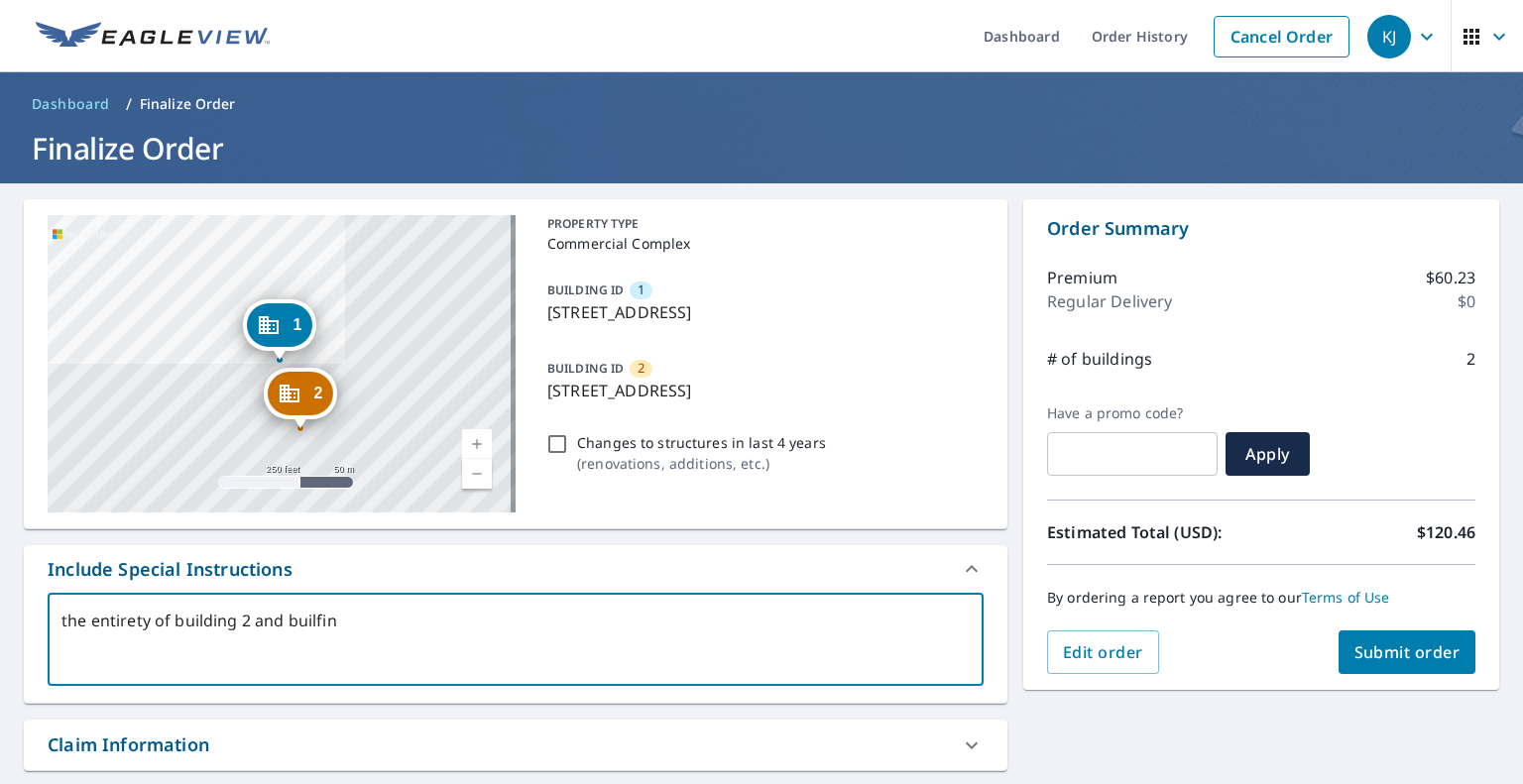 type on "the entirety of building 2 and builfing" 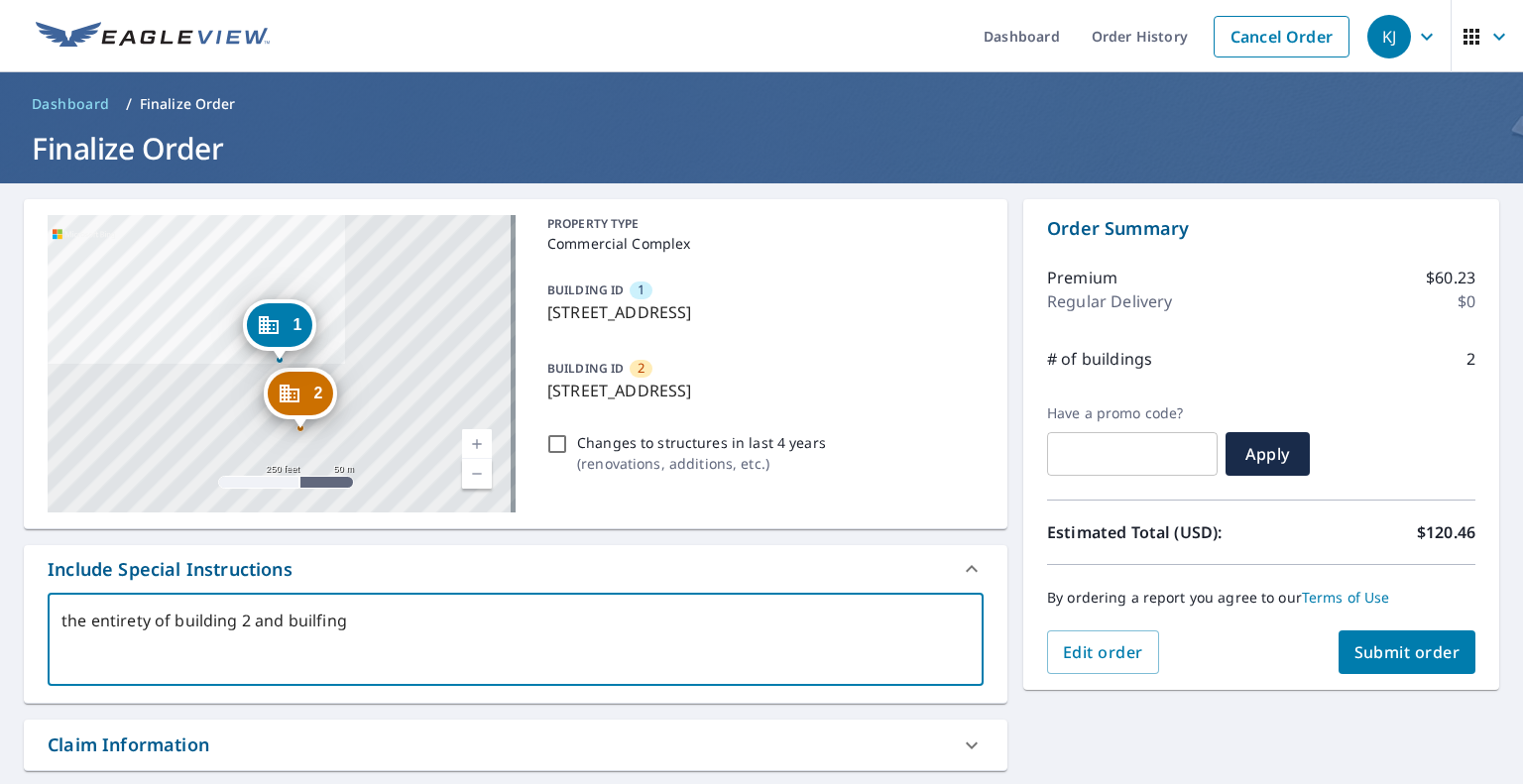 type on "the entirety of building 2 and builfin" 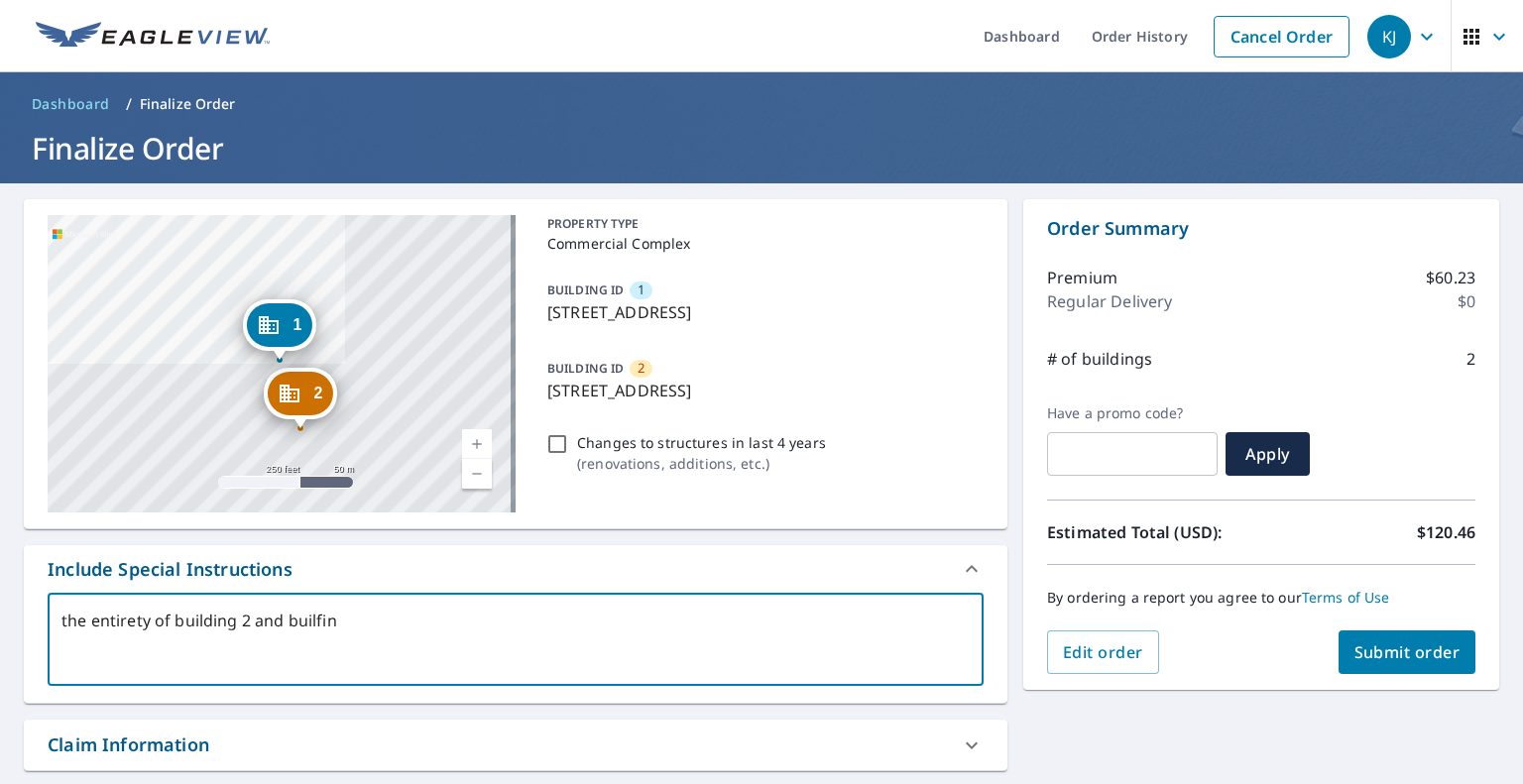 type on "the entirety of building 2 and builfi" 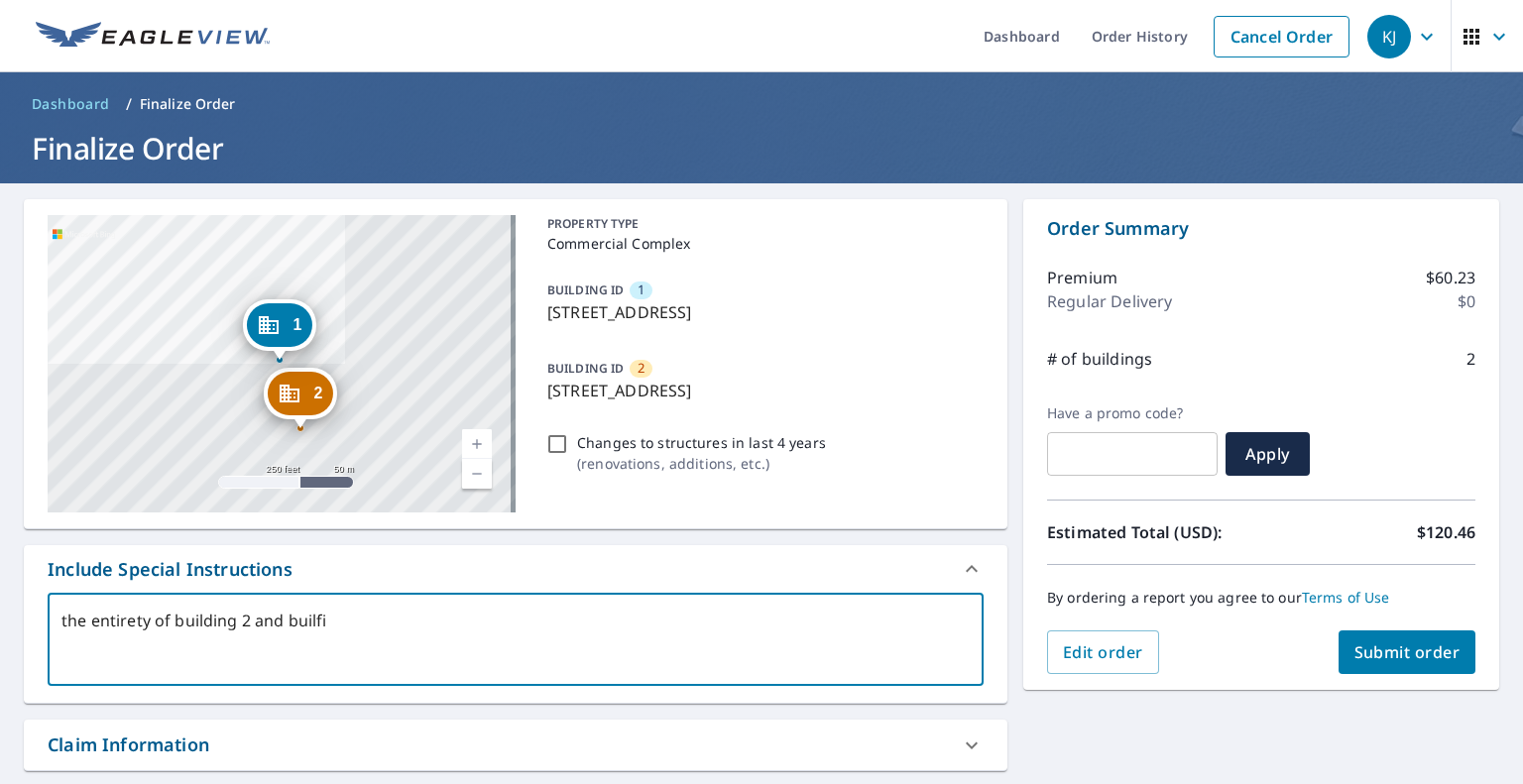 type on "the entirety of building 2 and builf" 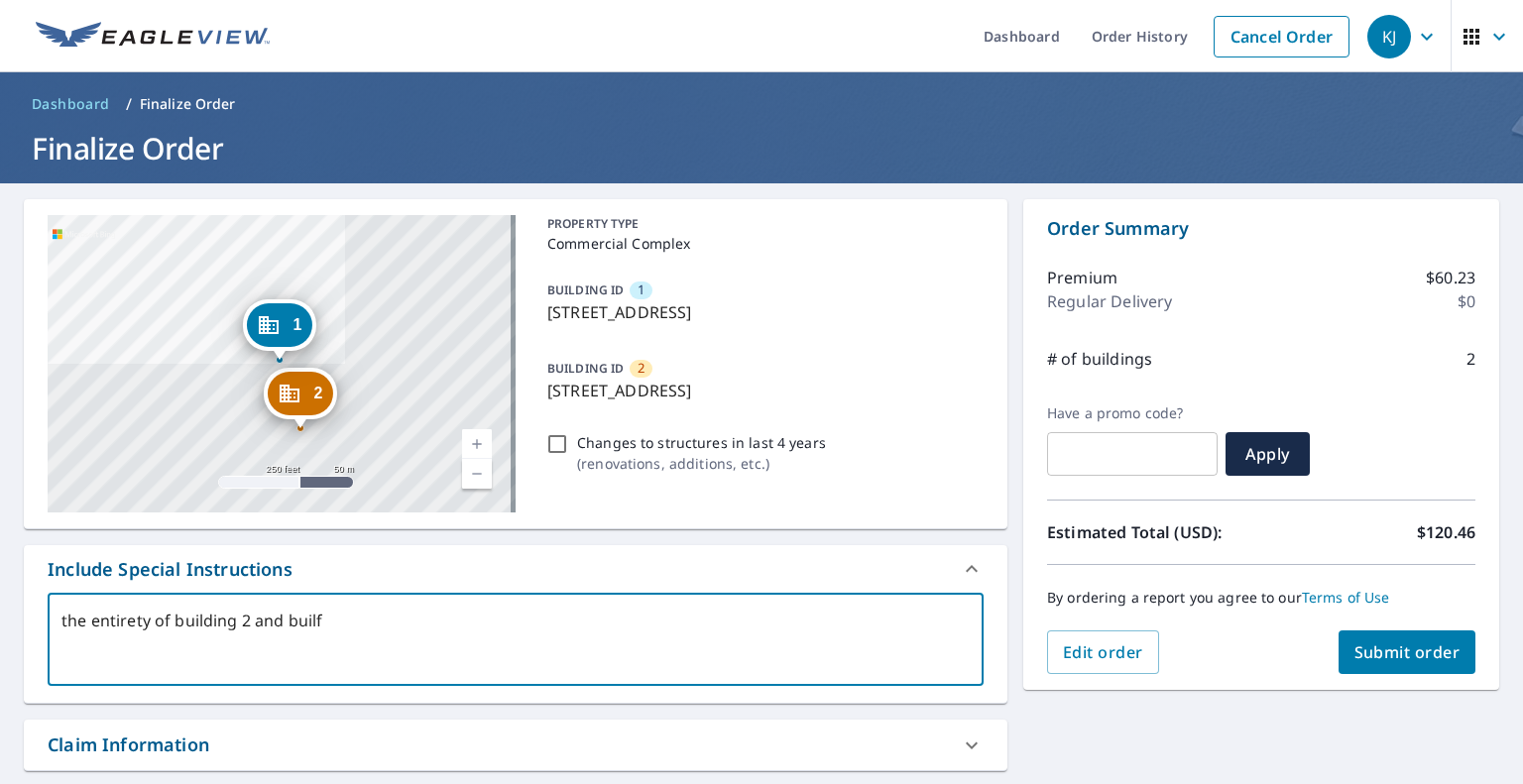 type on "the entirety of building 2 and buil" 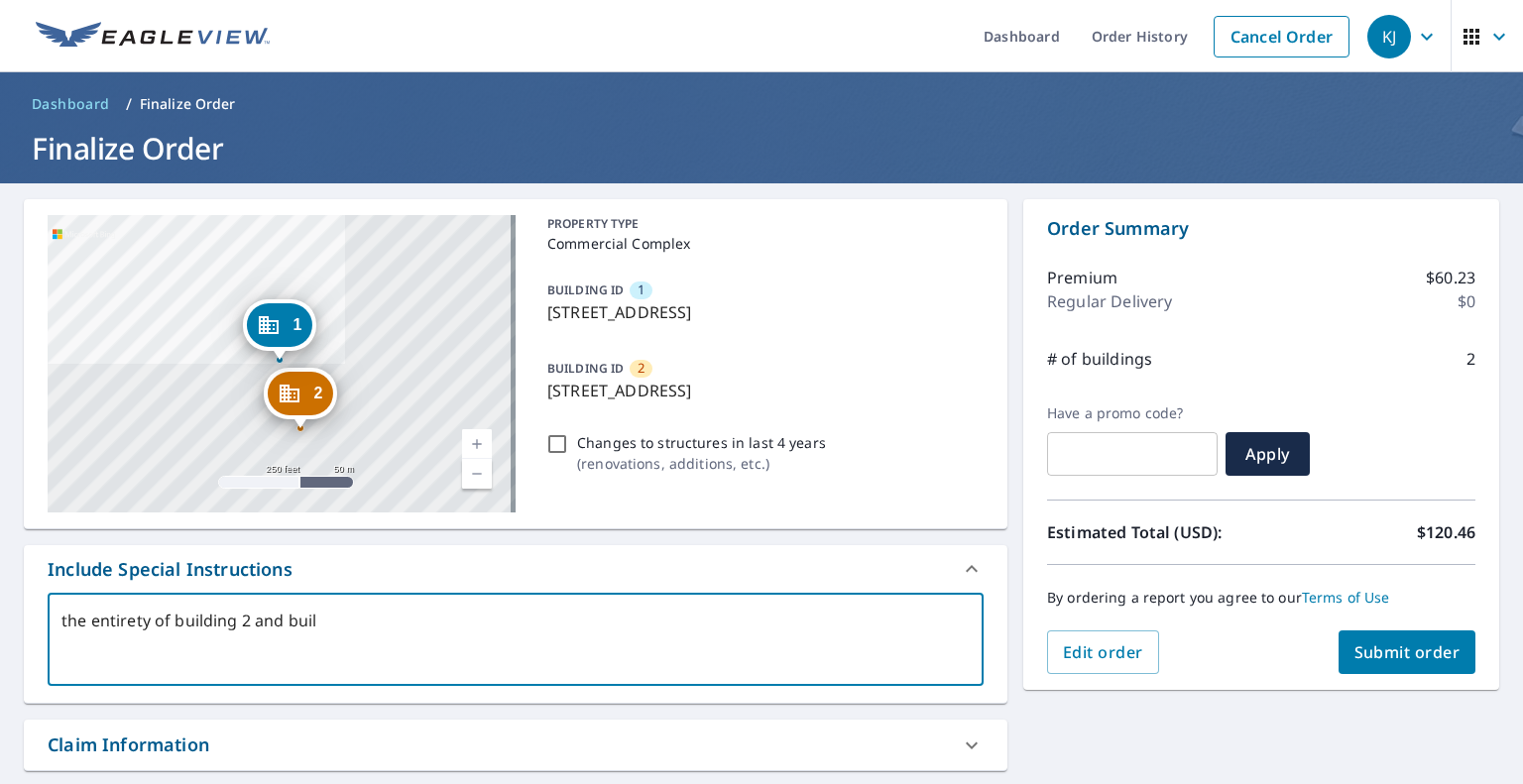 type on "the entirety of building 2 and build" 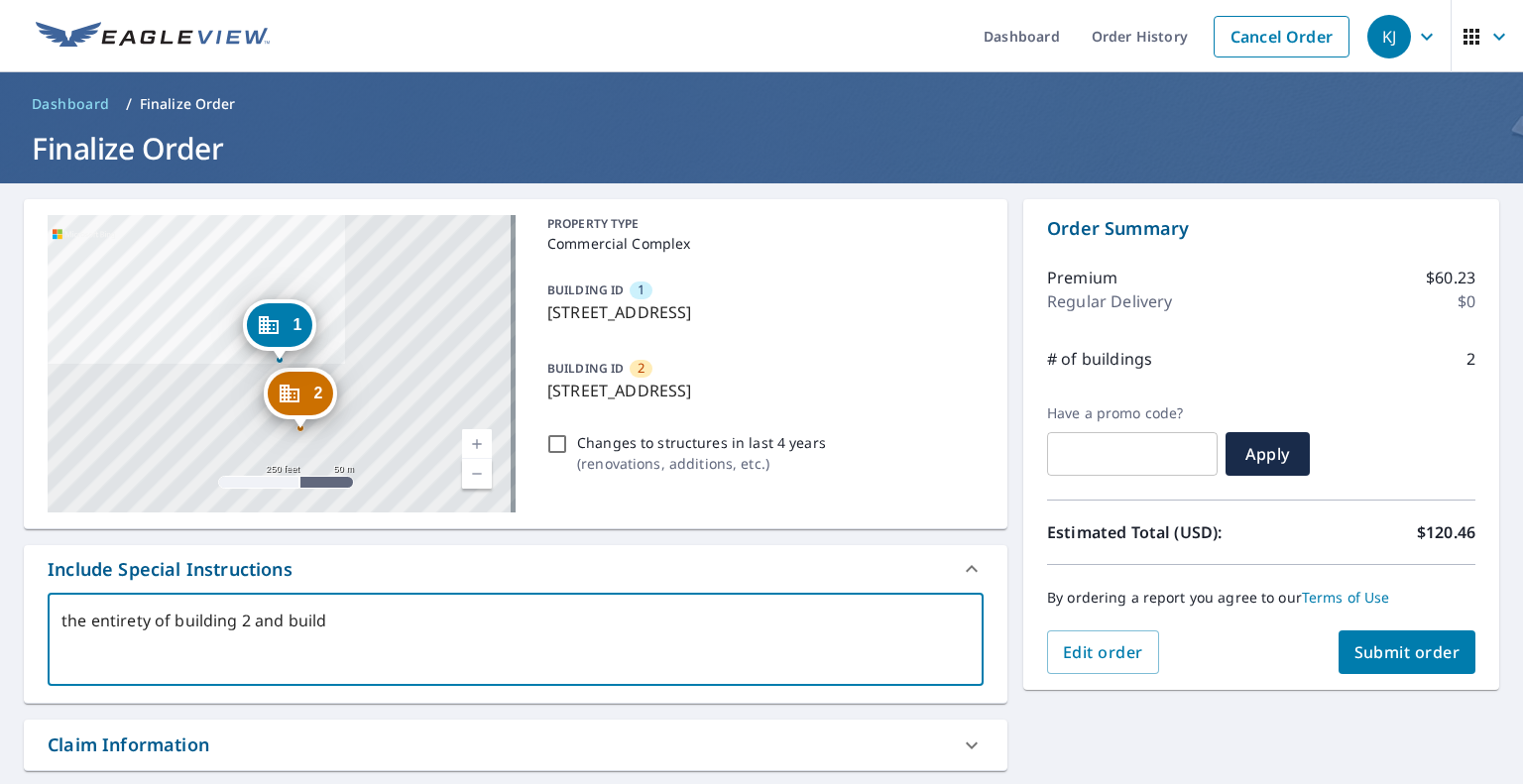 type on "the entirety of building 2 and buildi" 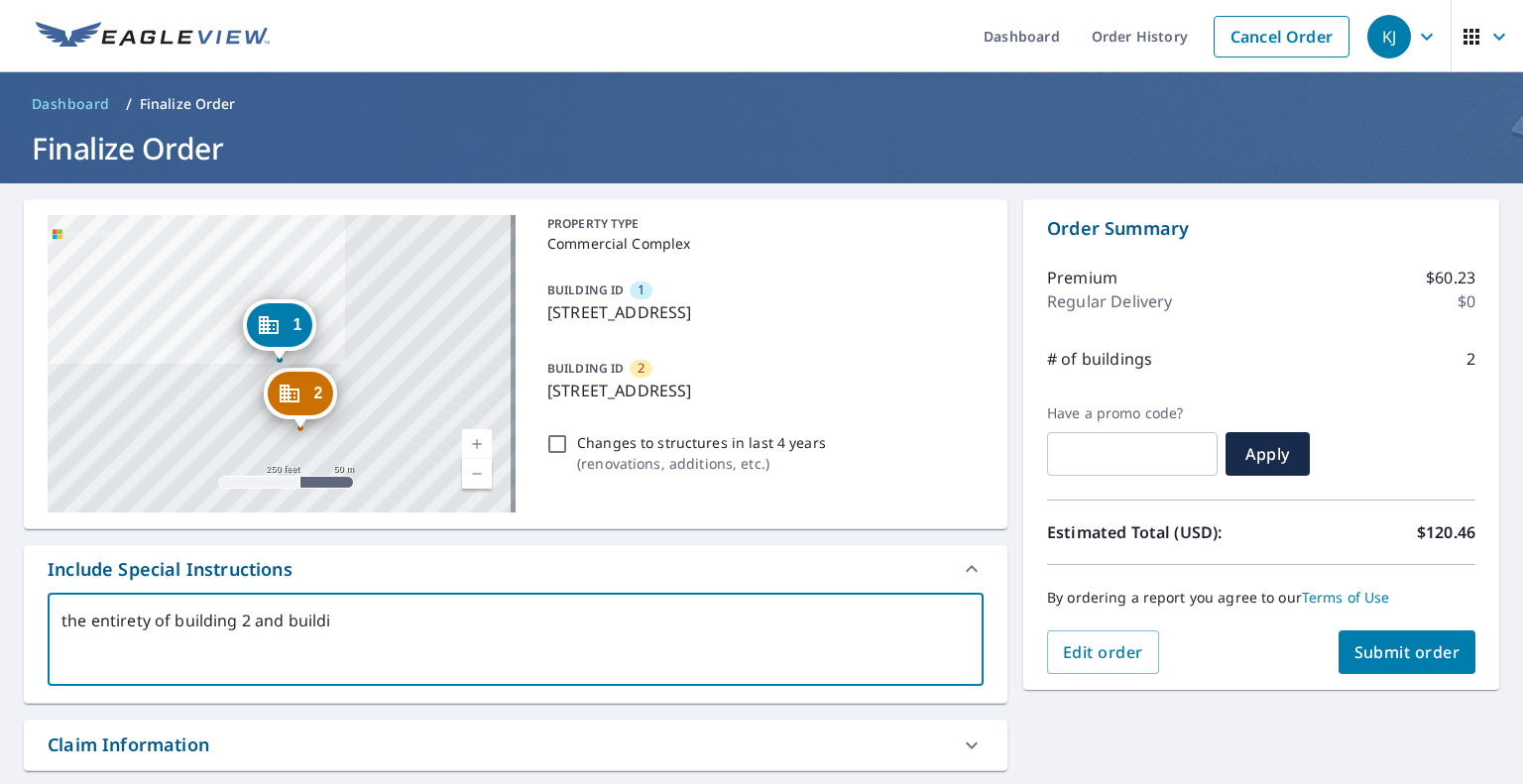 type on "the entirety of building 2 and buildin" 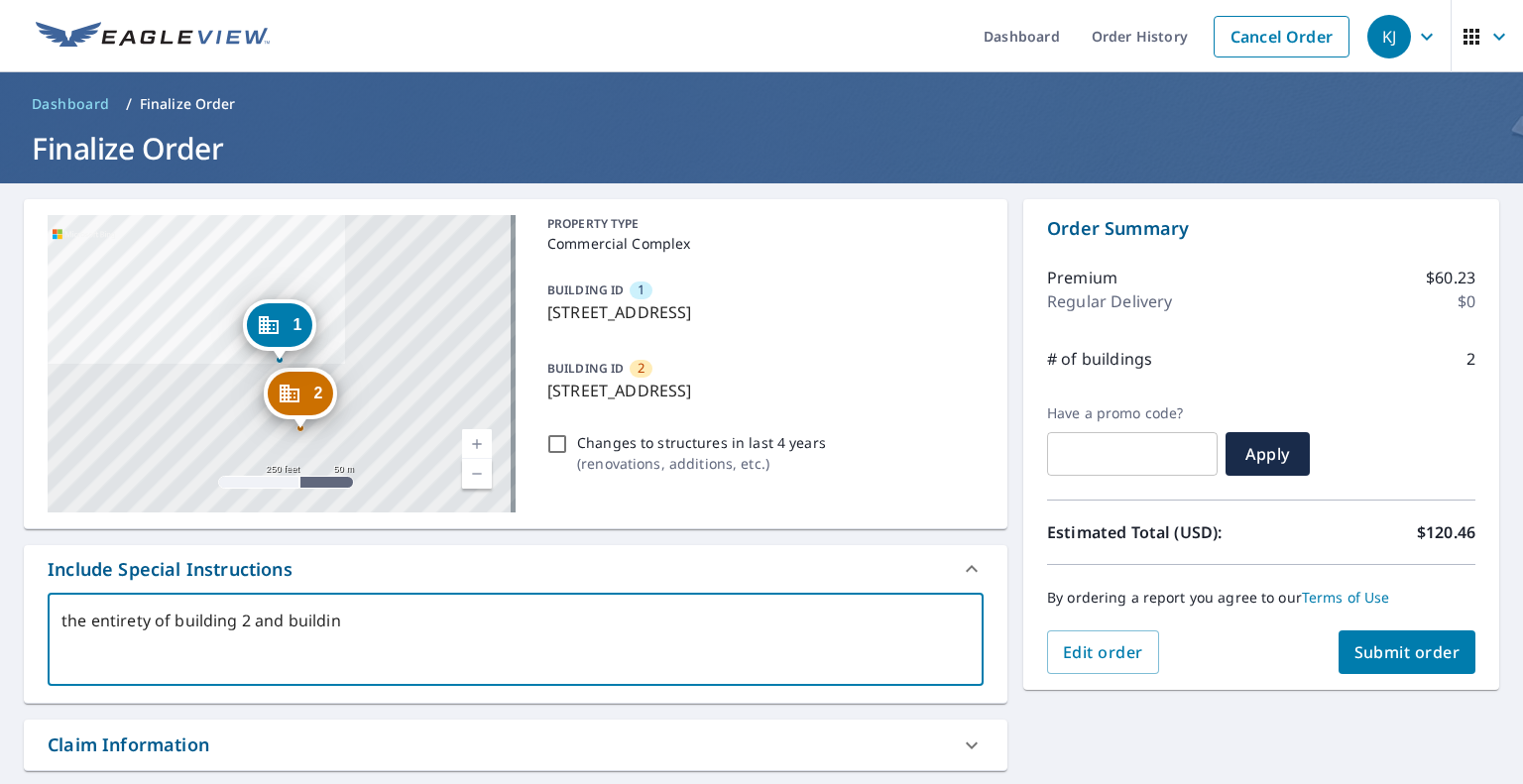 type on "the entirety of building 2 and building" 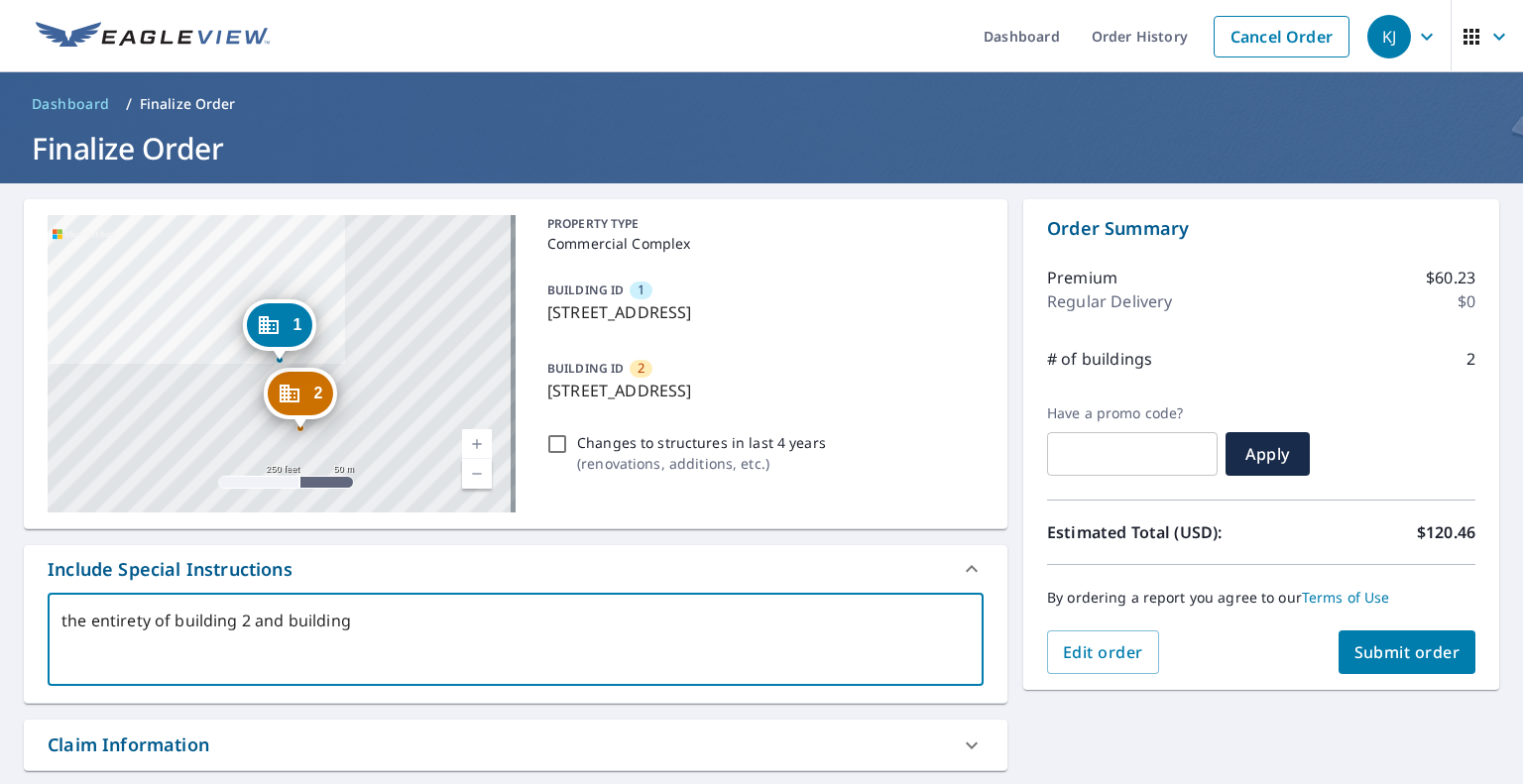 type on "the entirety of building 2 and building" 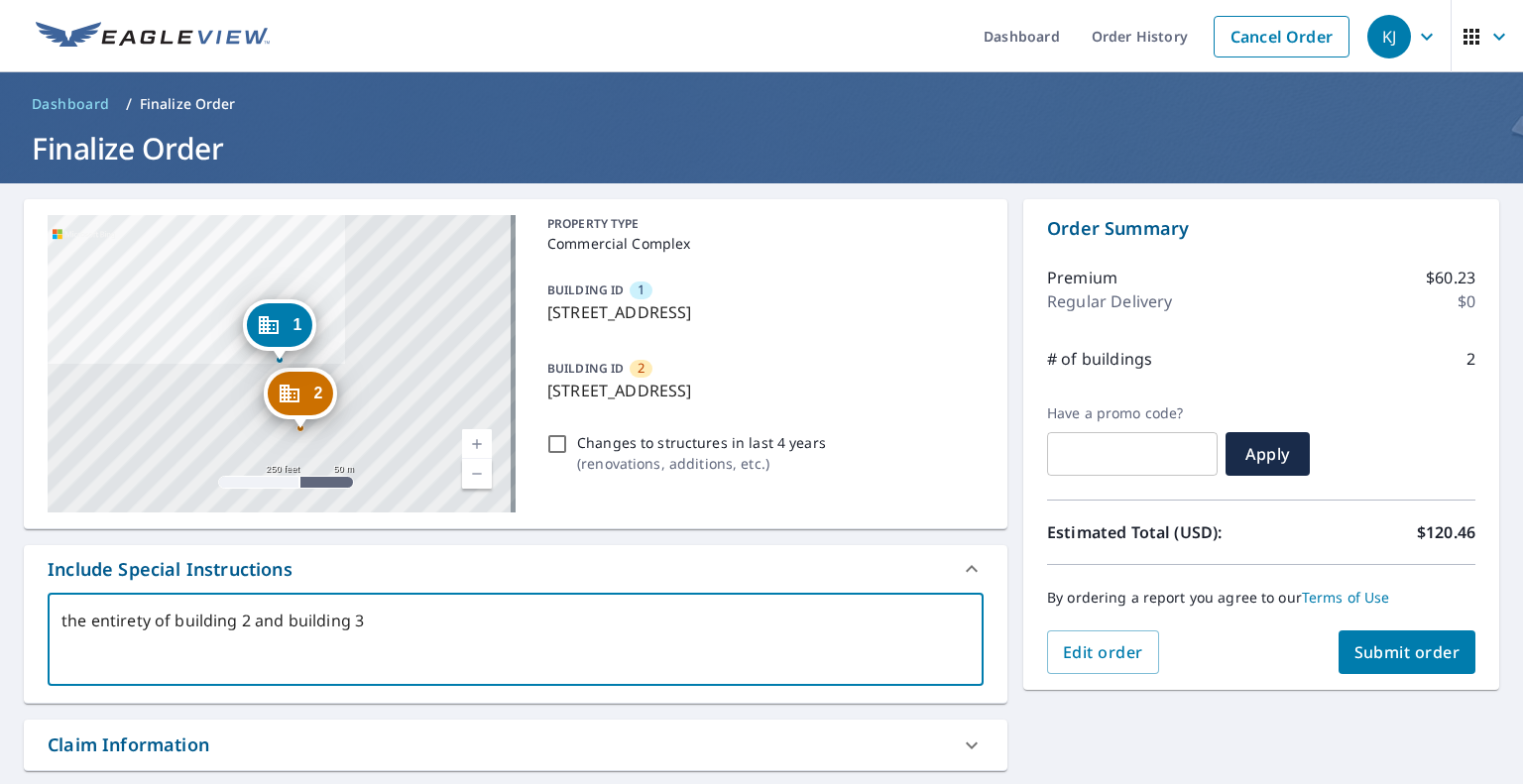 type on "the entirety of building 2 and building 3," 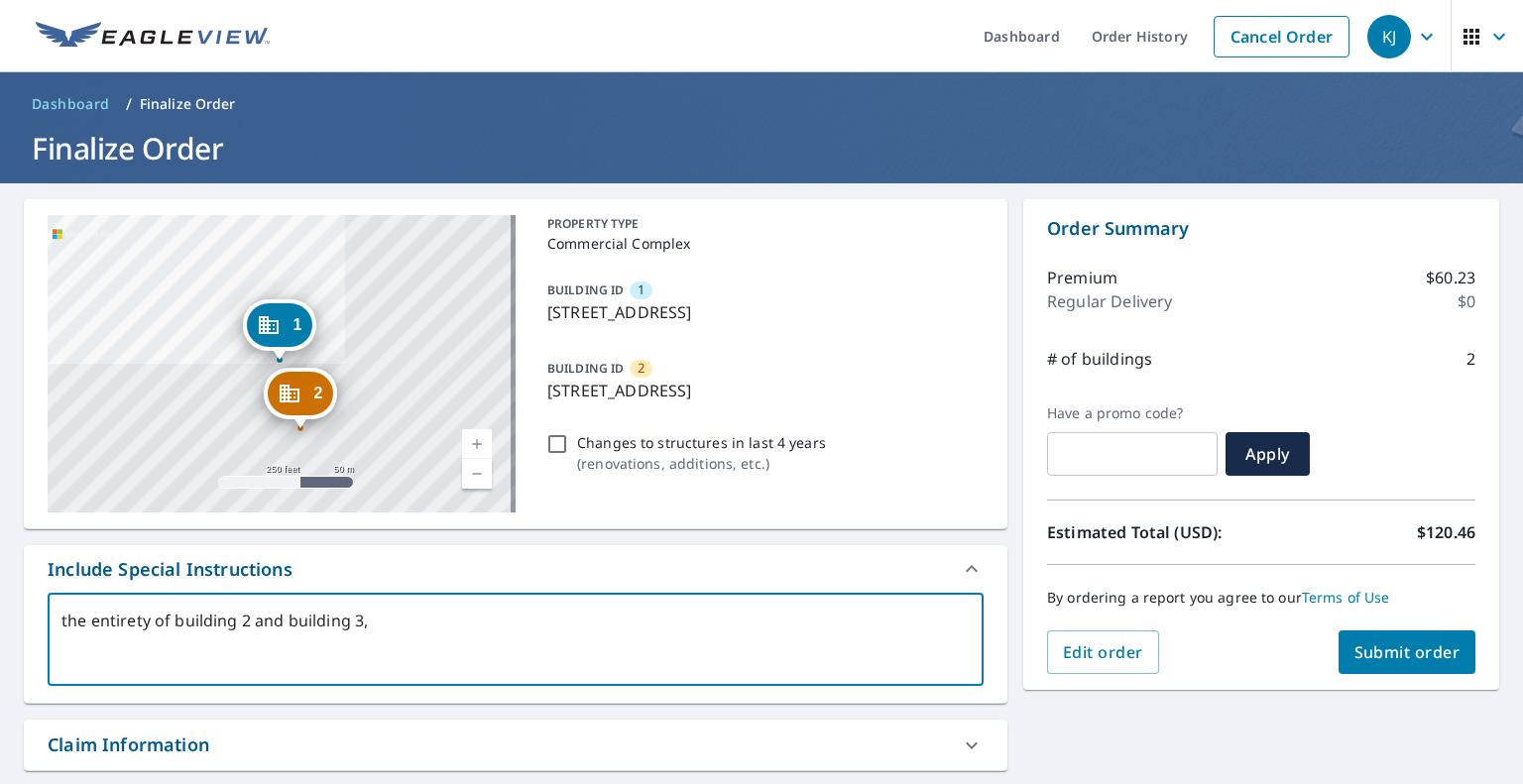 type on "the entirety of building 2 and building 3," 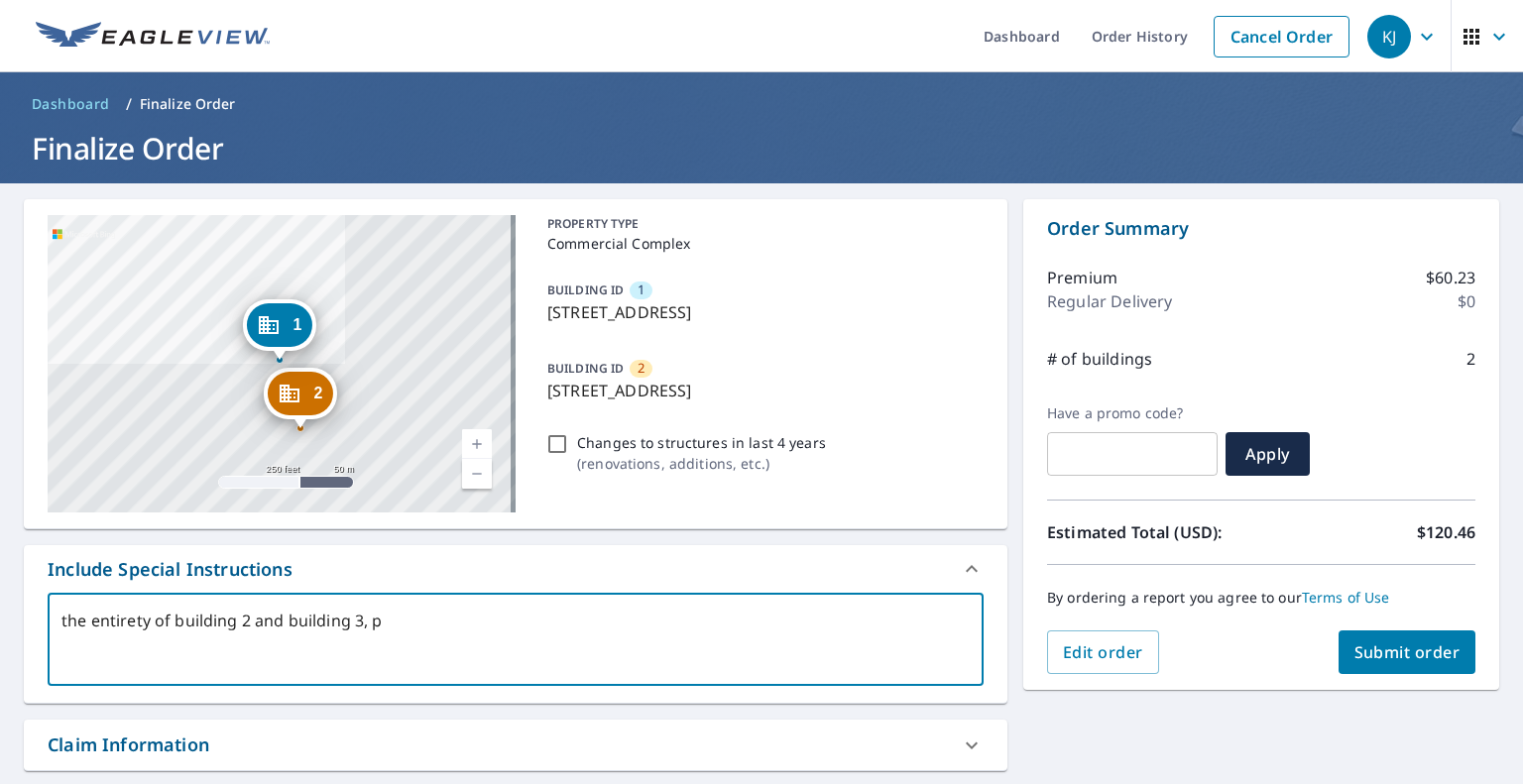 type on "the entirety of building 2 and building 3, pl" 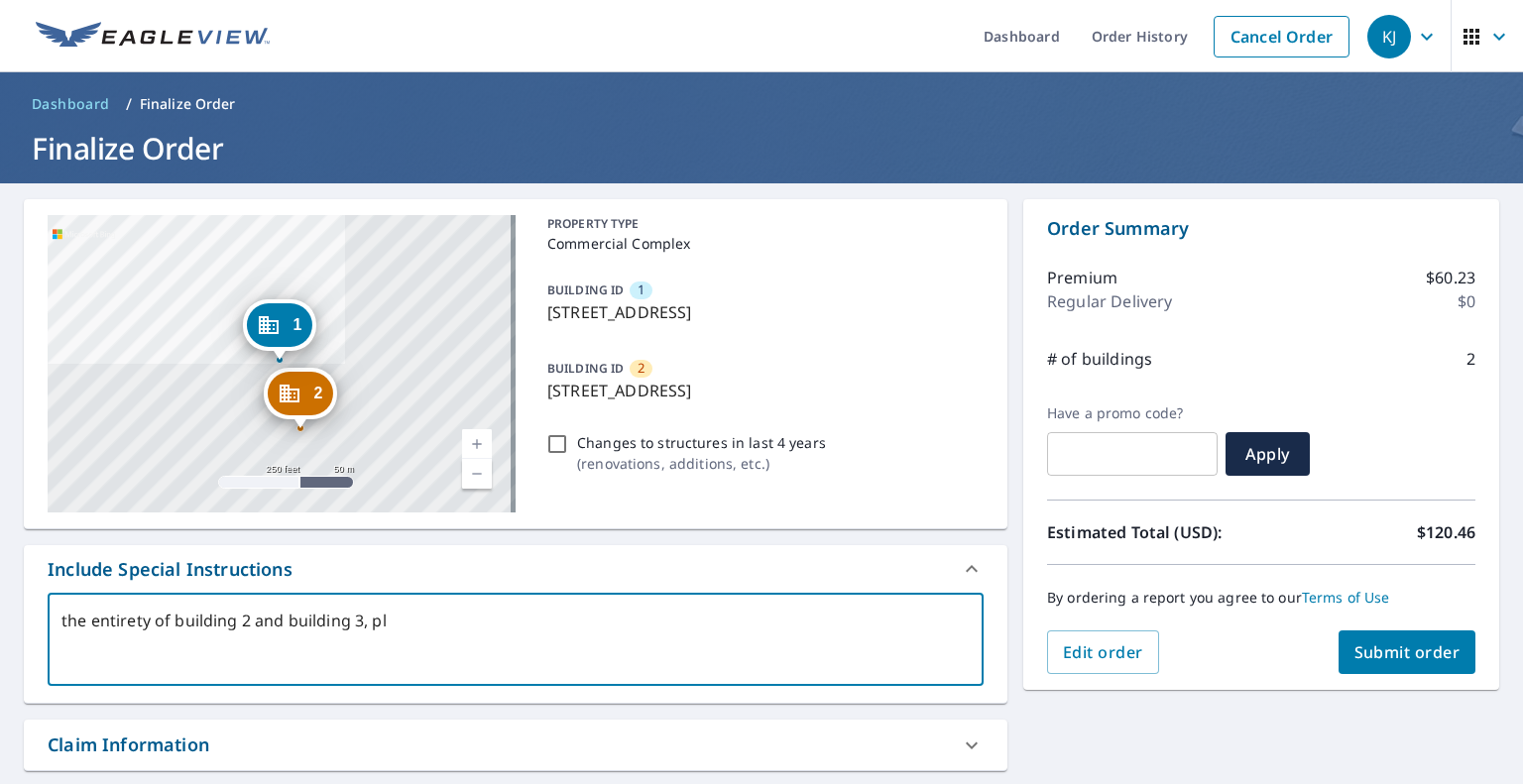 type on "the entirety of building 2 and building 3, p" 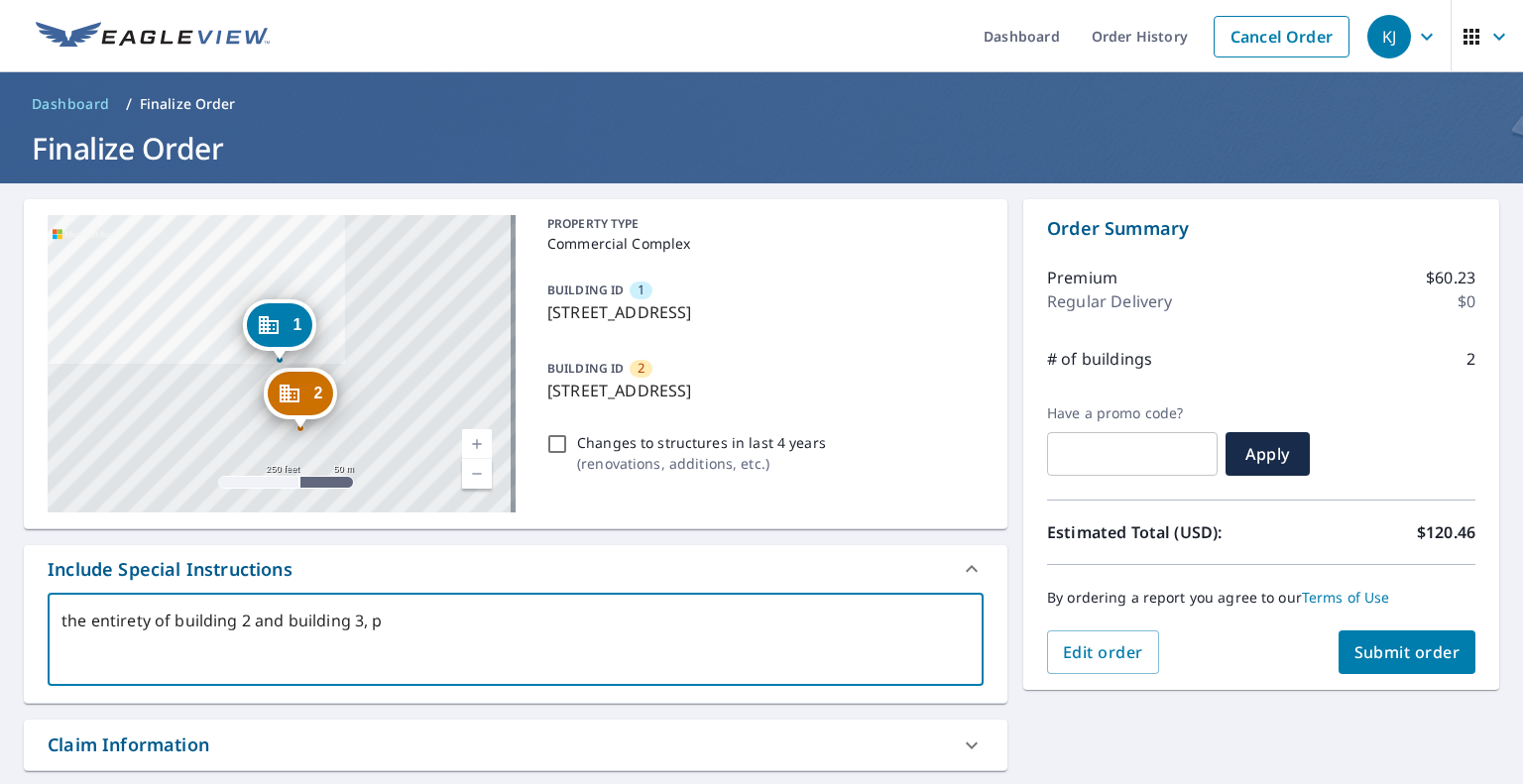 type on "the entirety of building 2 and building 3," 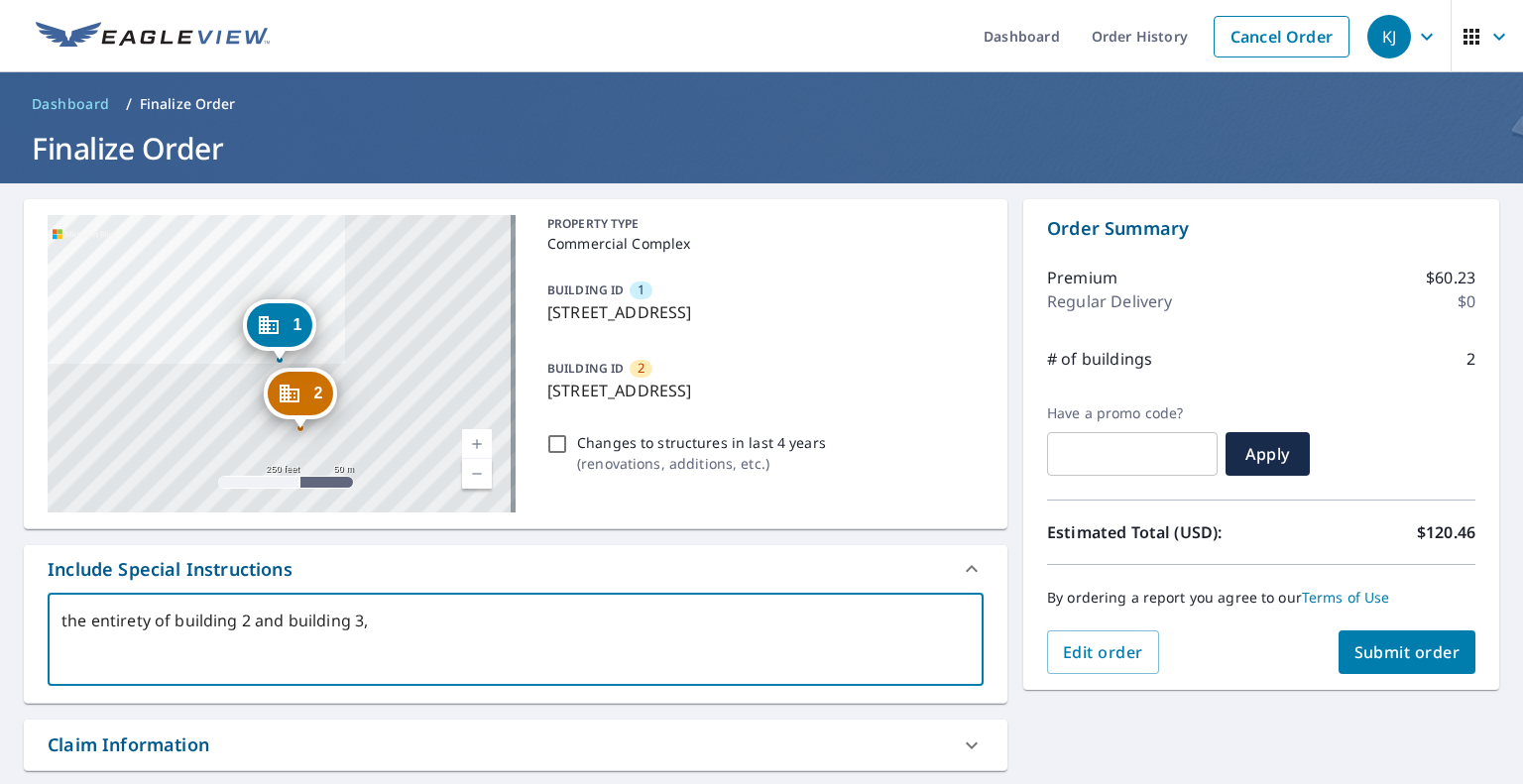 type on "the entirety of building 2 and building 3," 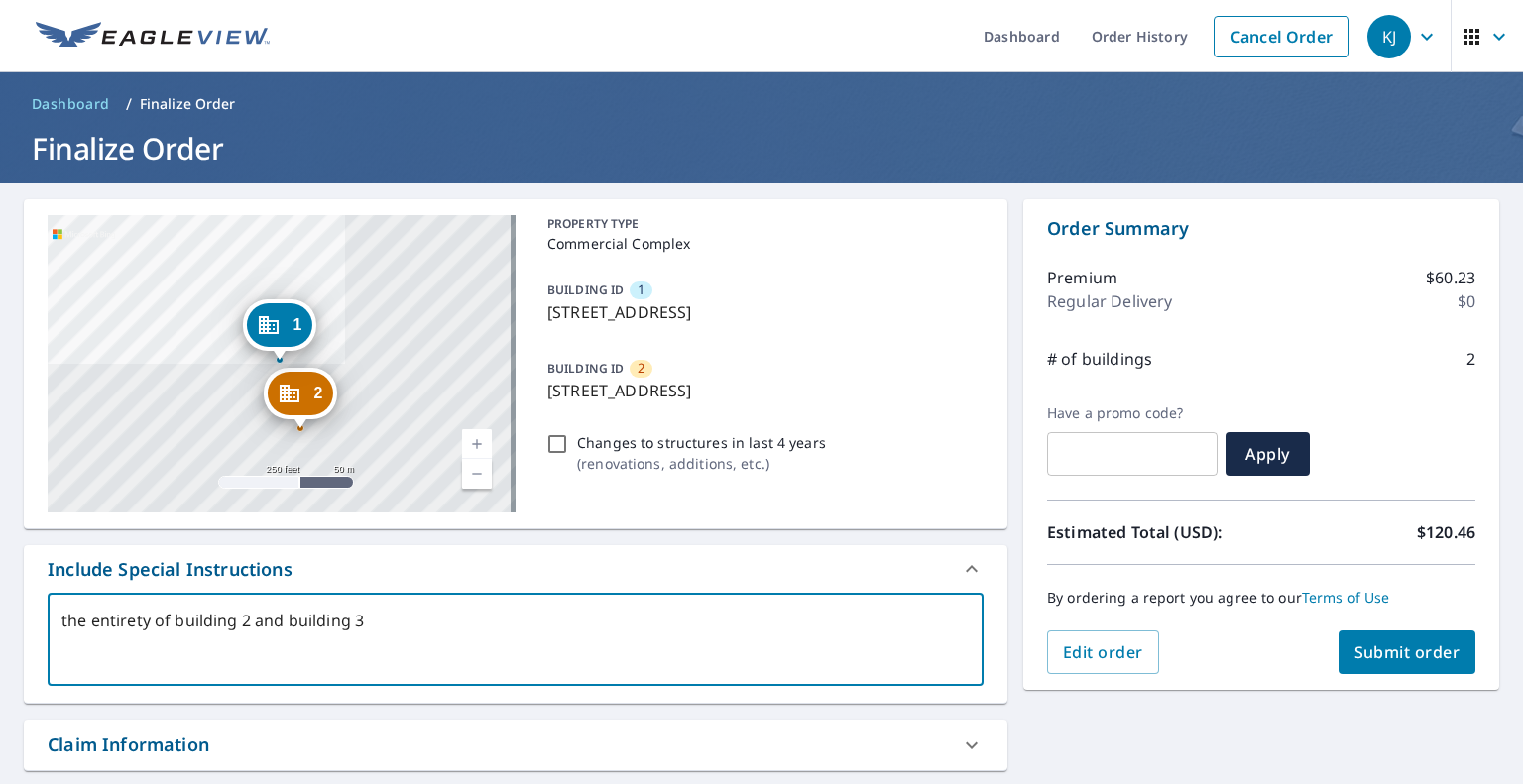 type on "the entirety of building 2 and building 3" 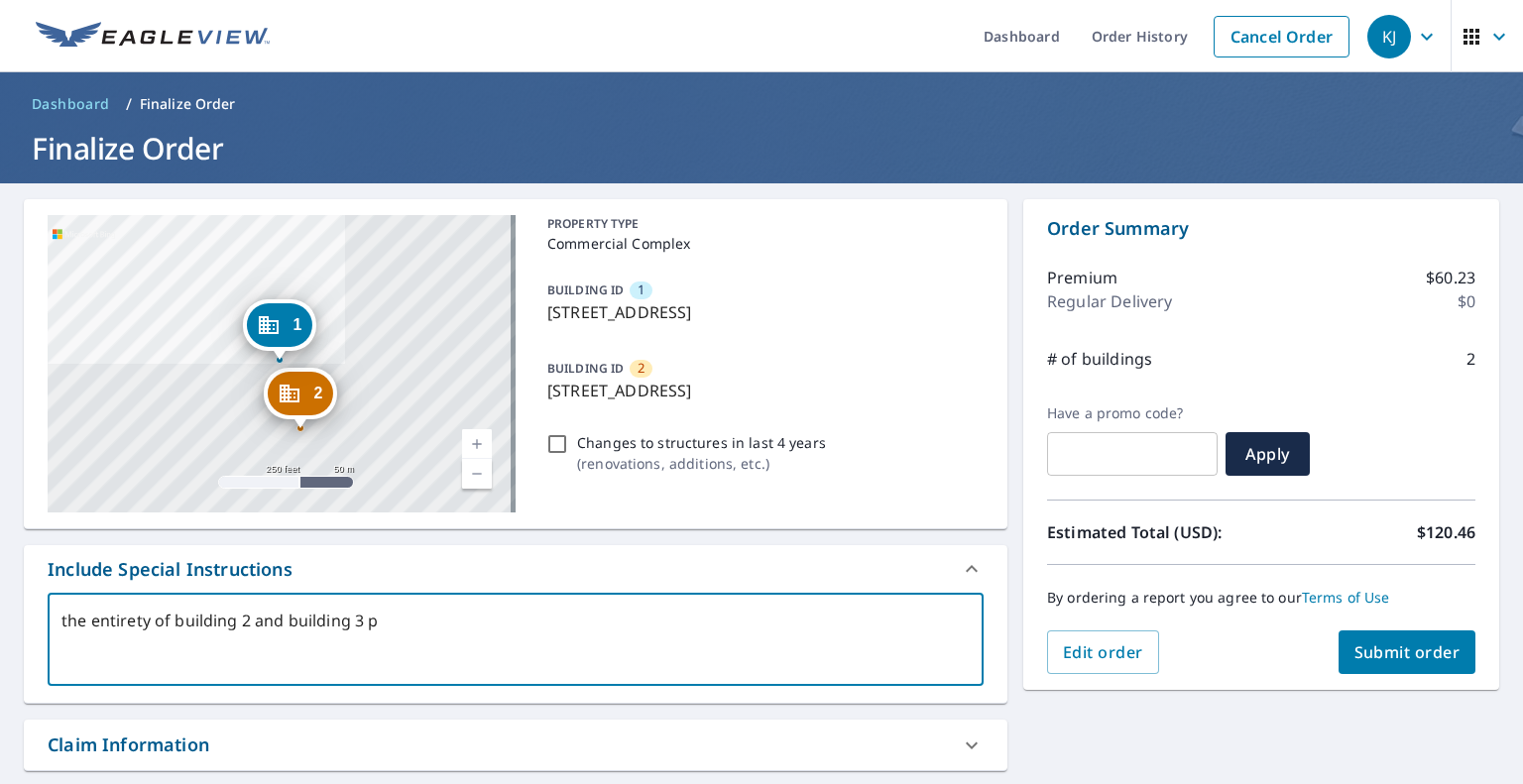 type on "the entirety of building 2 and building 3 pl" 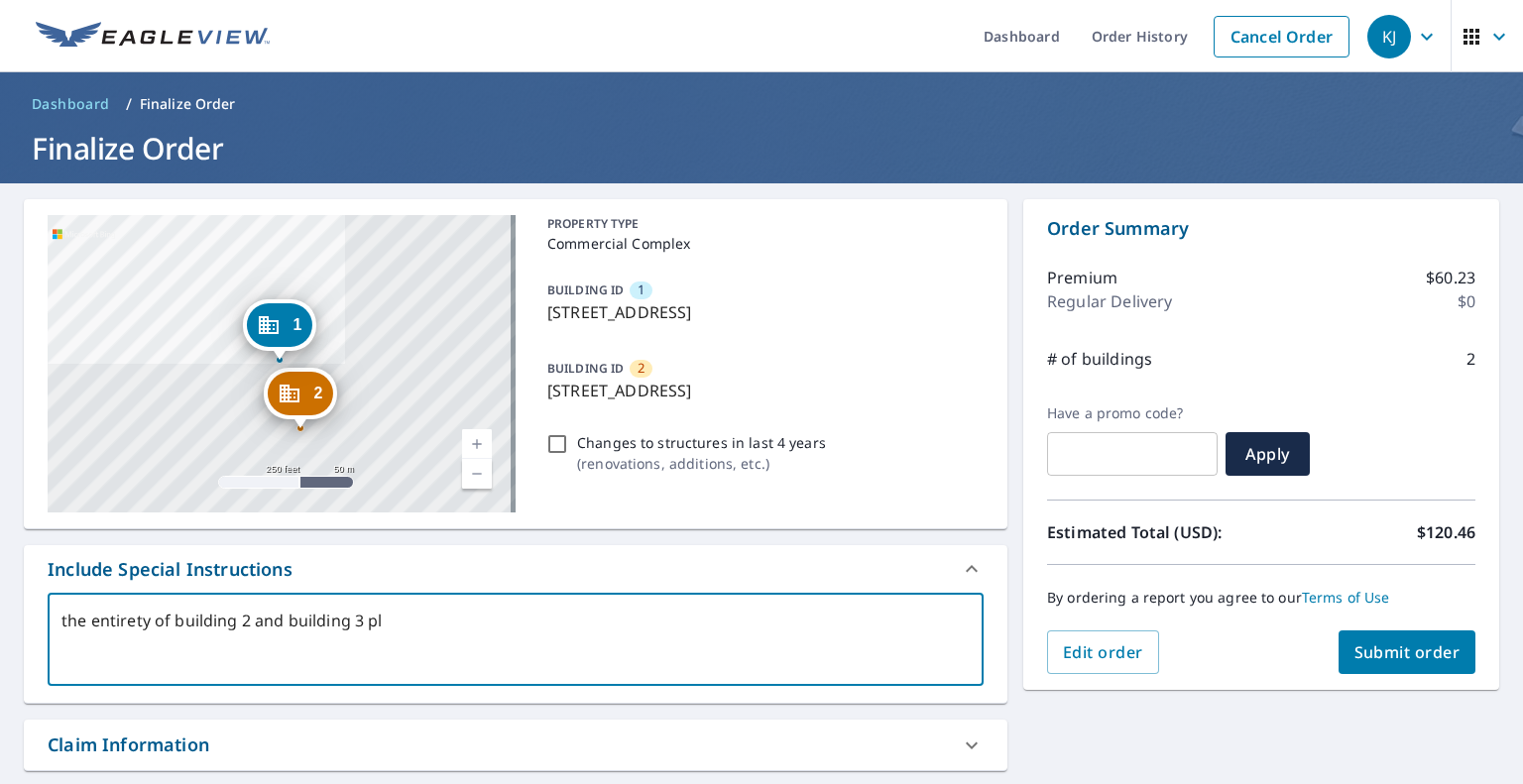 type on "the entirety of building 2 and building 3 ple" 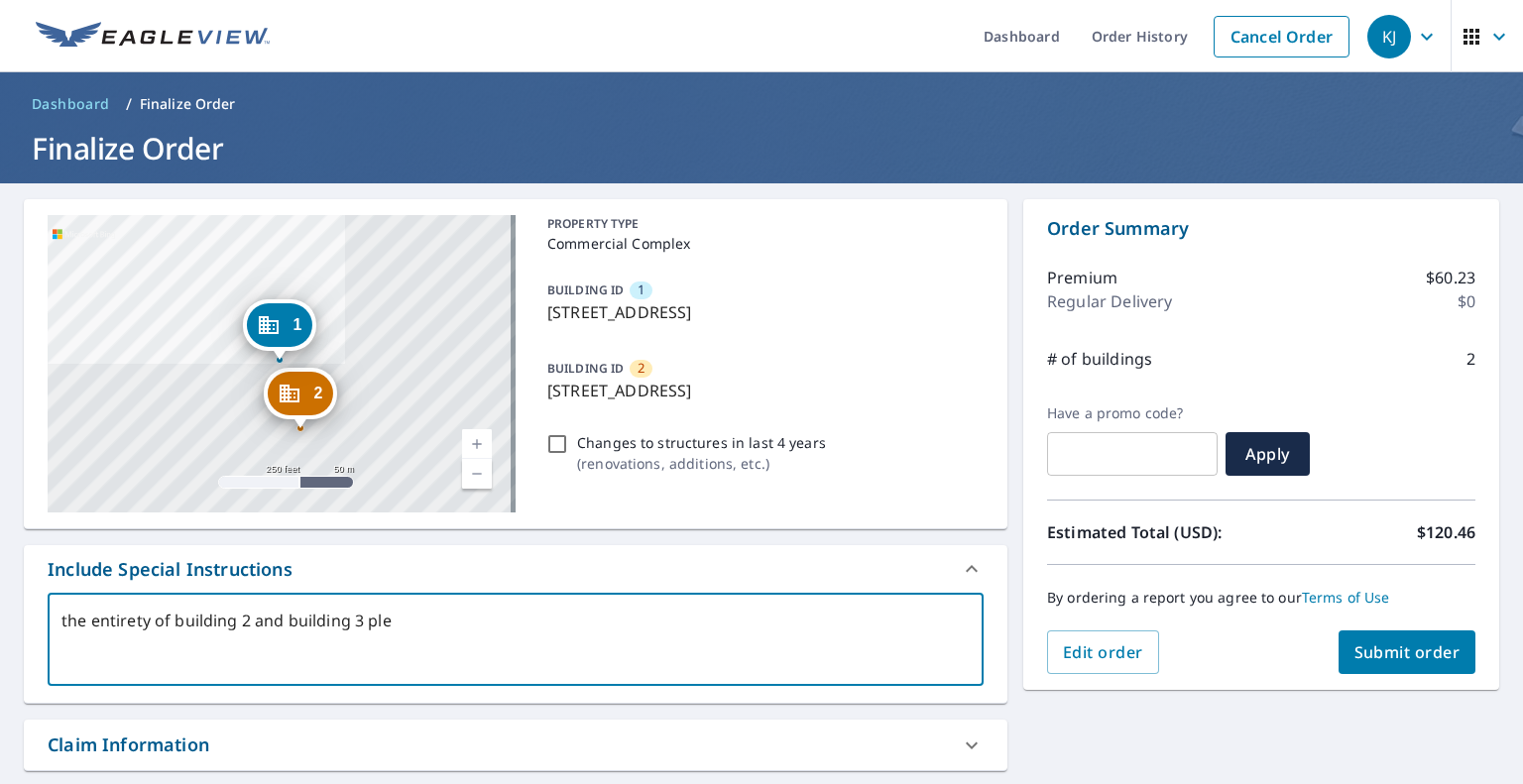 type on "the entirety of building 2 and building 3 plea" 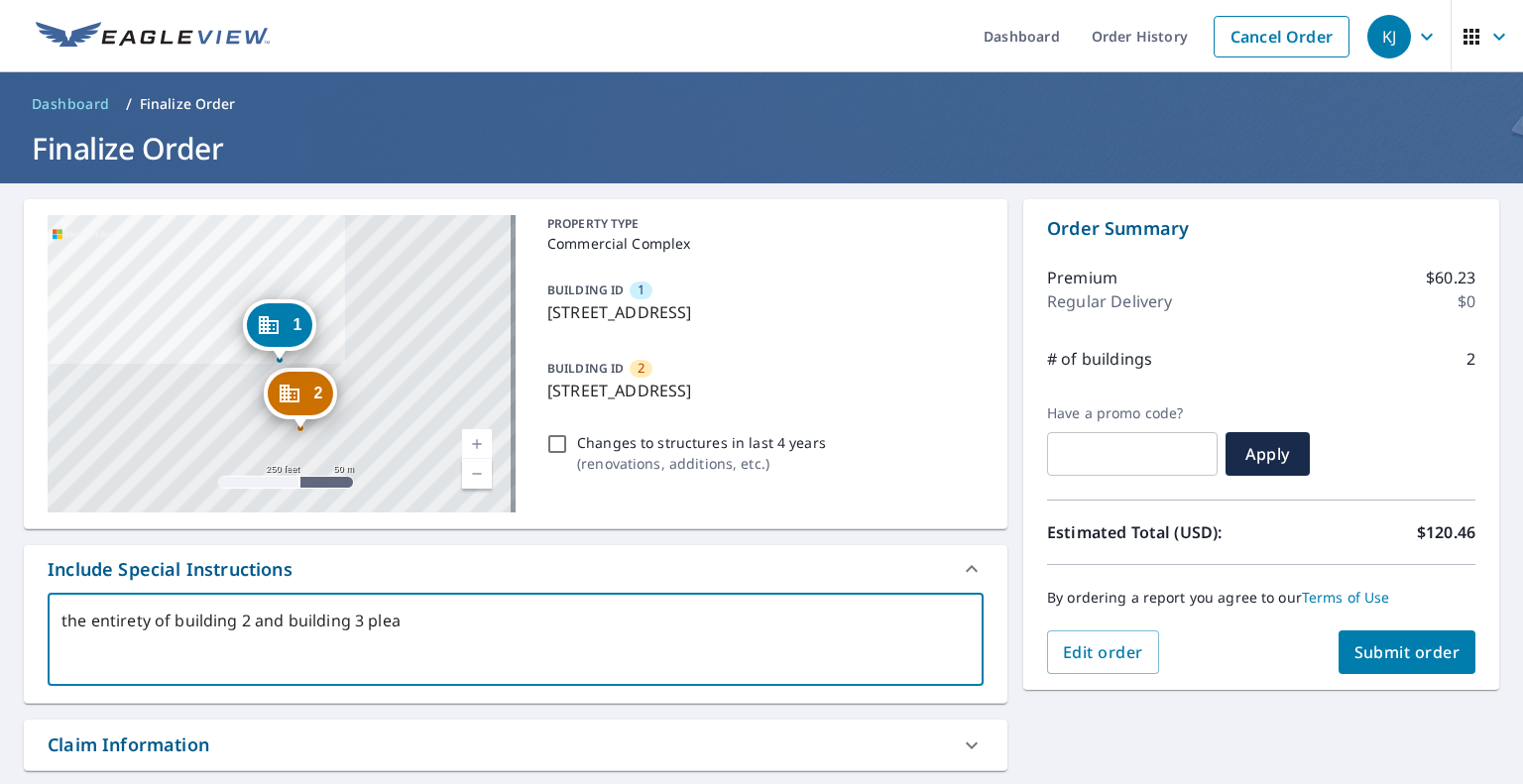 type on "the entirety of building 2 and building 3 pleas" 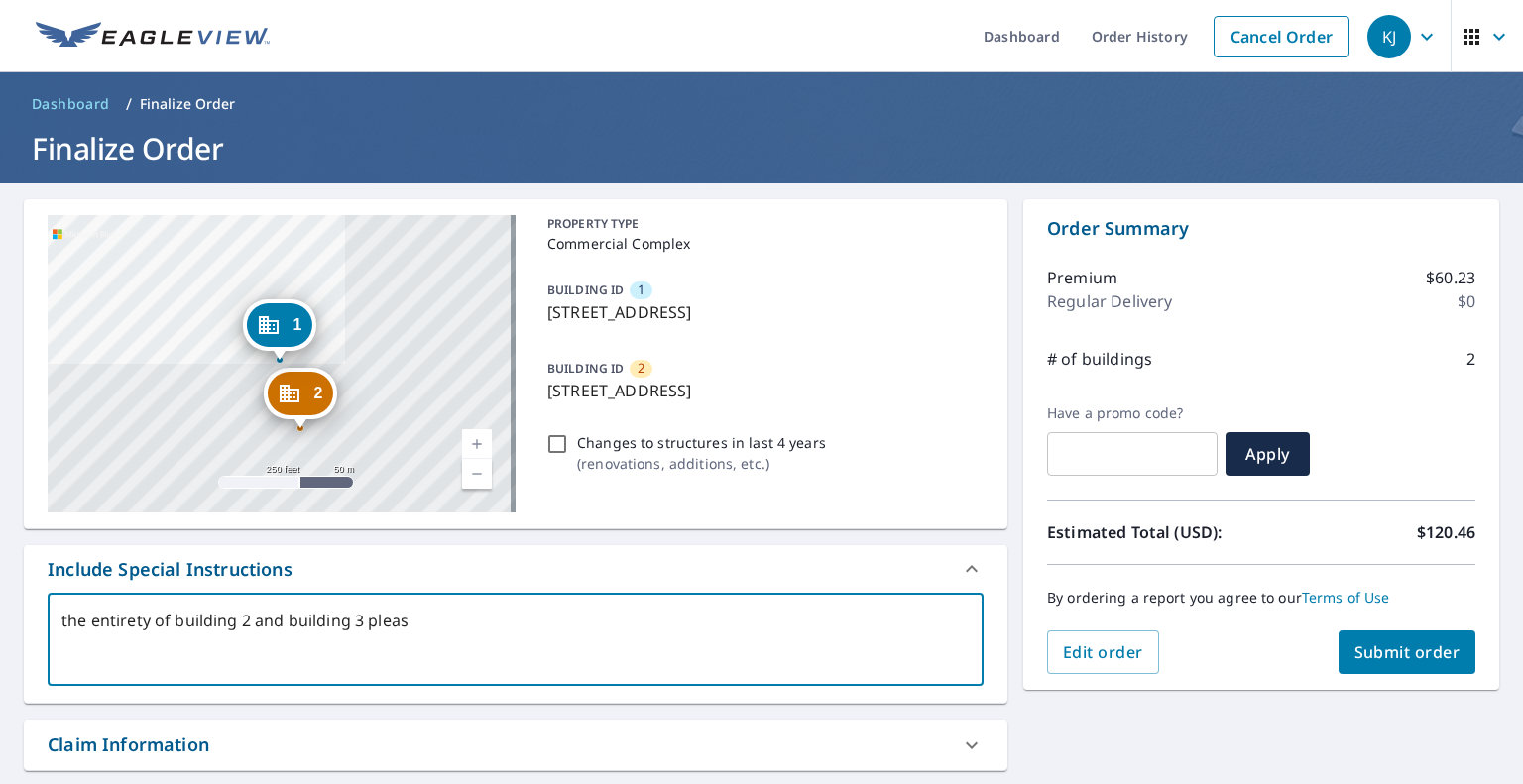 type on "the entirety of building 2 and building 3 please" 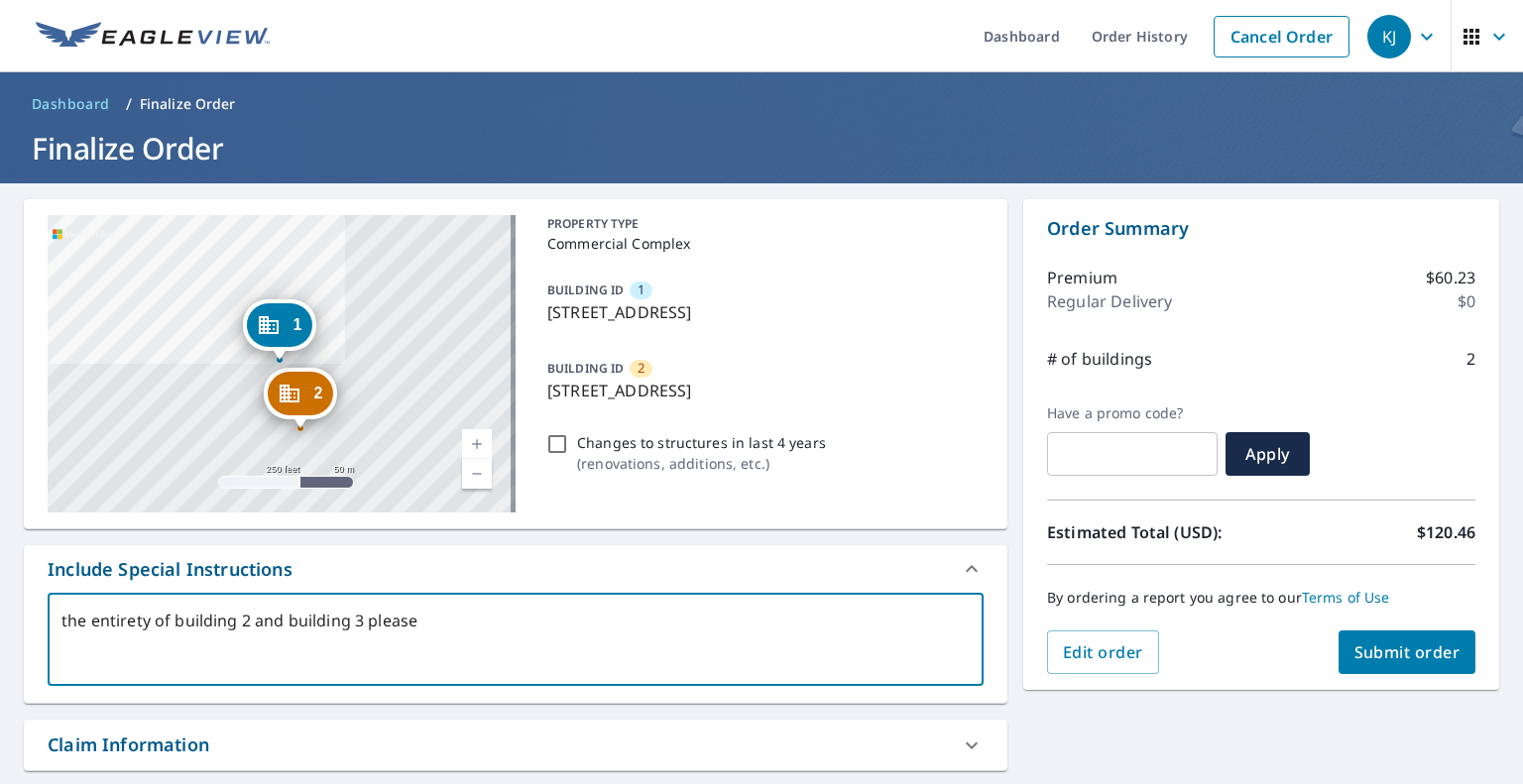 type on "the entirety of building 2 and building 3 please," 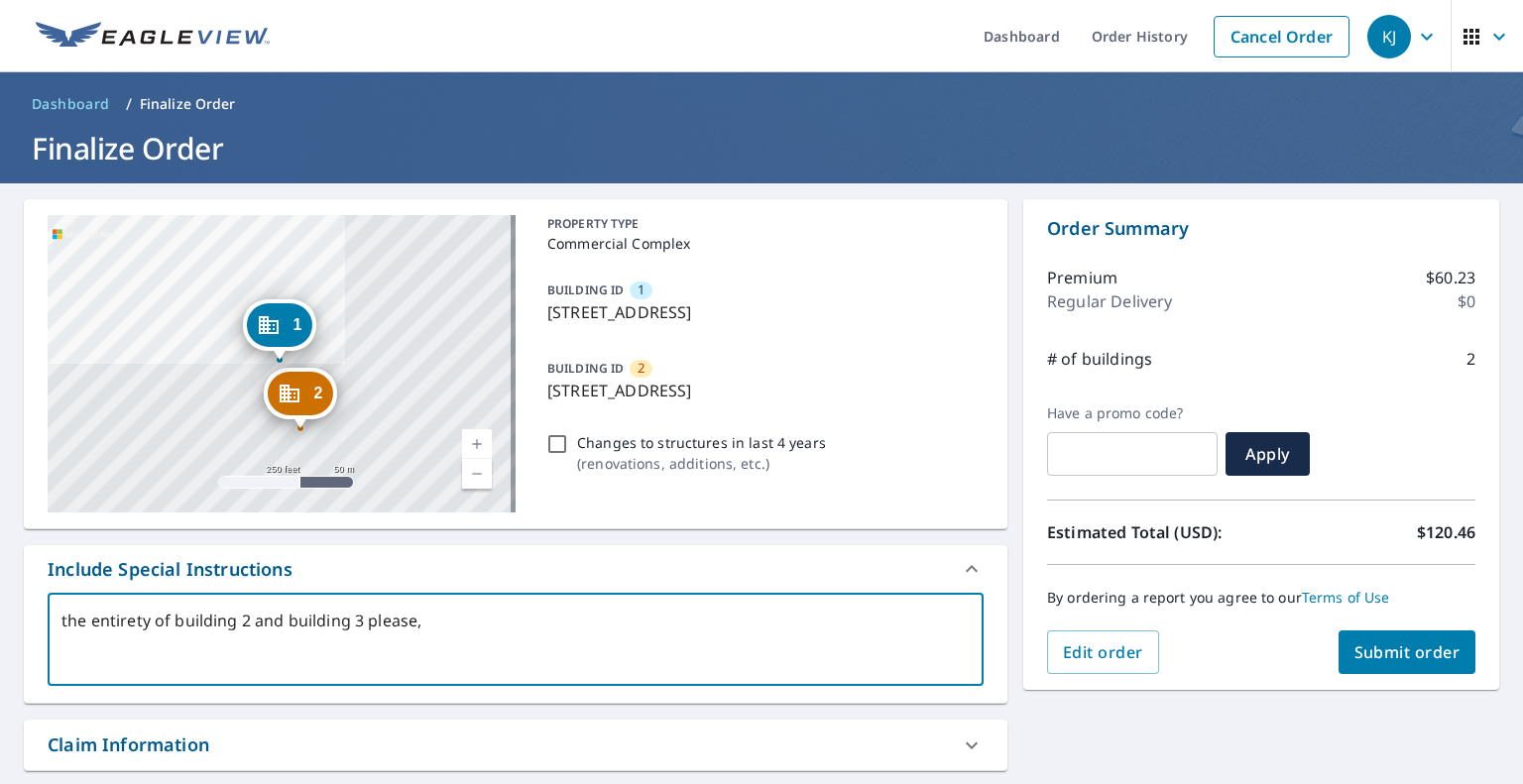type on "the entirety of building 2 and building 3 please," 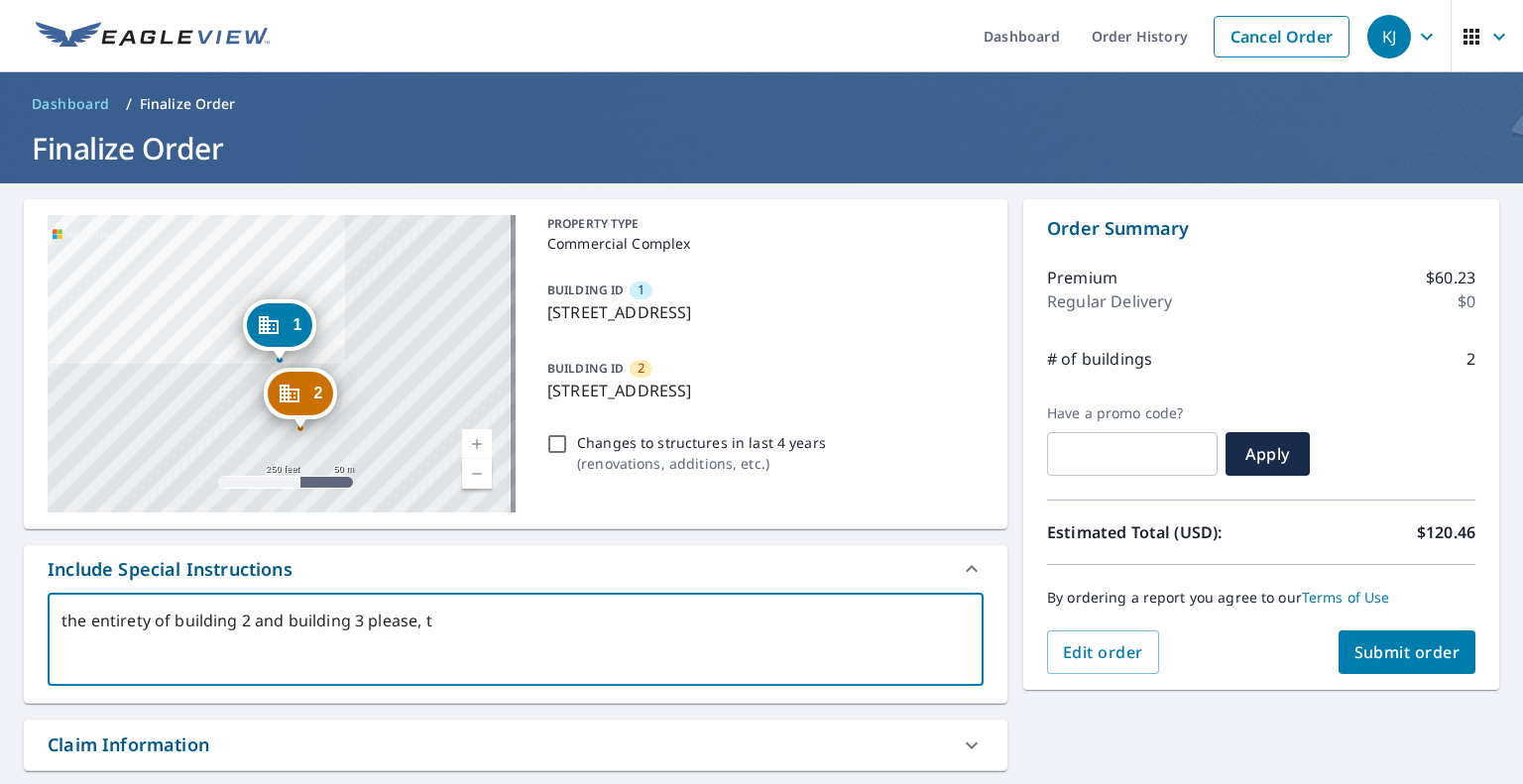 type on "the entirety of building 2 and building 3 please, th" 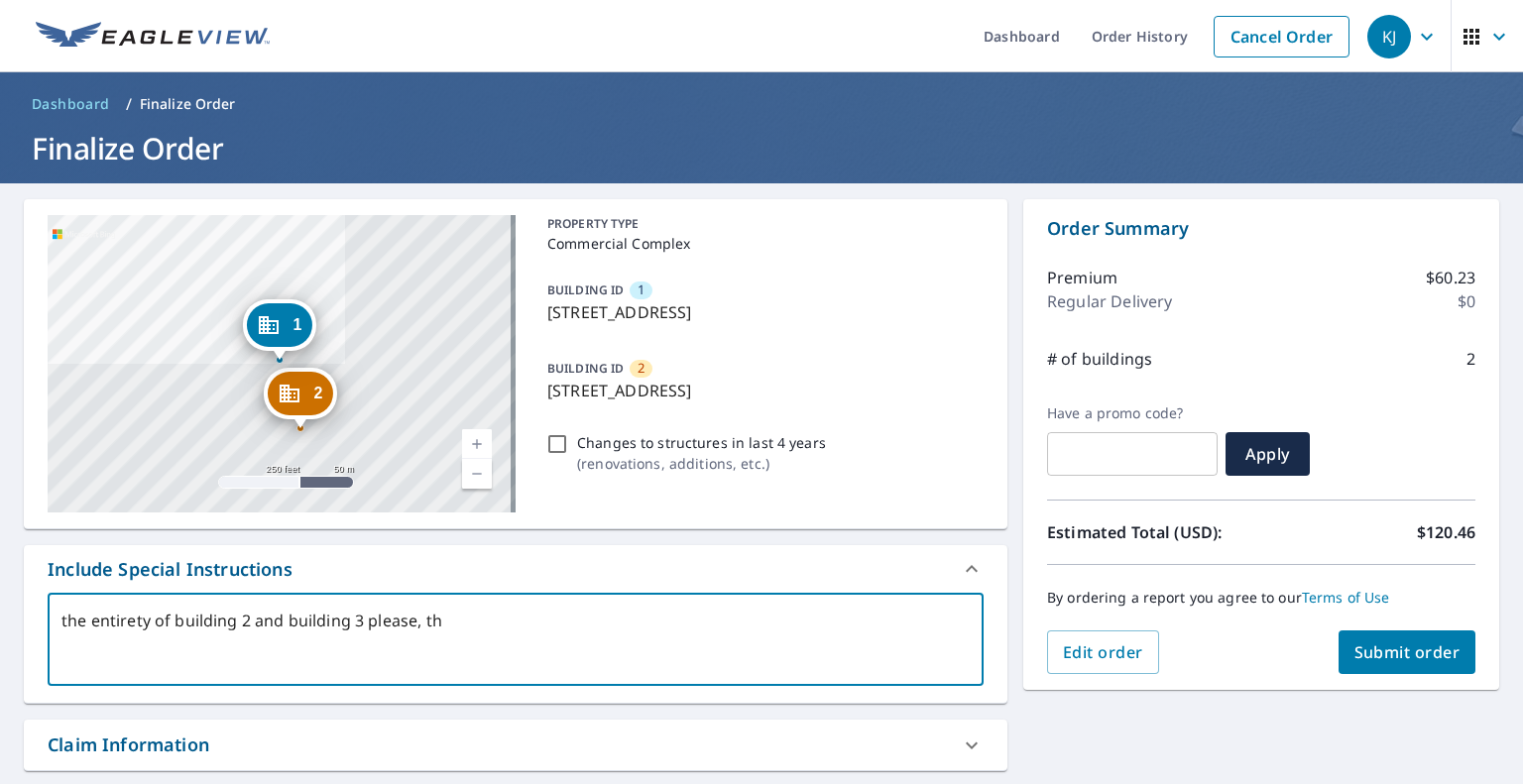 type on "the entirety of building 2 and building 3 please, tha" 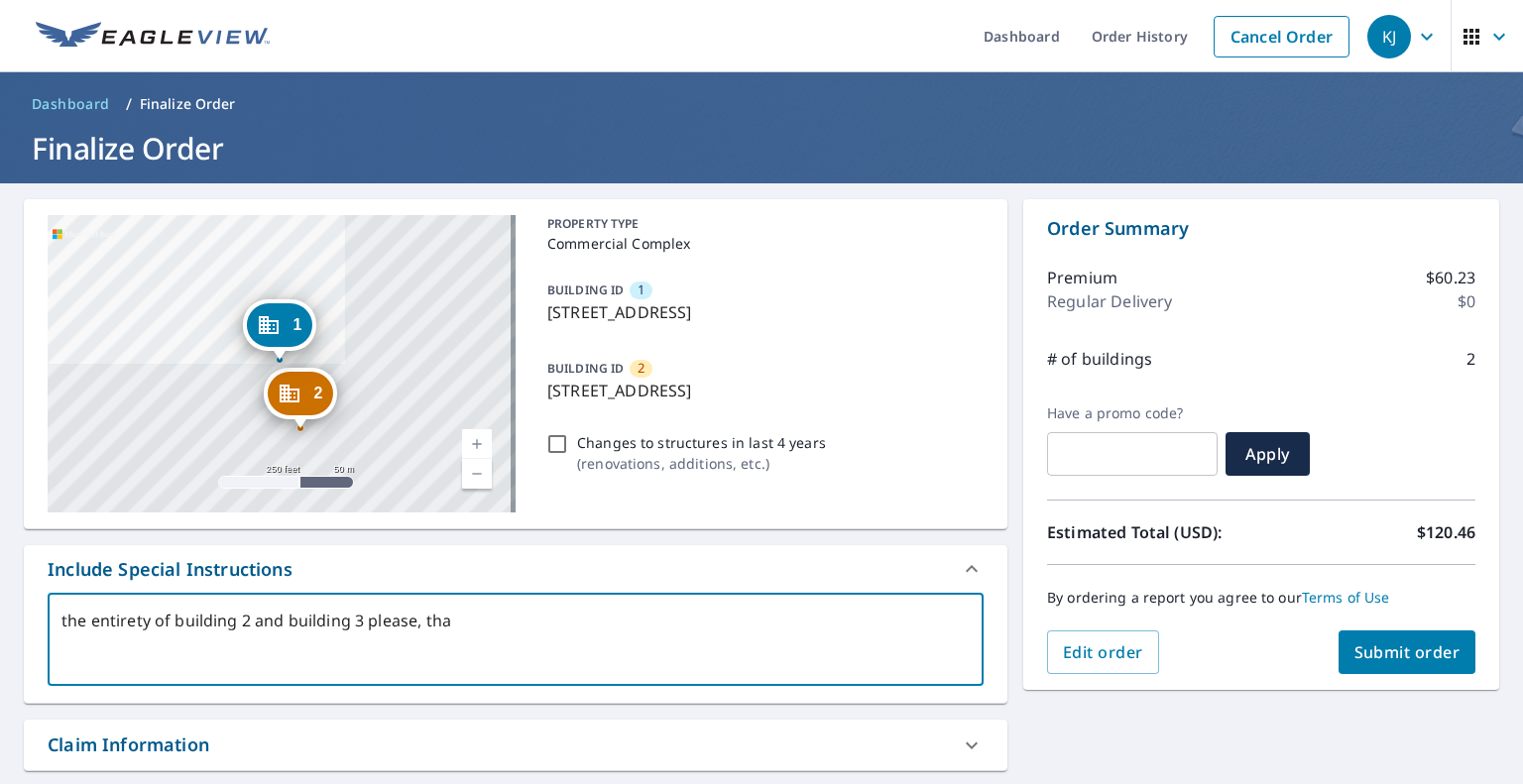 type on "the entirety of building 2 and building 3 please, than" 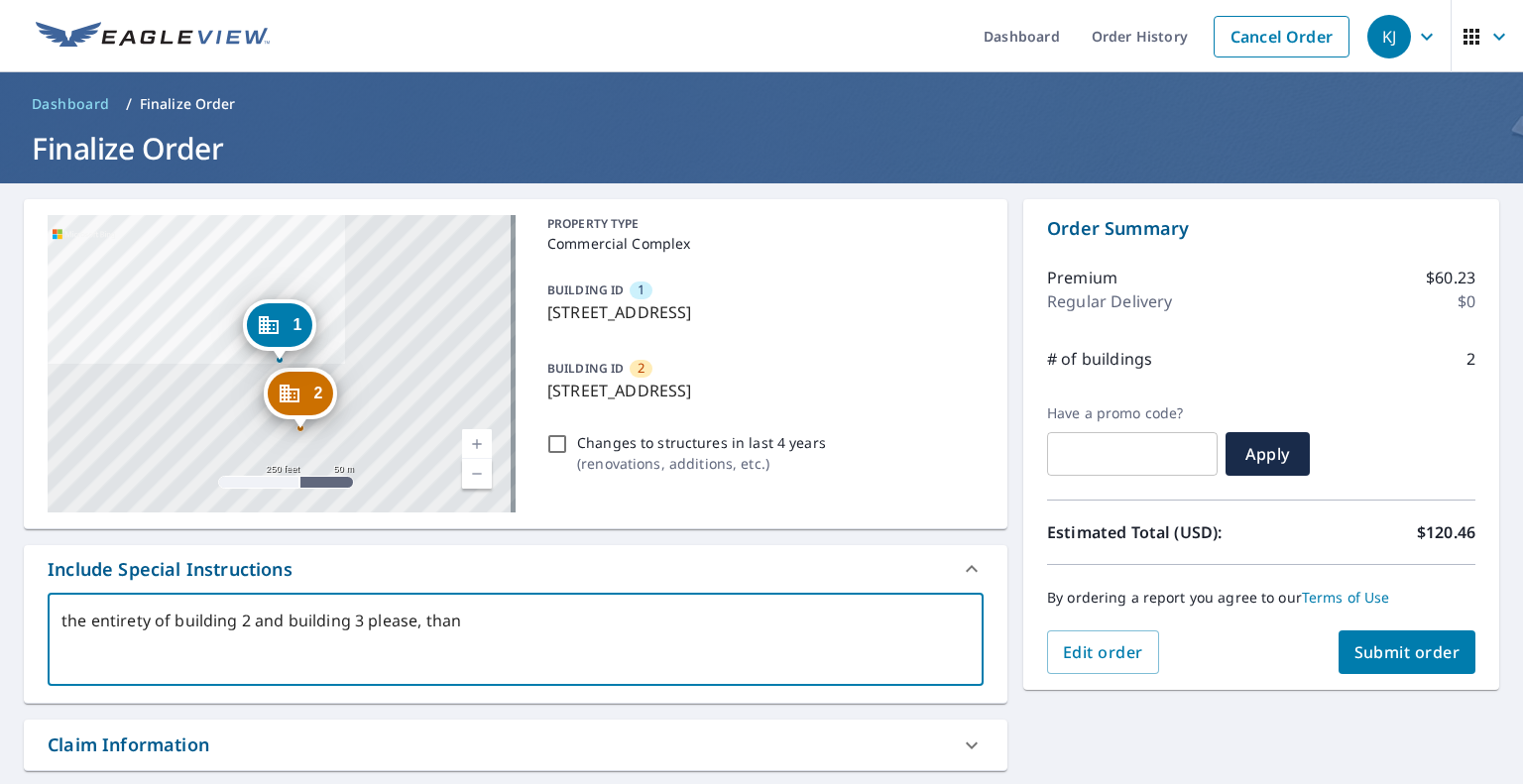 type on "the entirety of building 2 and building 3 please, thank" 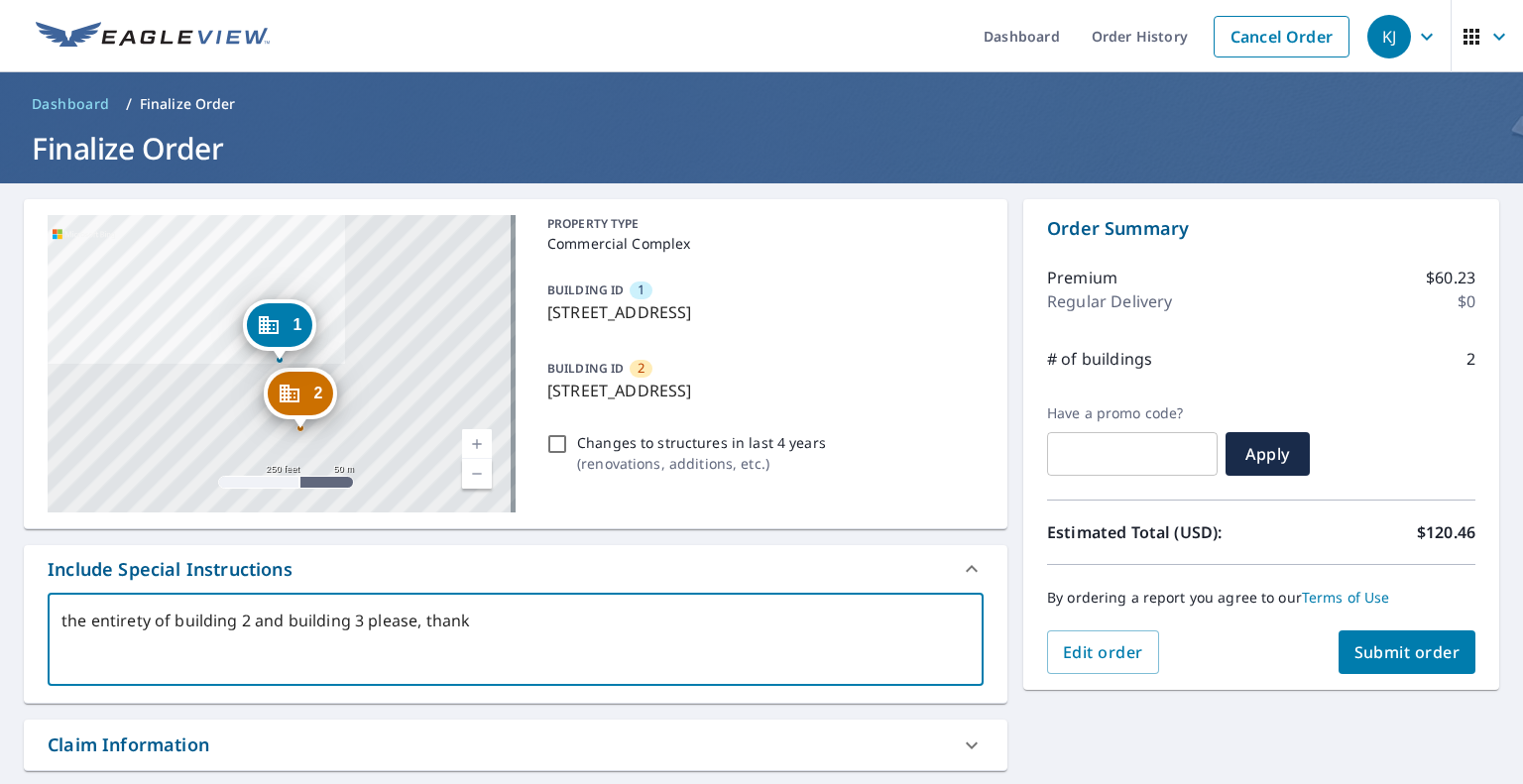 type on "the entirety of building 2 and building 3 please, thank" 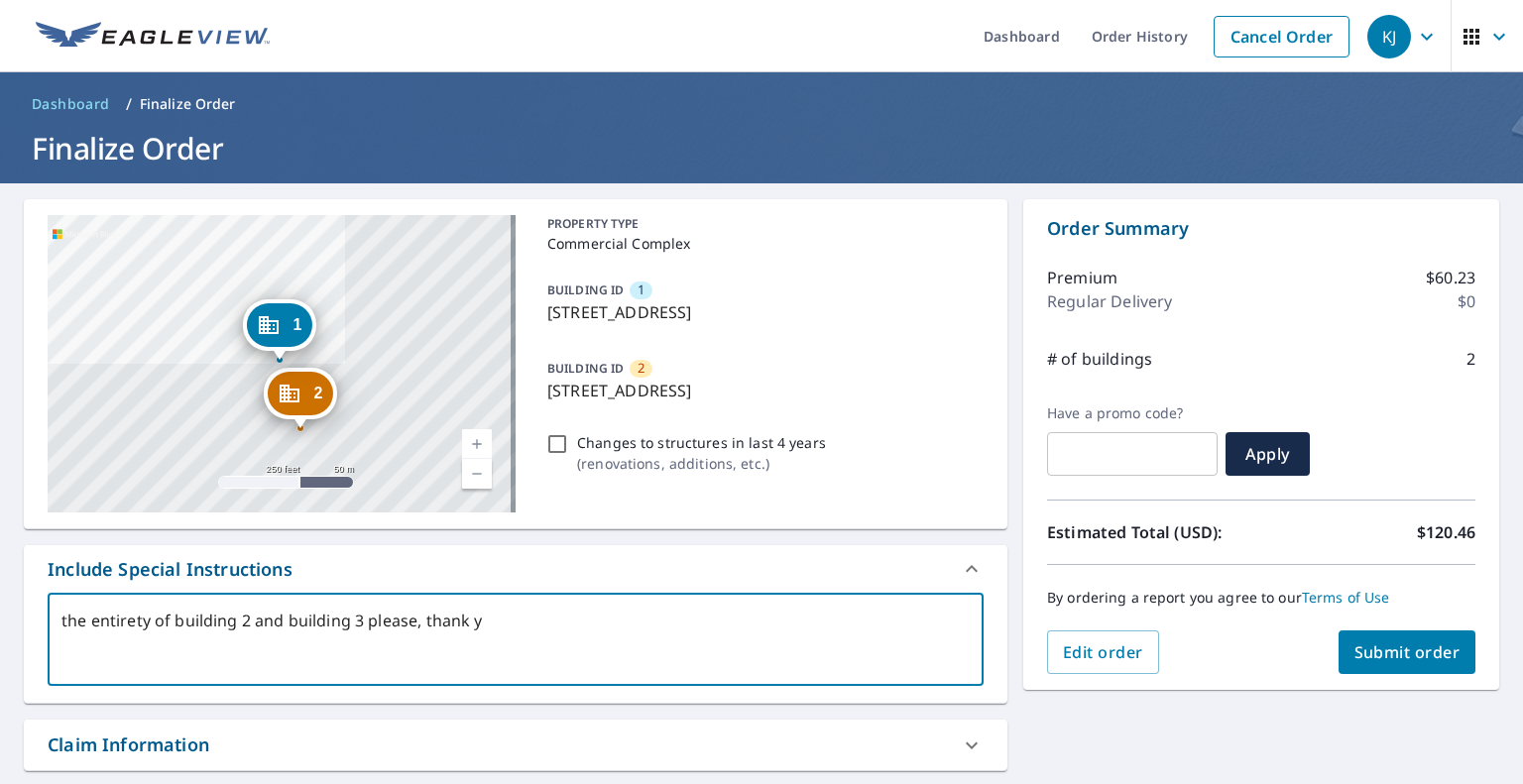 type on "the entirety of building 2 and building 3 please, thank yo" 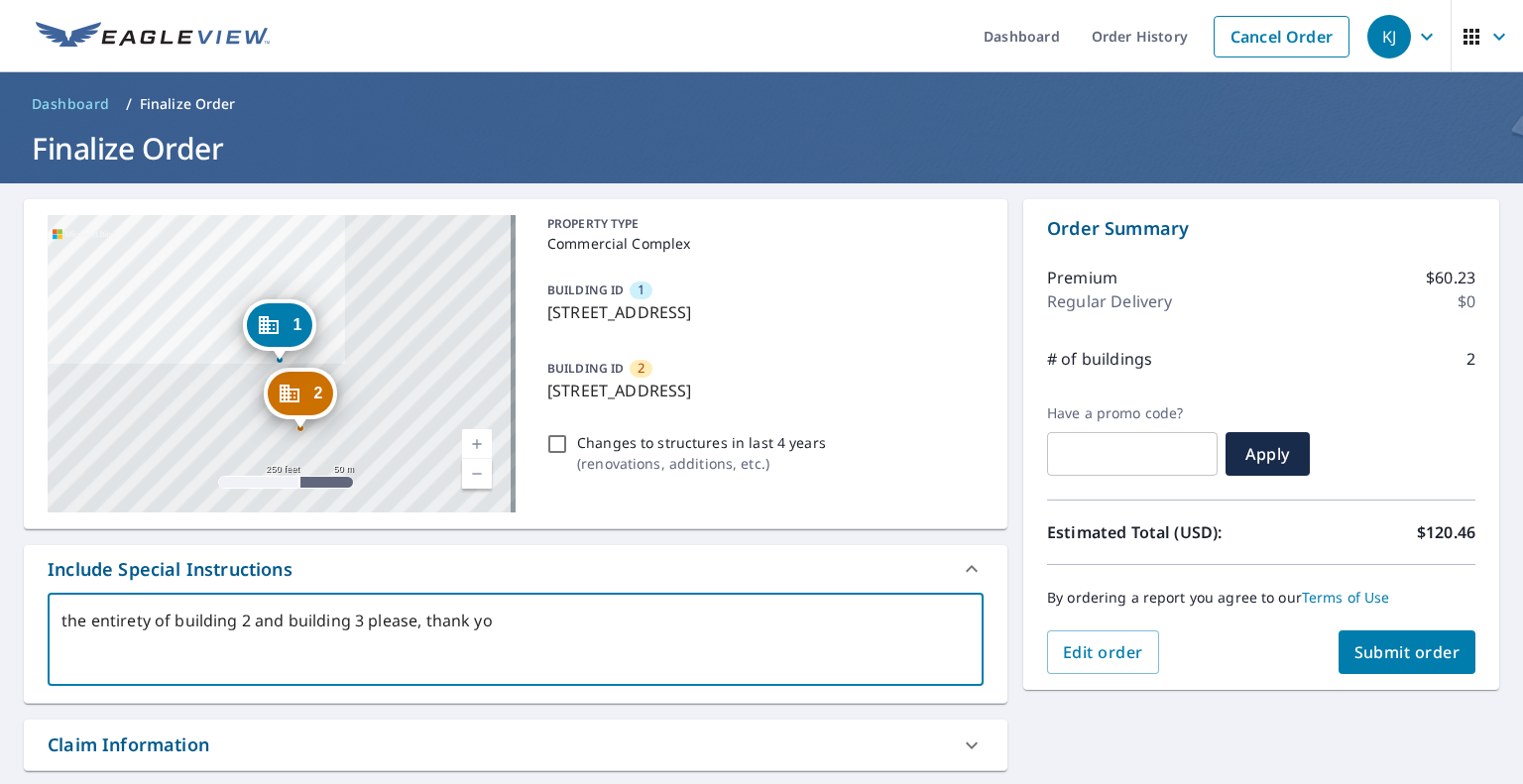 type on "the entirety of building 2 and building 3 please, thank you" 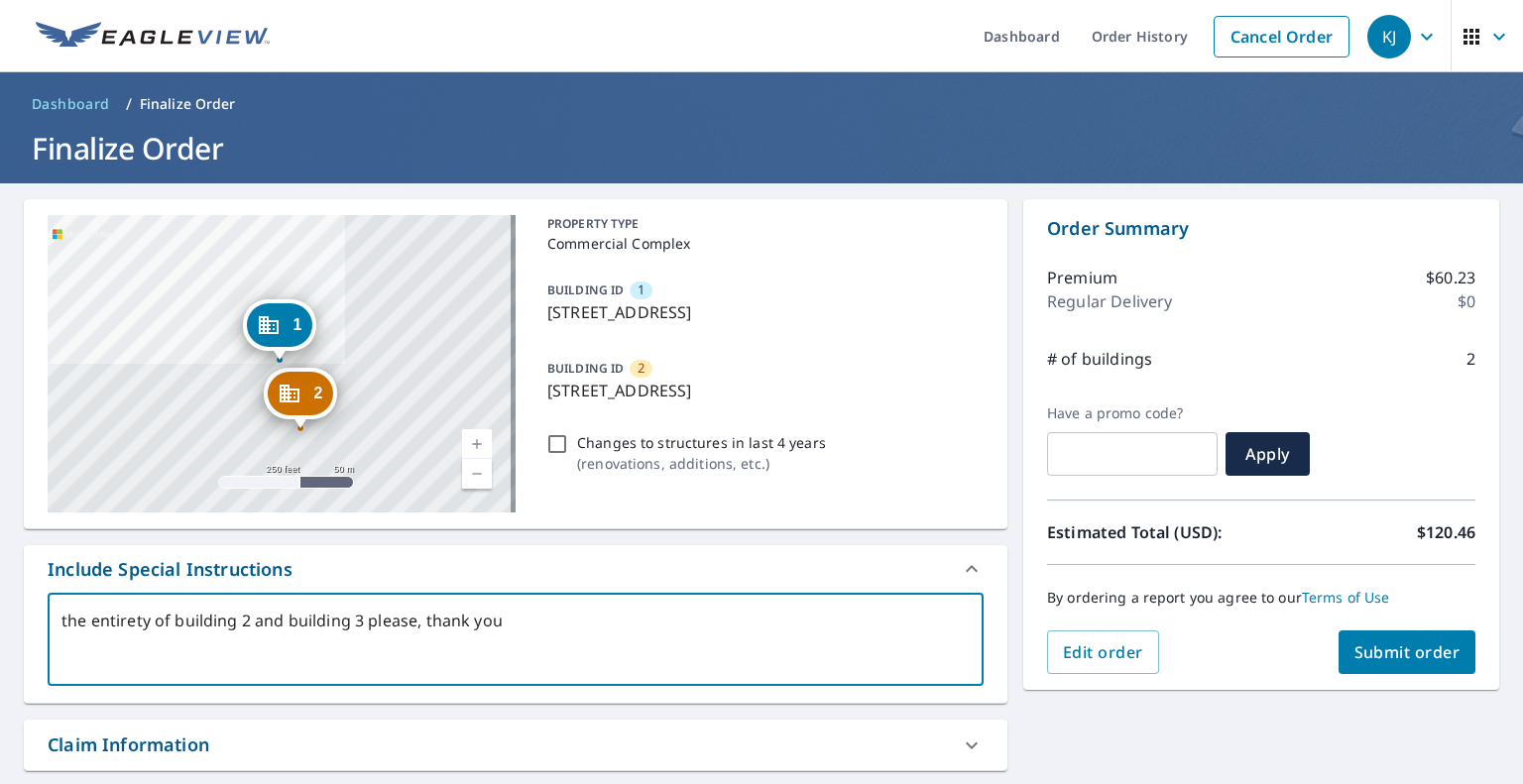 type on "the entirety of building 2 and building 3 please, thank you." 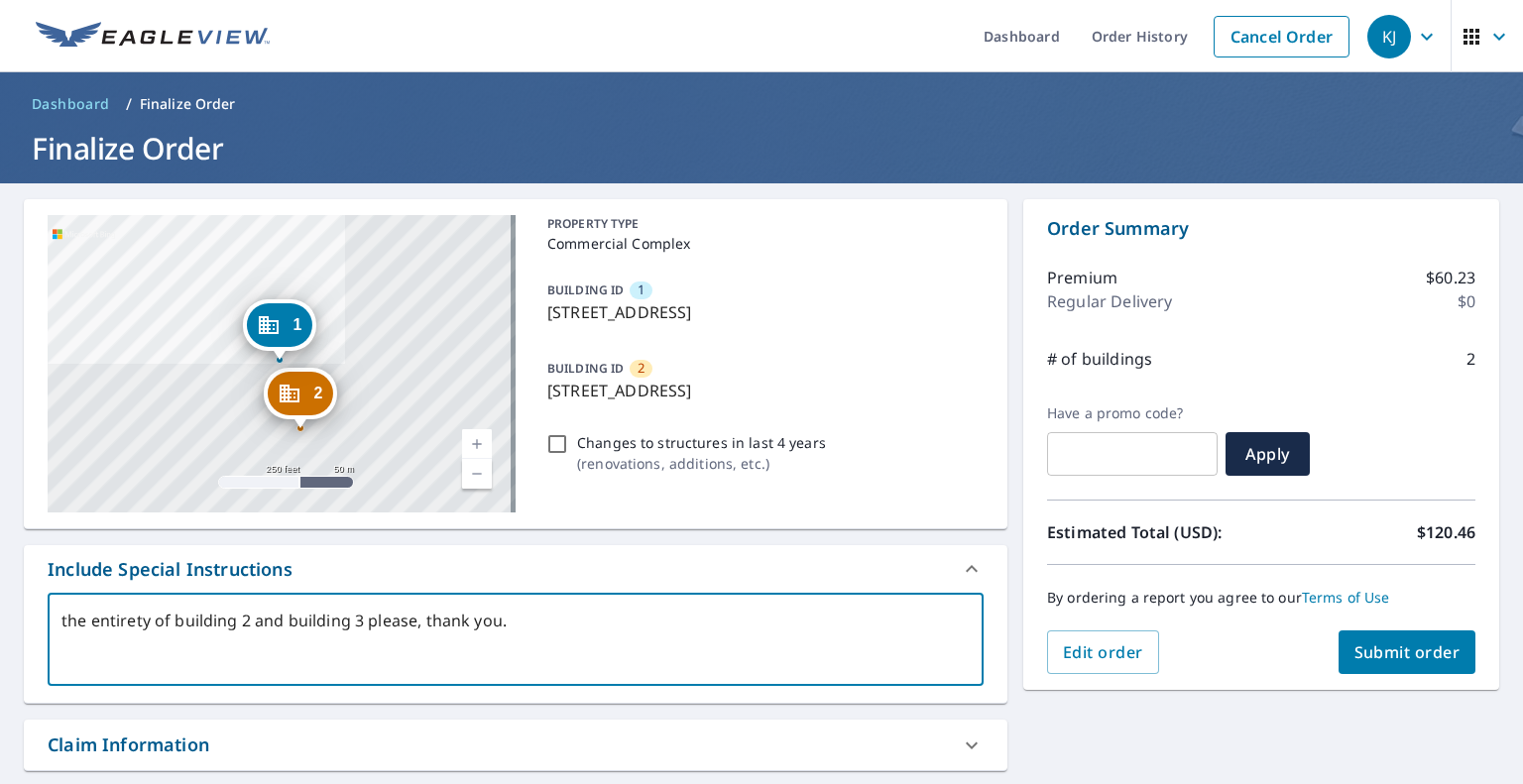 click on "the entirety of building 2 and building 3 please, thank you." at bounding box center [516, 639] 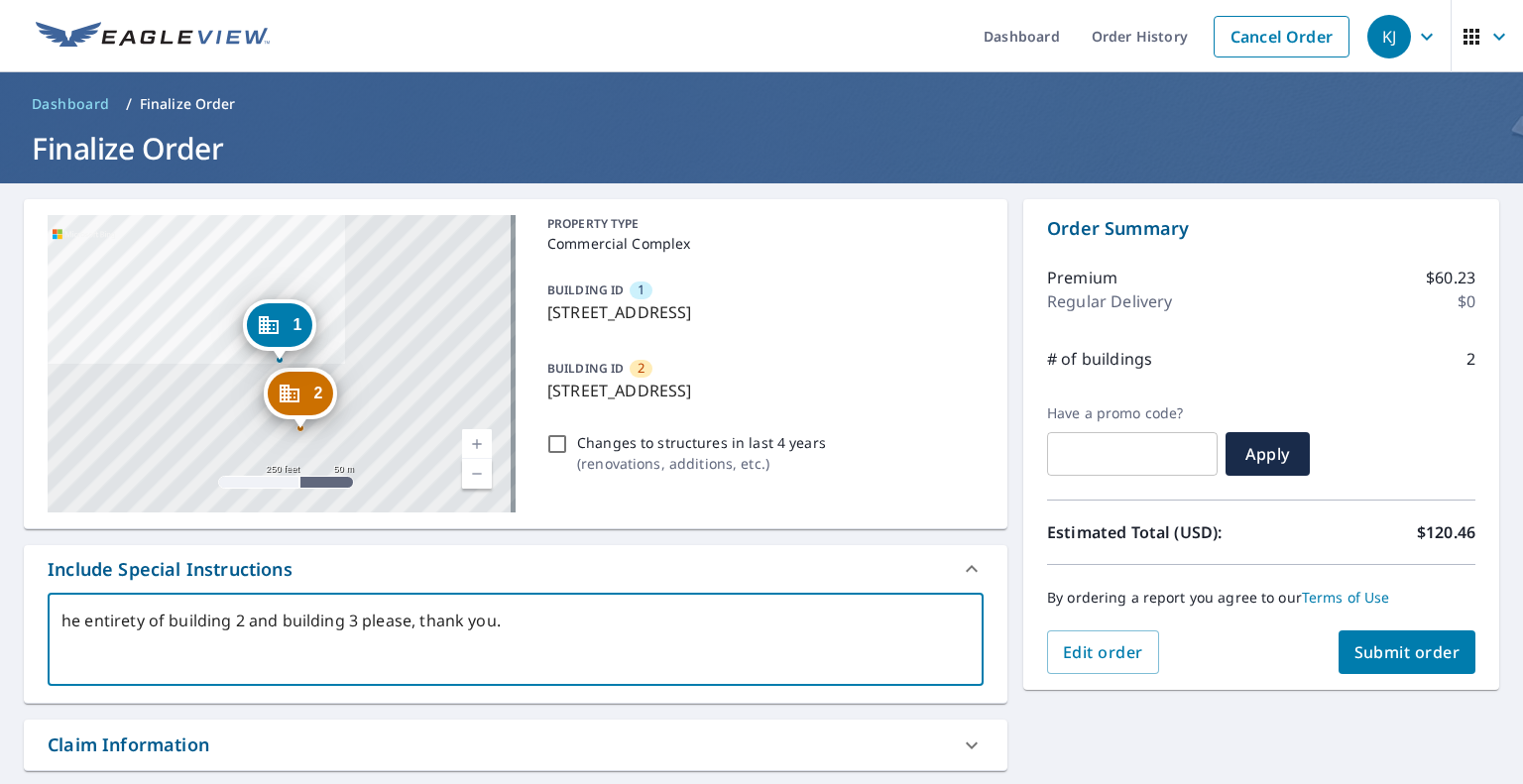 type on "The entirety of building 2 and building 3 please, thank you." 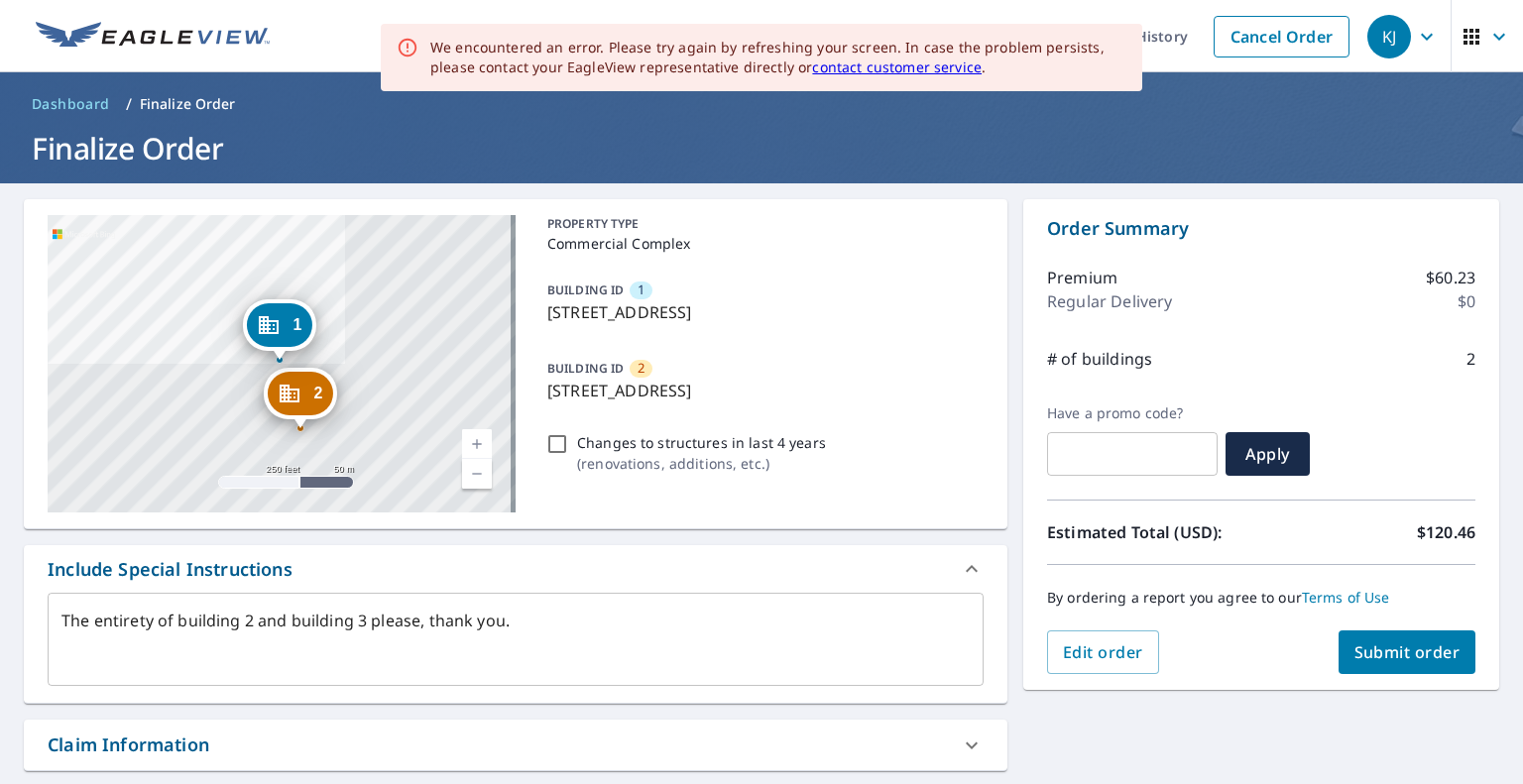 click on "The entirety of building 2 and building 3 please, thank you. x ​" at bounding box center (516, 639) 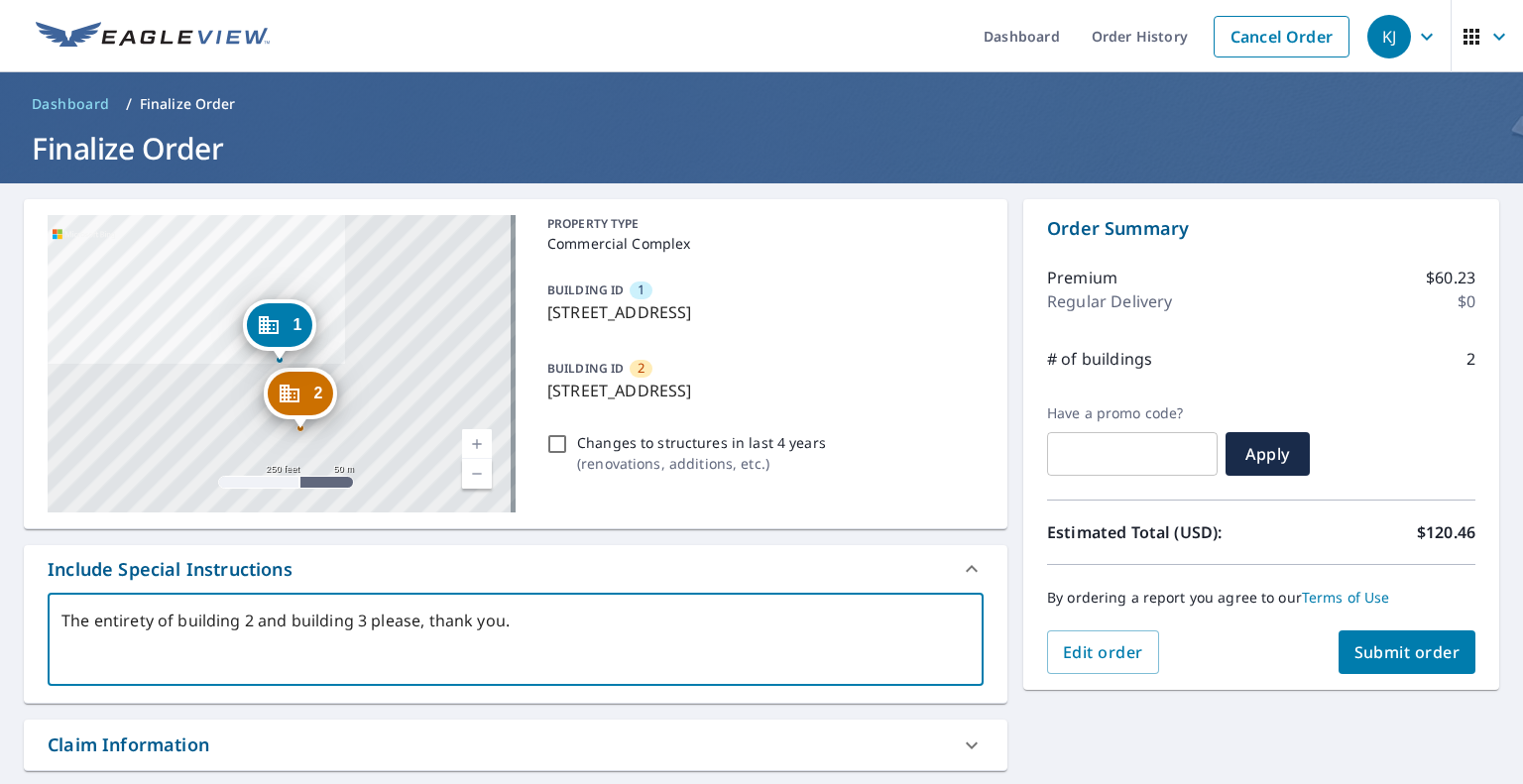 click on "The entirety of building 2 and building 3 please, thank you." at bounding box center [516, 639] 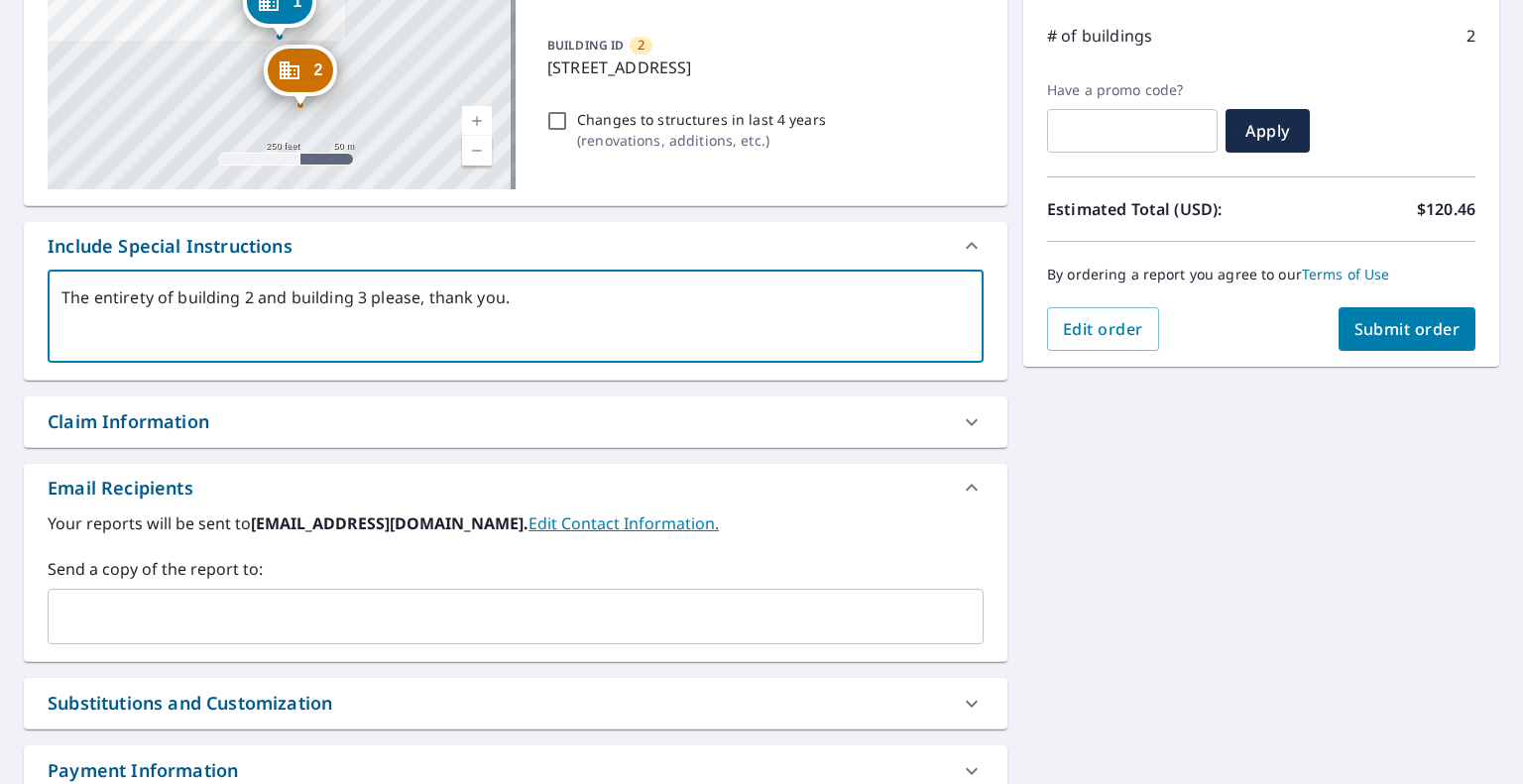 scroll, scrollTop: 396, scrollLeft: 0, axis: vertical 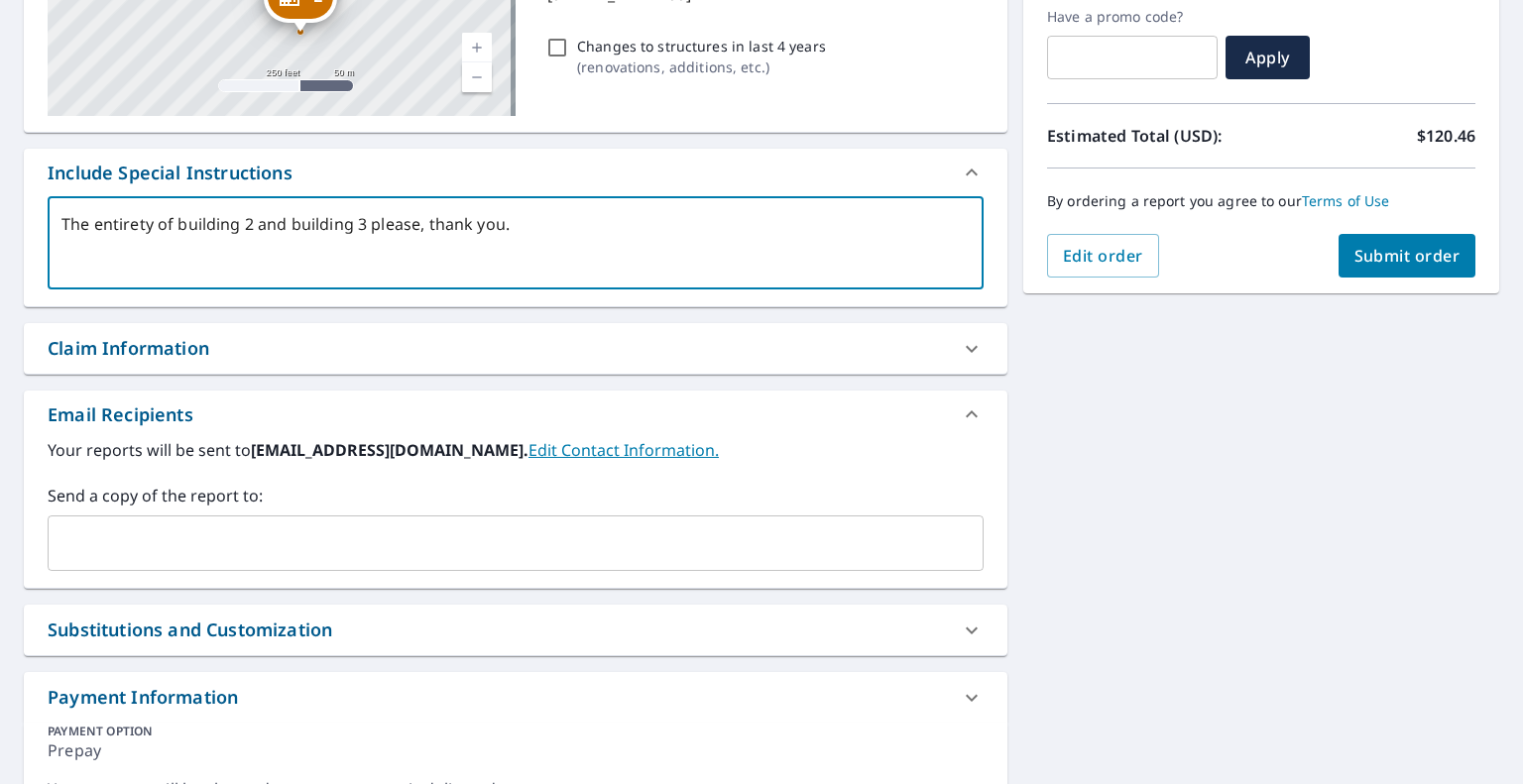 click at bounding box center (501, 543) 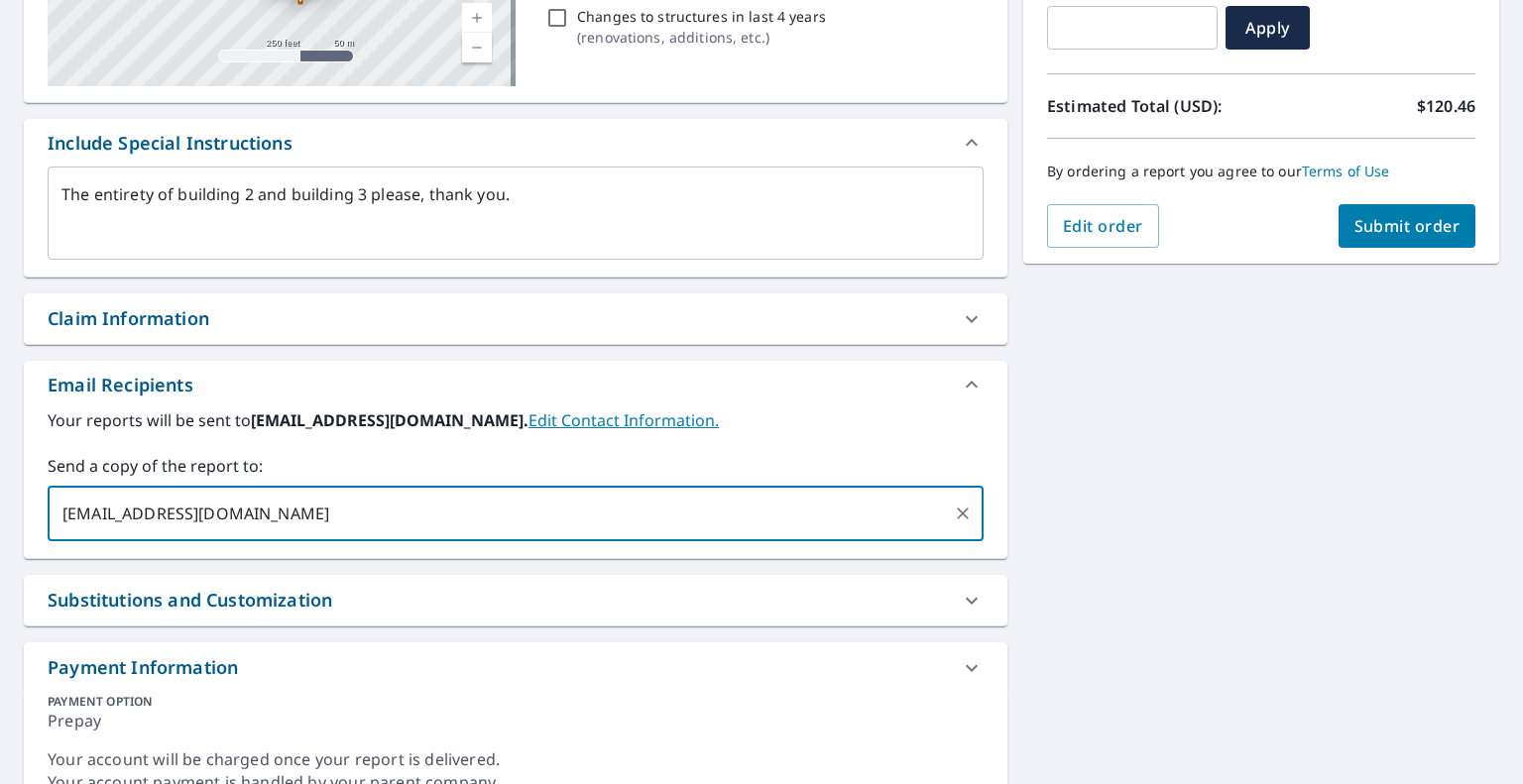 scroll, scrollTop: 220, scrollLeft: 0, axis: vertical 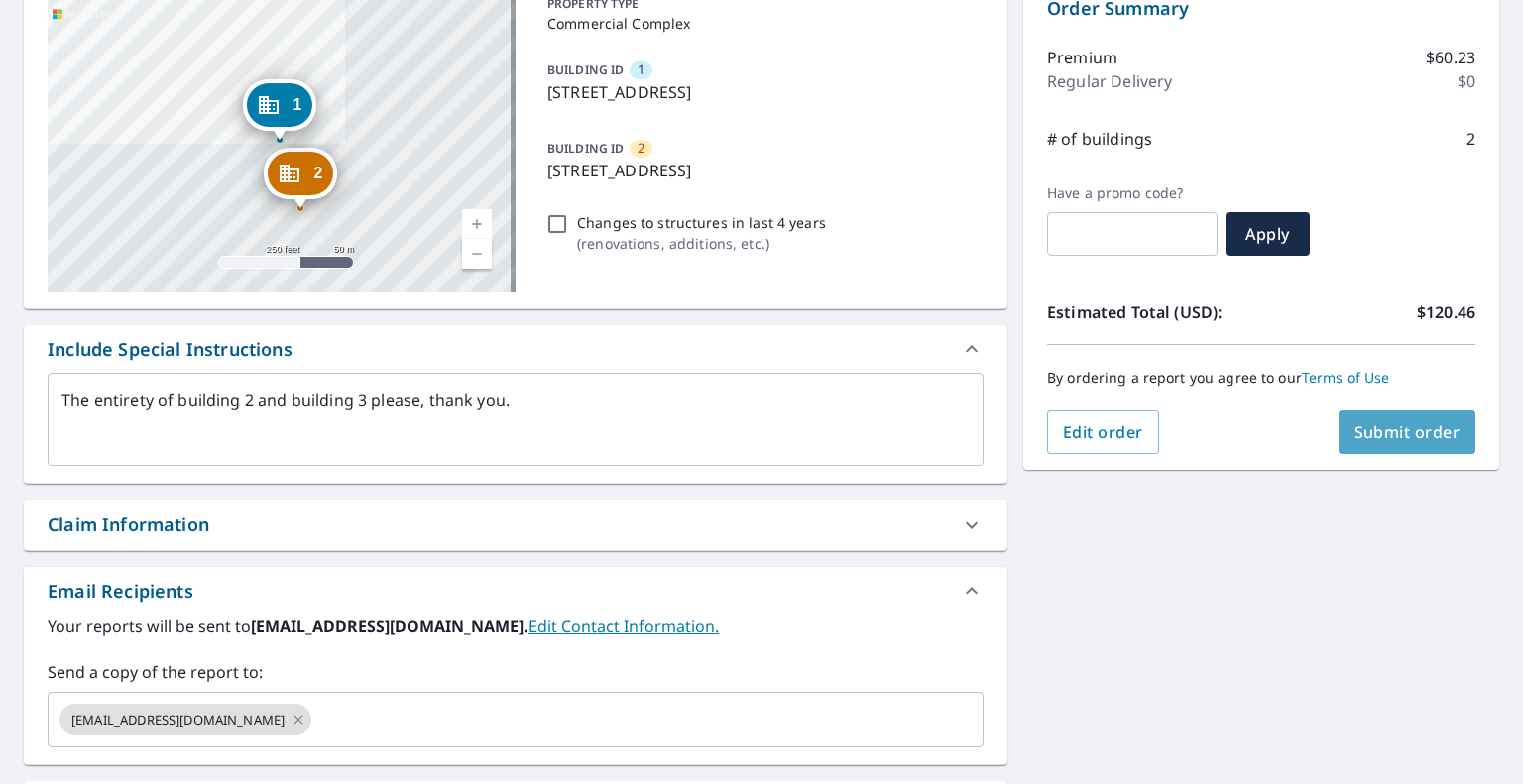 click on "Submit order" at bounding box center [1407, 432] 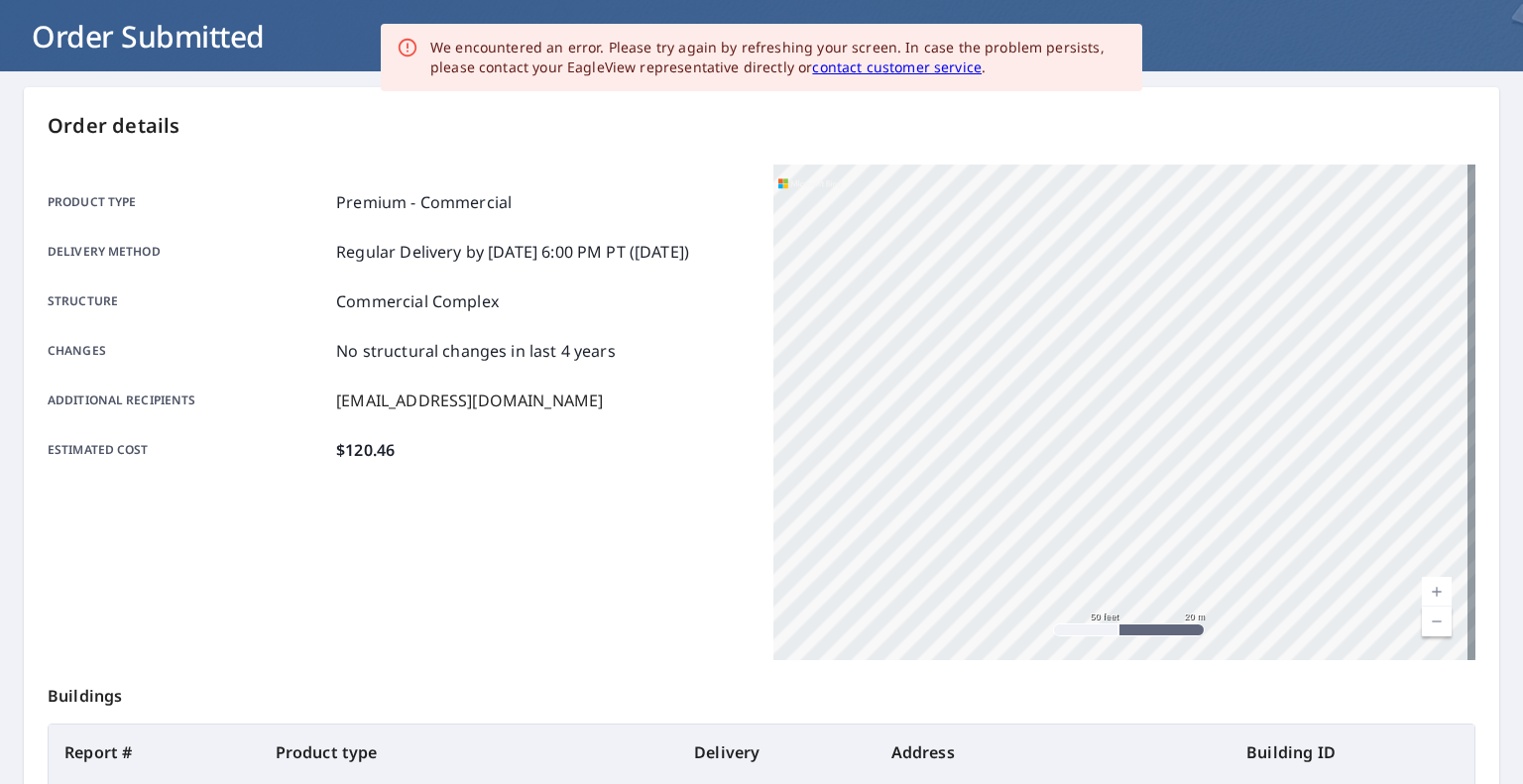 scroll, scrollTop: 0, scrollLeft: 0, axis: both 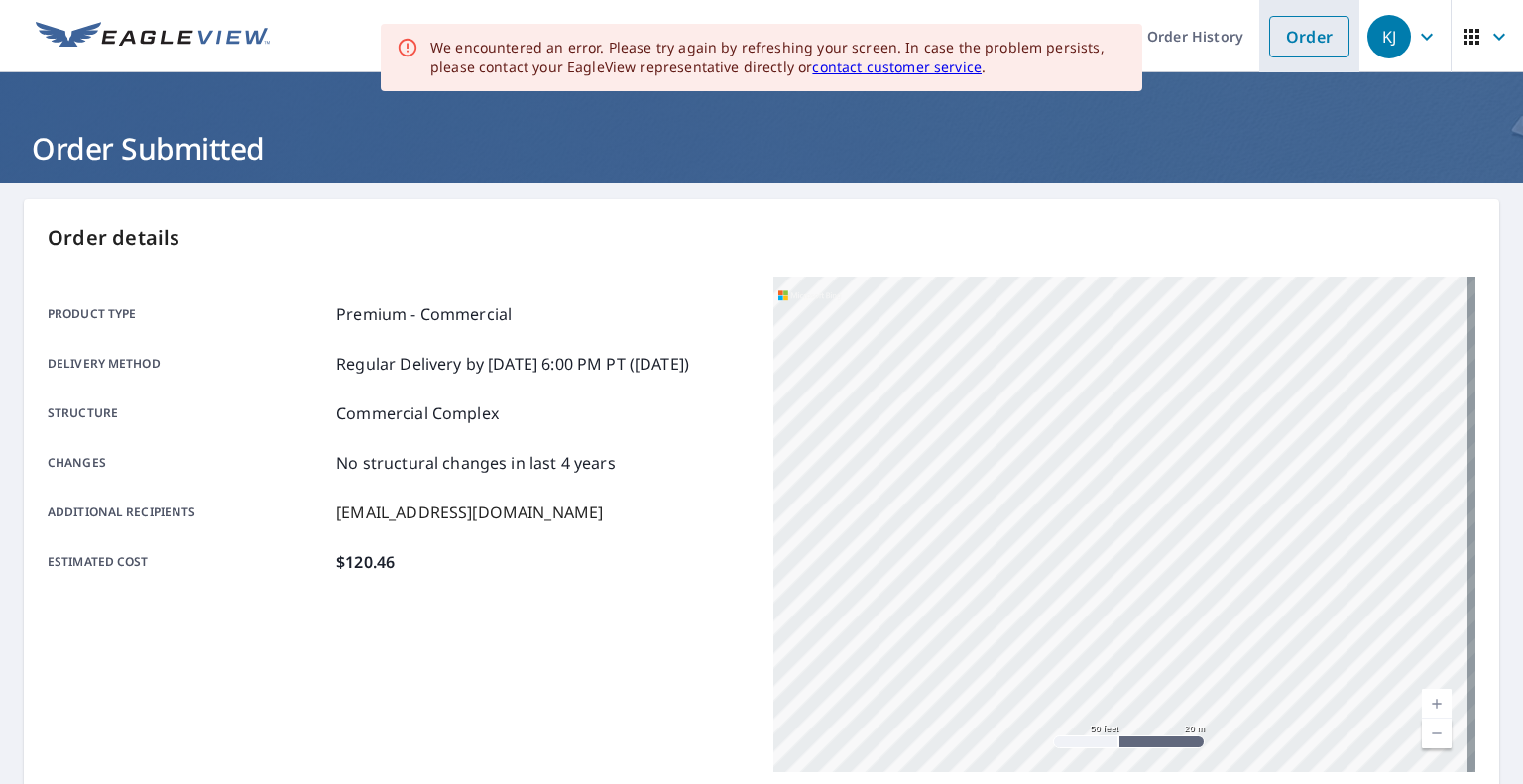 click on "Order" at bounding box center (1309, 37) 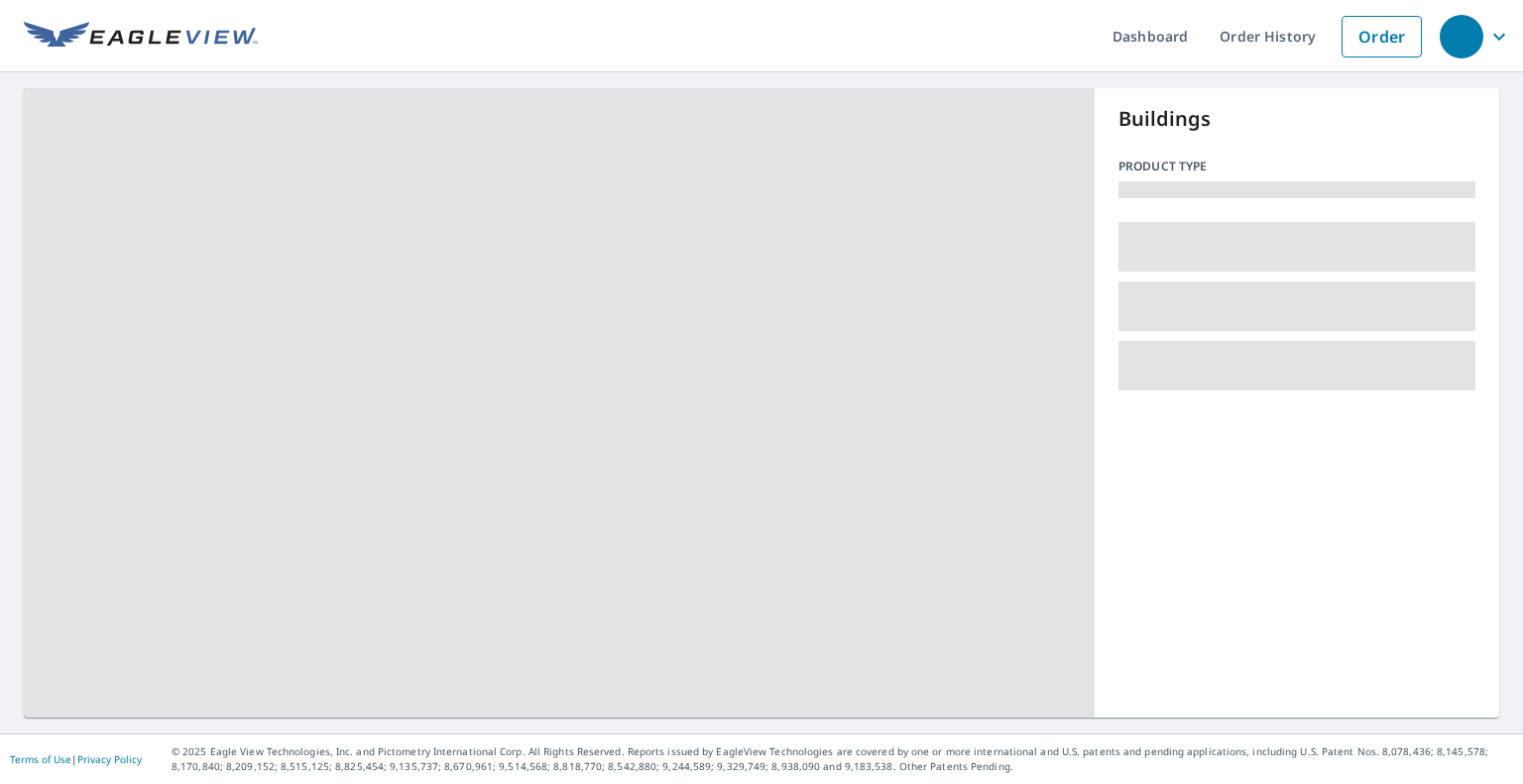 scroll, scrollTop: 0, scrollLeft: 0, axis: both 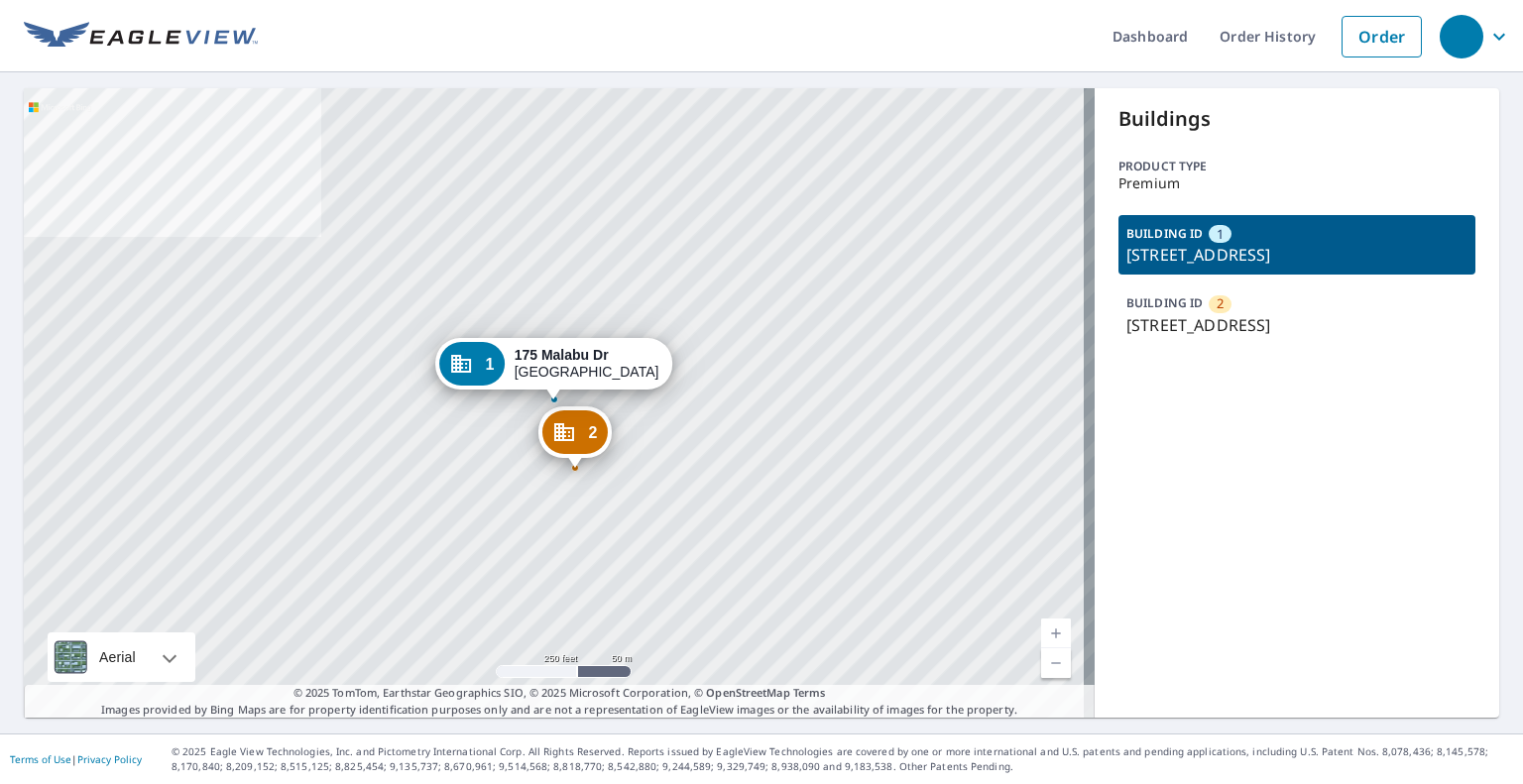 click on "[STREET_ADDRESS]" at bounding box center (1297, 325) 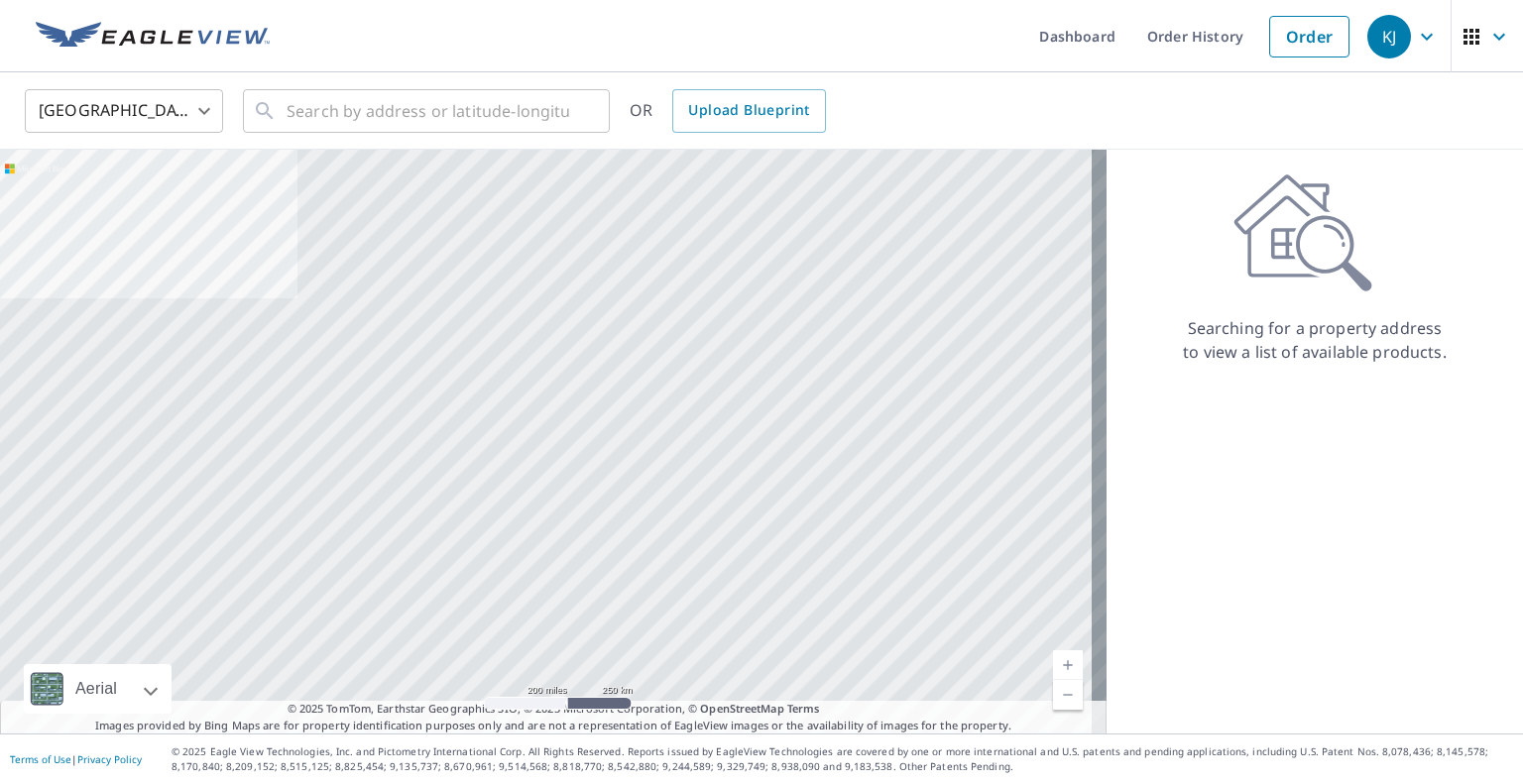 scroll, scrollTop: 0, scrollLeft: 0, axis: both 